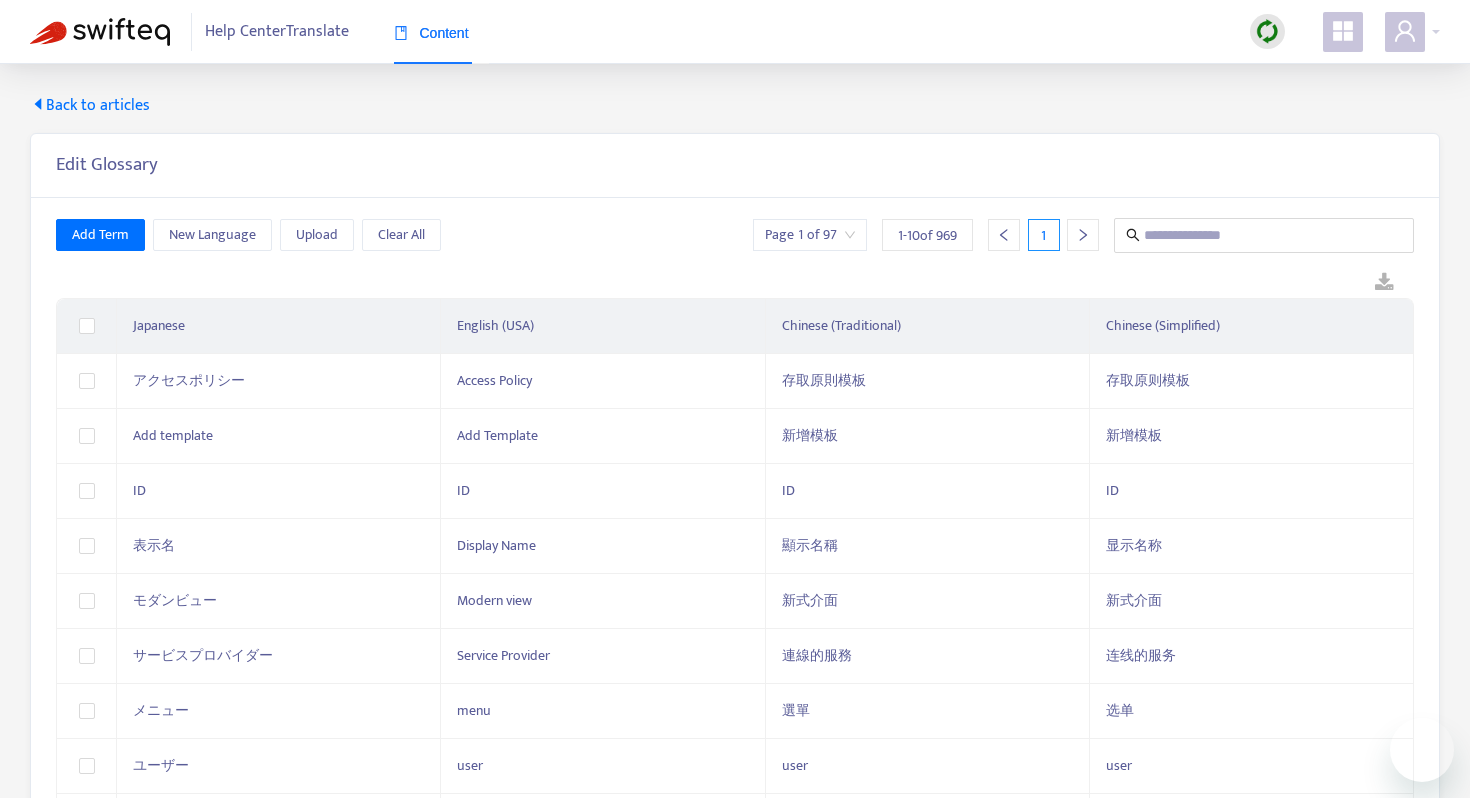 scroll, scrollTop: 0, scrollLeft: 0, axis: both 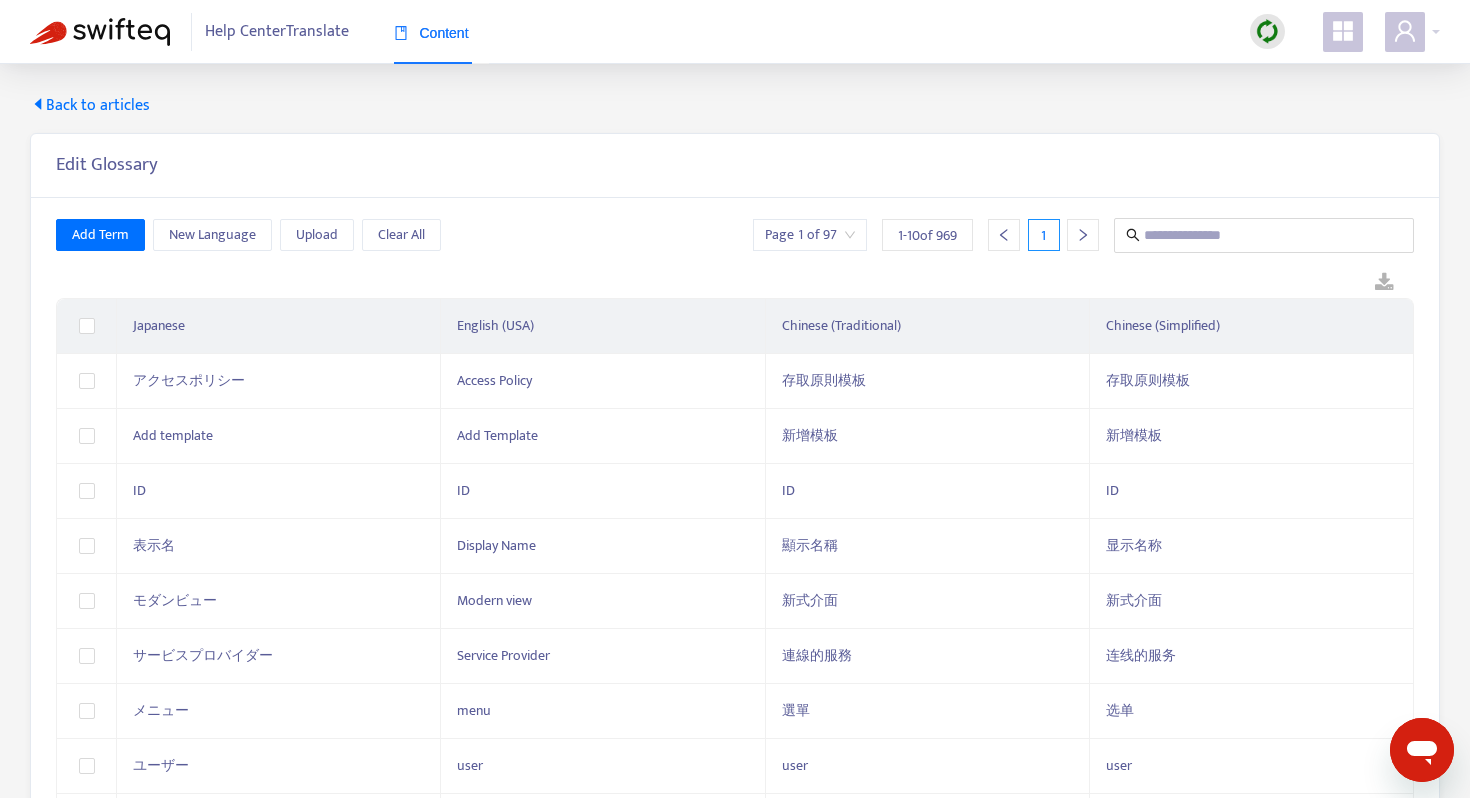 click 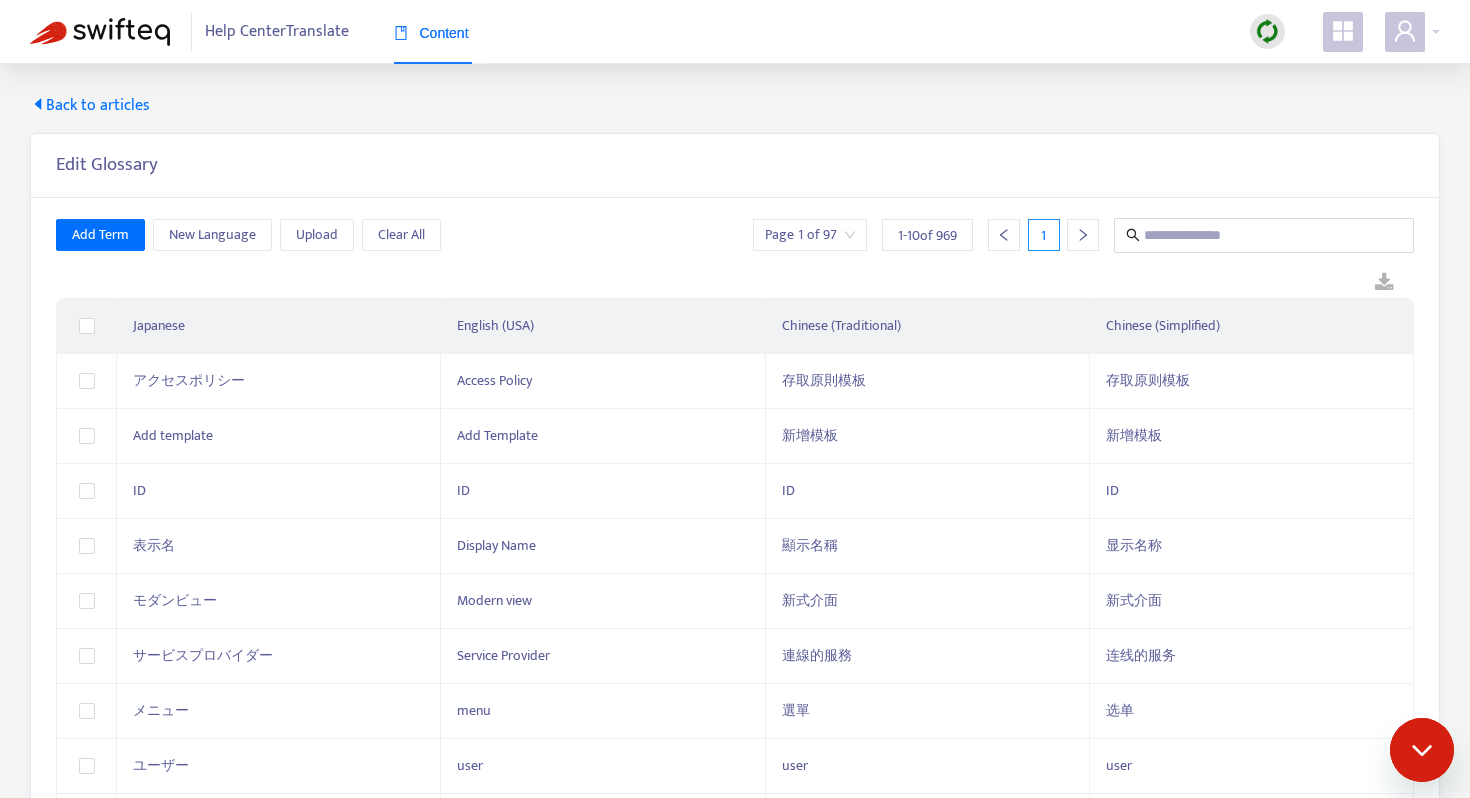 scroll, scrollTop: 0, scrollLeft: 0, axis: both 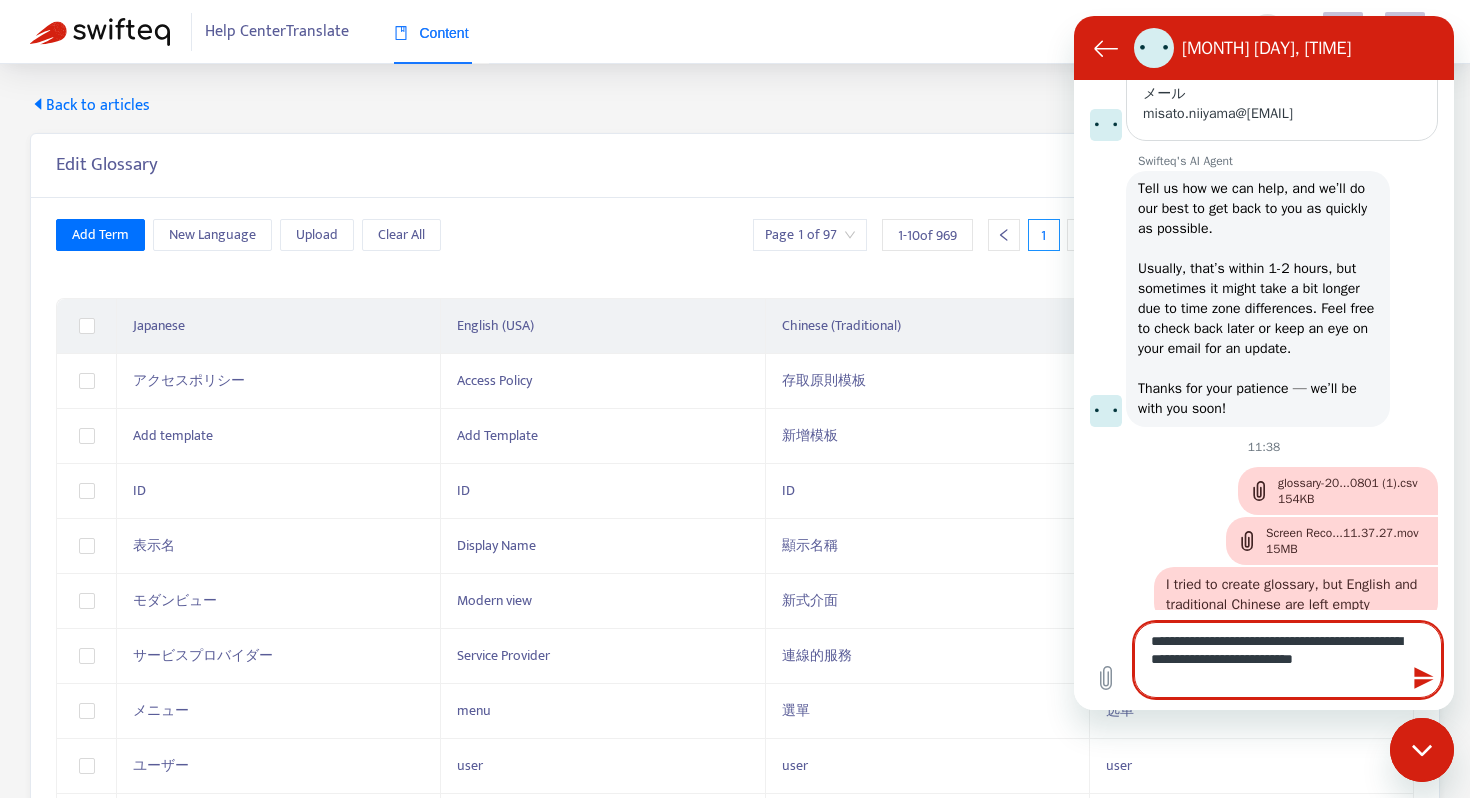 click on "**********" at bounding box center (1288, 660) 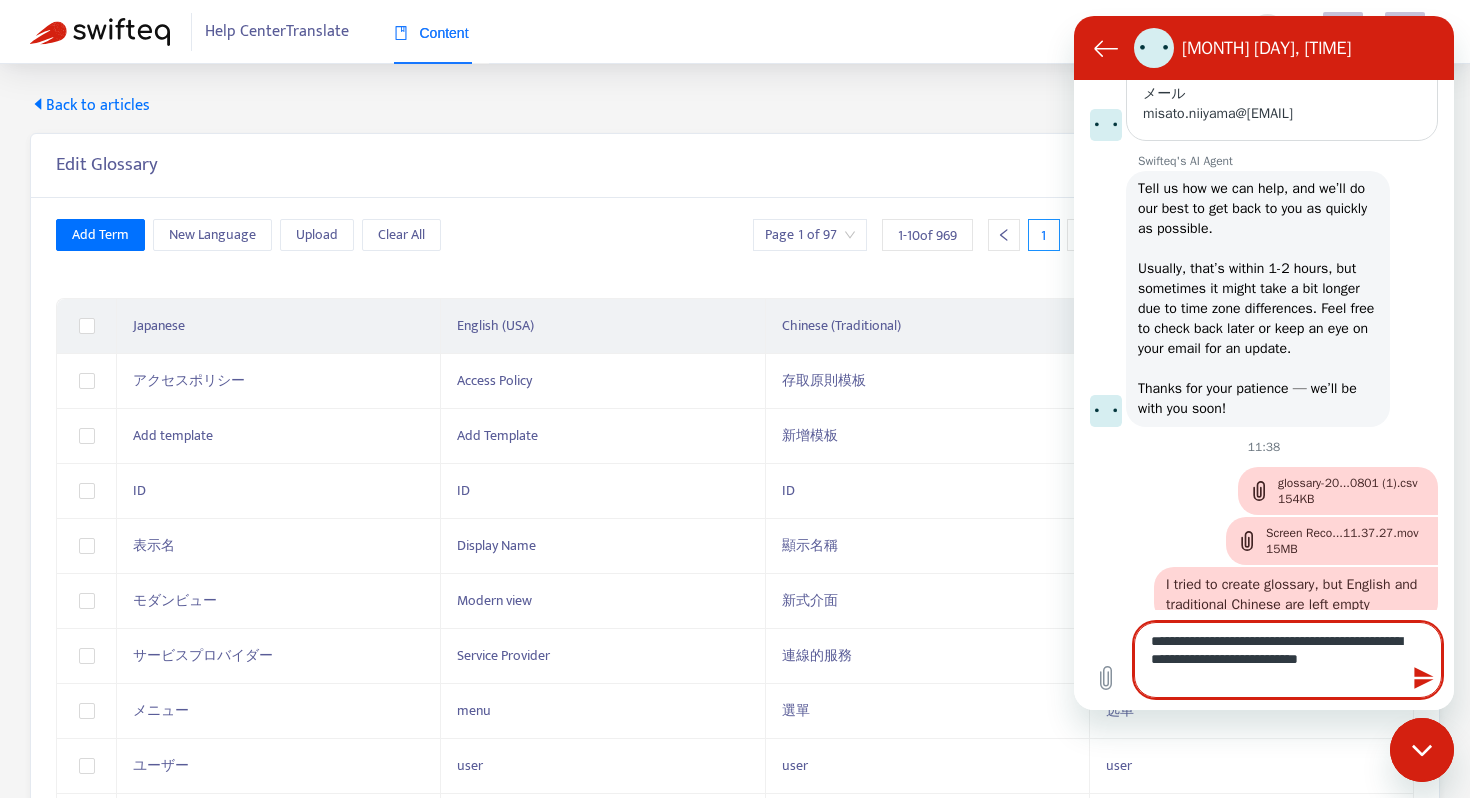 click on "**********" at bounding box center (1288, 660) 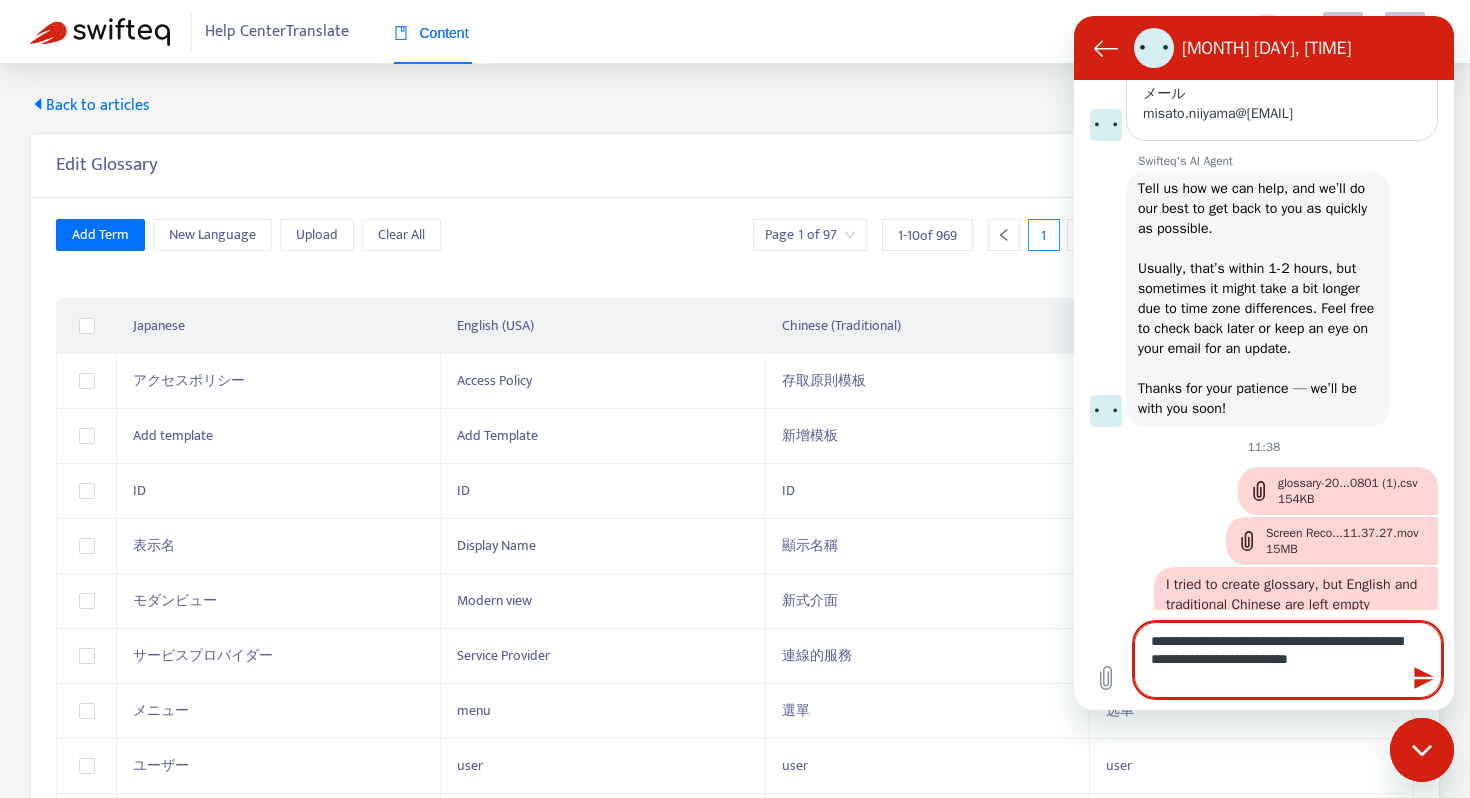 type on "**********" 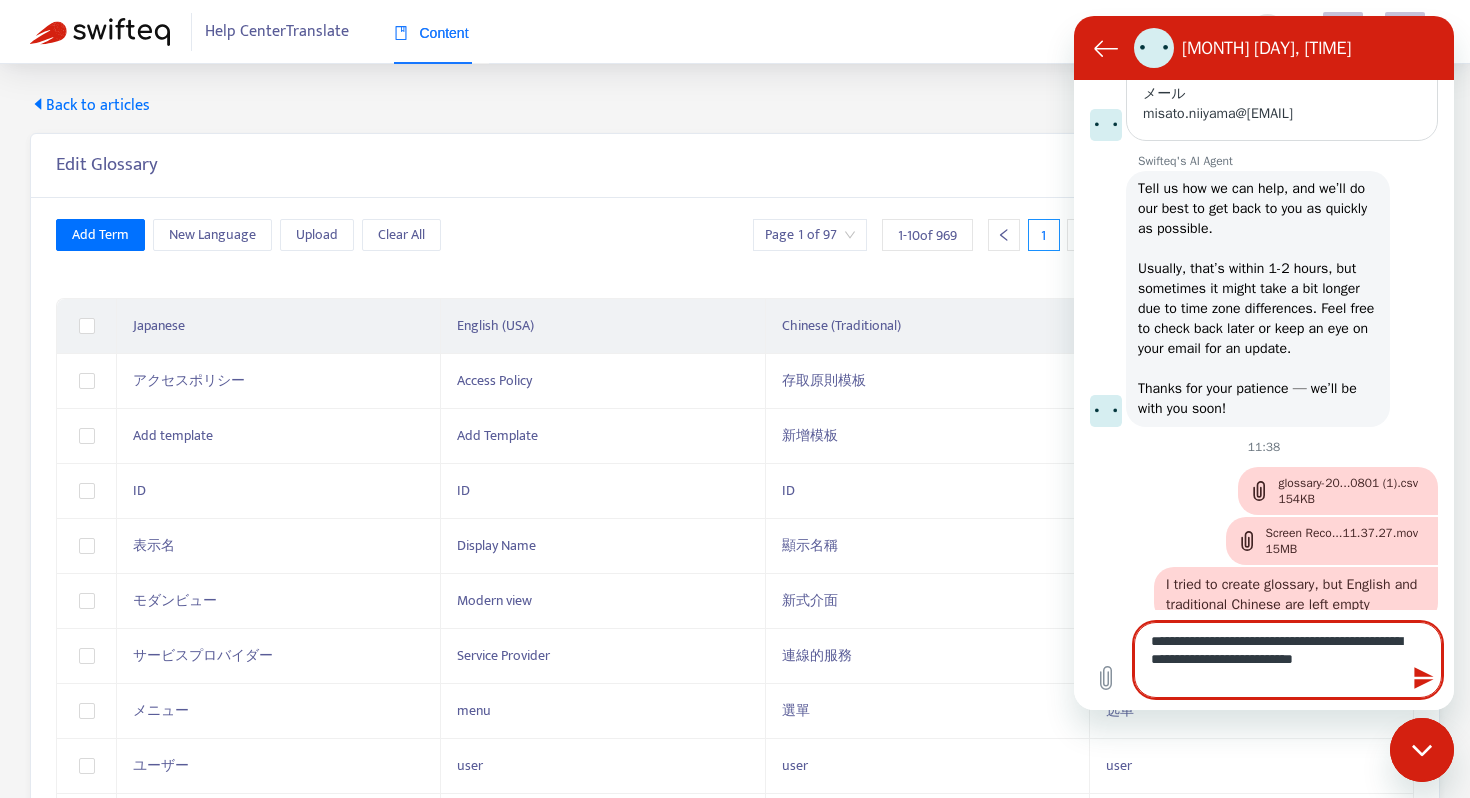 type 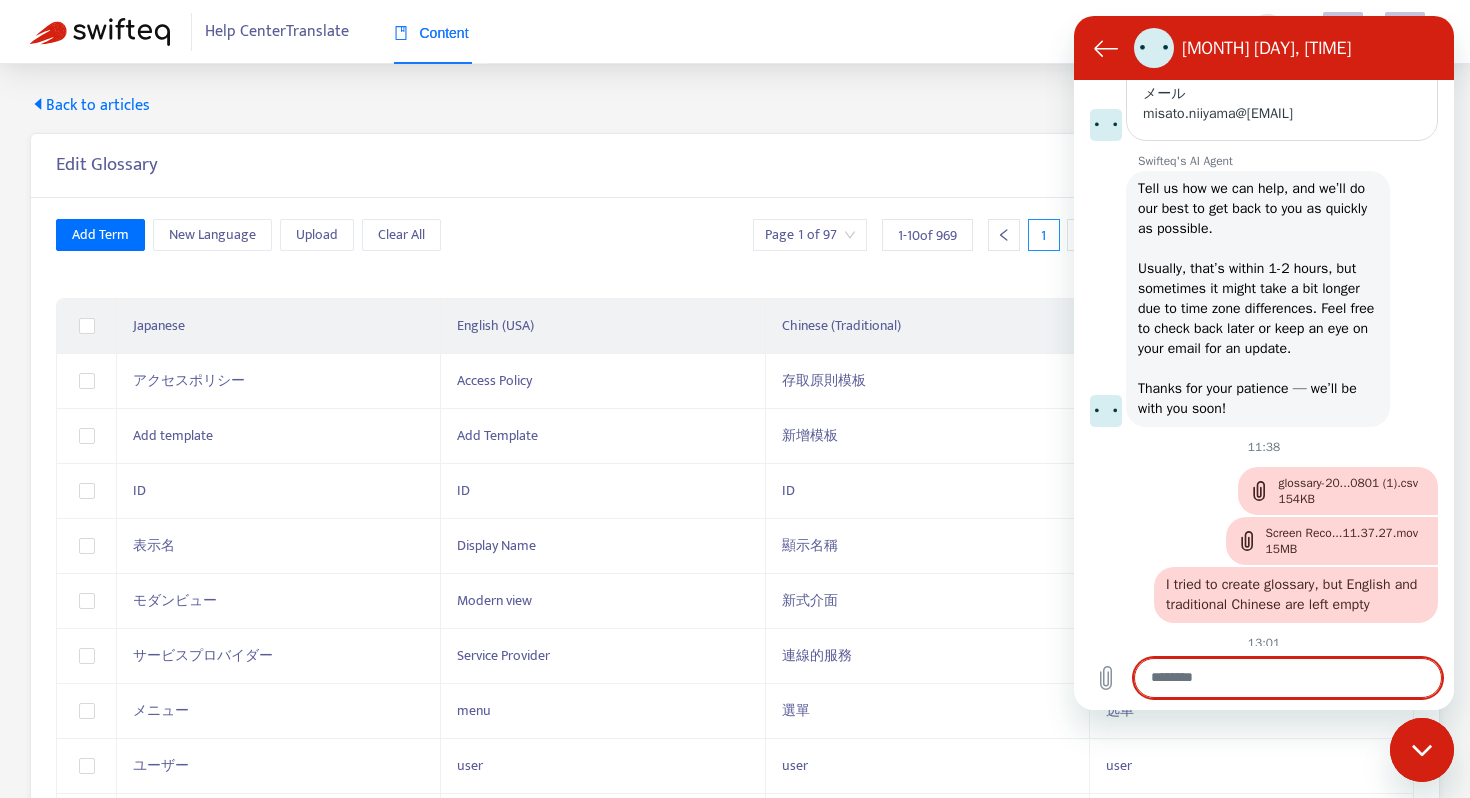 scroll, scrollTop: 679, scrollLeft: 0, axis: vertical 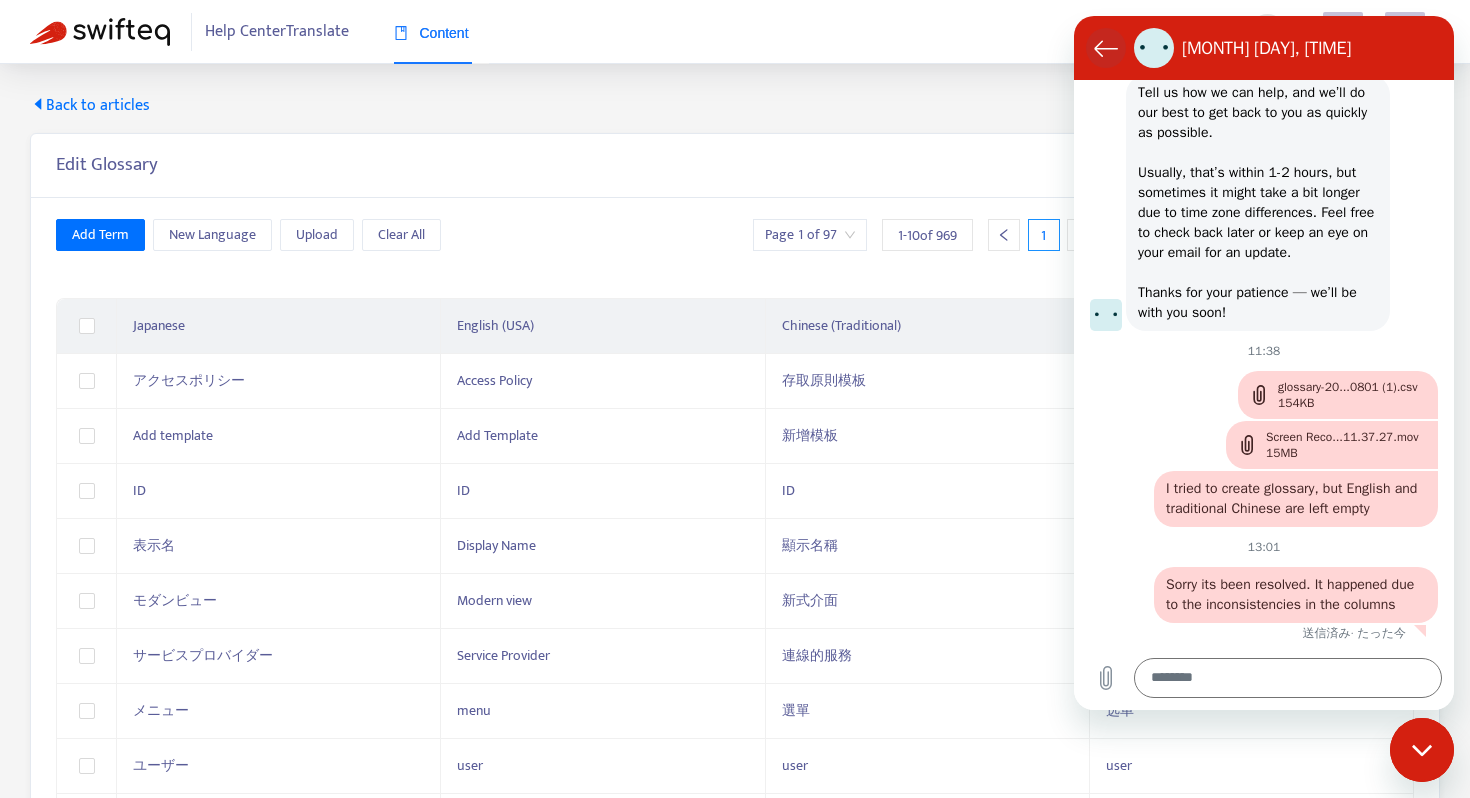 click 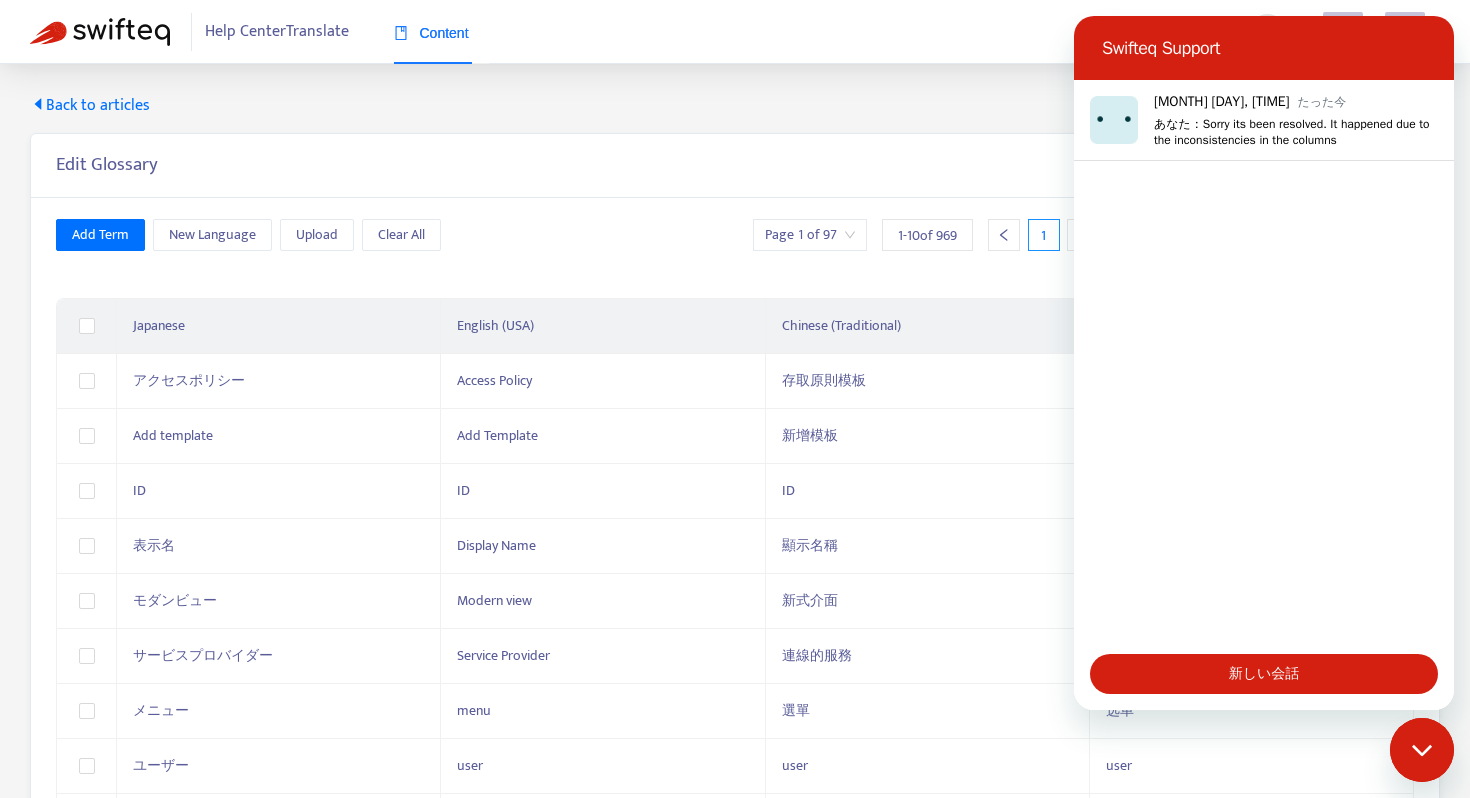 click at bounding box center [1422, 750] 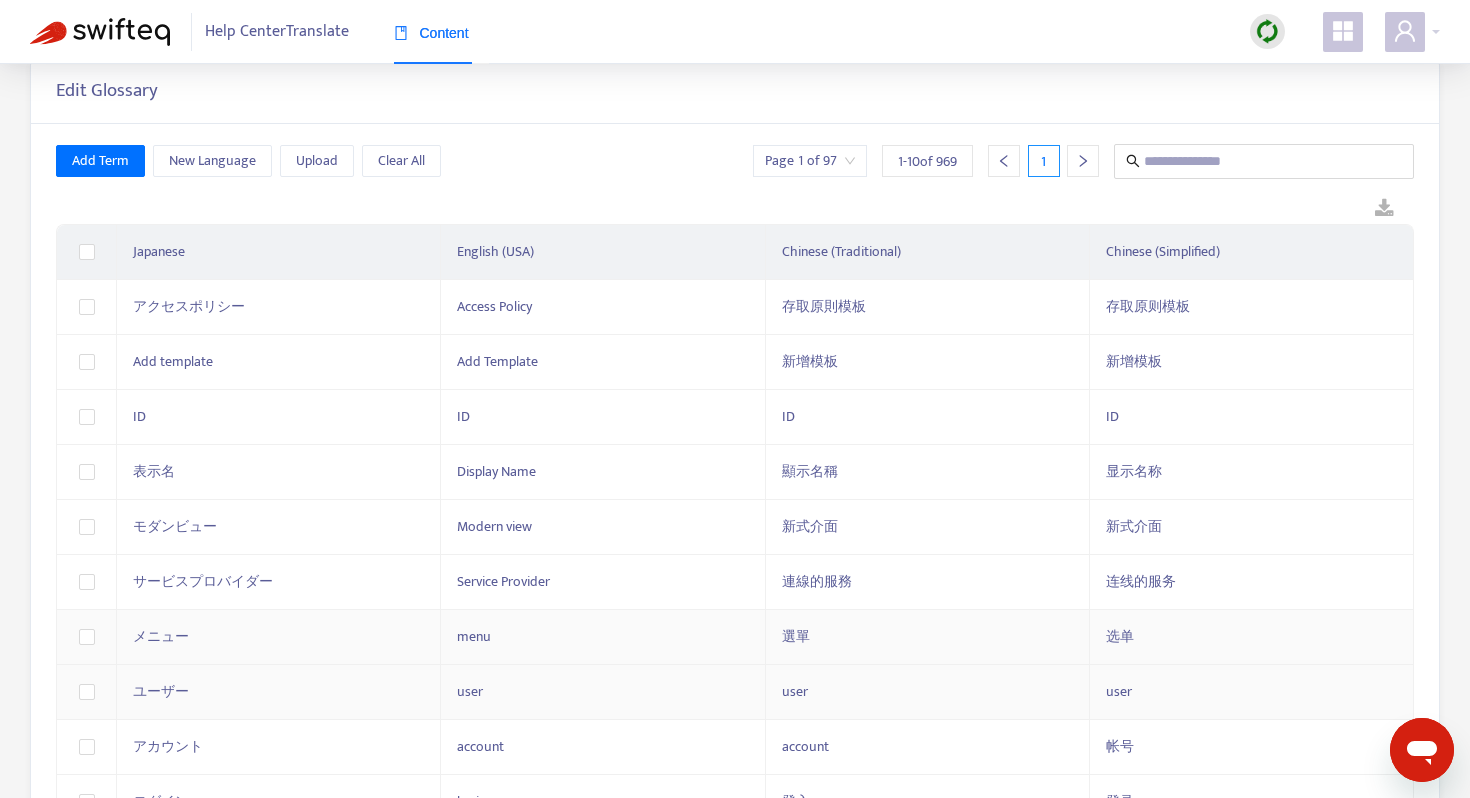 scroll, scrollTop: 0, scrollLeft: 0, axis: both 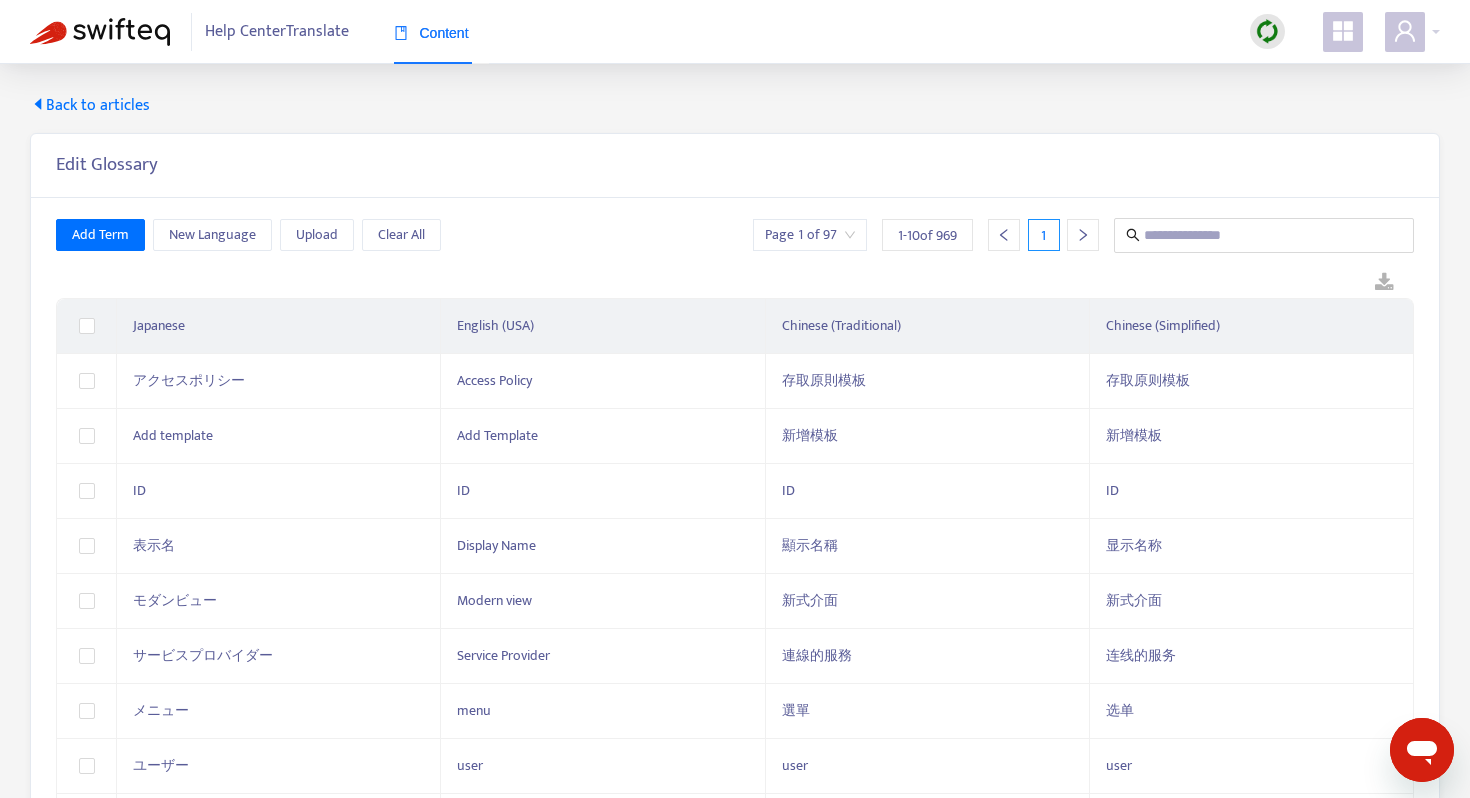 click at bounding box center [1083, 235] 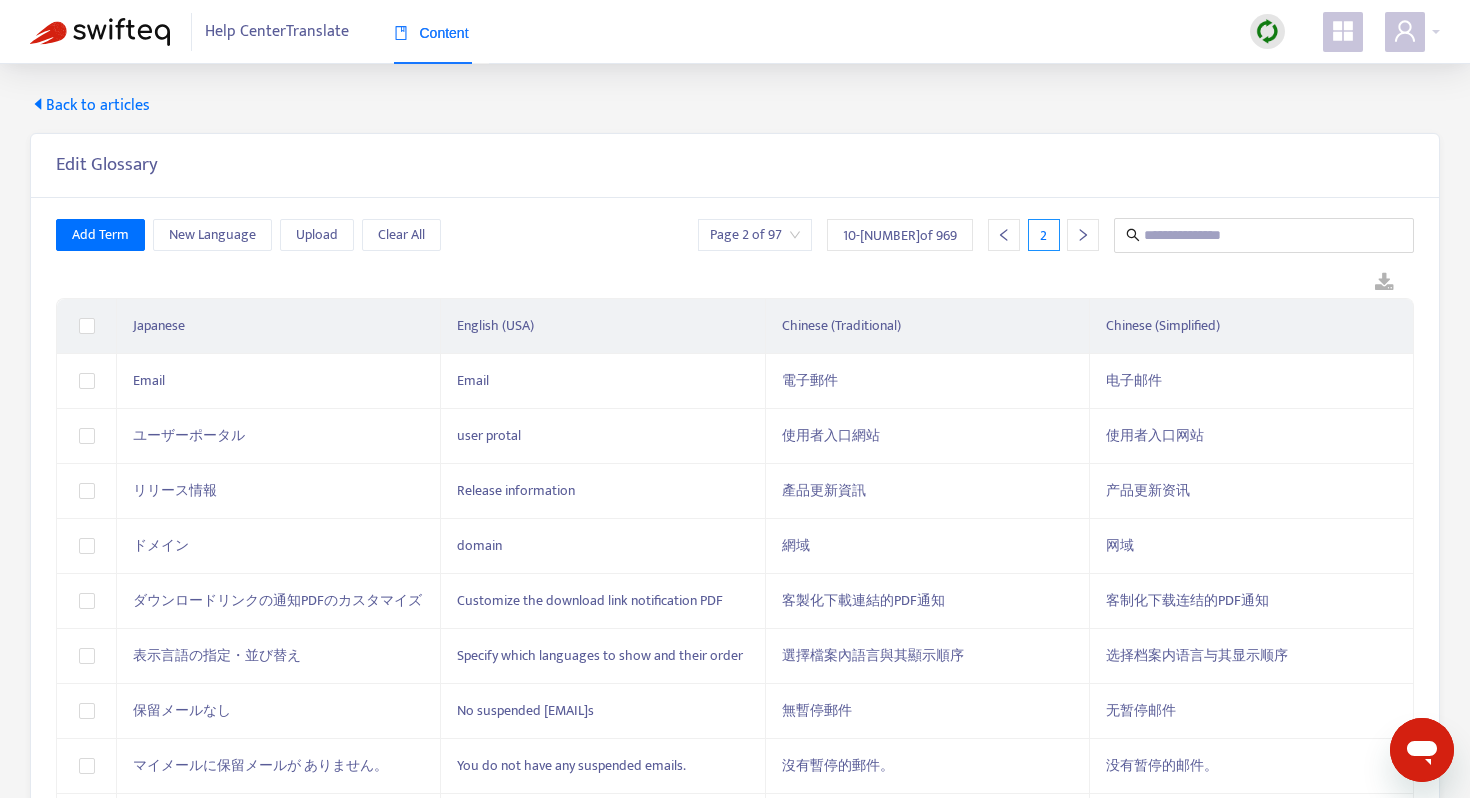click at bounding box center (1083, 235) 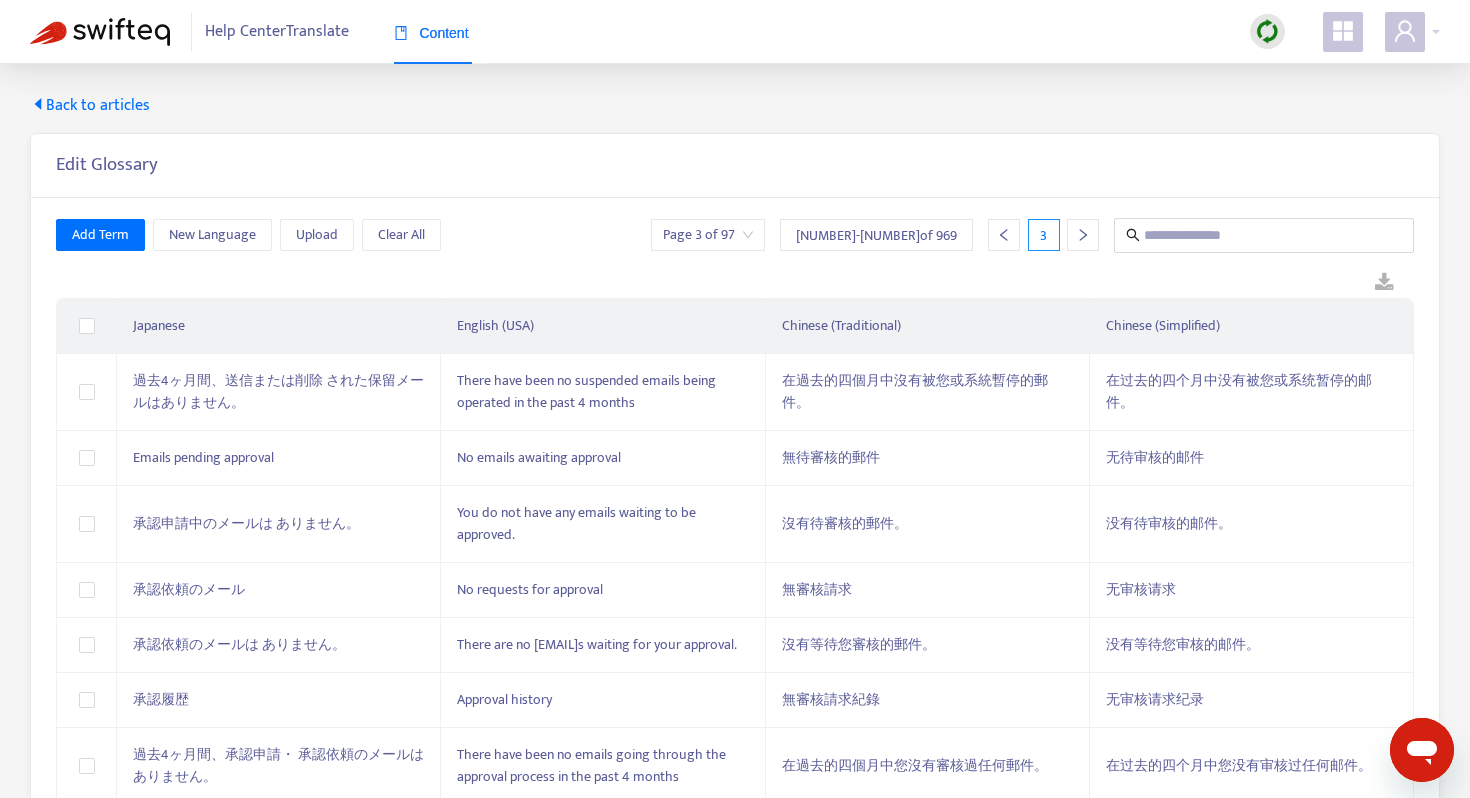 click at bounding box center [1083, 235] 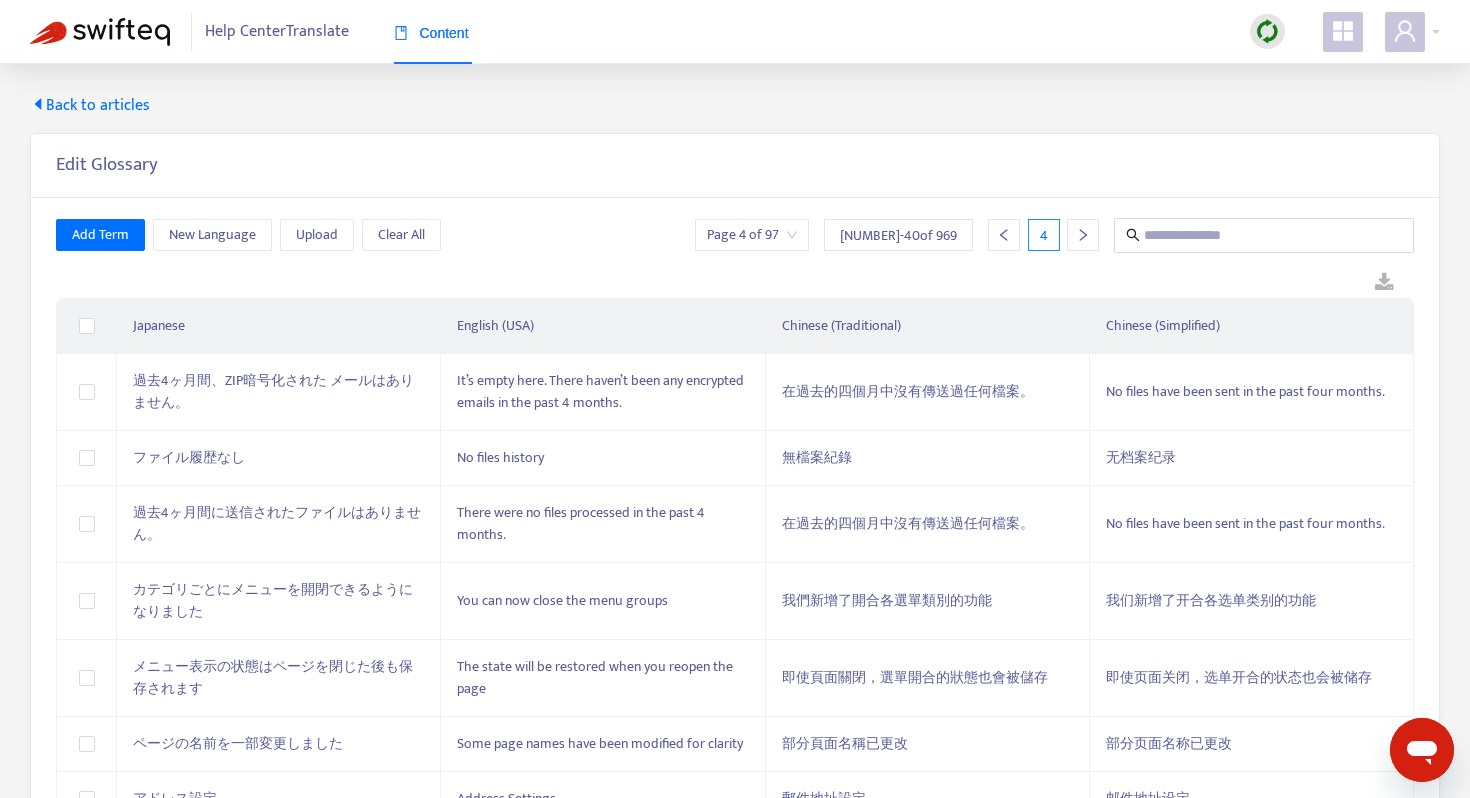 click at bounding box center [1083, 235] 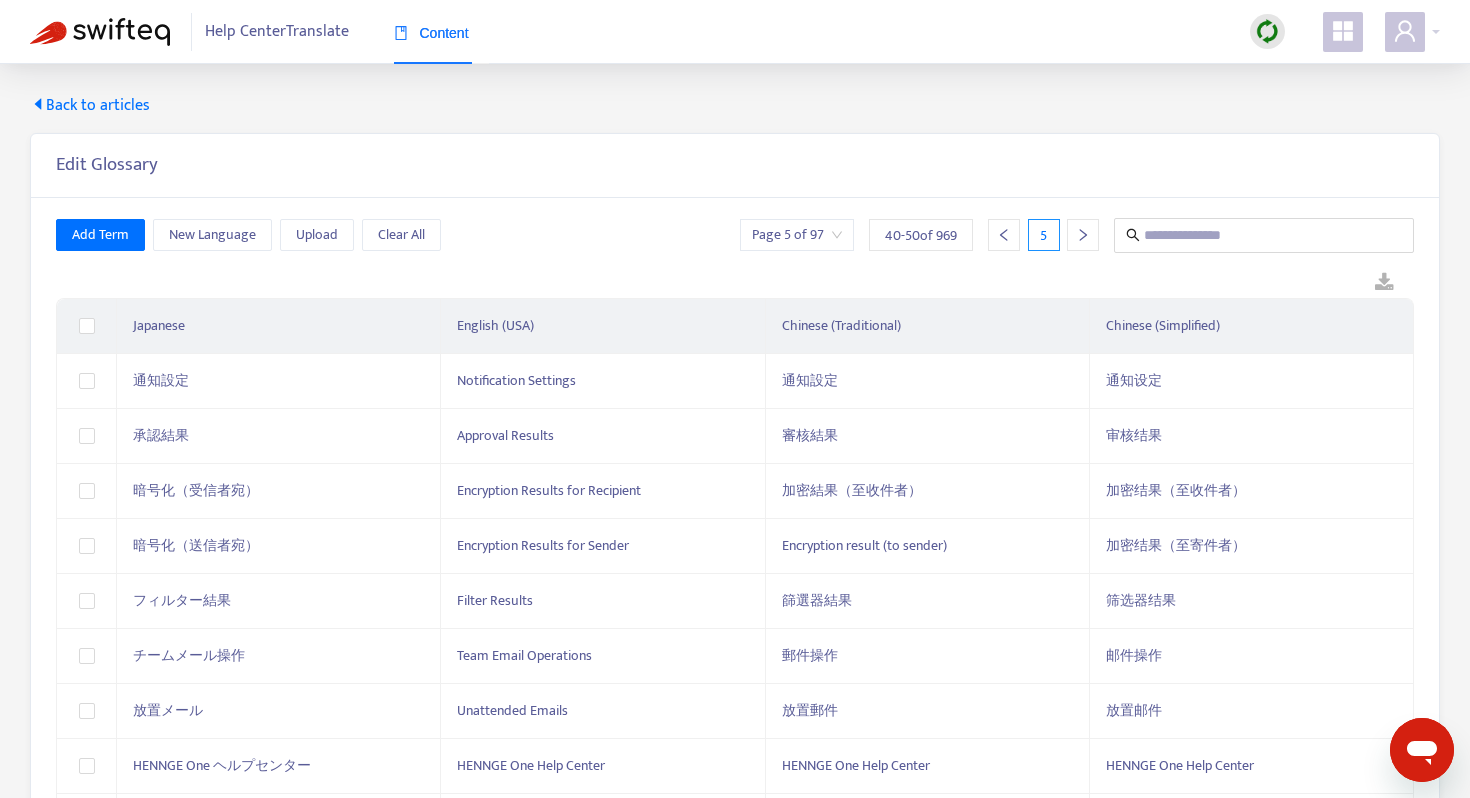 click at bounding box center [1083, 235] 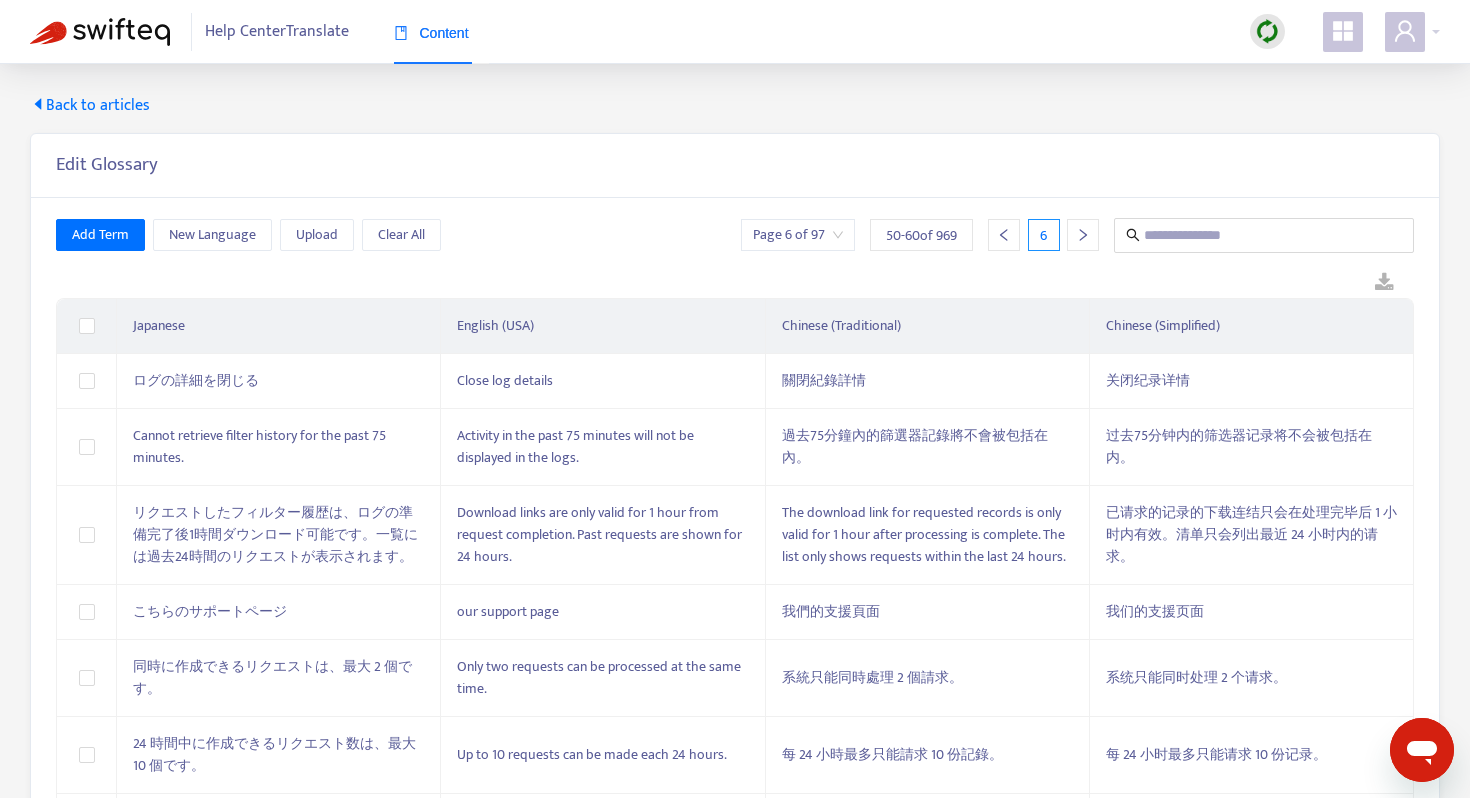 click at bounding box center (1083, 235) 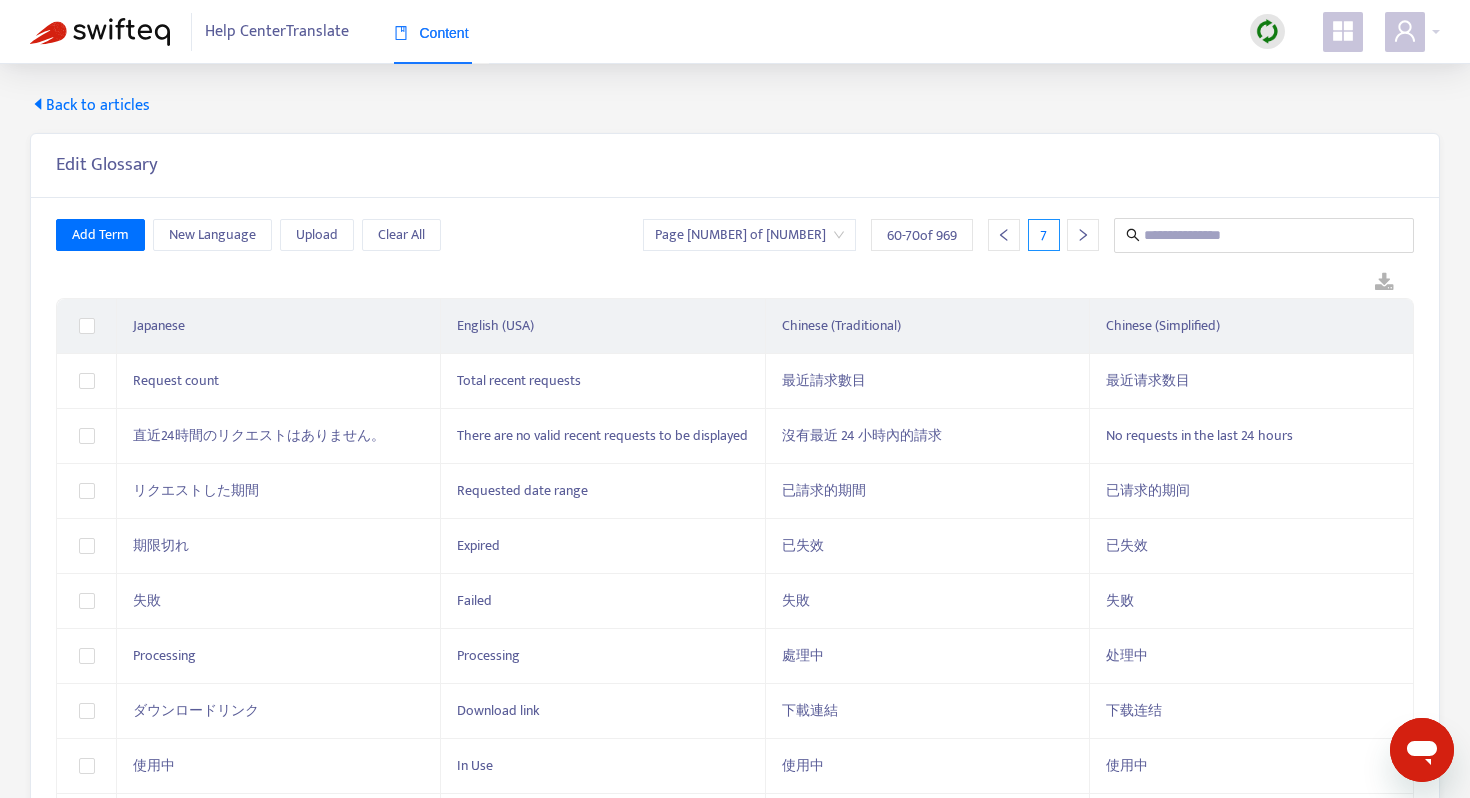 click at bounding box center [1083, 235] 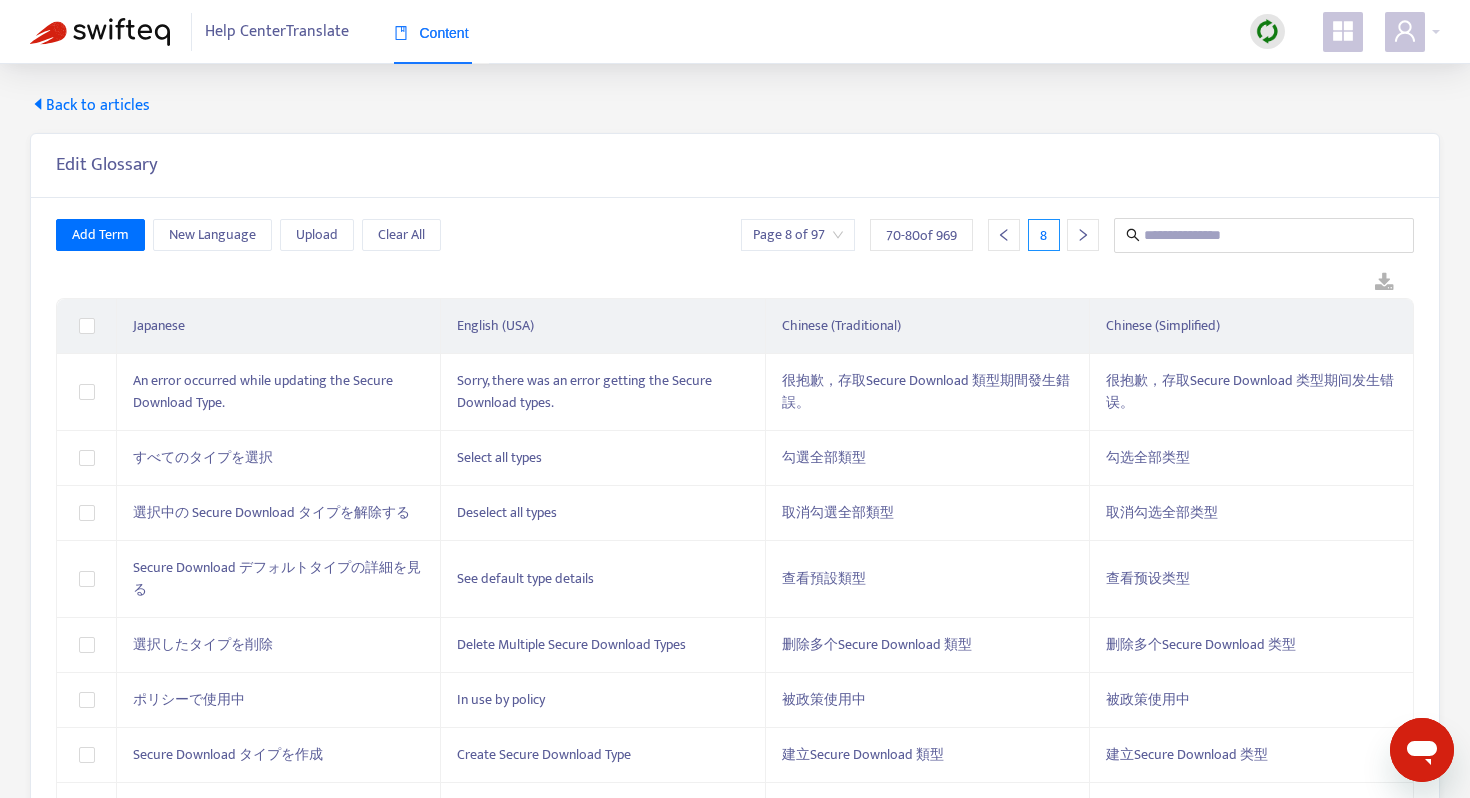 click 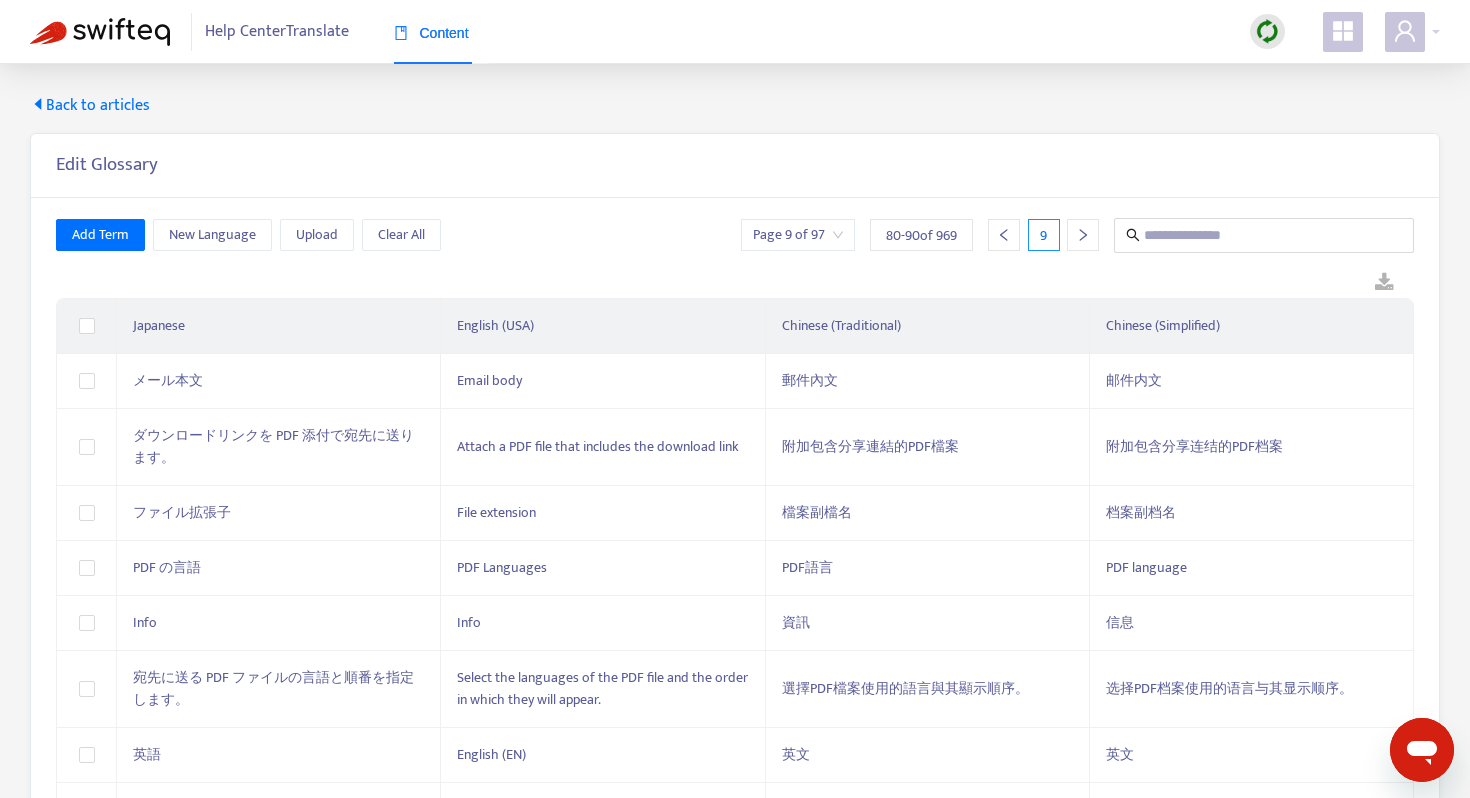 click 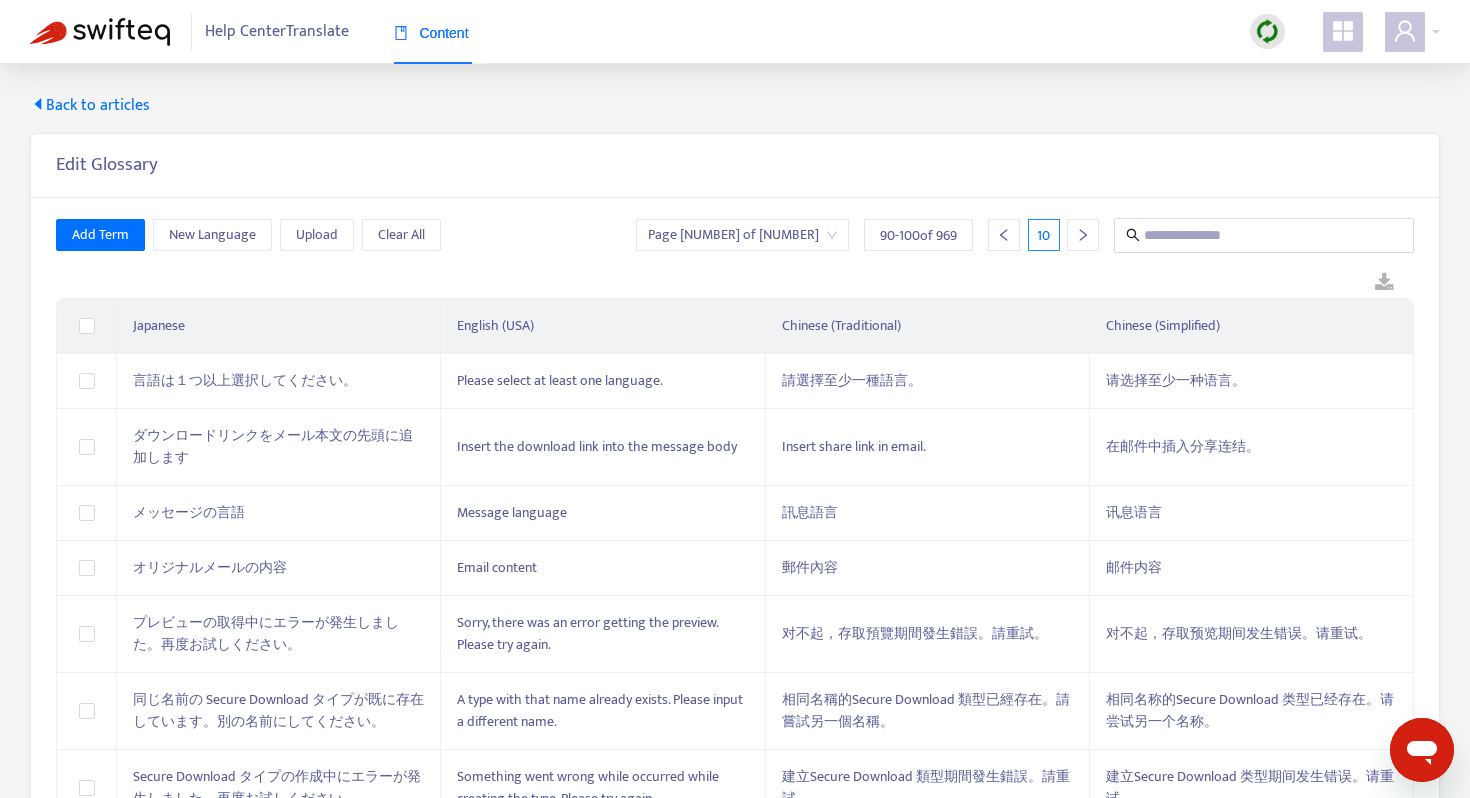 click 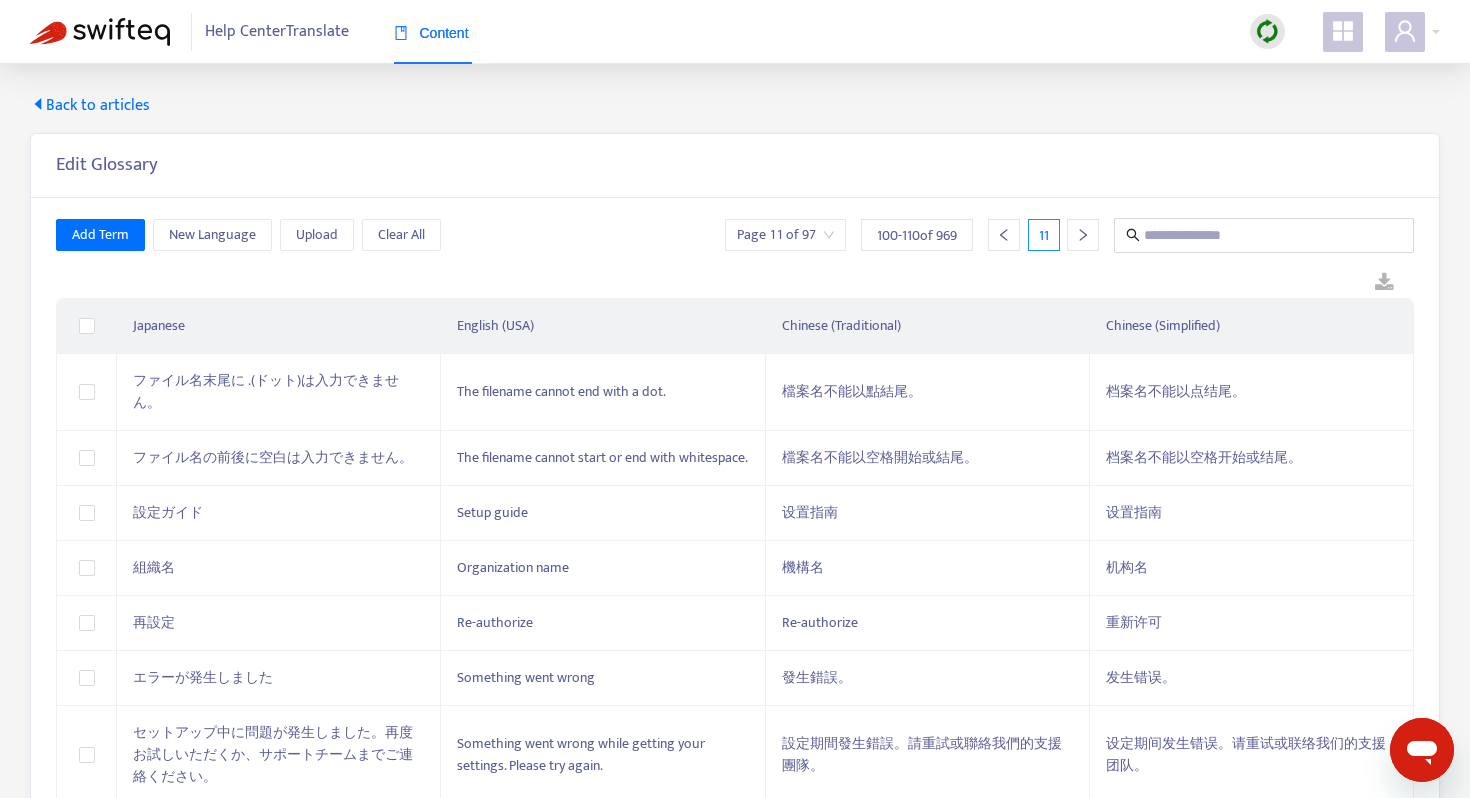 click 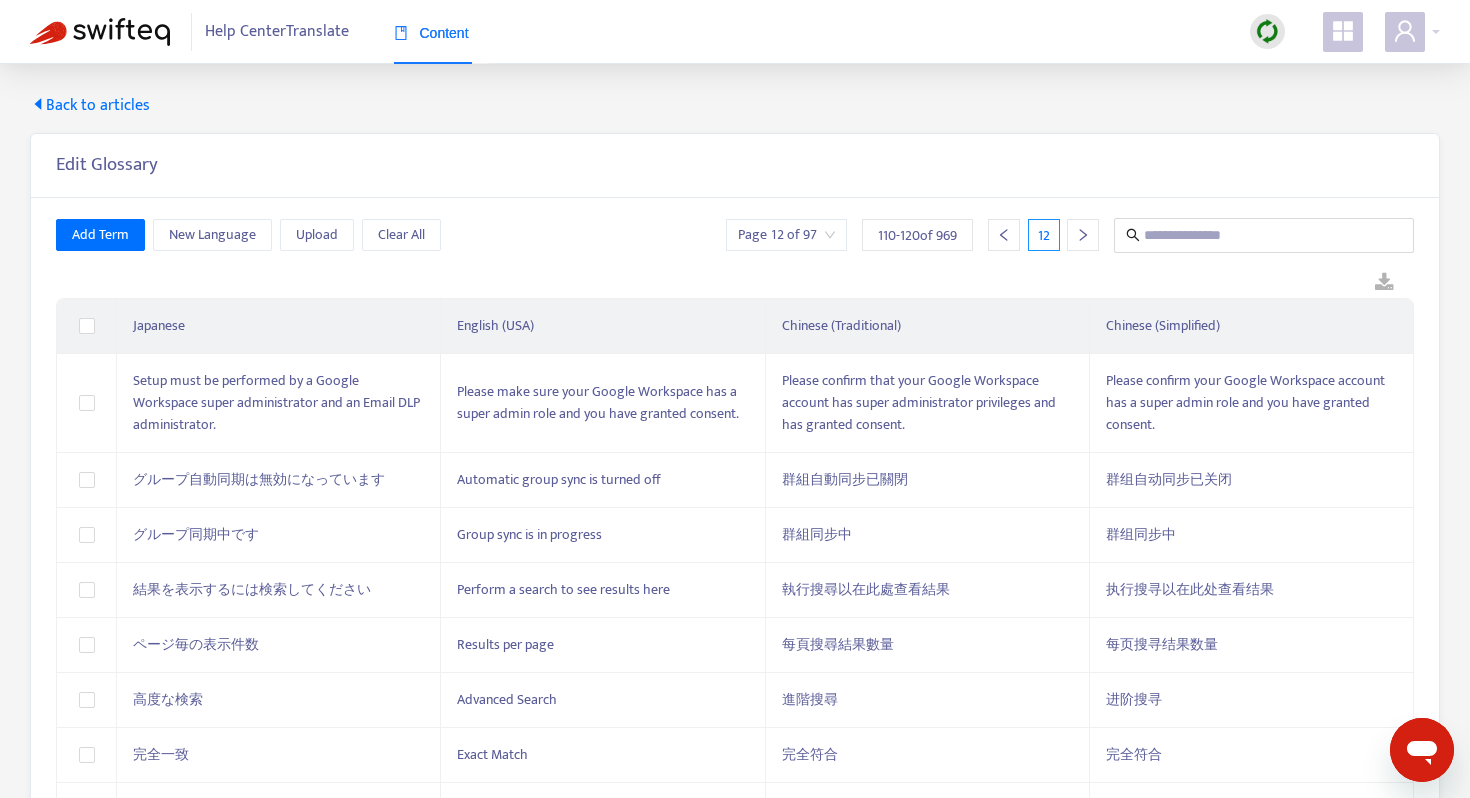 click 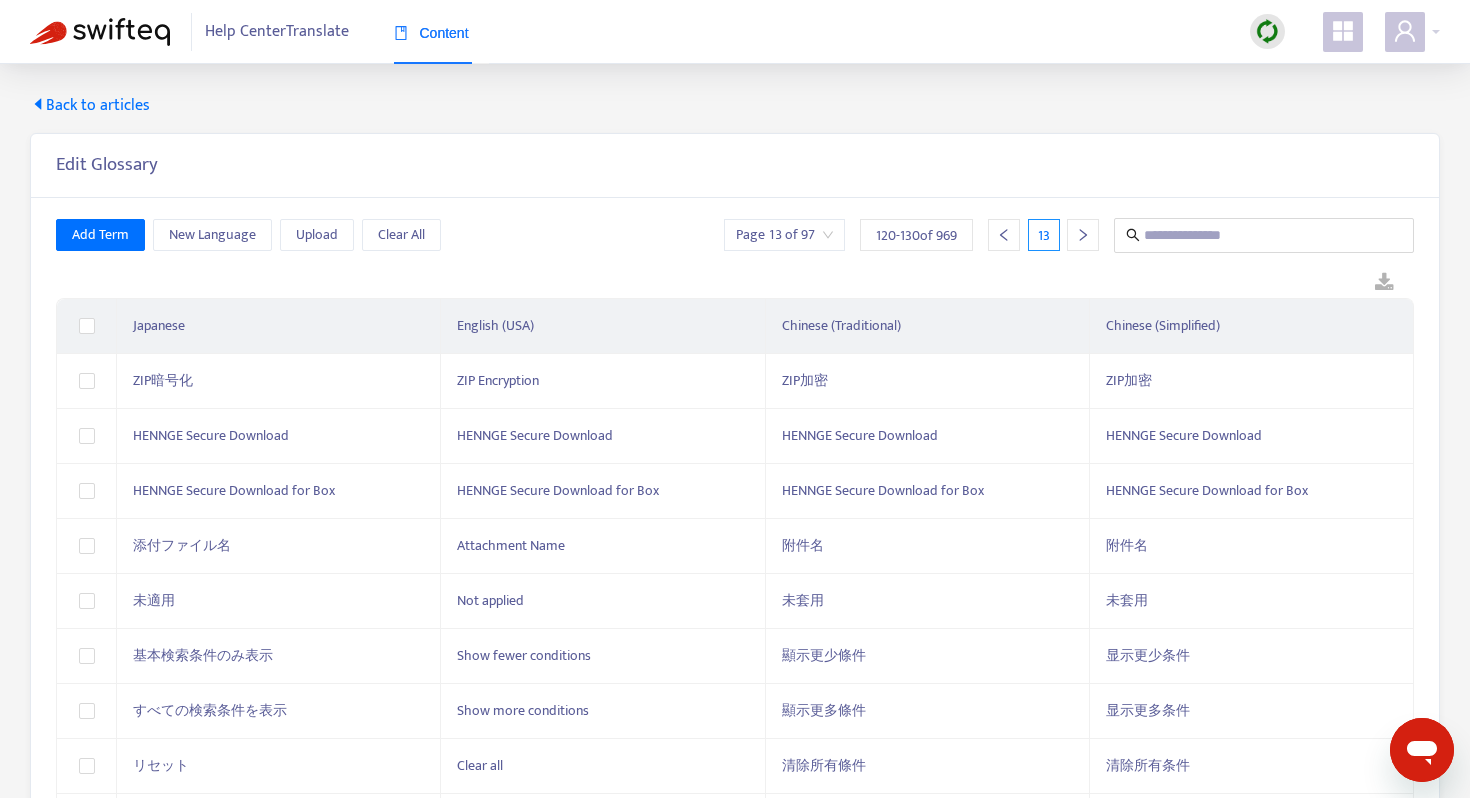 click 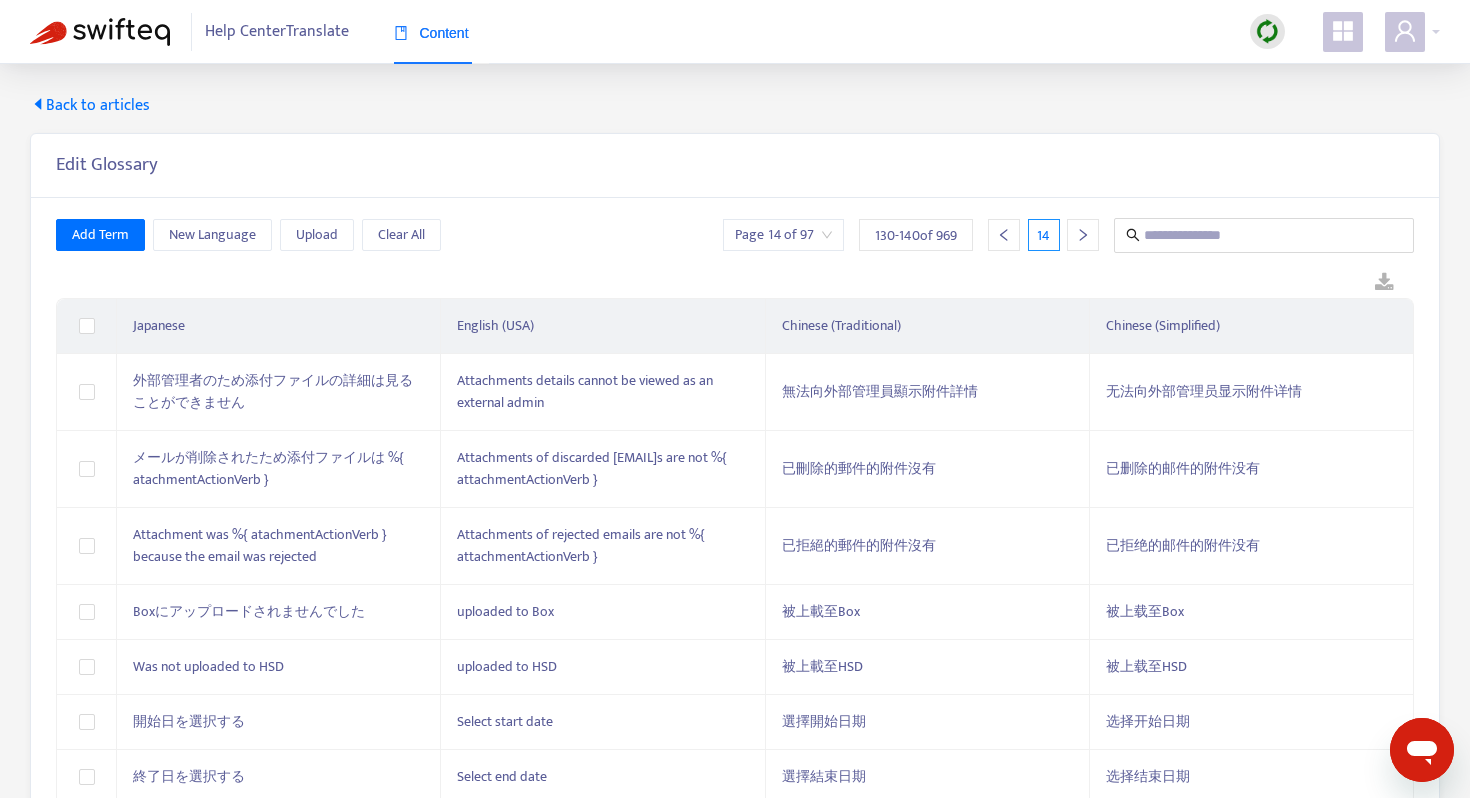 click 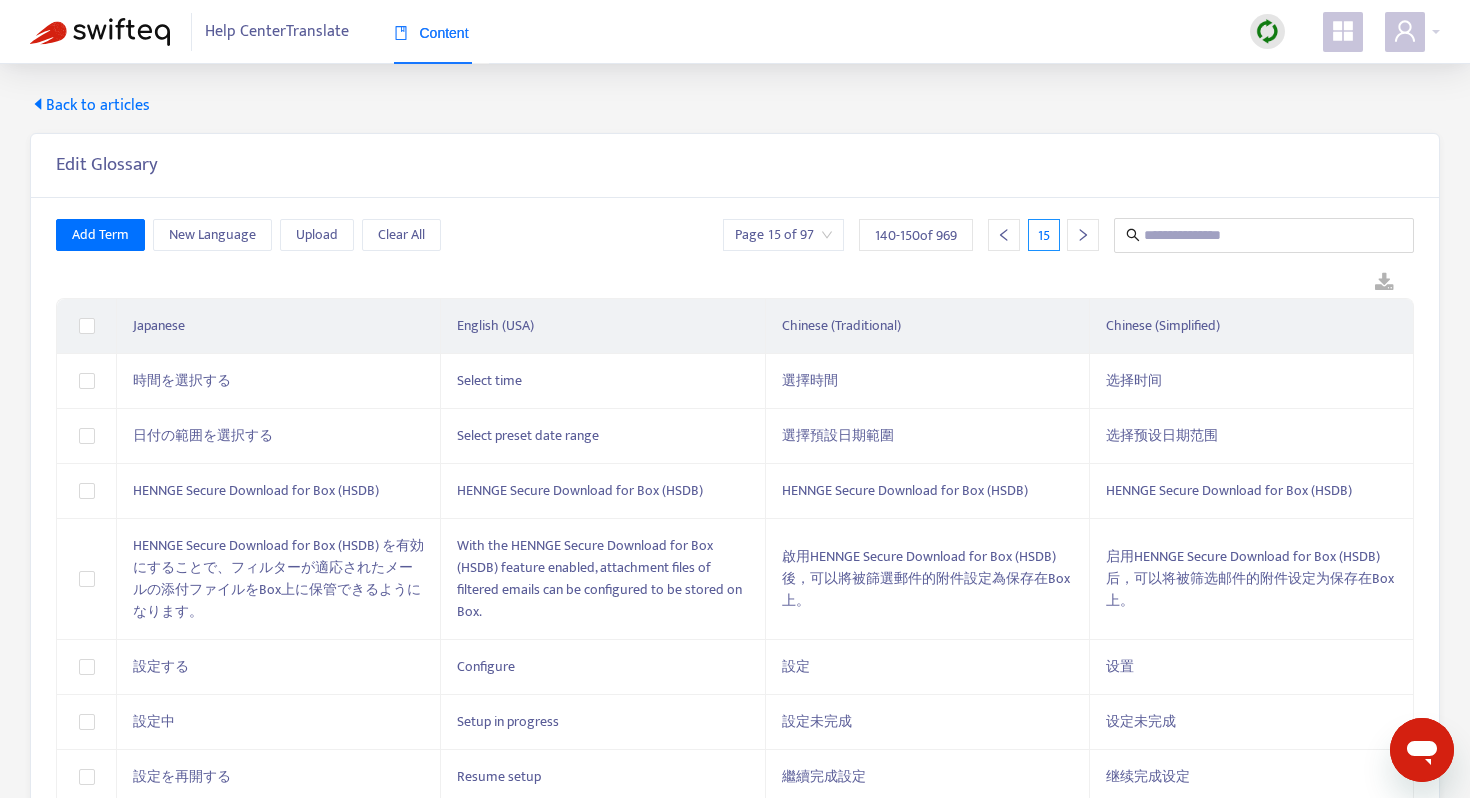 click 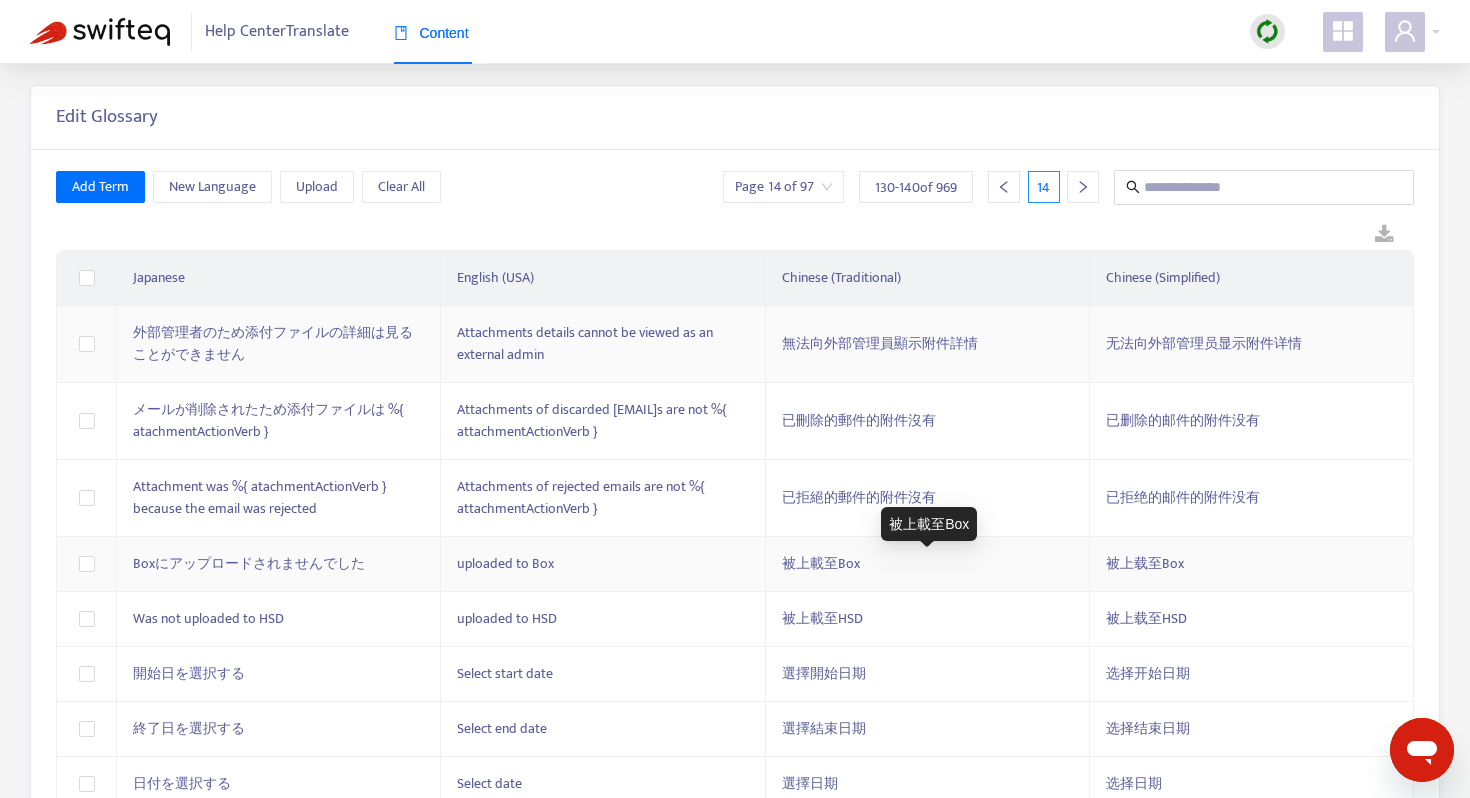 scroll, scrollTop: 0, scrollLeft: 0, axis: both 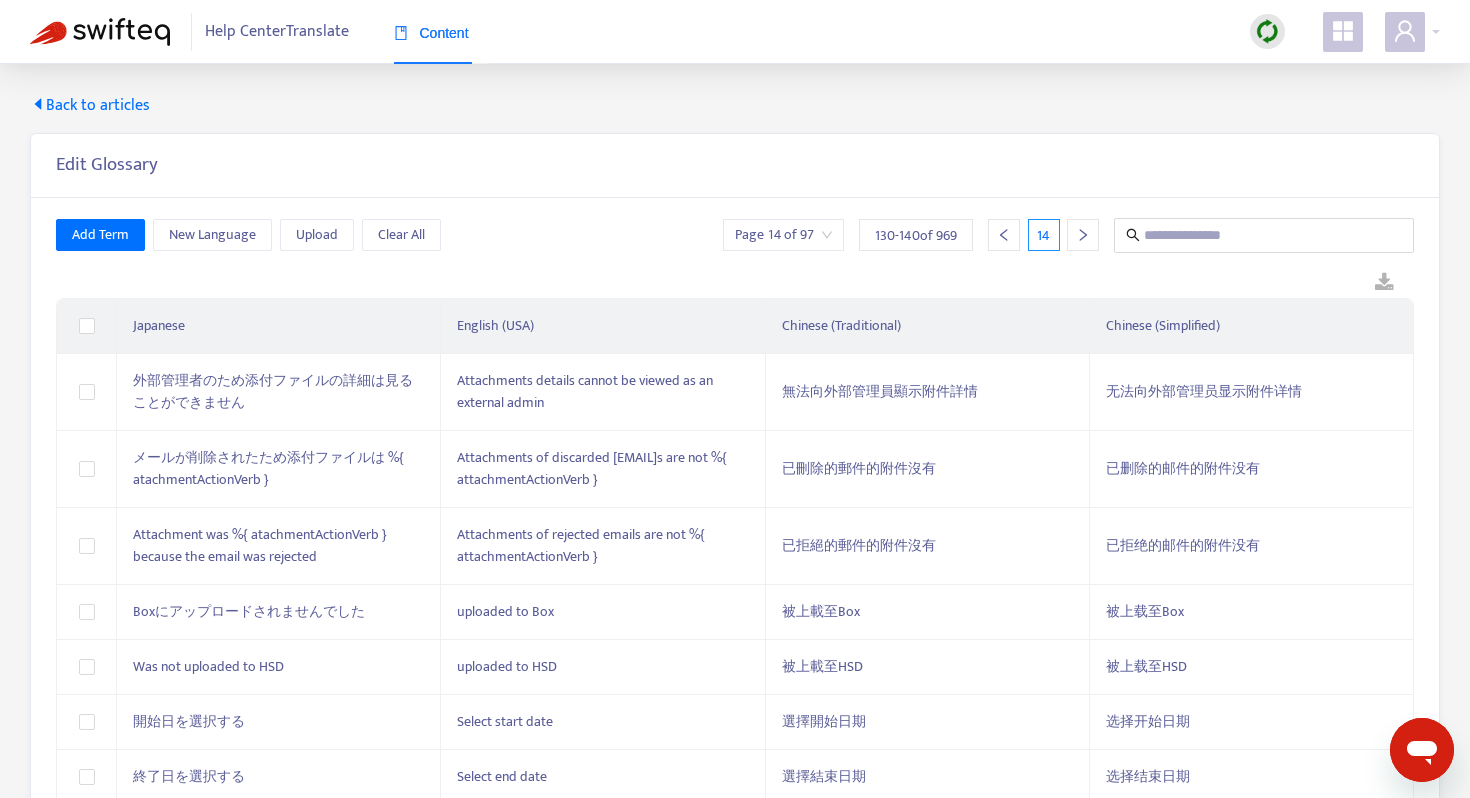 click 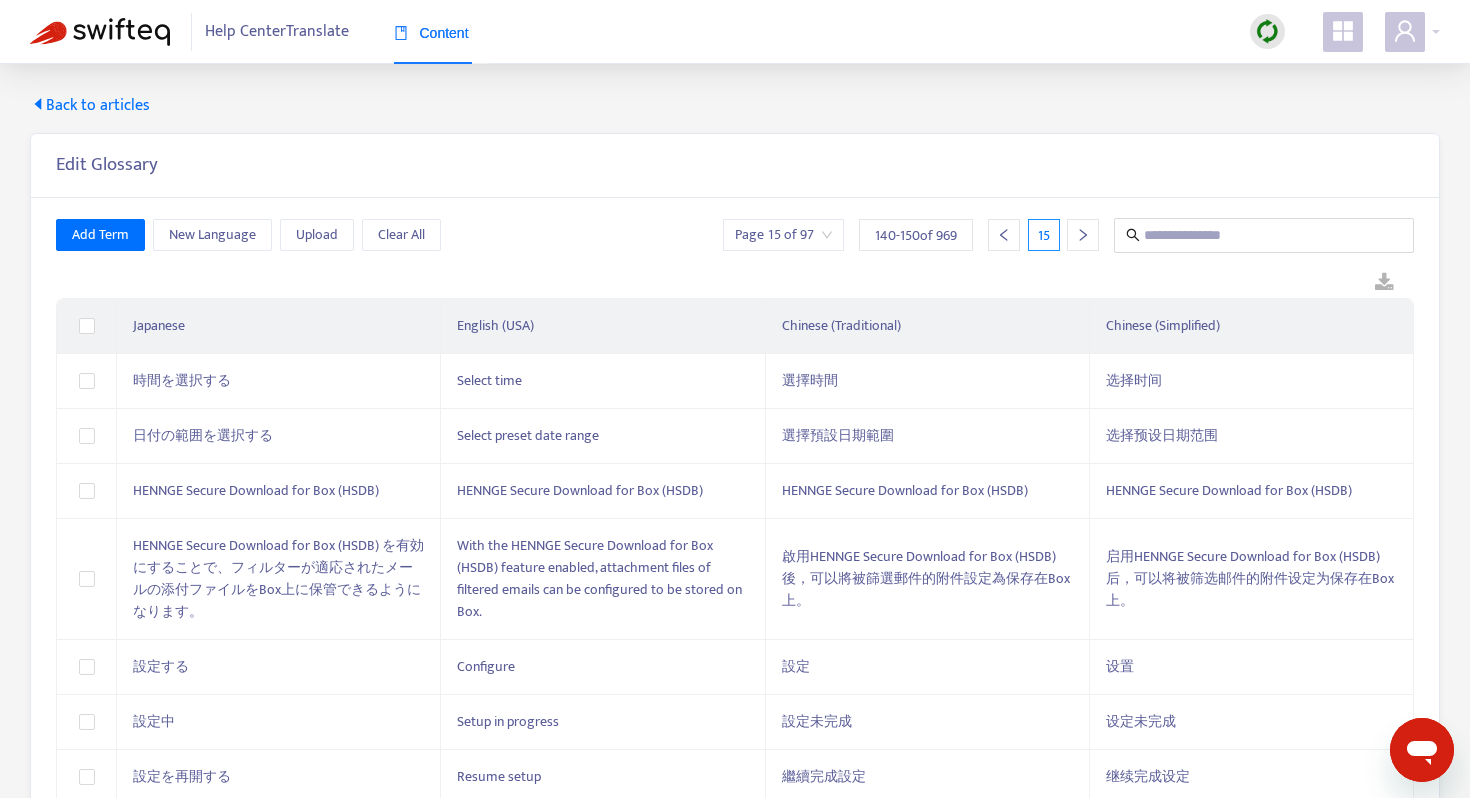 click 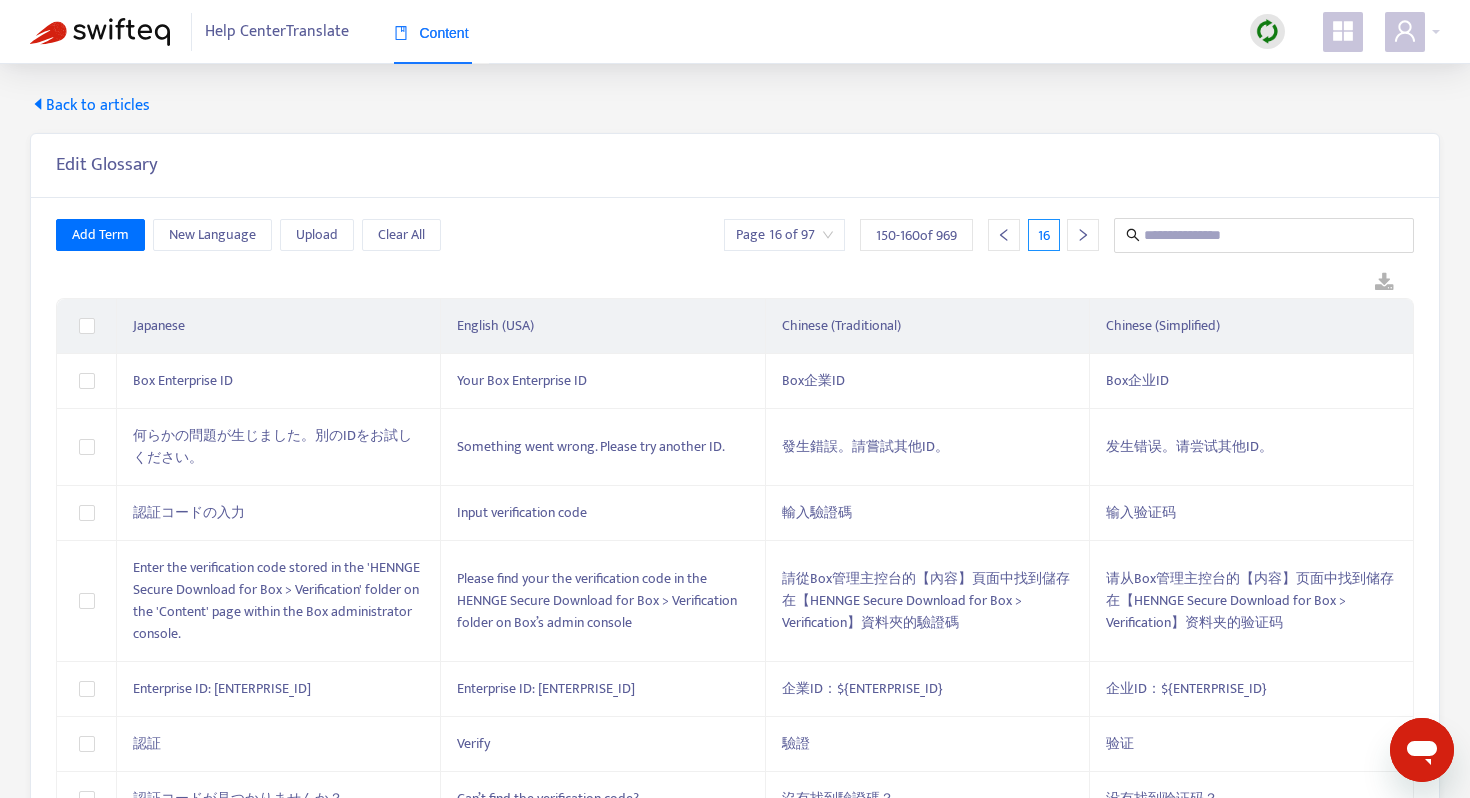 click 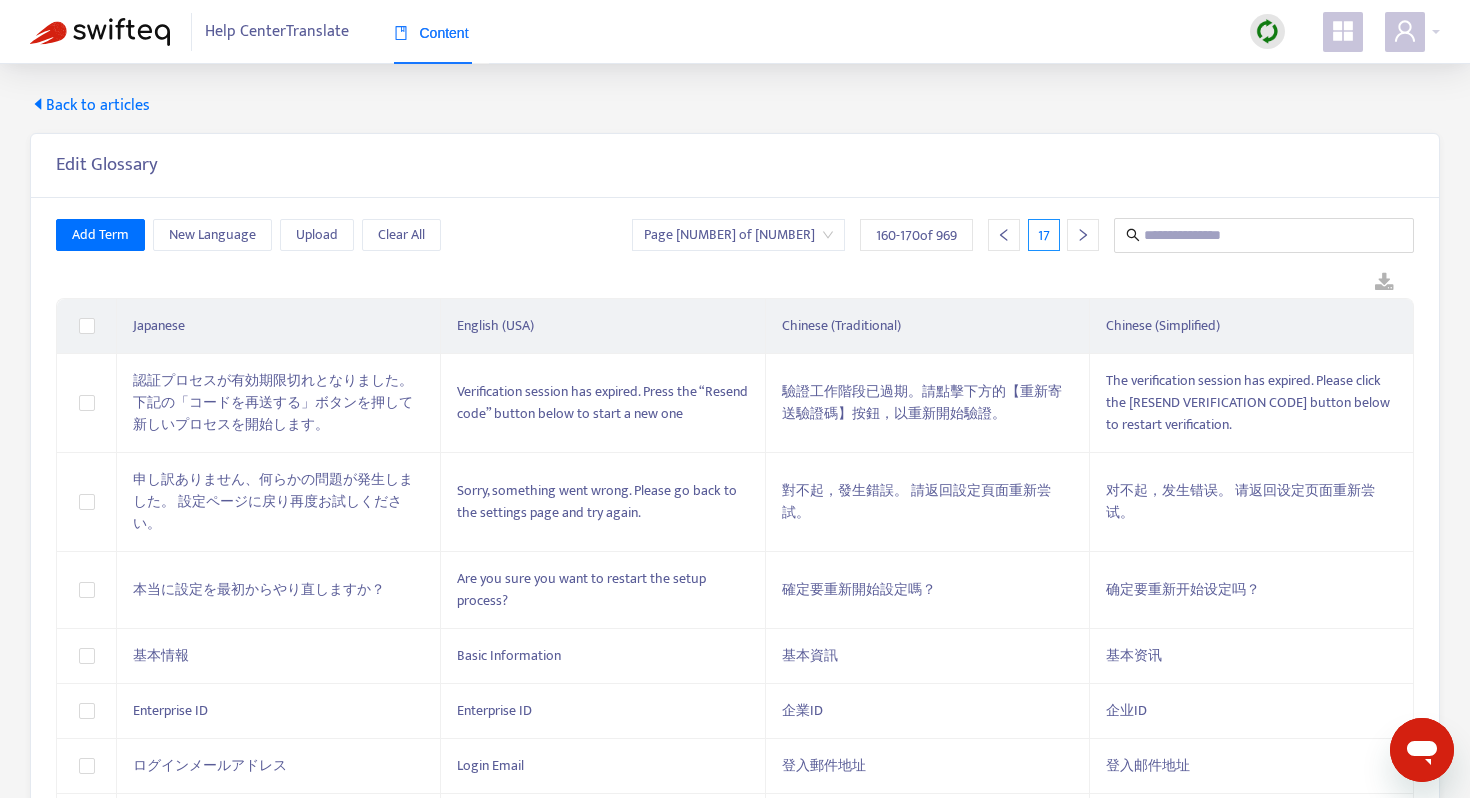 click 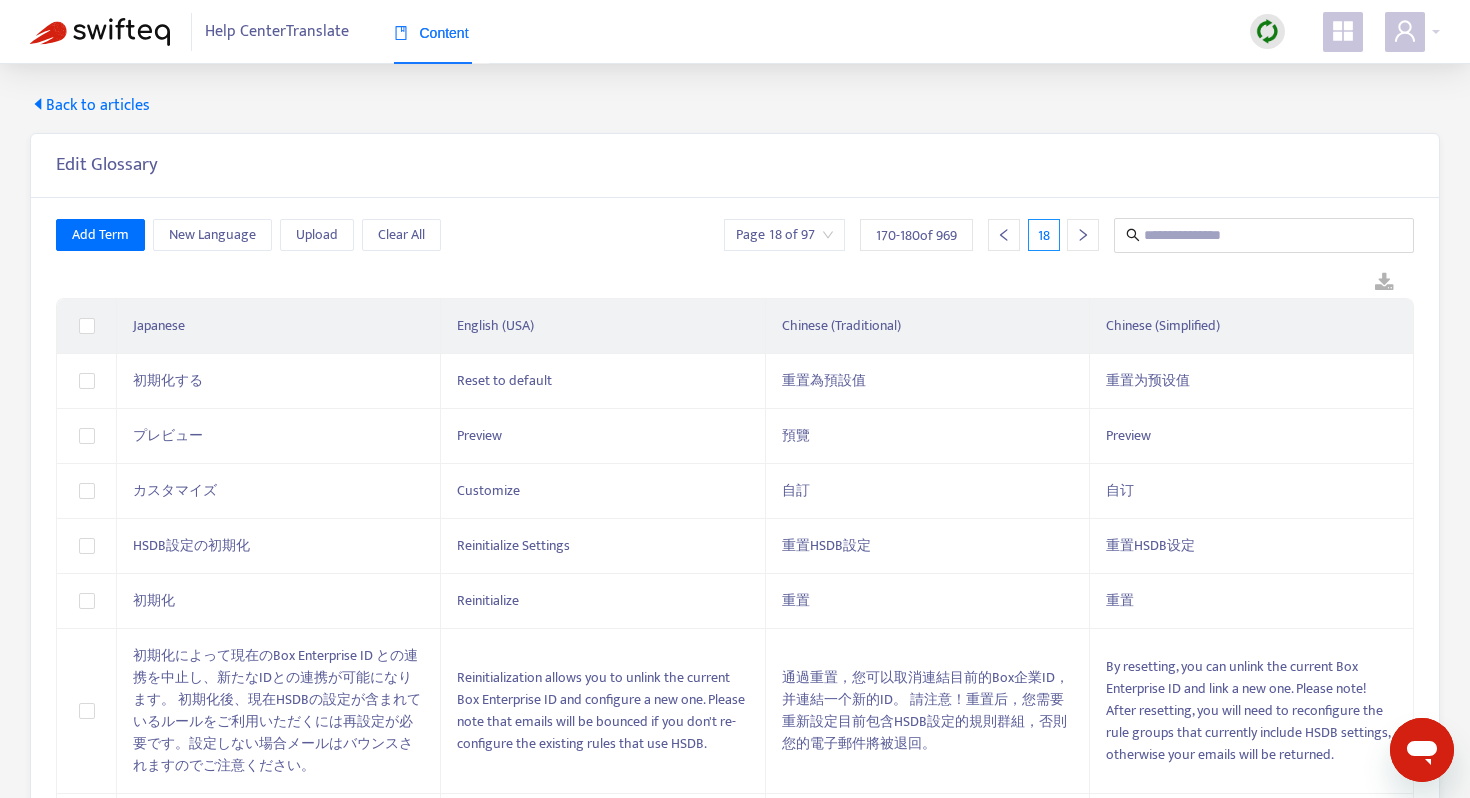 click 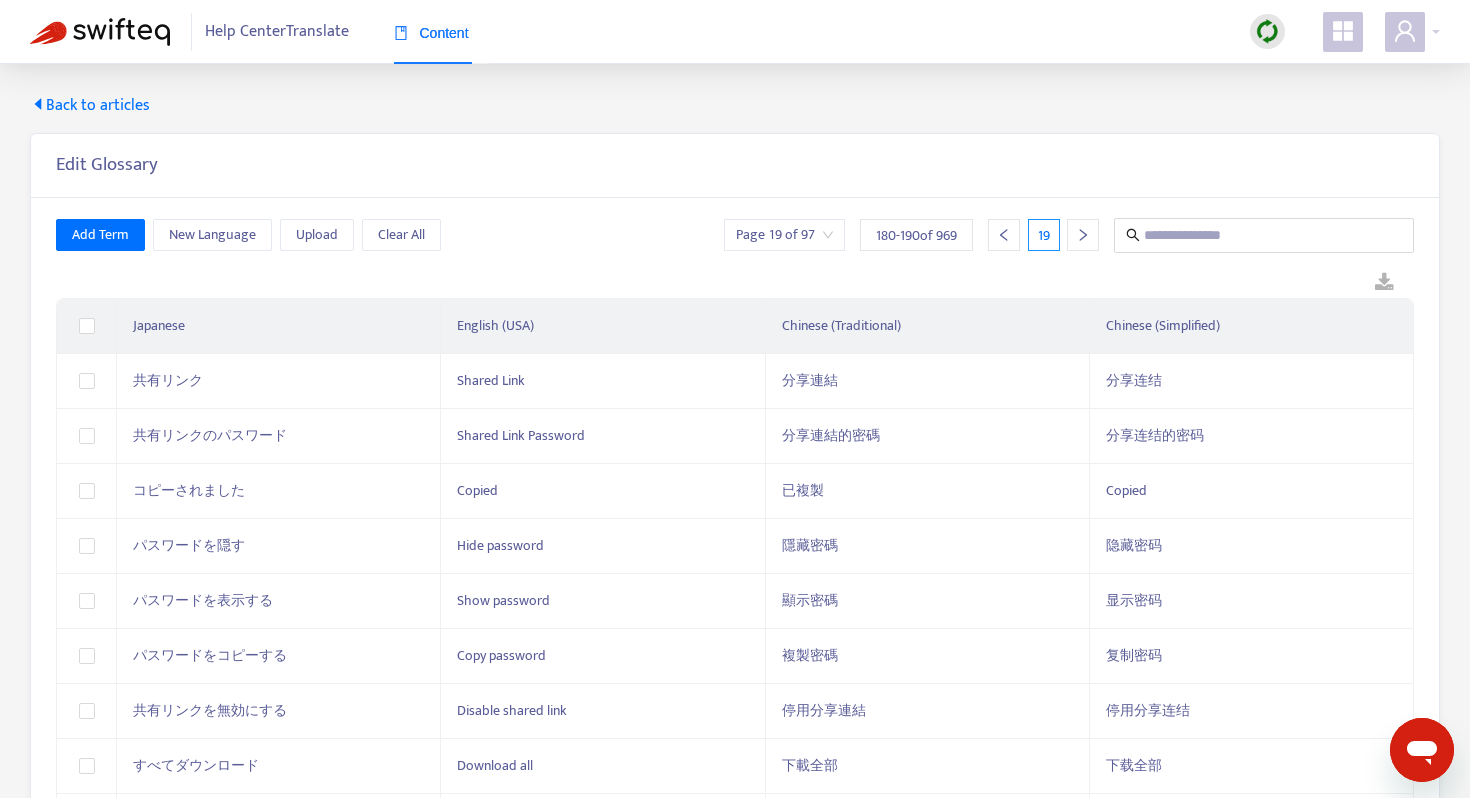 click 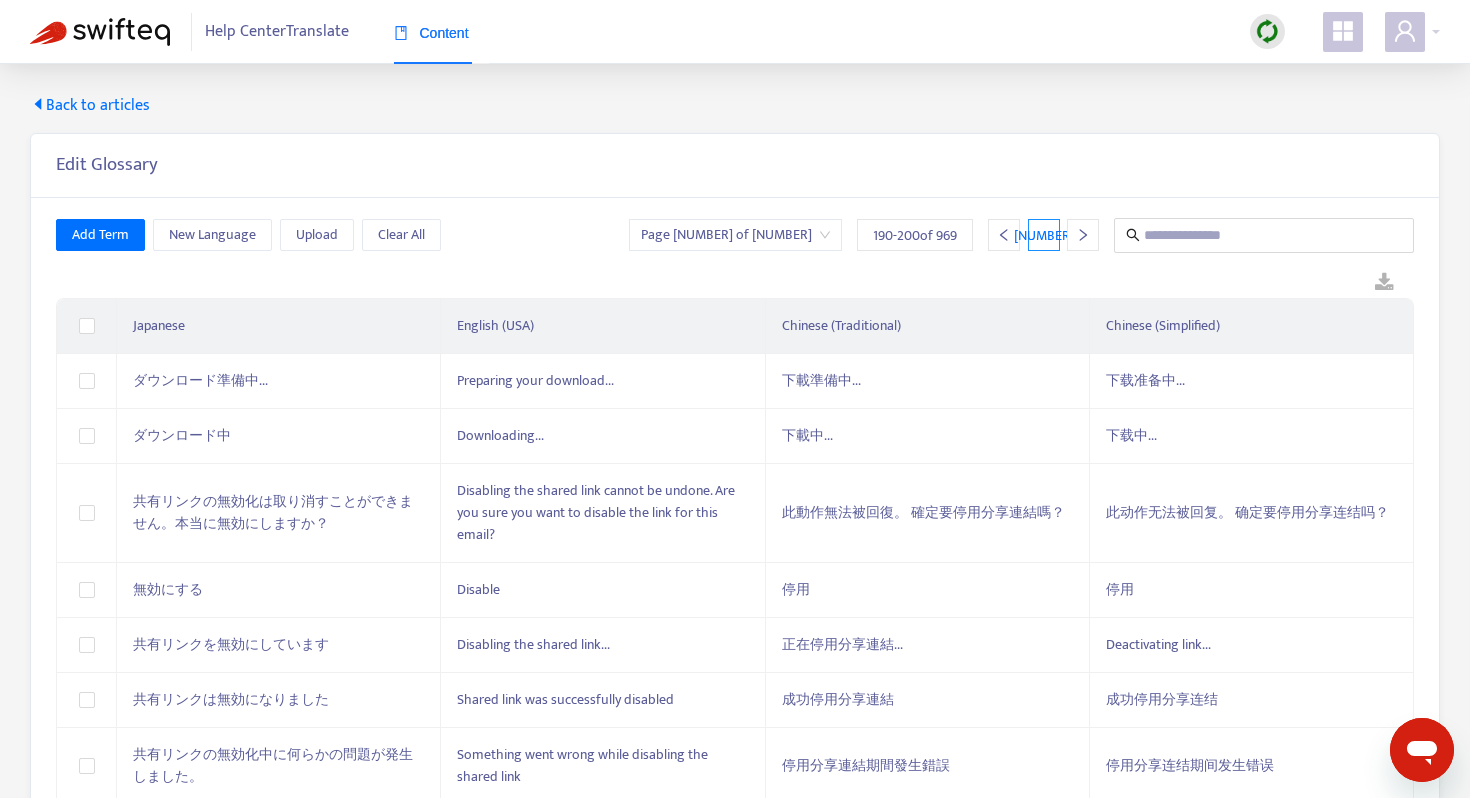 click 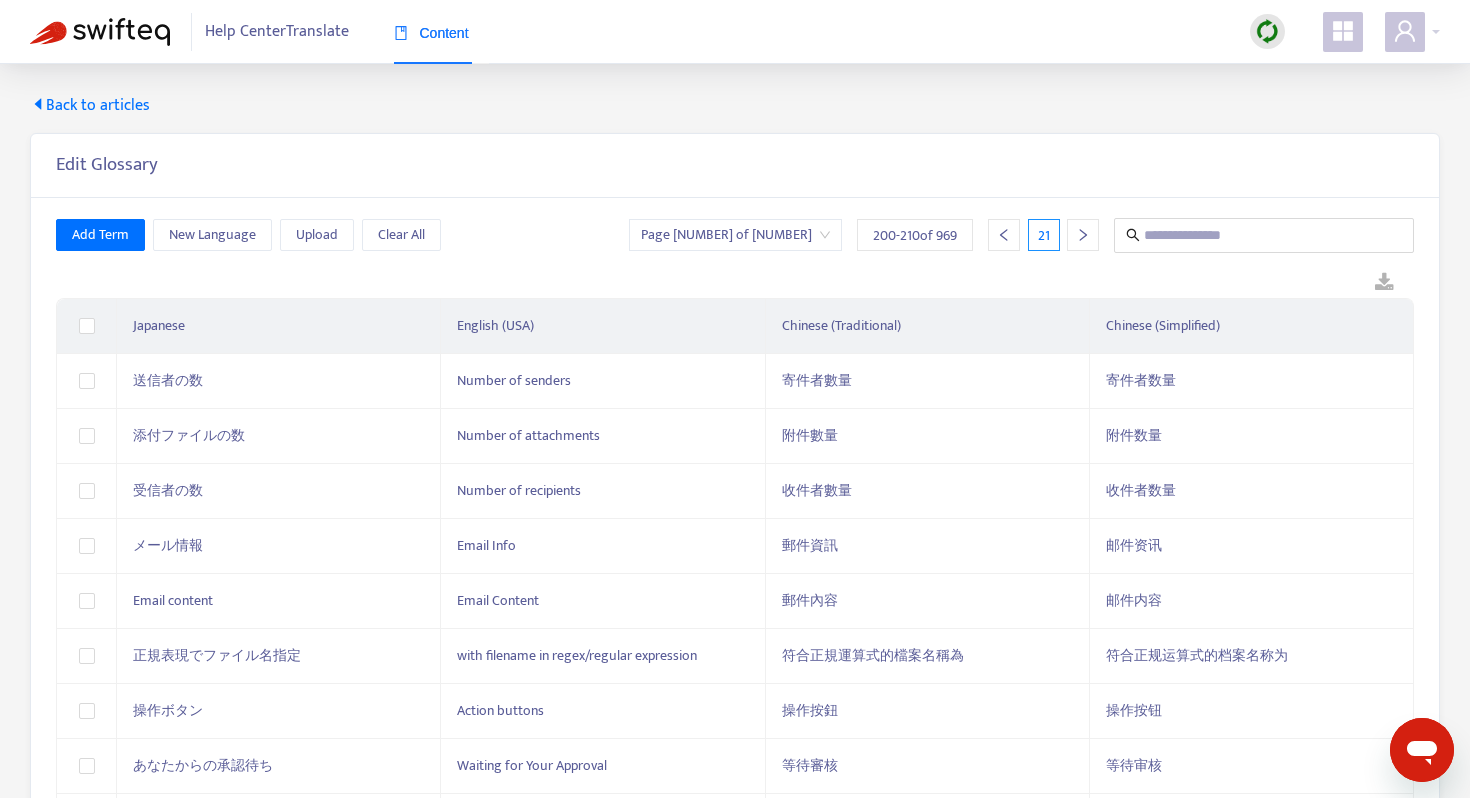 click 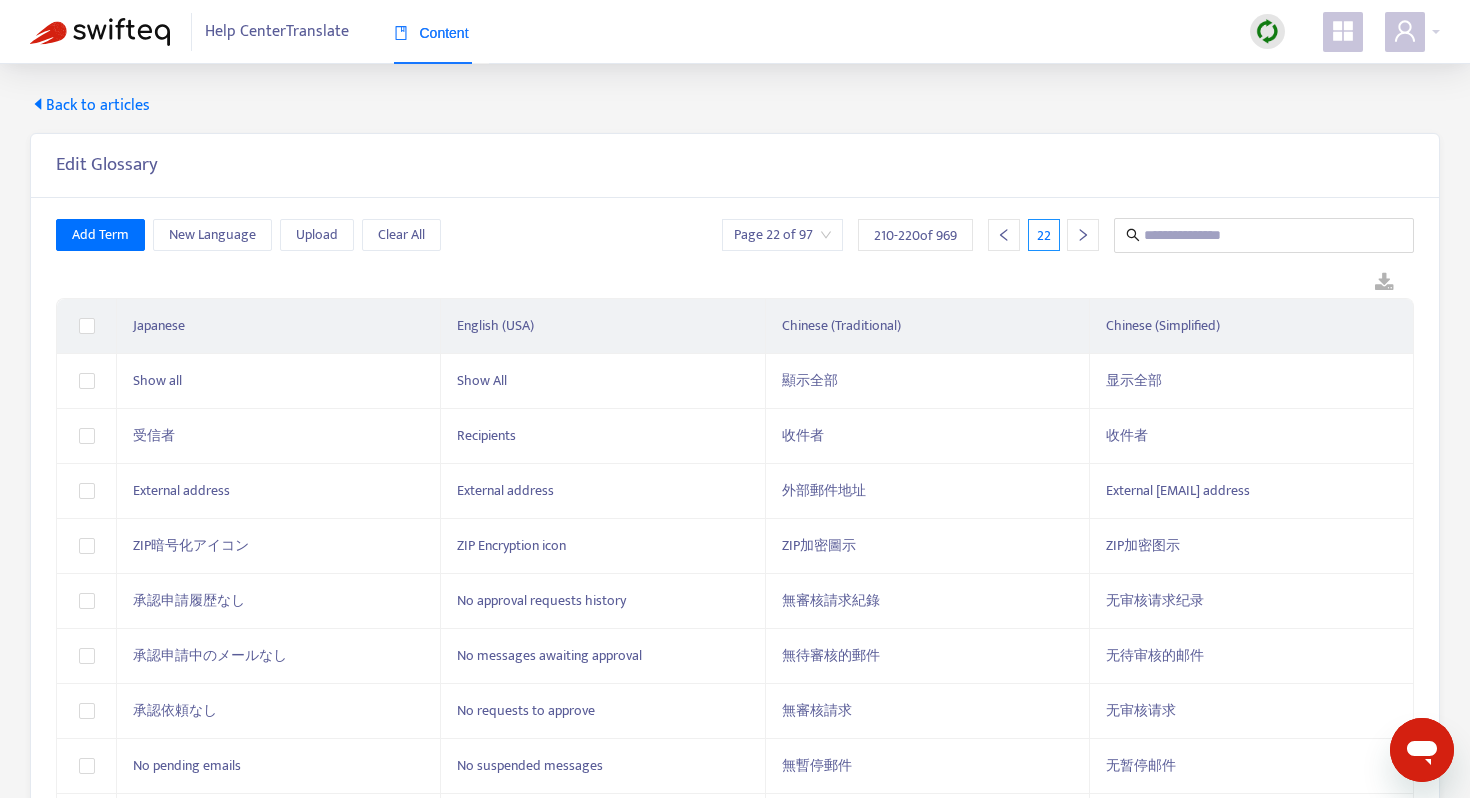 click 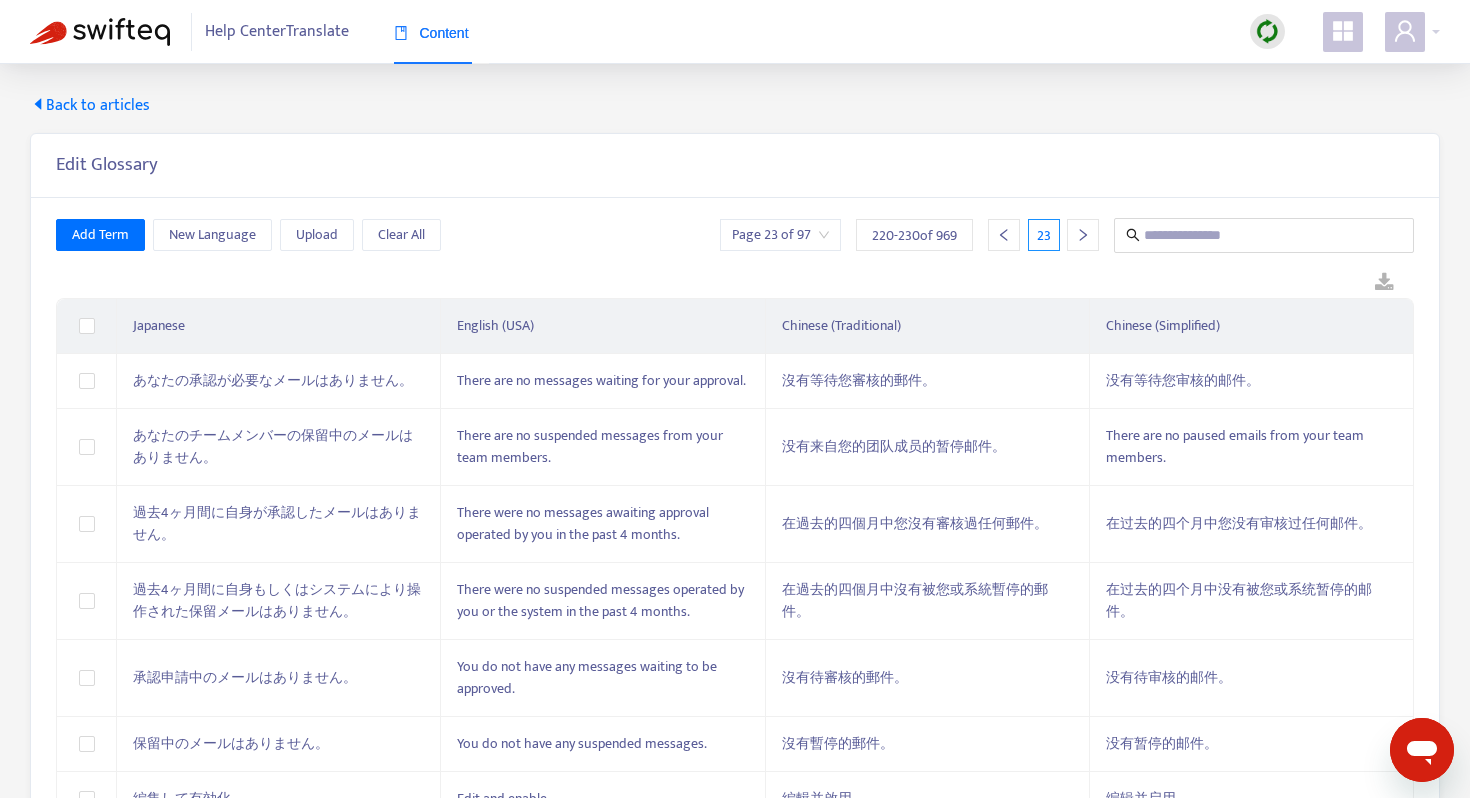 click 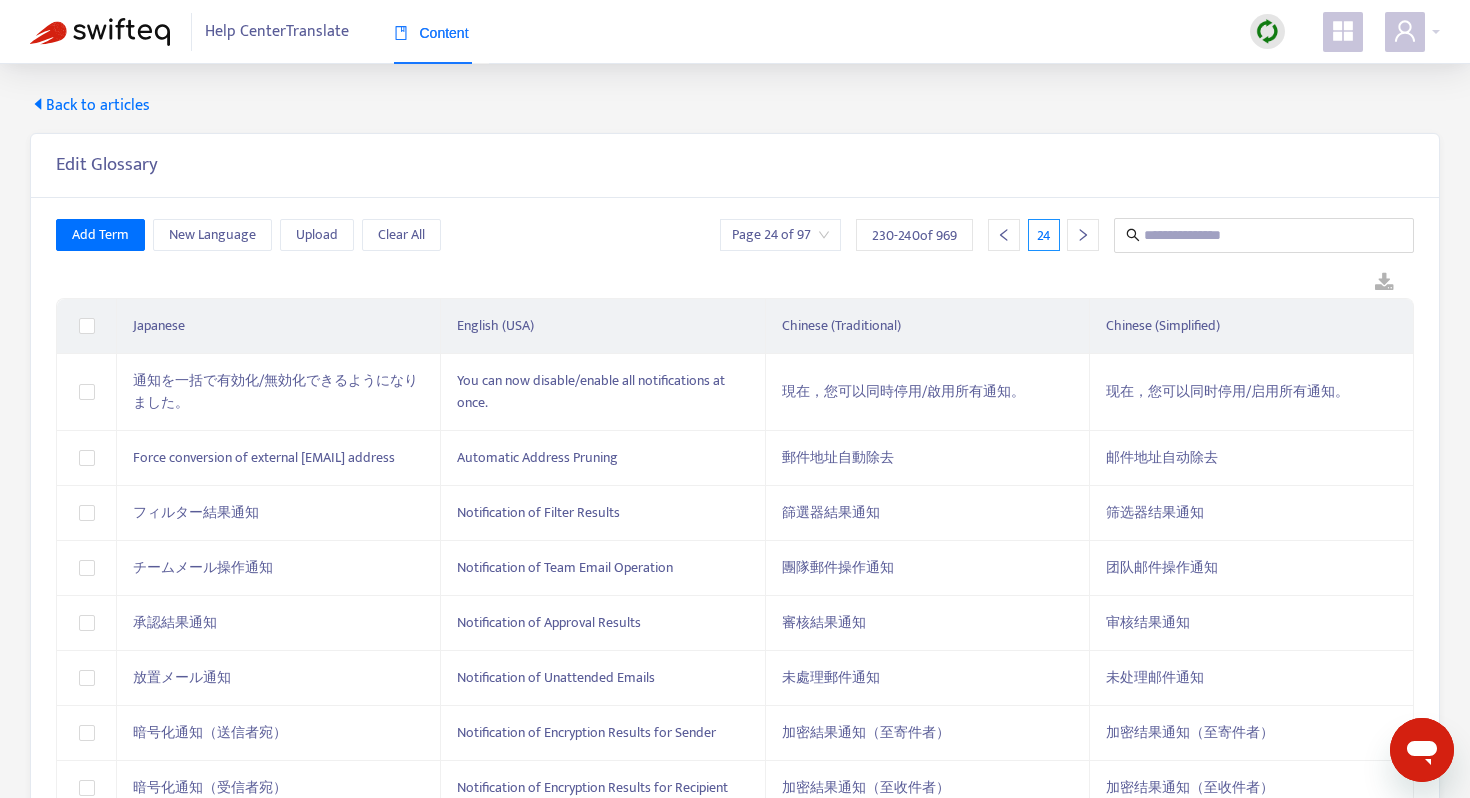 click 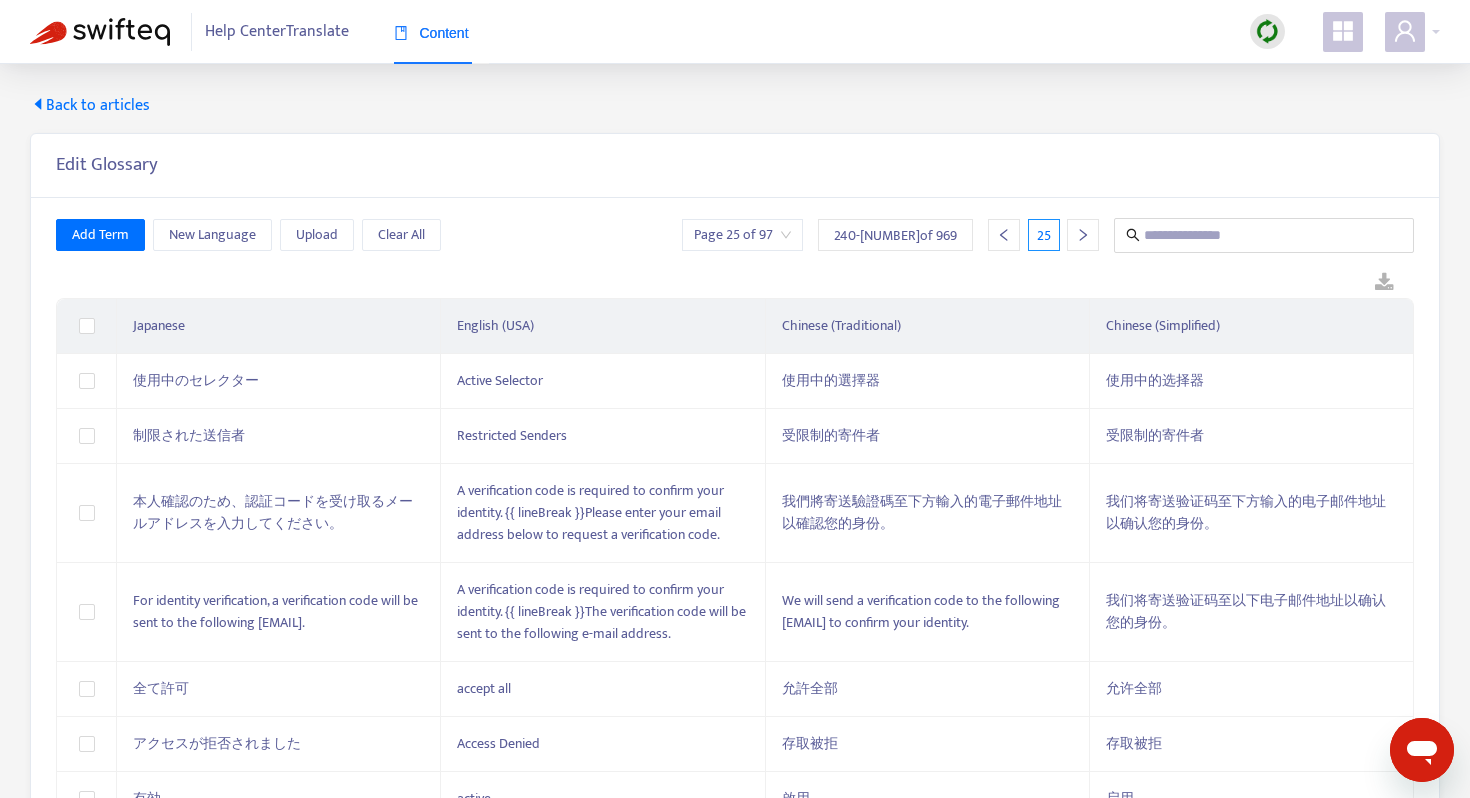 click 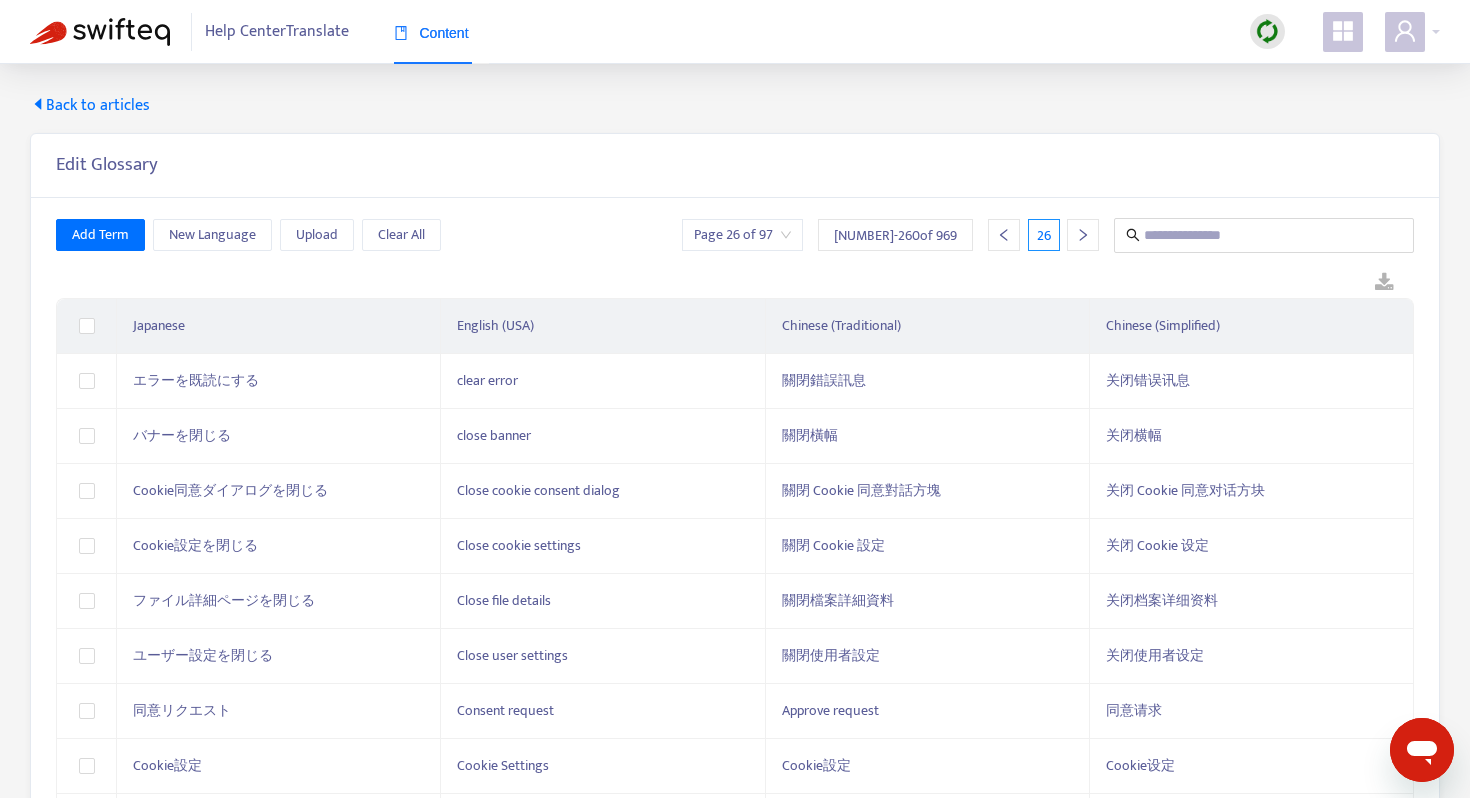 click 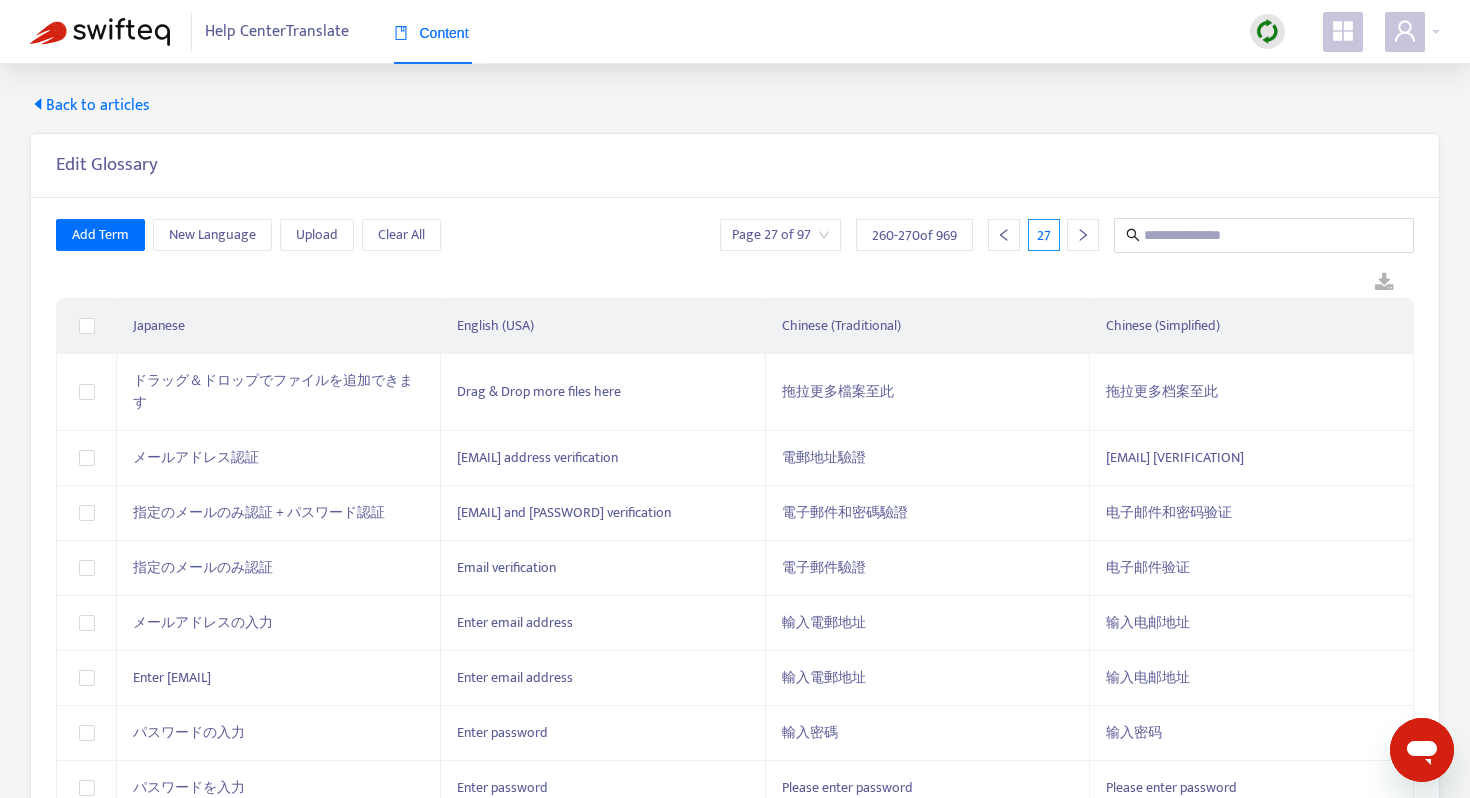click 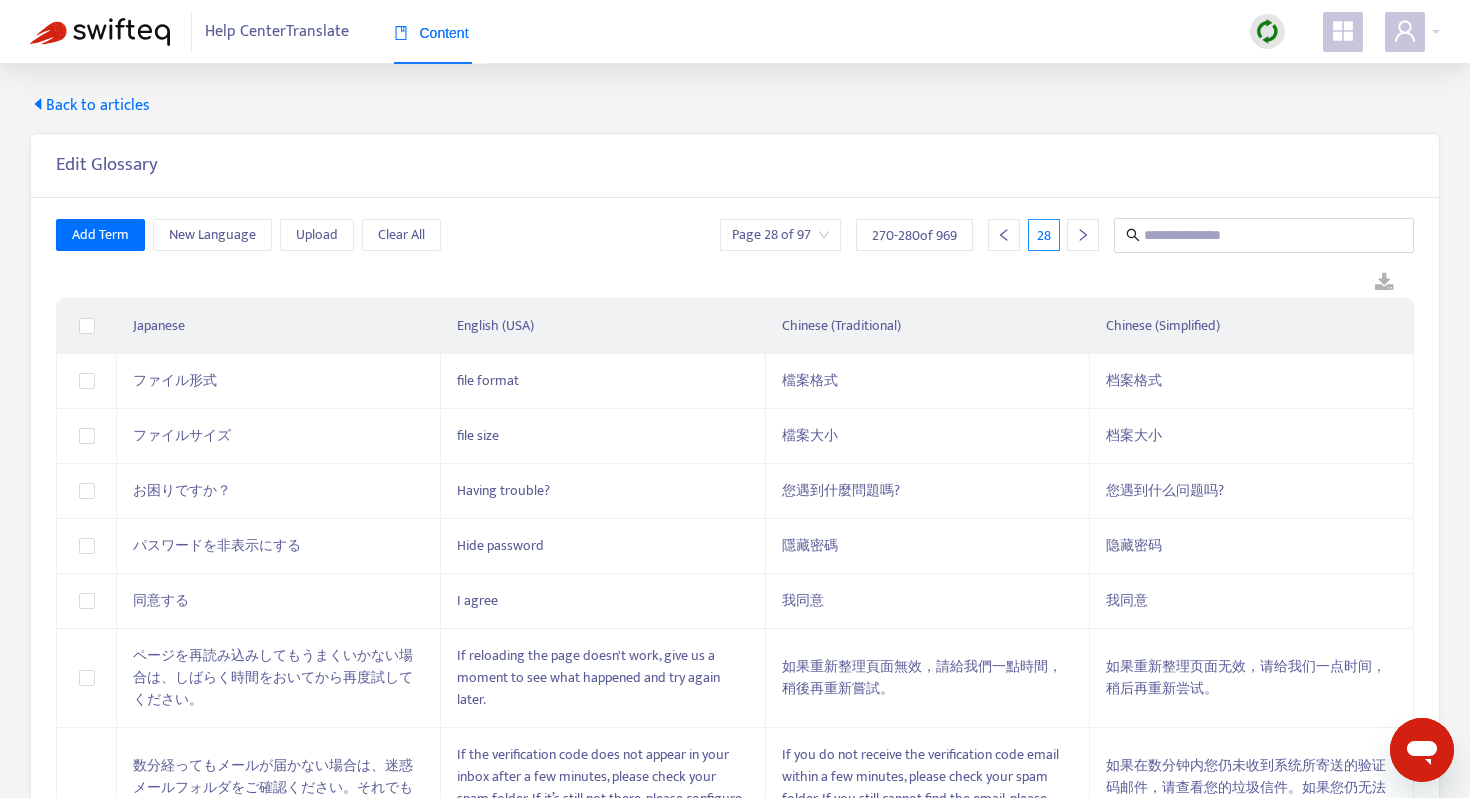 click 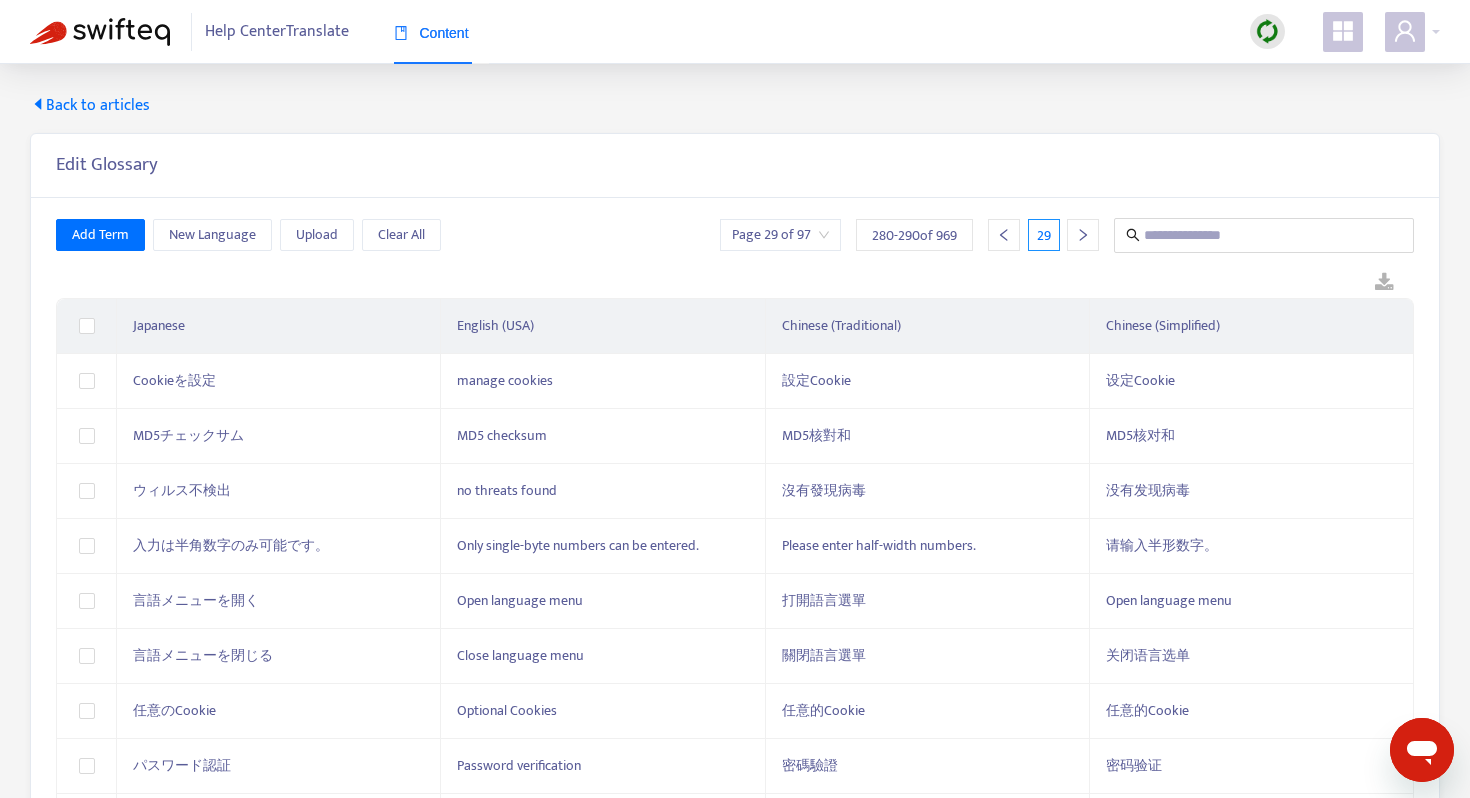 click 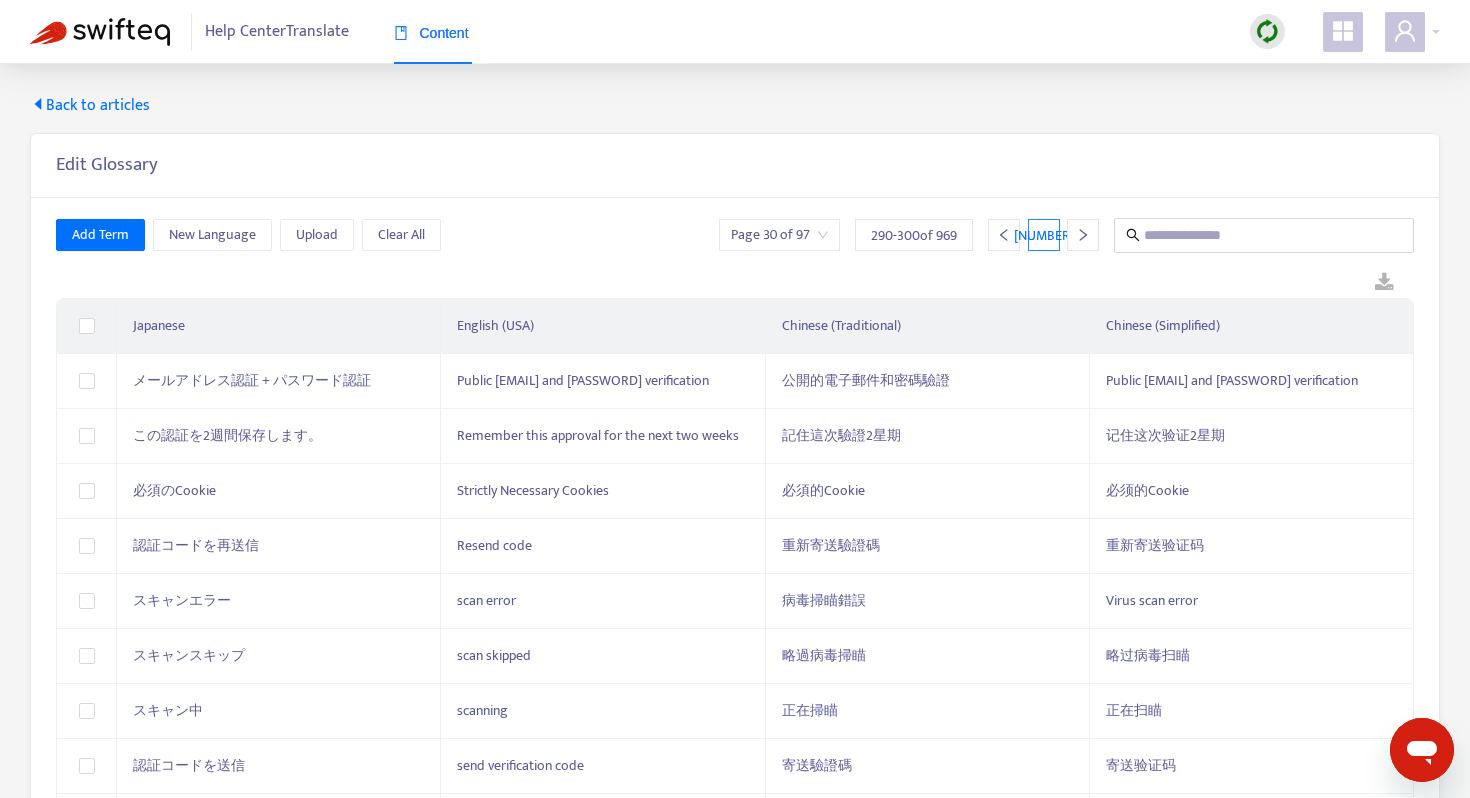 click 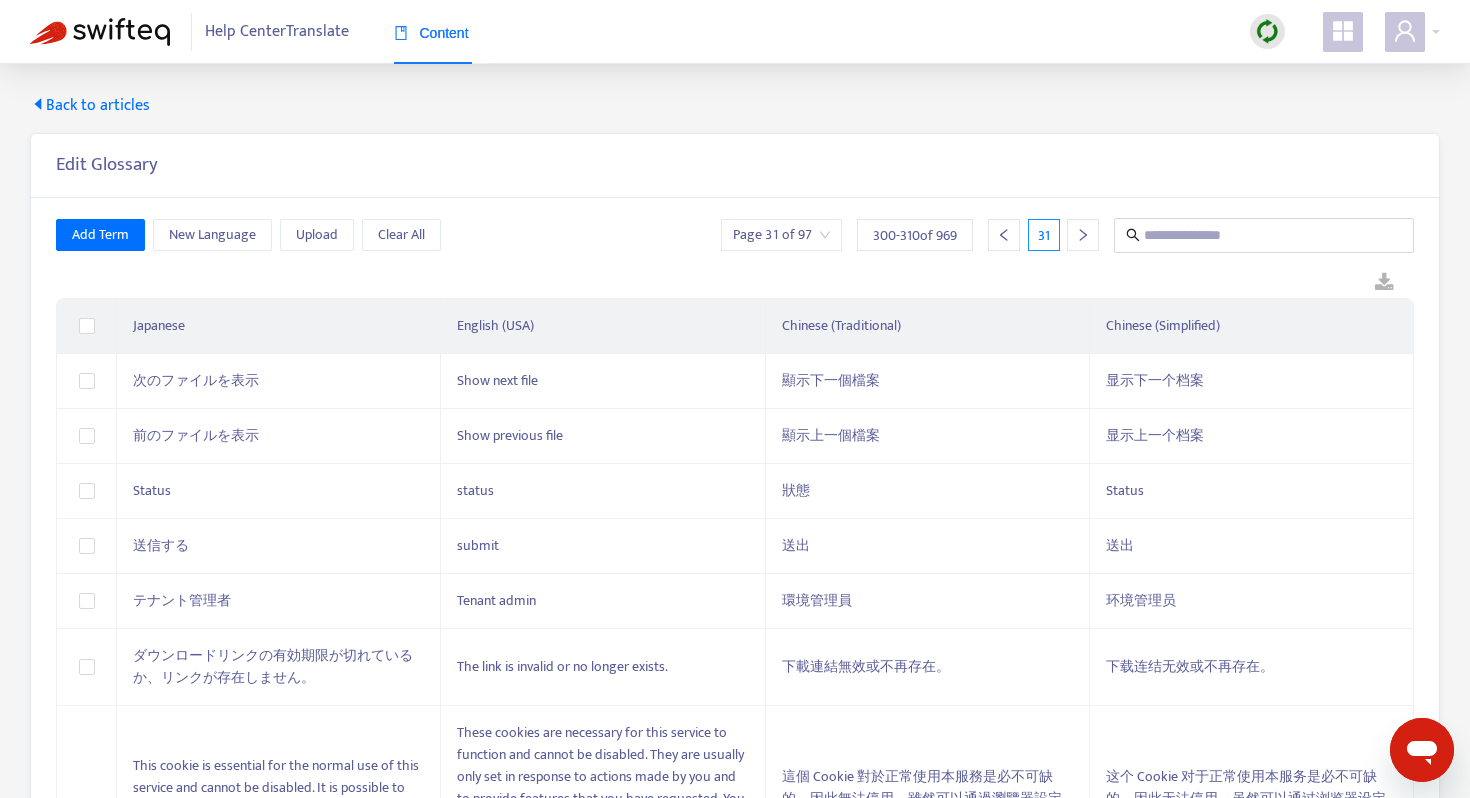 click 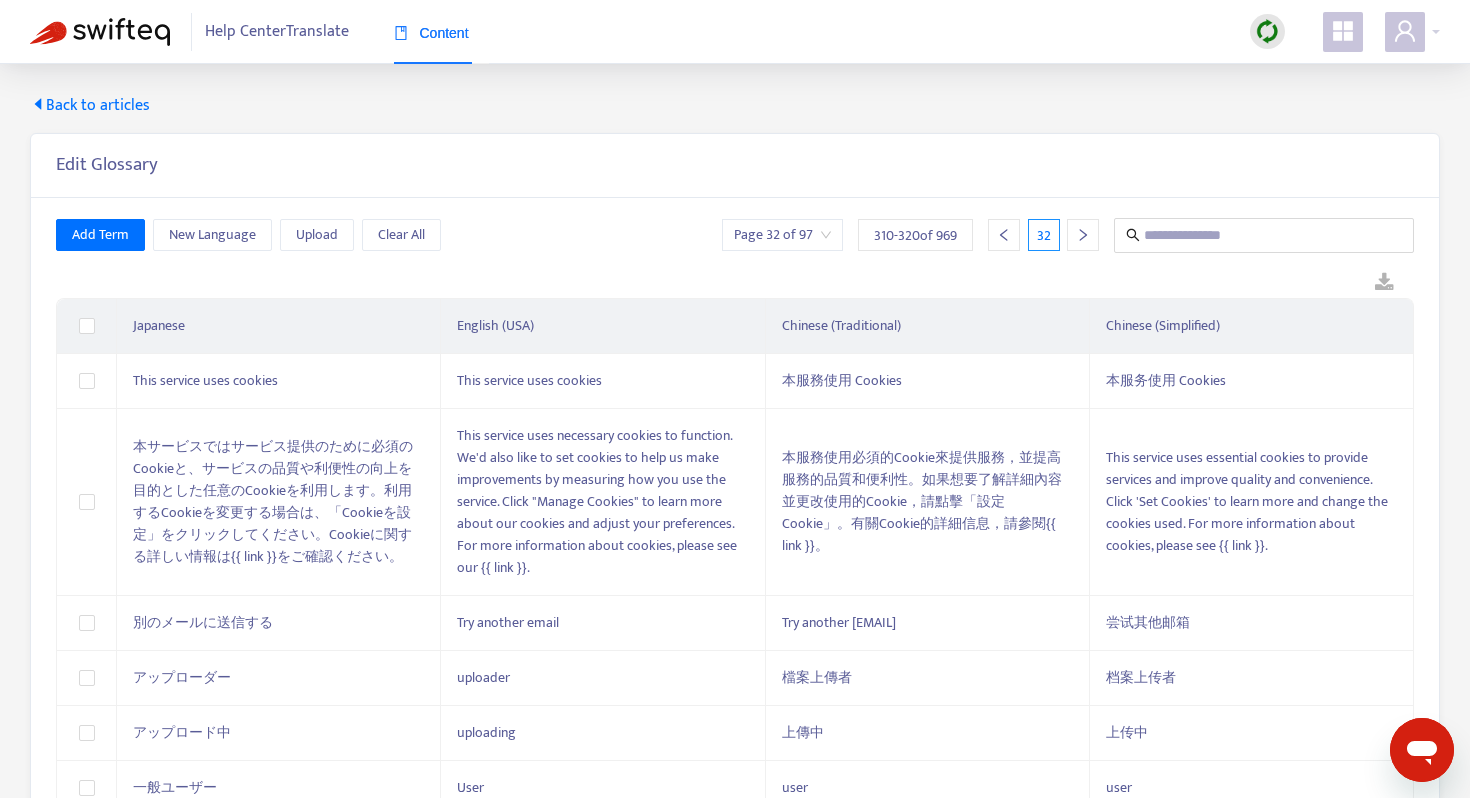 click 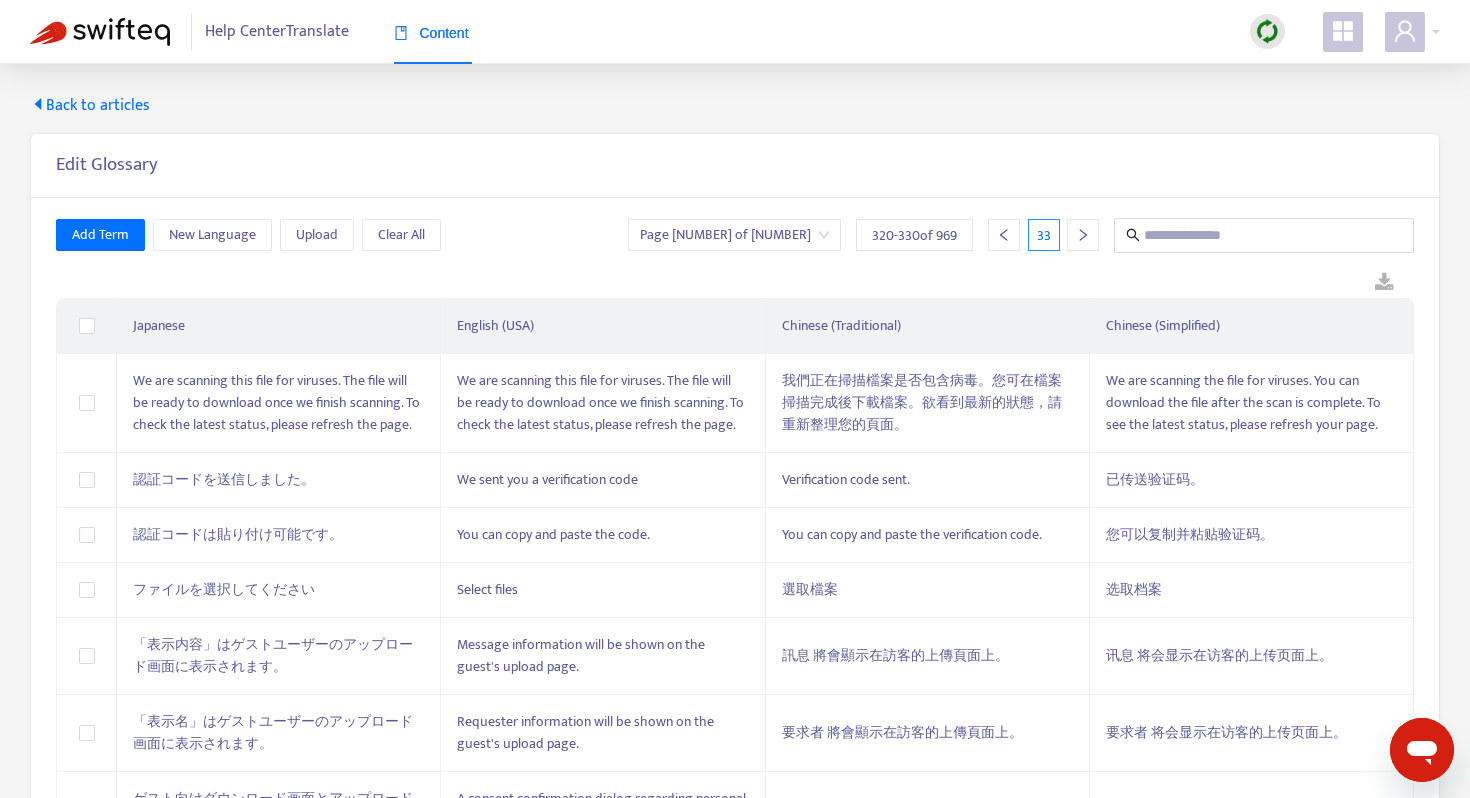 click 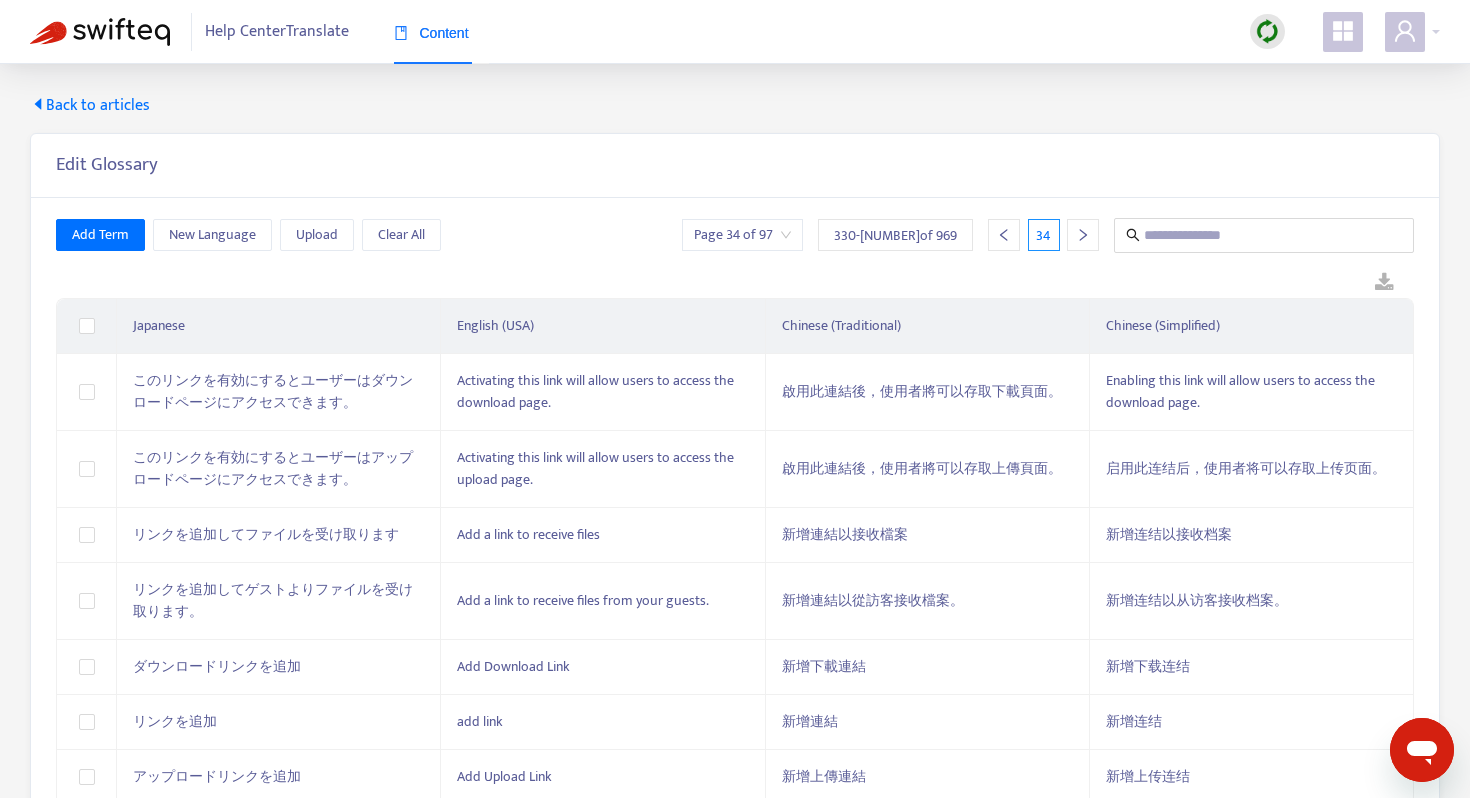 click 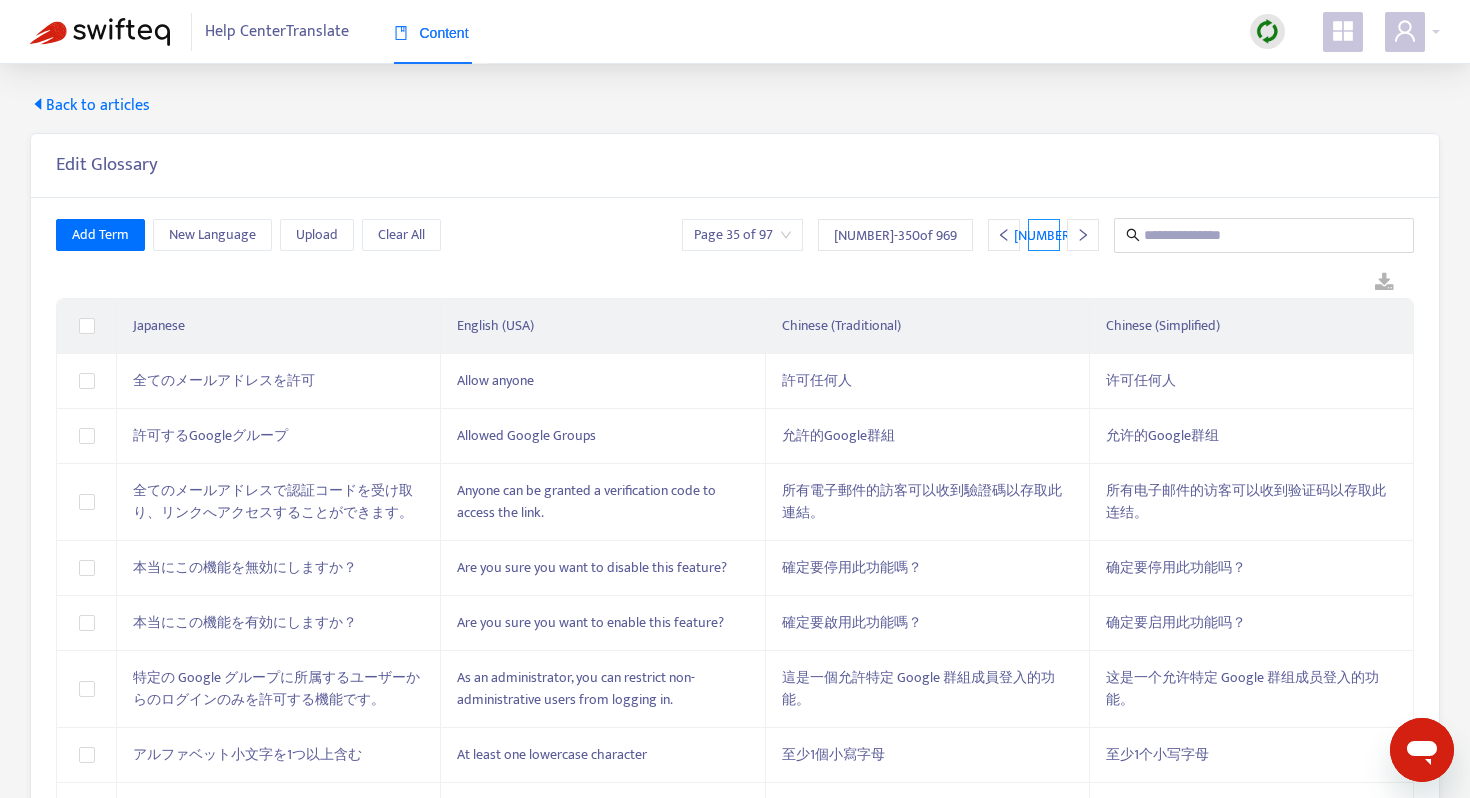 click 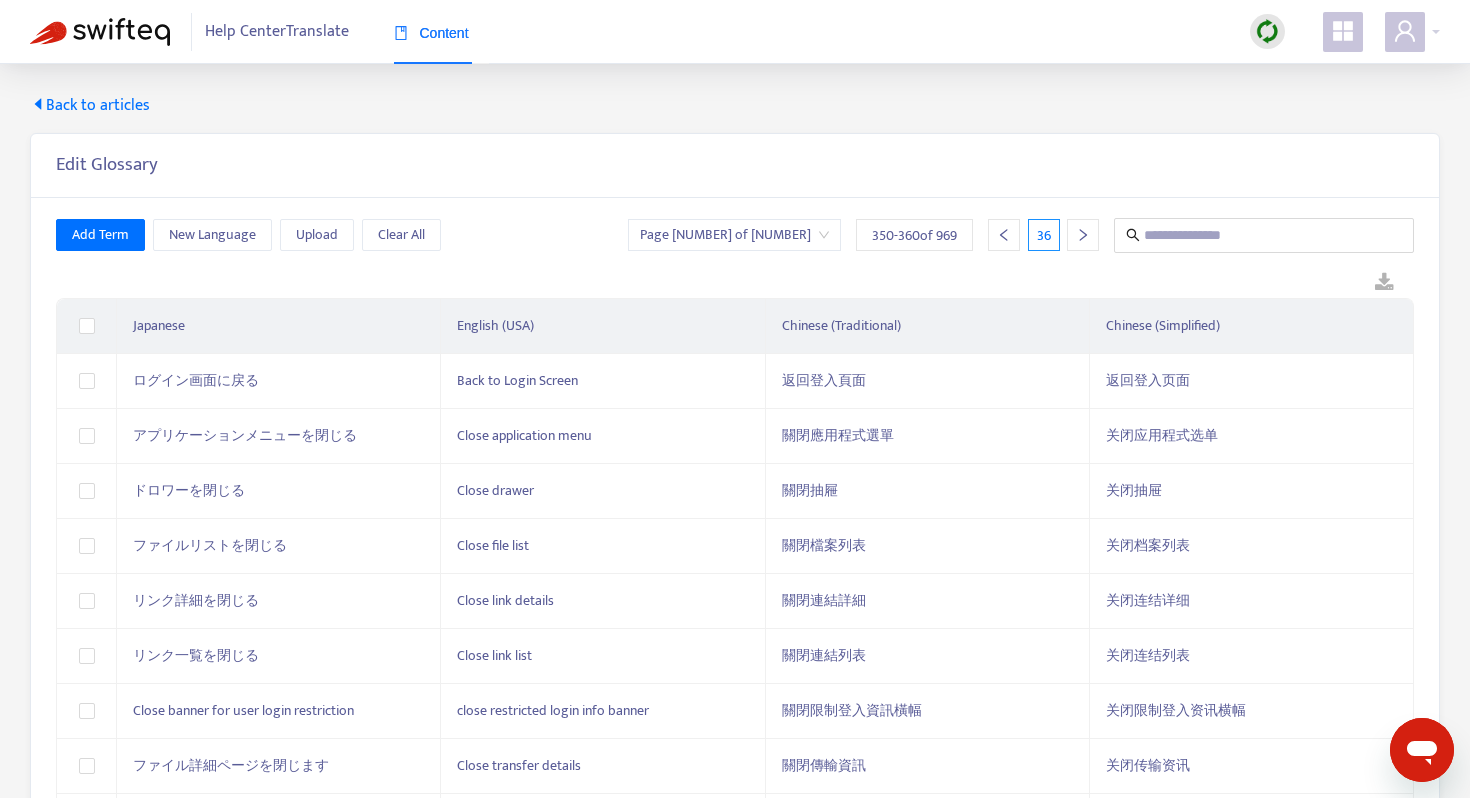 click 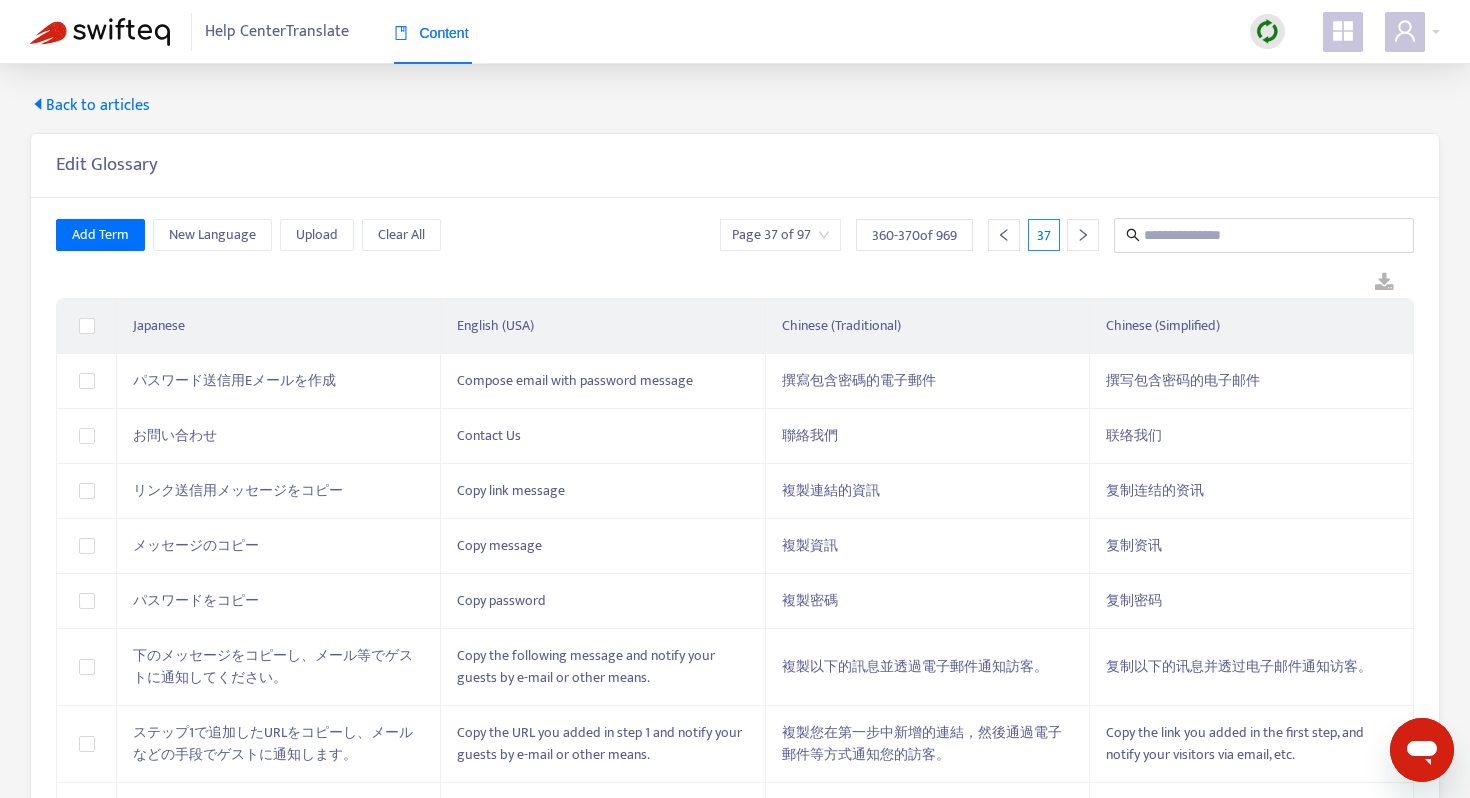 click 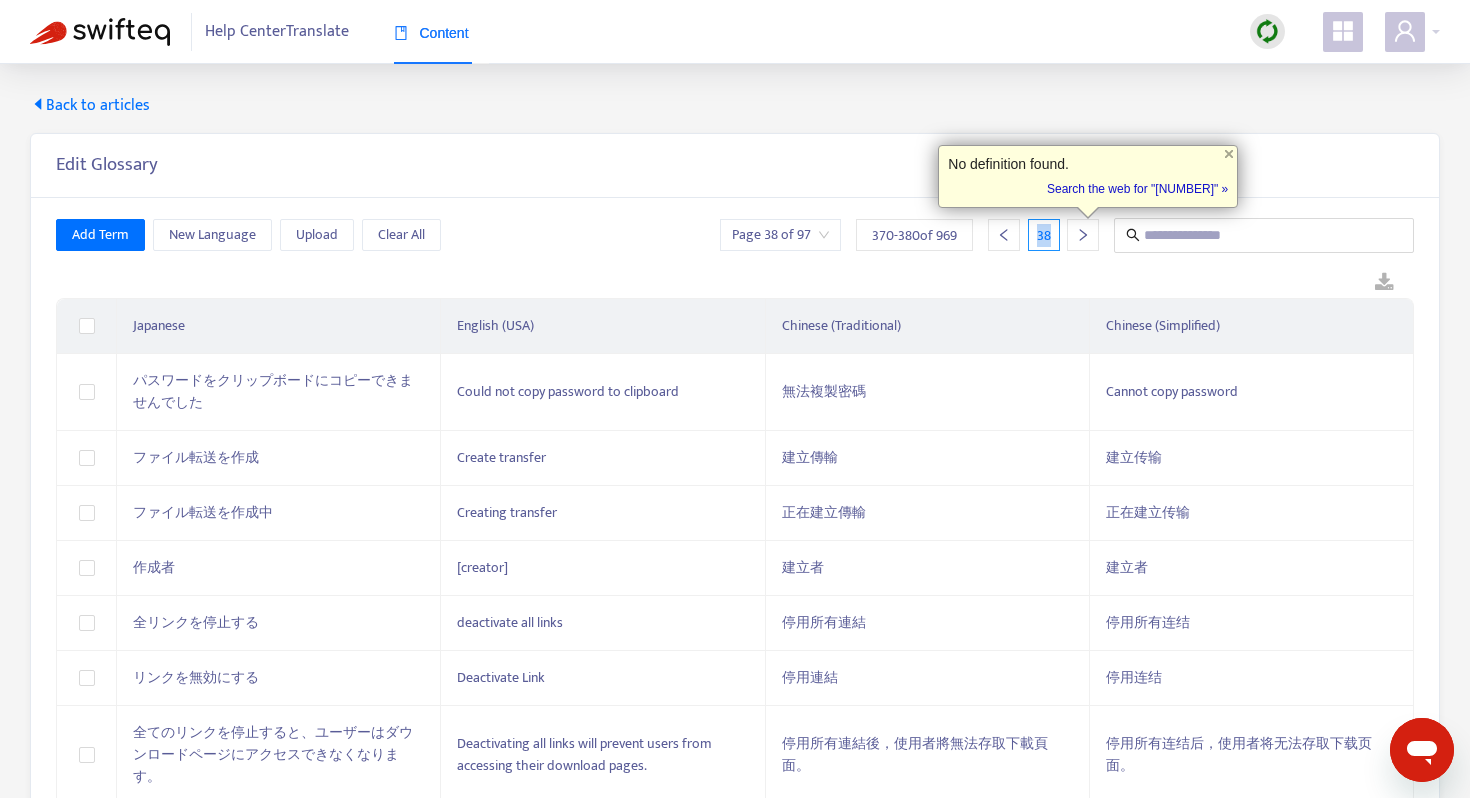 click 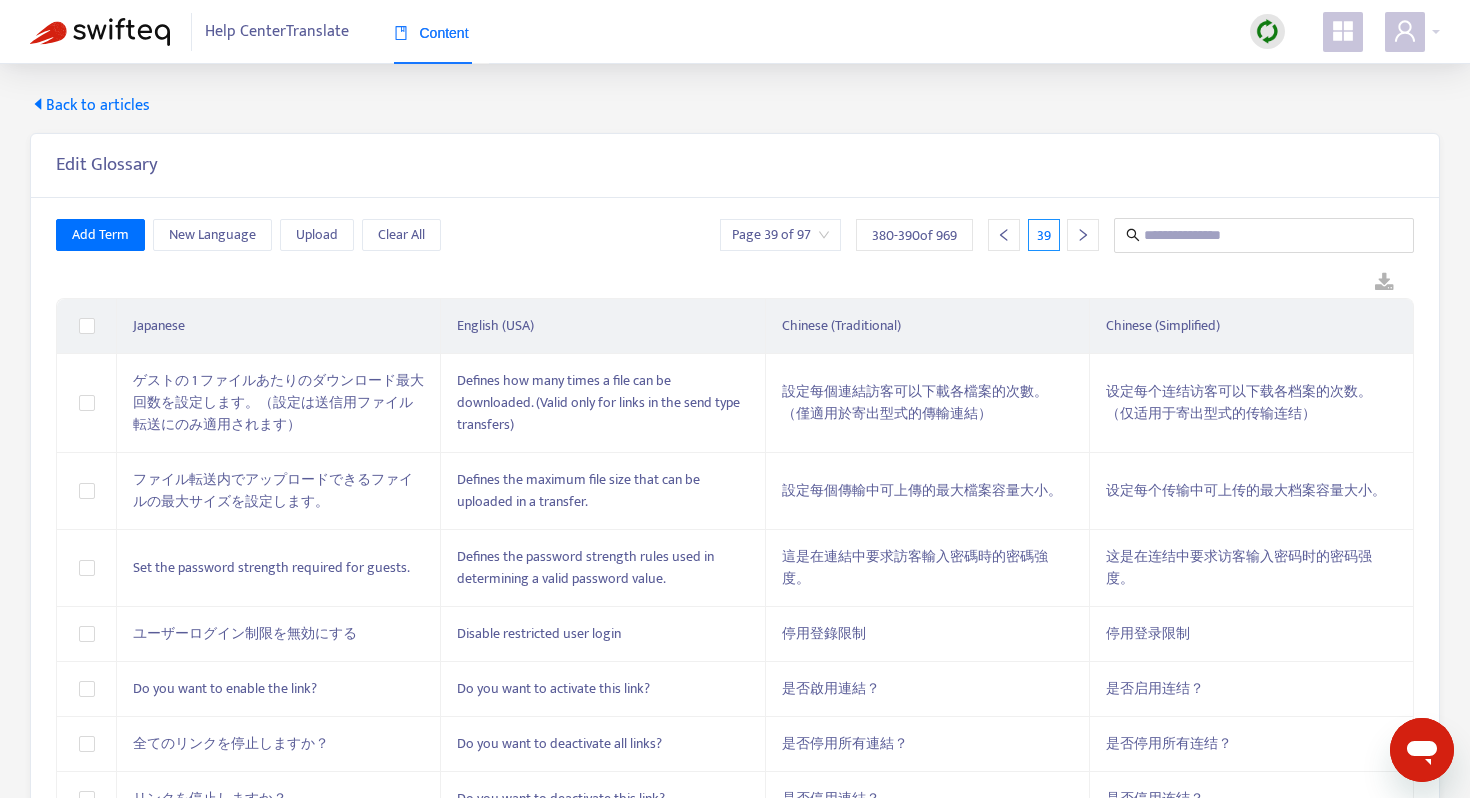 click 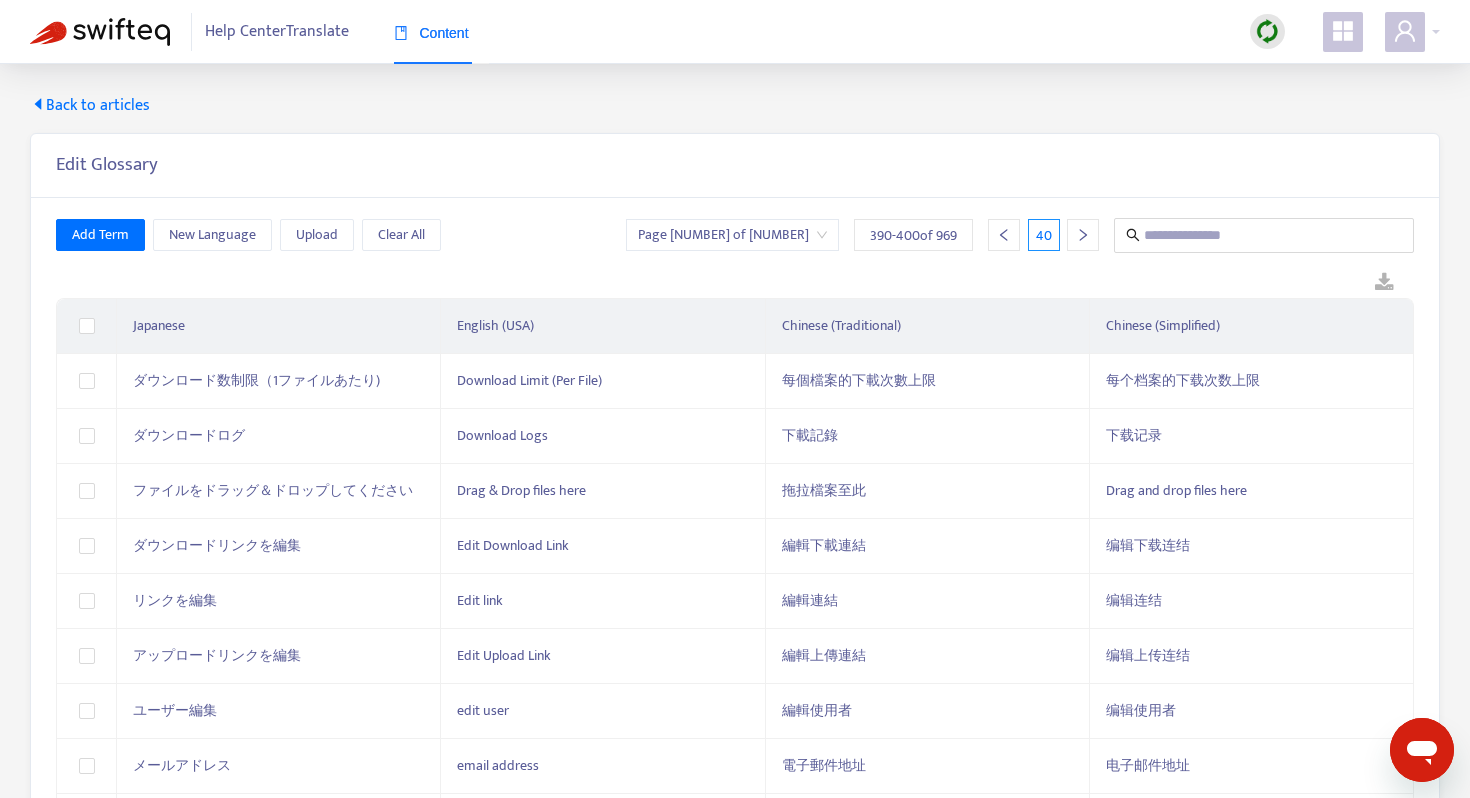 click 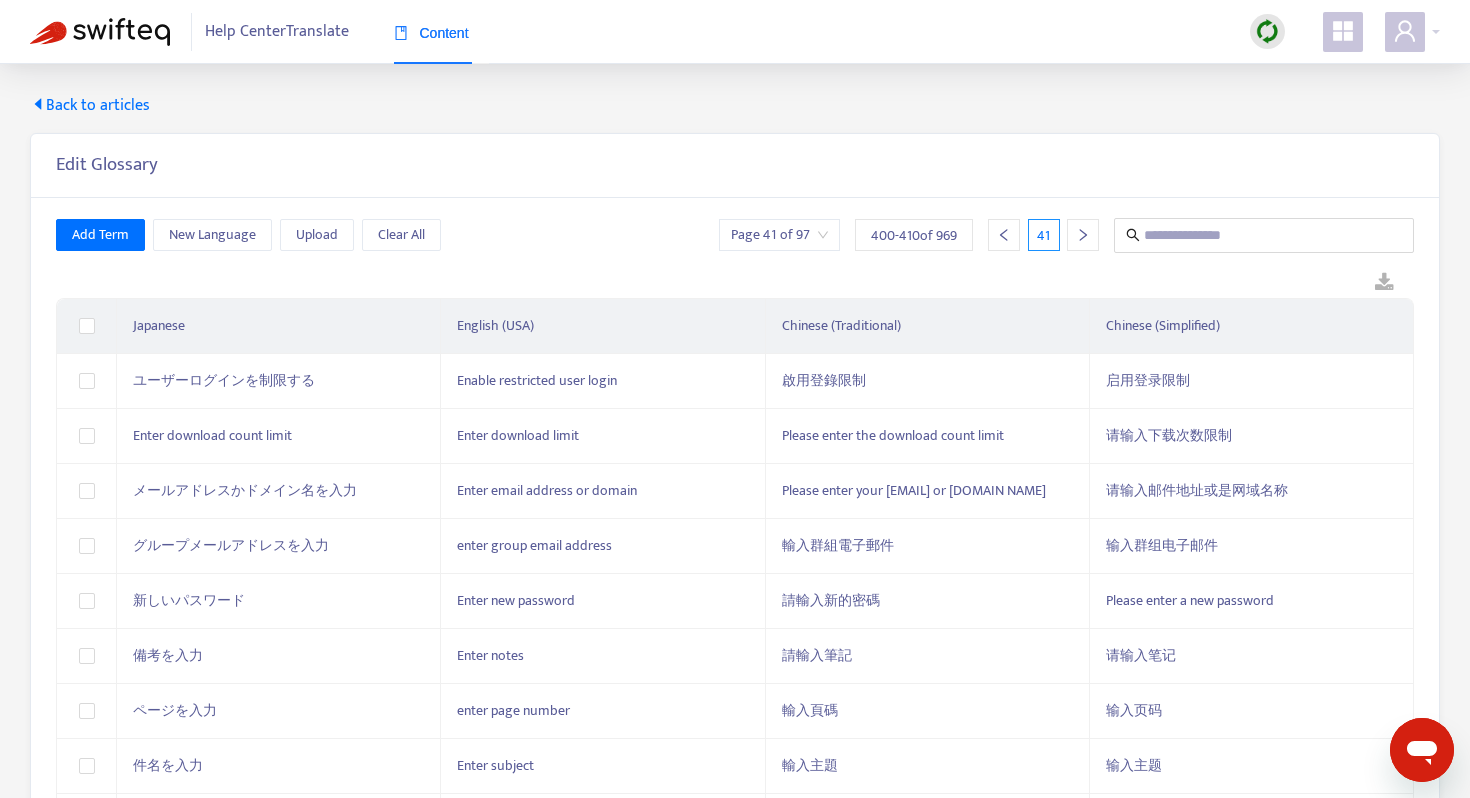 click 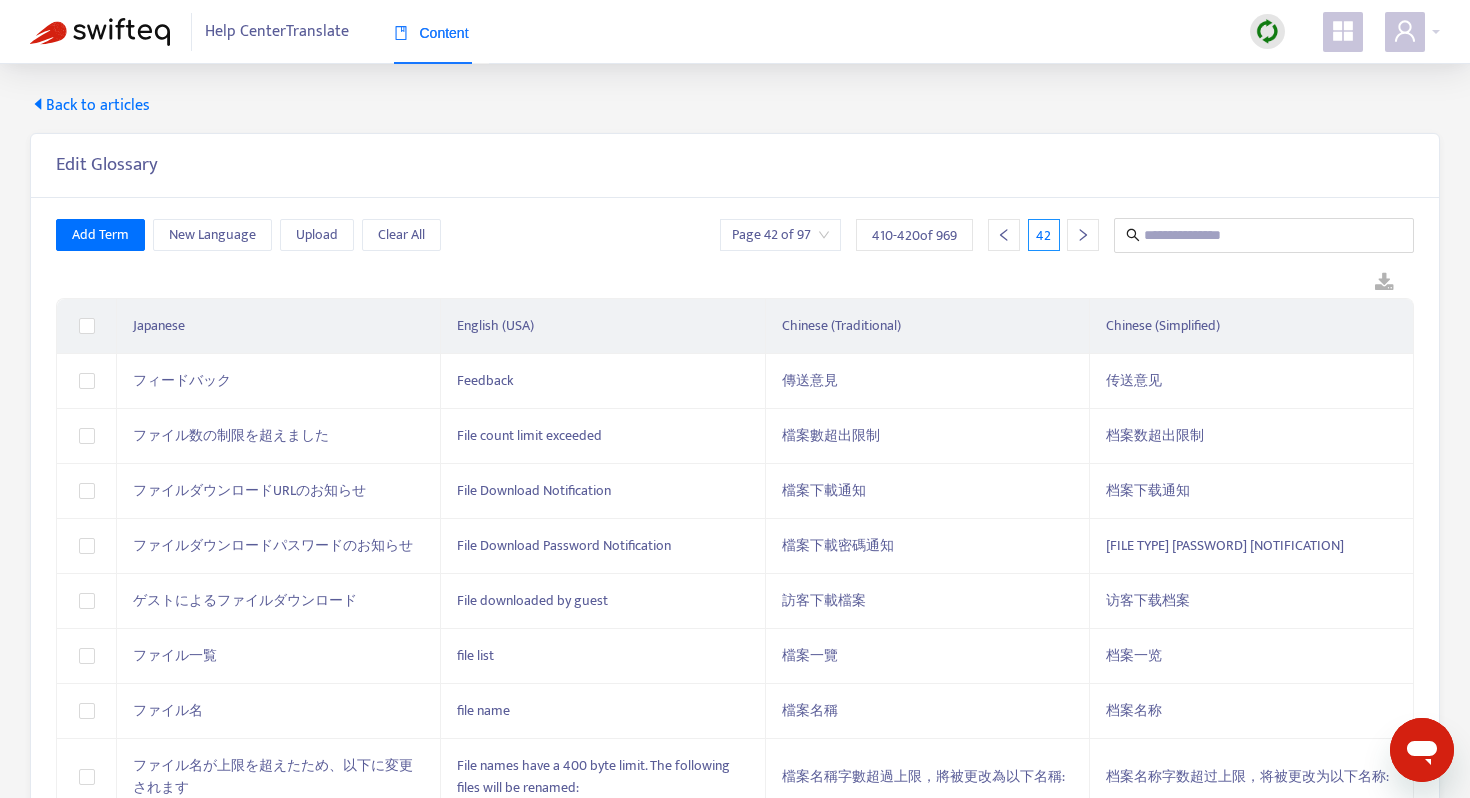 click at bounding box center [100, 32] 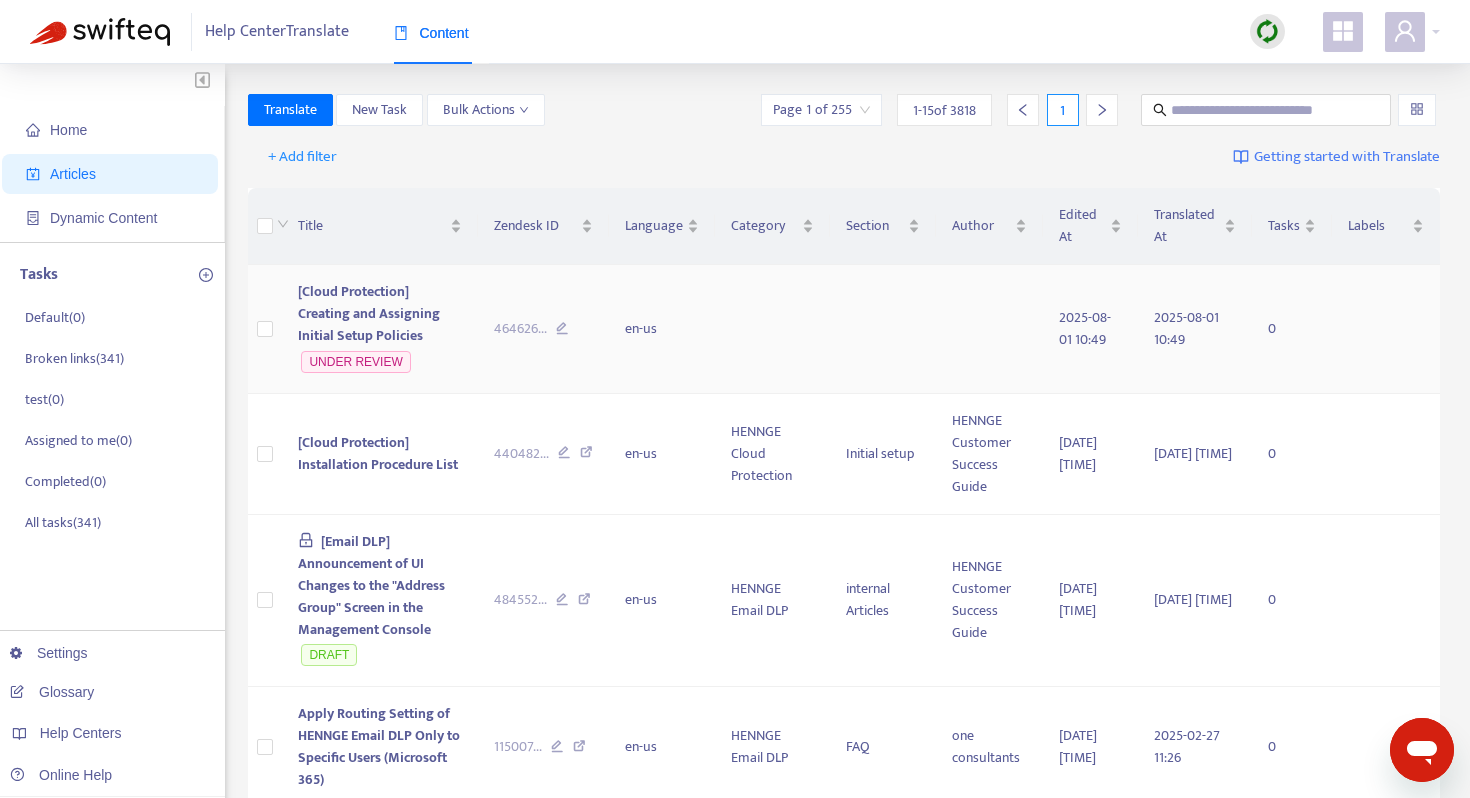 click on "[Cloud Protection] Creating and Assigning Initial Setup Policies" at bounding box center (369, 313) 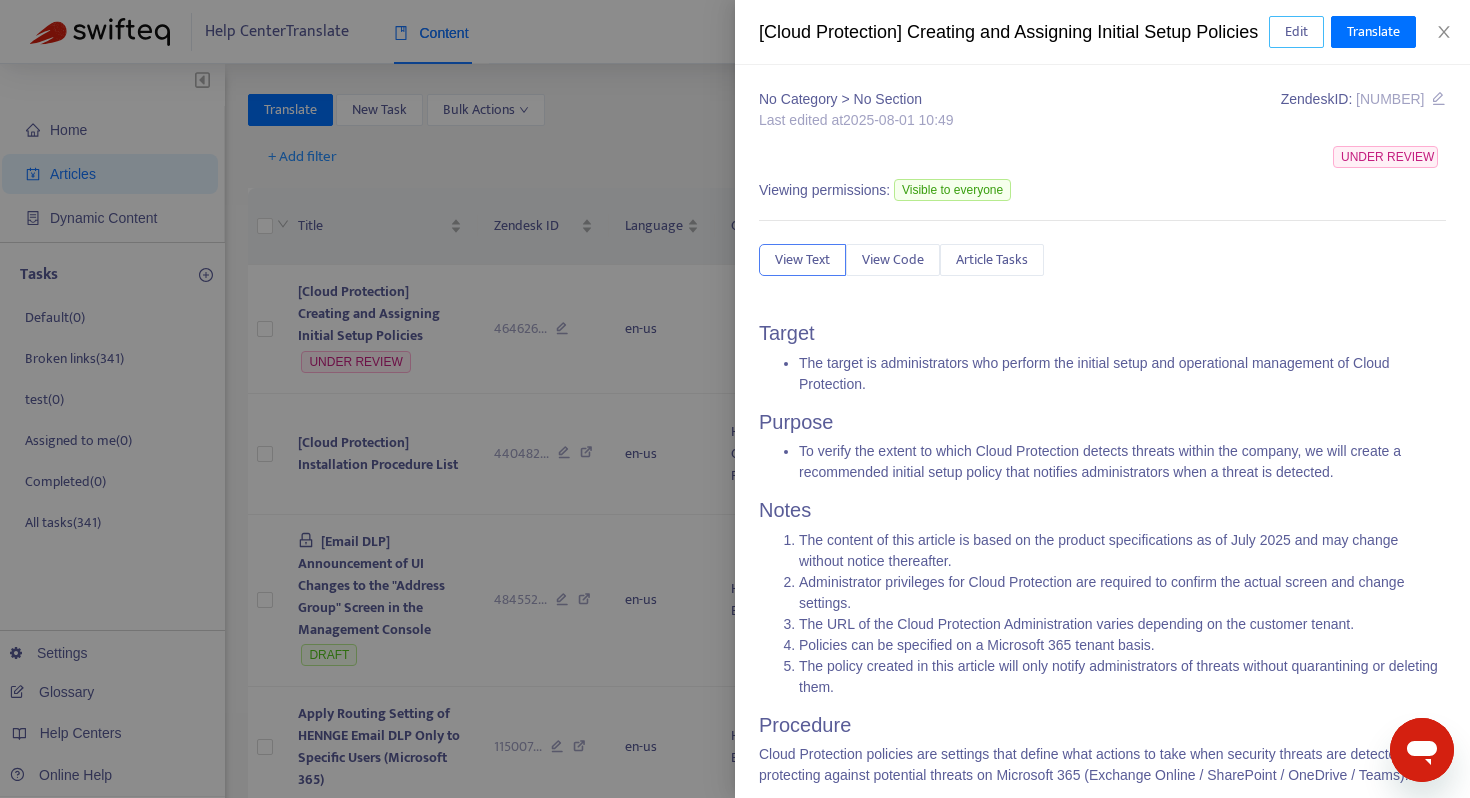 click on "Edit" at bounding box center (1296, 32) 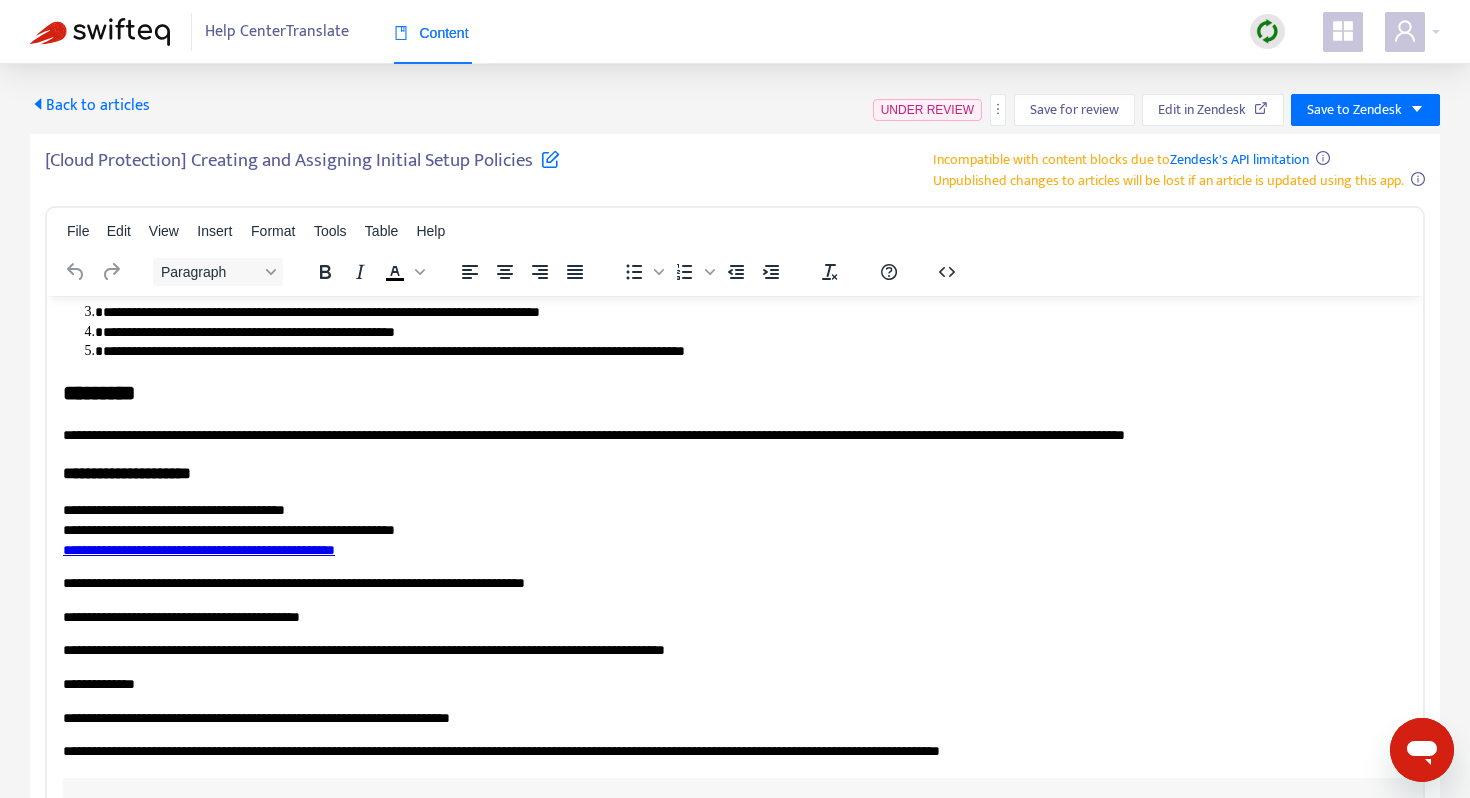 scroll, scrollTop: 221, scrollLeft: 0, axis: vertical 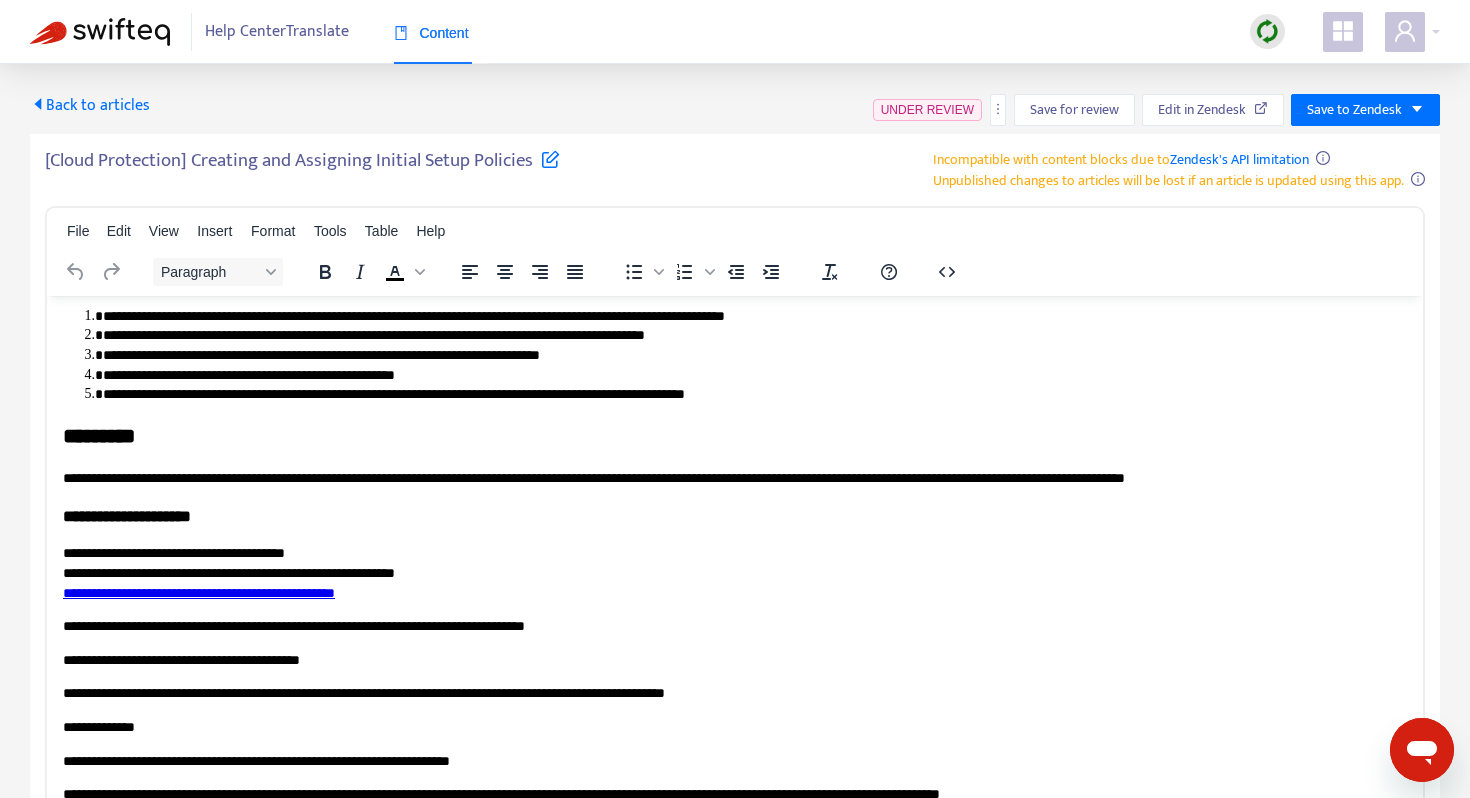 click on "**********" at bounding box center [199, 592] 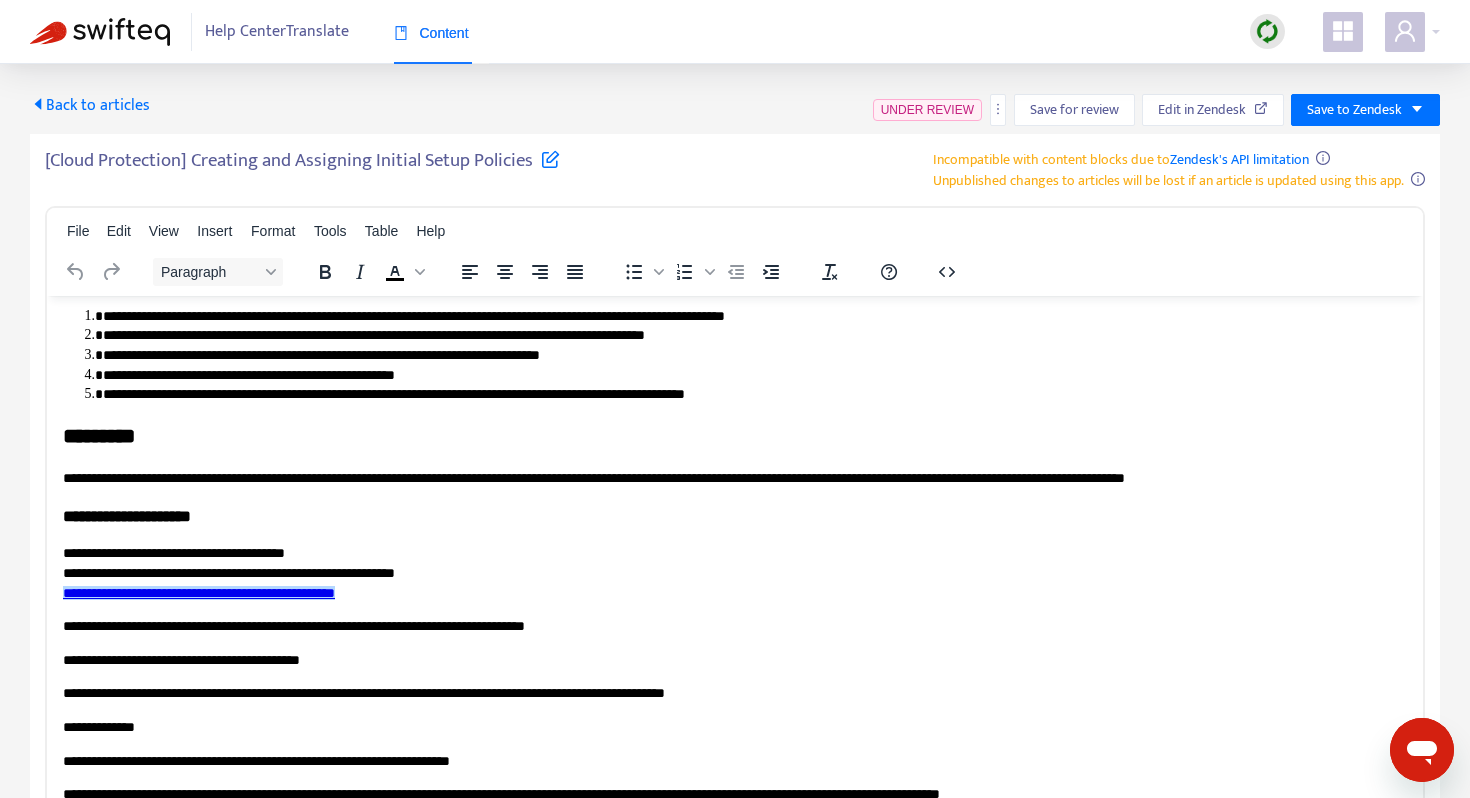 click on "**********" at bounding box center (199, 592) 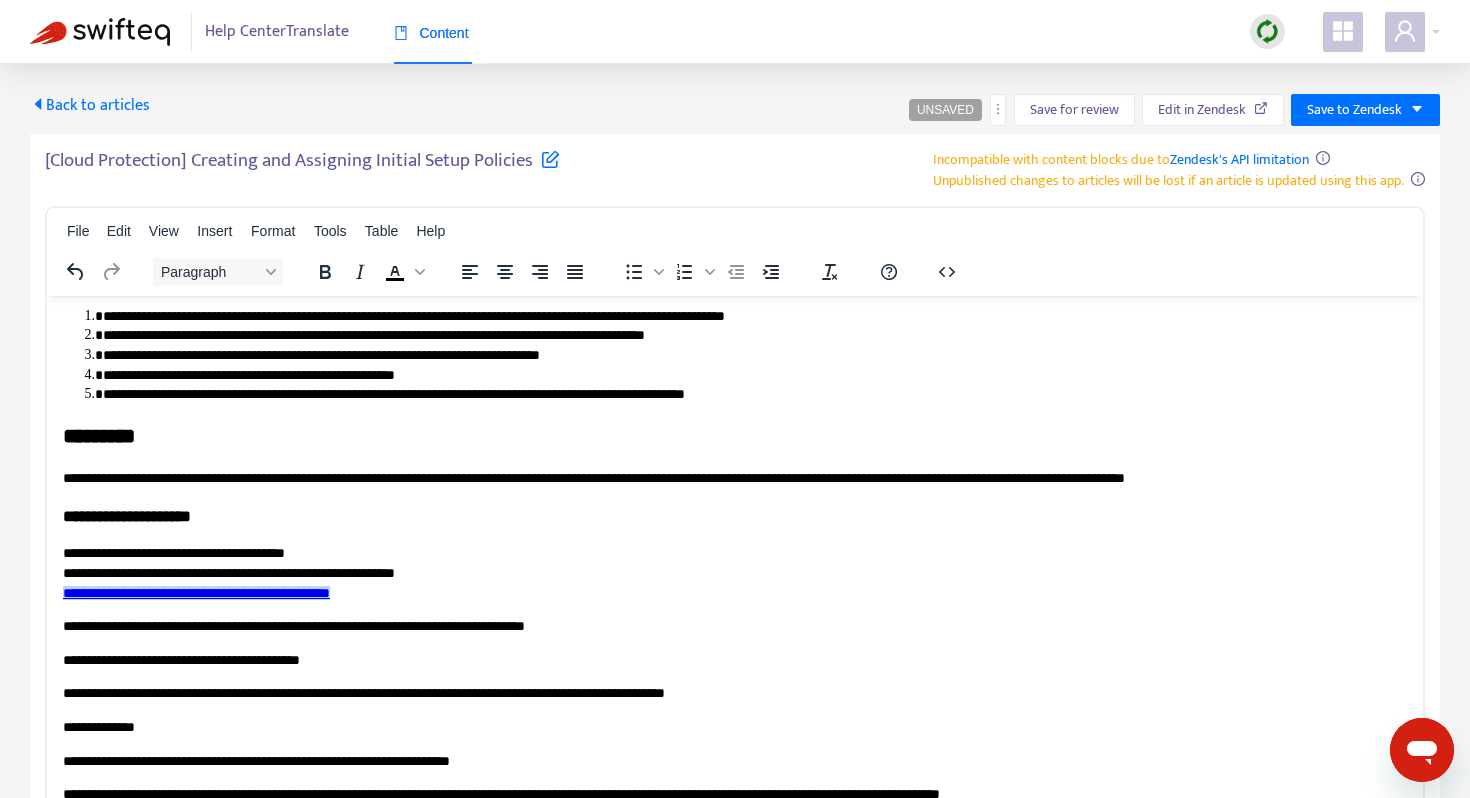 click on "Back to articles" at bounding box center [90, 105] 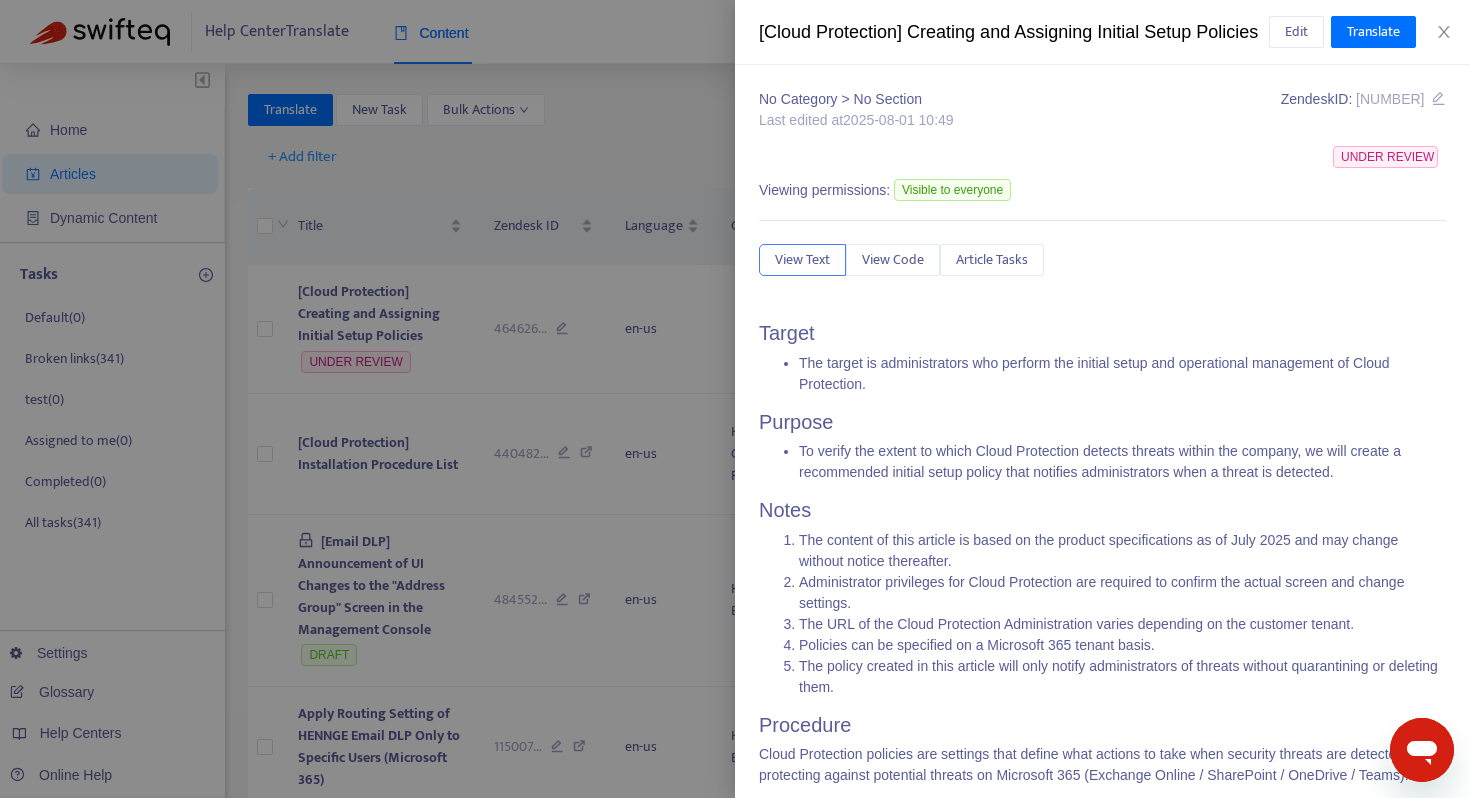 click on "Article Tasks Target
The target is administrators who perform the initial setup and operational management of Cloud Protection.
Purpose
To verify the extent to which Cloud Protection detects threats within the company, we will create a recommended initial setup policy that notifies administrators when a threat is detected.
Notes
The content of this article is based on the product specifications as of July 2025 and may change without notice thereafter.
Administrator privileges for Cloud Protection are required to confirm the actual screen and change settings.
The URL of the Cloud Protection Administration varies depending on the customer tenant.
Policies can be specified on a Microsoft 365 tenant basis.
The policy created in this article will only notify administrators of threats without quarantining or deleting them." at bounding box center (1102, 431) 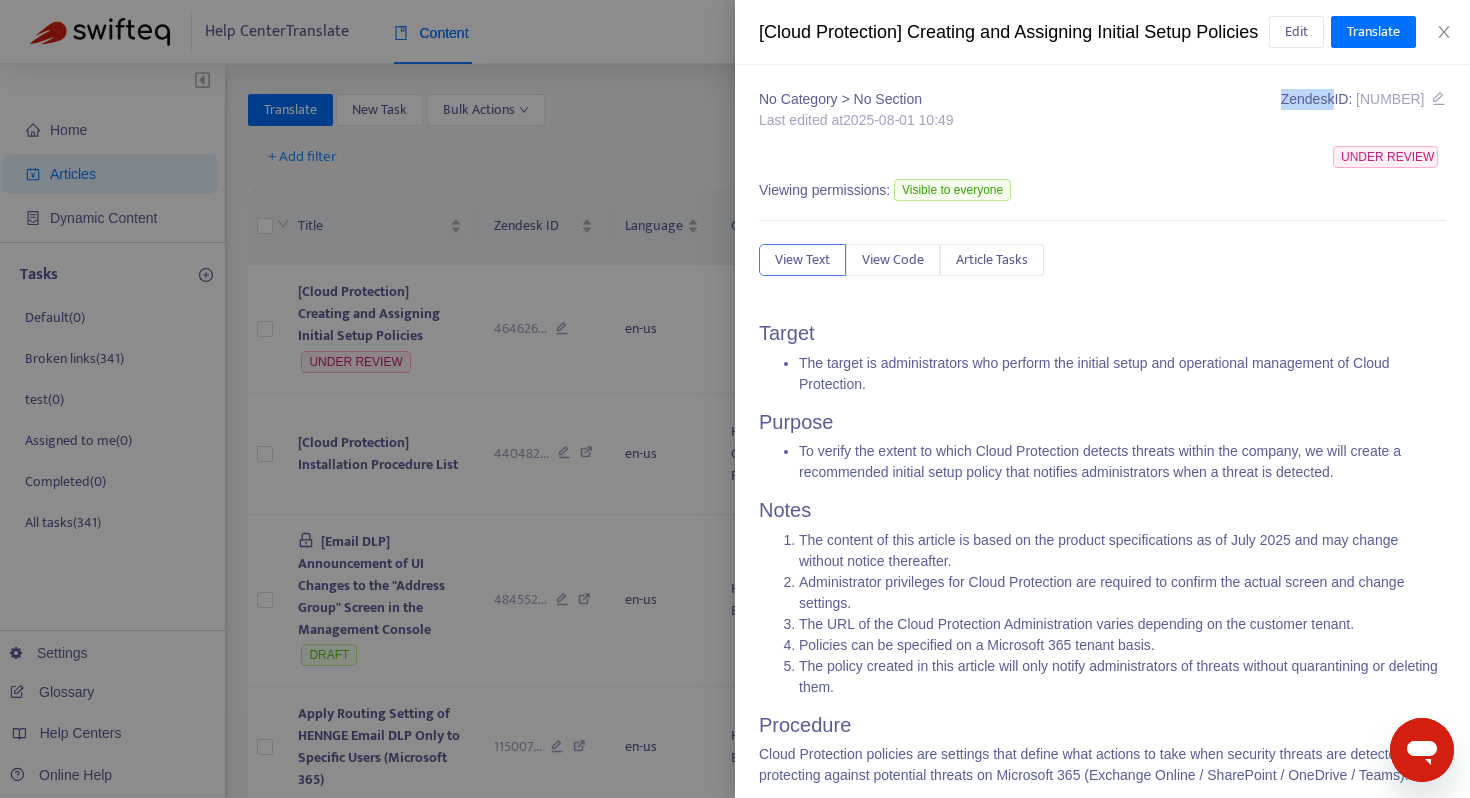 click on "Article Tasks Target
The target is administrators who perform the initial setup and operational management of Cloud Protection.
Purpose
To verify the extent to which Cloud Protection detects threats within the company, we will create a recommended initial setup policy that notifies administrators when a threat is detected.
Notes
The content of this article is based on the product specifications as of July 2025 and may change without notice thereafter.
Administrator privileges for Cloud Protection are required to confirm the actual screen and change settings.
The URL of the Cloud Protection Administration varies depending on the customer tenant.
Policies can be specified on a Microsoft 365 tenant basis.
The policy created in this article will only notify administrators of threats without quarantining or deleting them." at bounding box center [1102, 431] 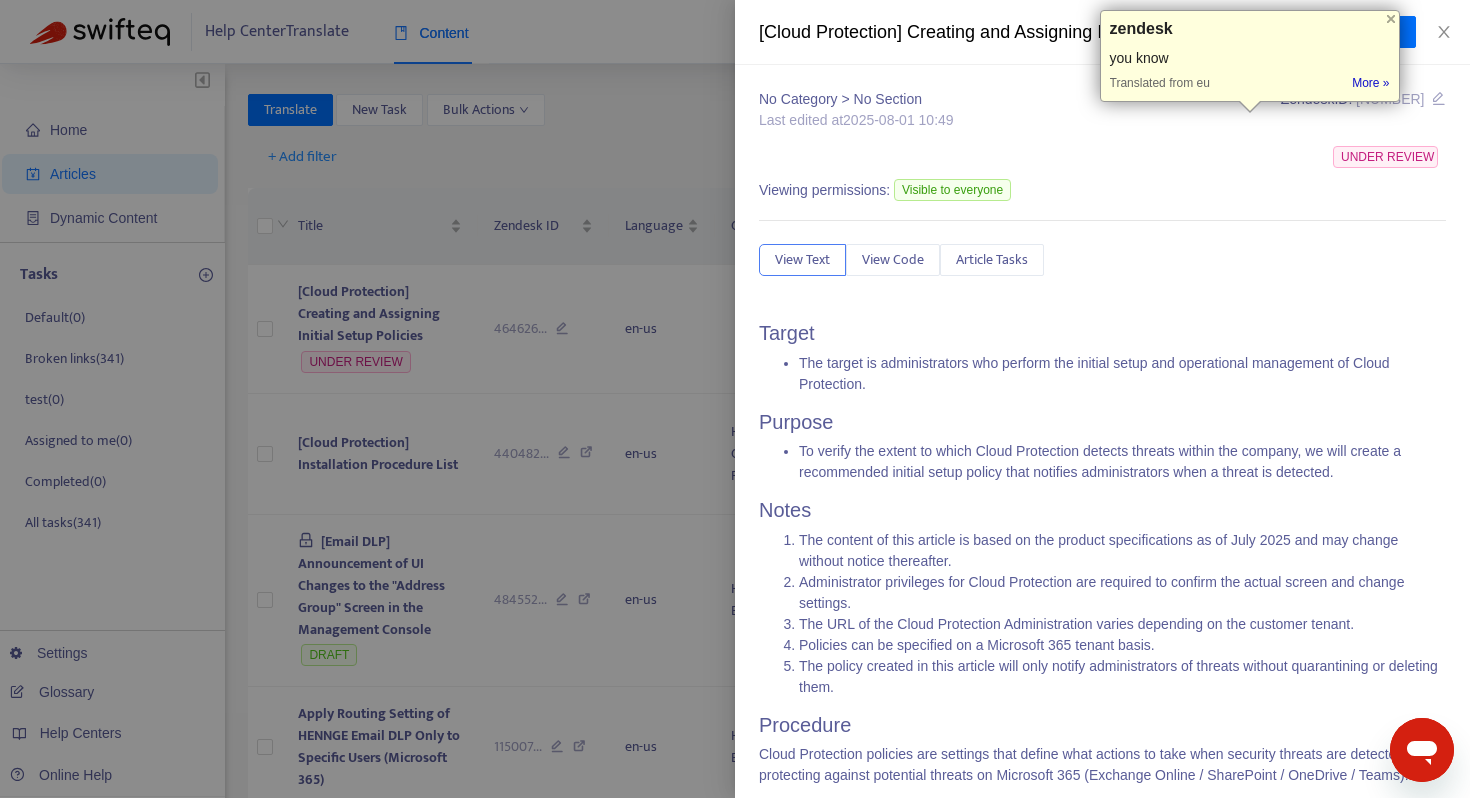 click on "[NUMBER]" at bounding box center (1390, 99) 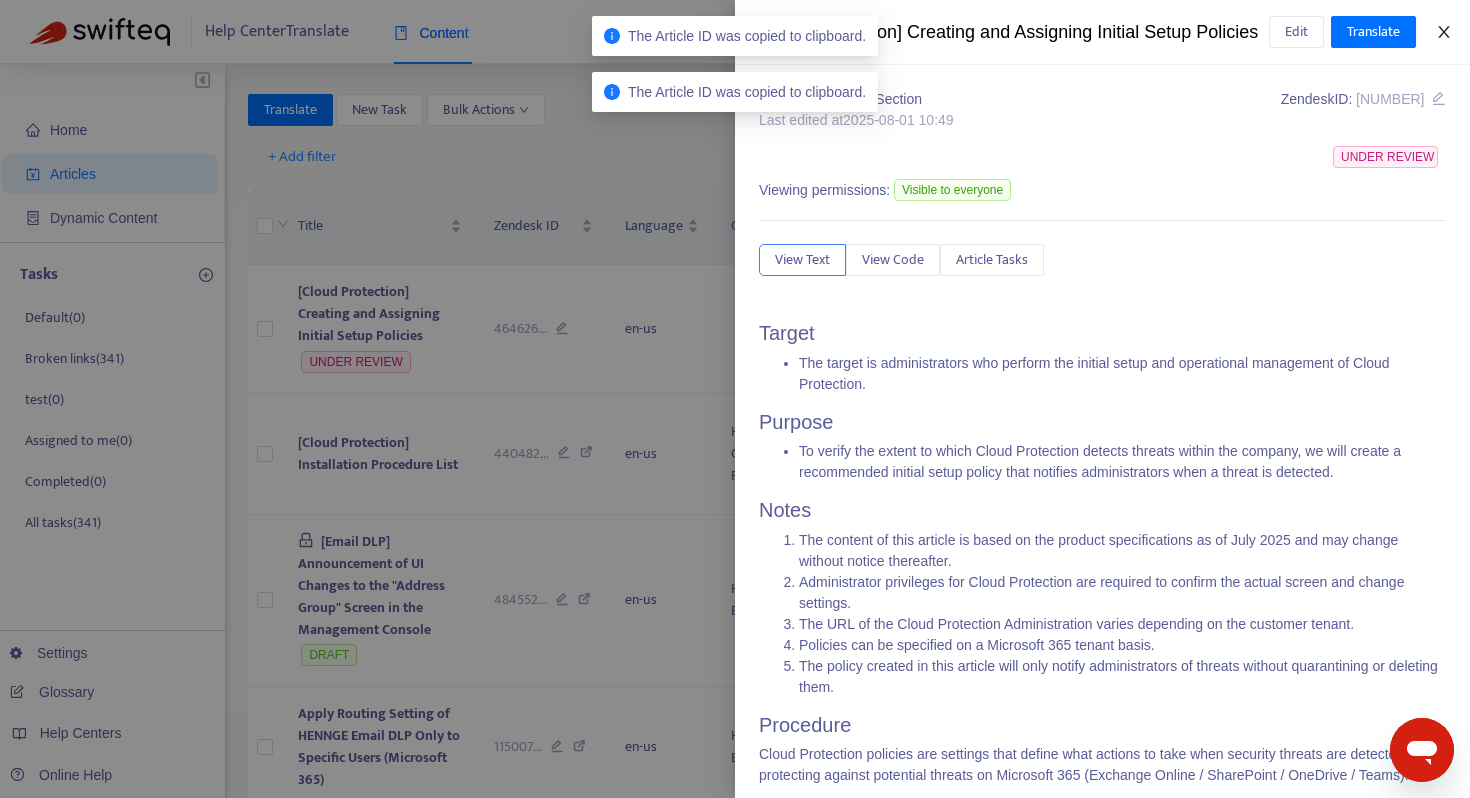 click 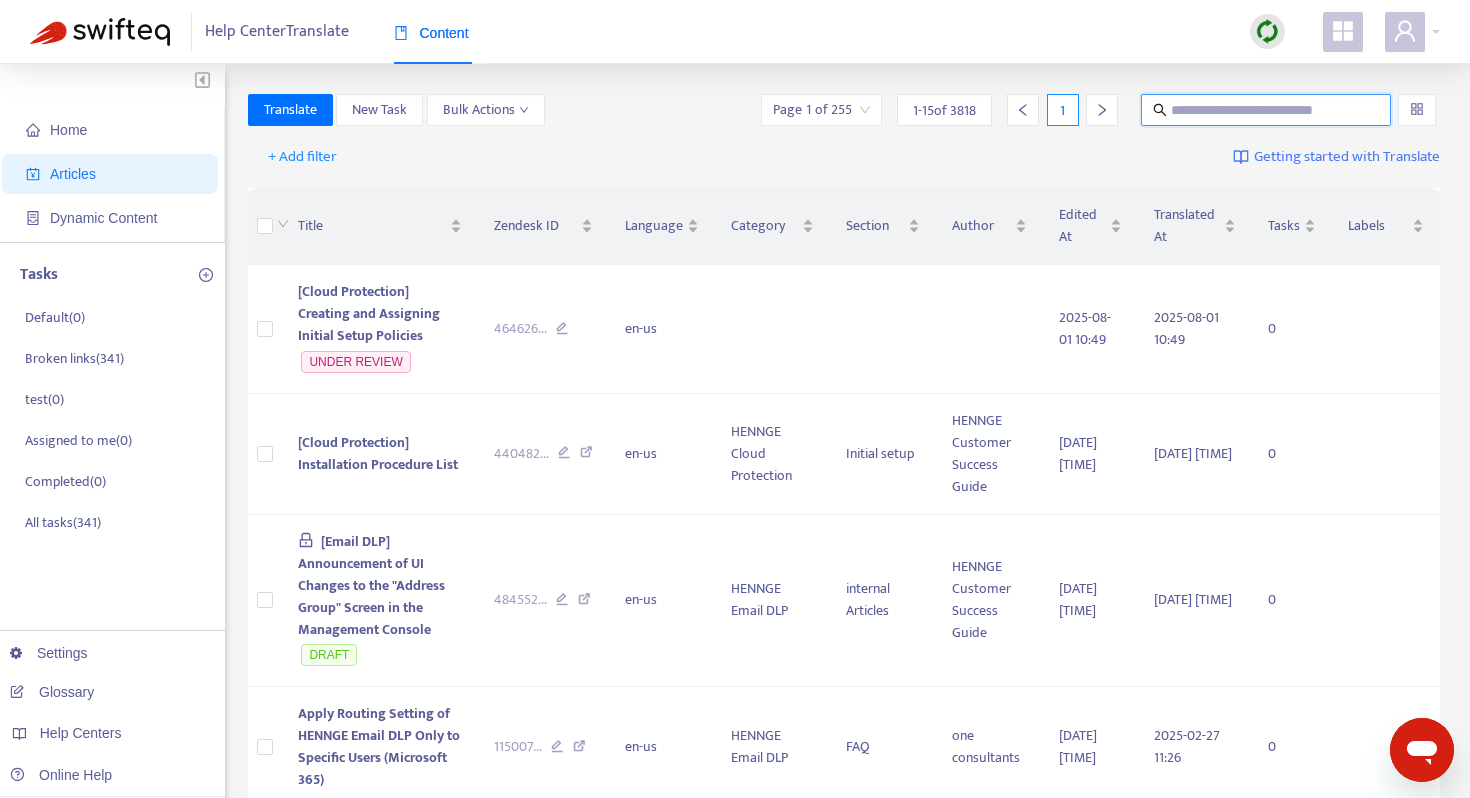 click at bounding box center (1267, 110) 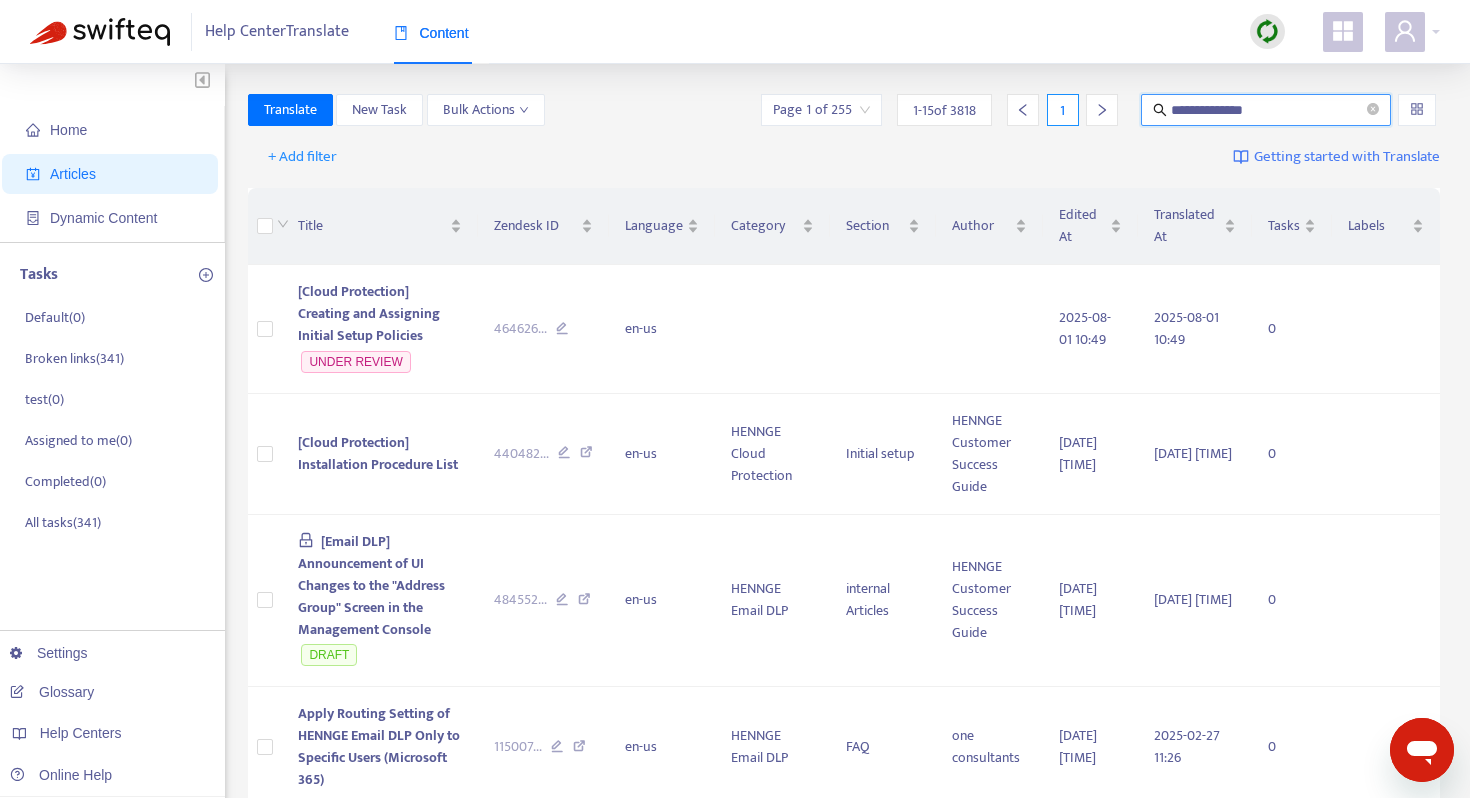 type on "**********" 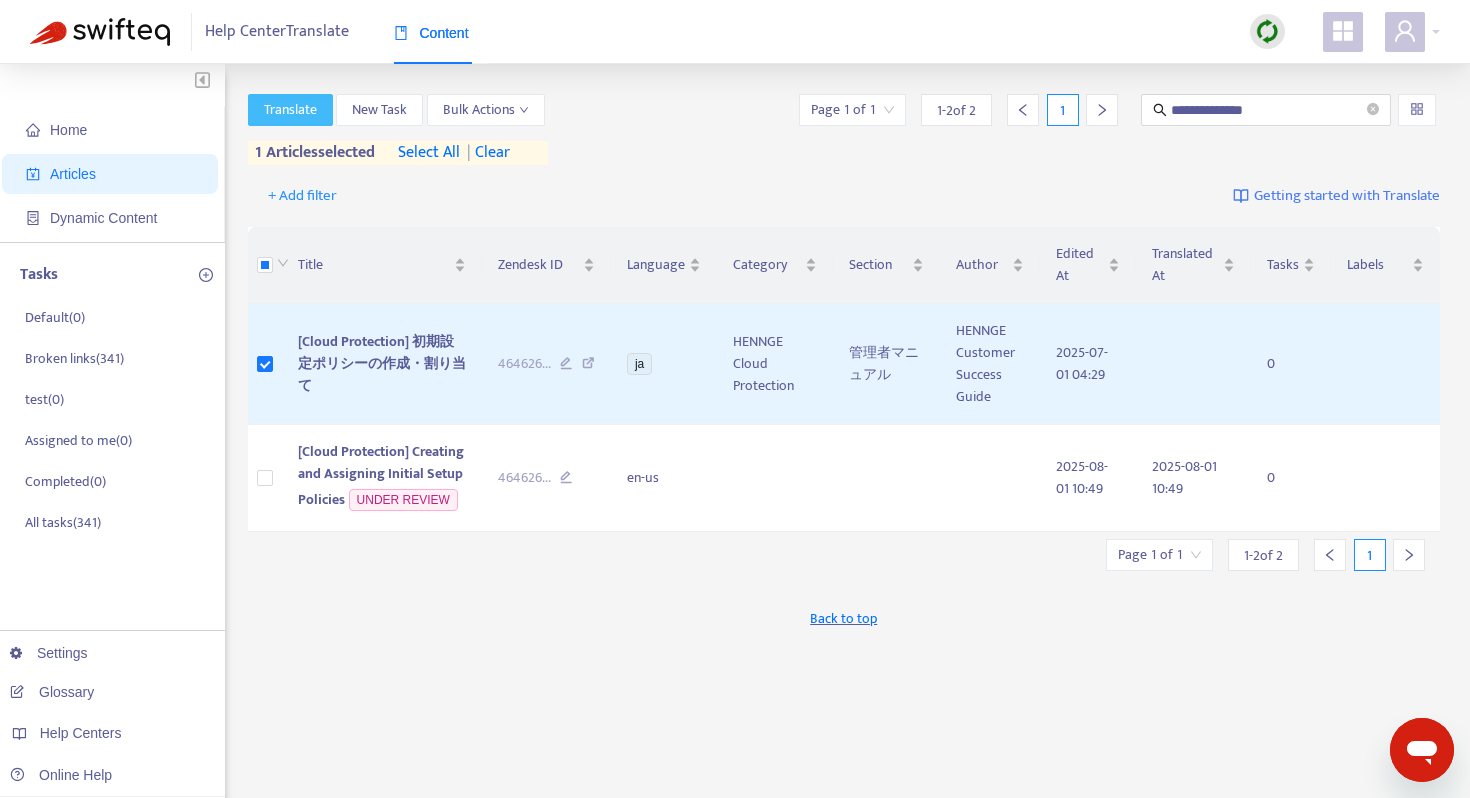 click on "Translate" at bounding box center [290, 110] 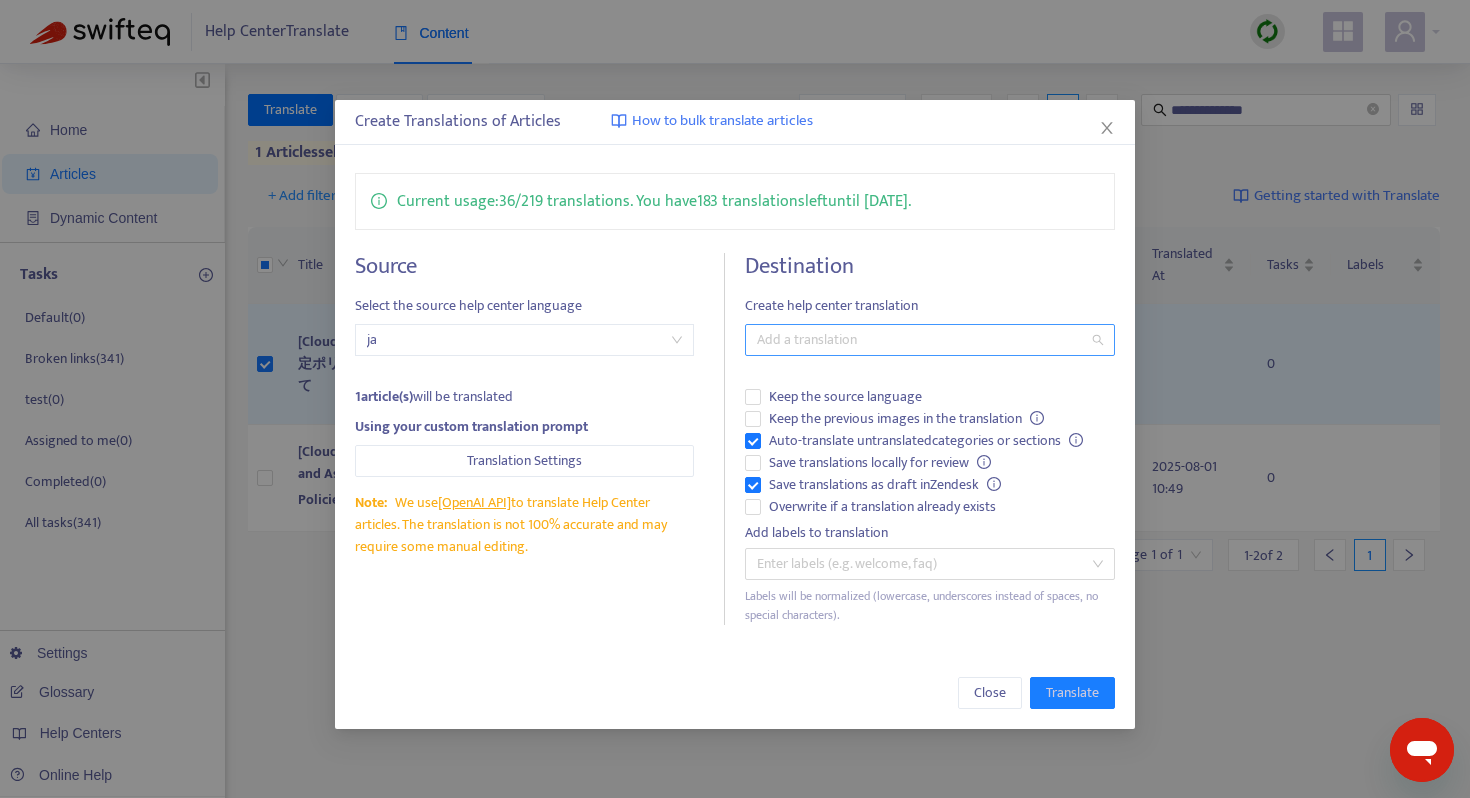 click at bounding box center (920, 340) 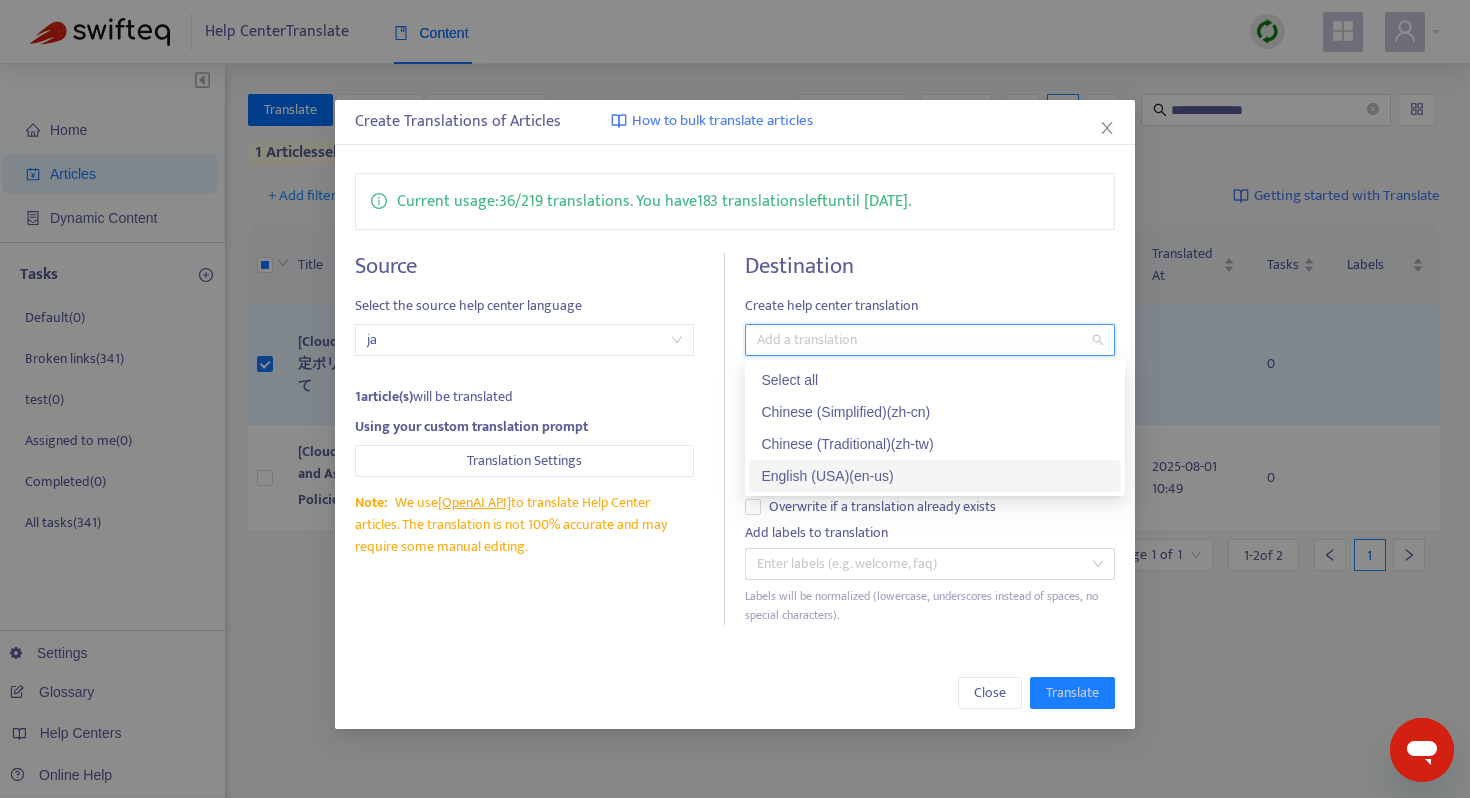 click on "English (USA)  ( en-us )" at bounding box center [935, 476] 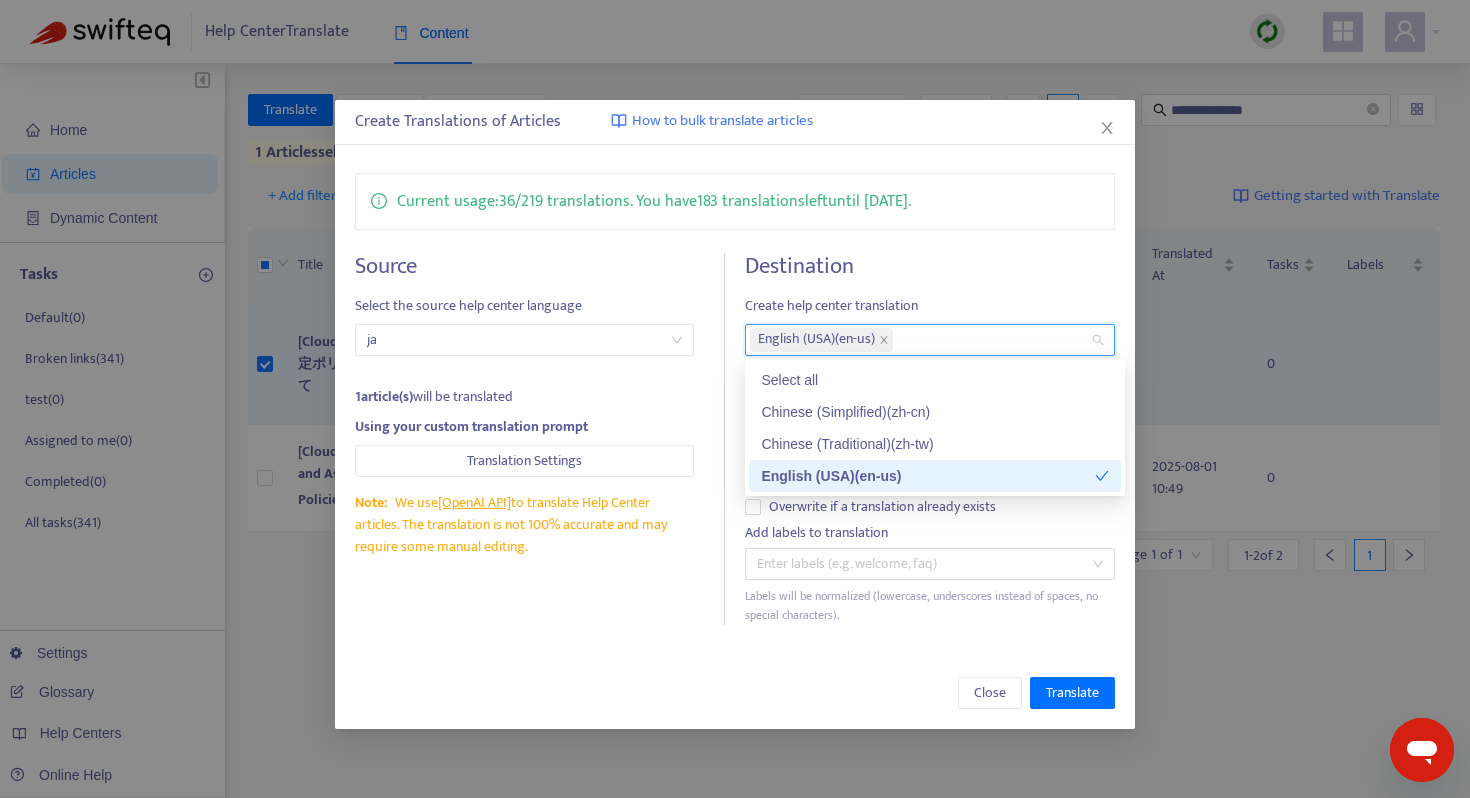 click on "Create Translations of Articles How to bulk translate articles Current usage:  [NUMBER]  /  [NUMBER]   translations . You have  [NUMBER]   translations  left  until [DATE].  Source Select the source help center language ja 1  article(s)  will be translated Using your custom translation prompt Translation Settings Note: We use  OpenAI API  to translate Help Center articles. The translation is not 100% accurate and may require some manual editing. Destination Create help center translation English (USA)  ( en-us )   Keep the source language Keep the previous images in the translation Auto-translate untranslated  categories or sections Save translations locally for review Save translations as draft in  Zendesk Overwrite if a translation already exists Add labels to translation   Enter labels (e.g. welcome, faq) Labels will be normalized (lowercase, underscores instead of spaces, no special characters). Close Translate" at bounding box center [735, 414] 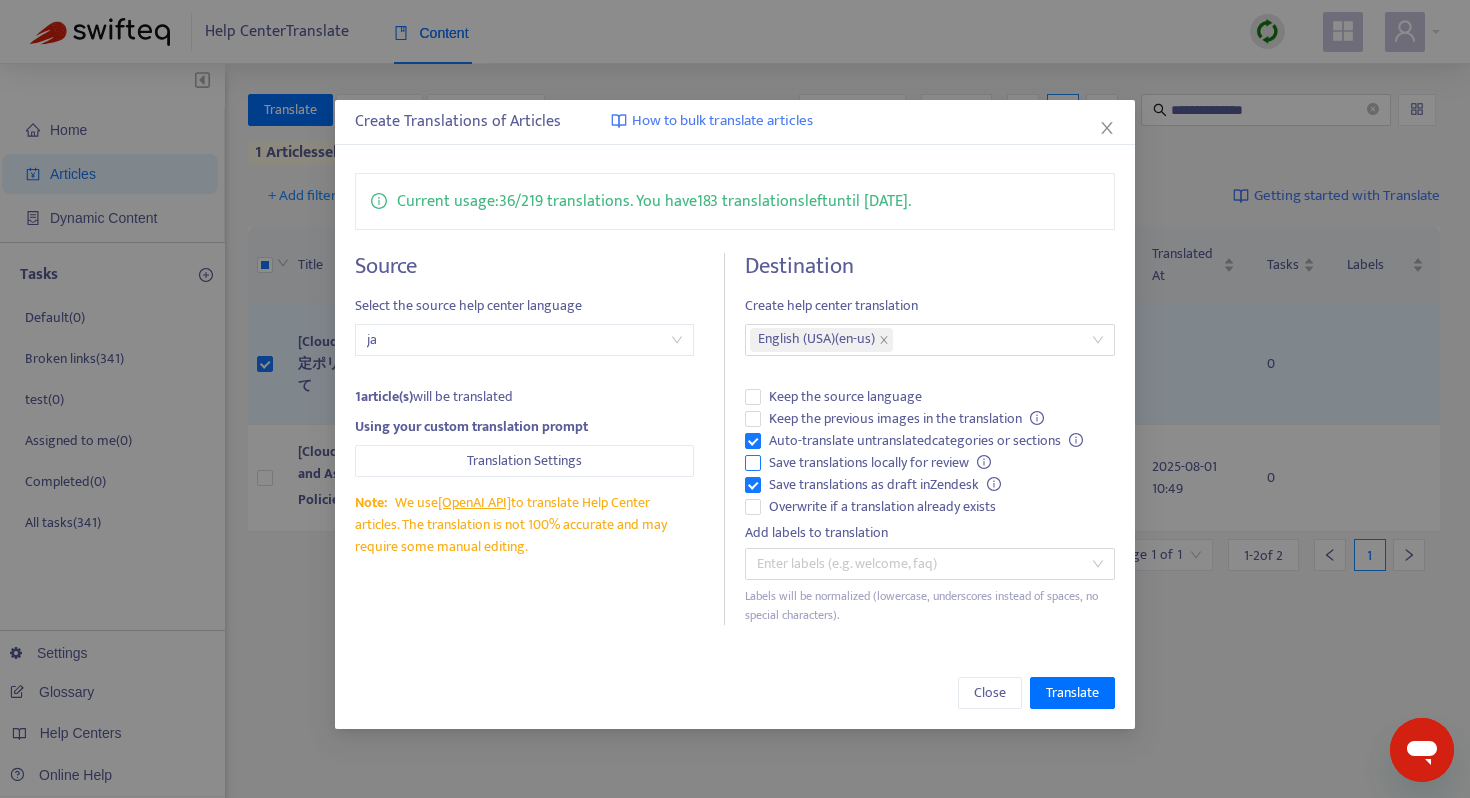 click on "Save translations locally for review" at bounding box center [880, 463] 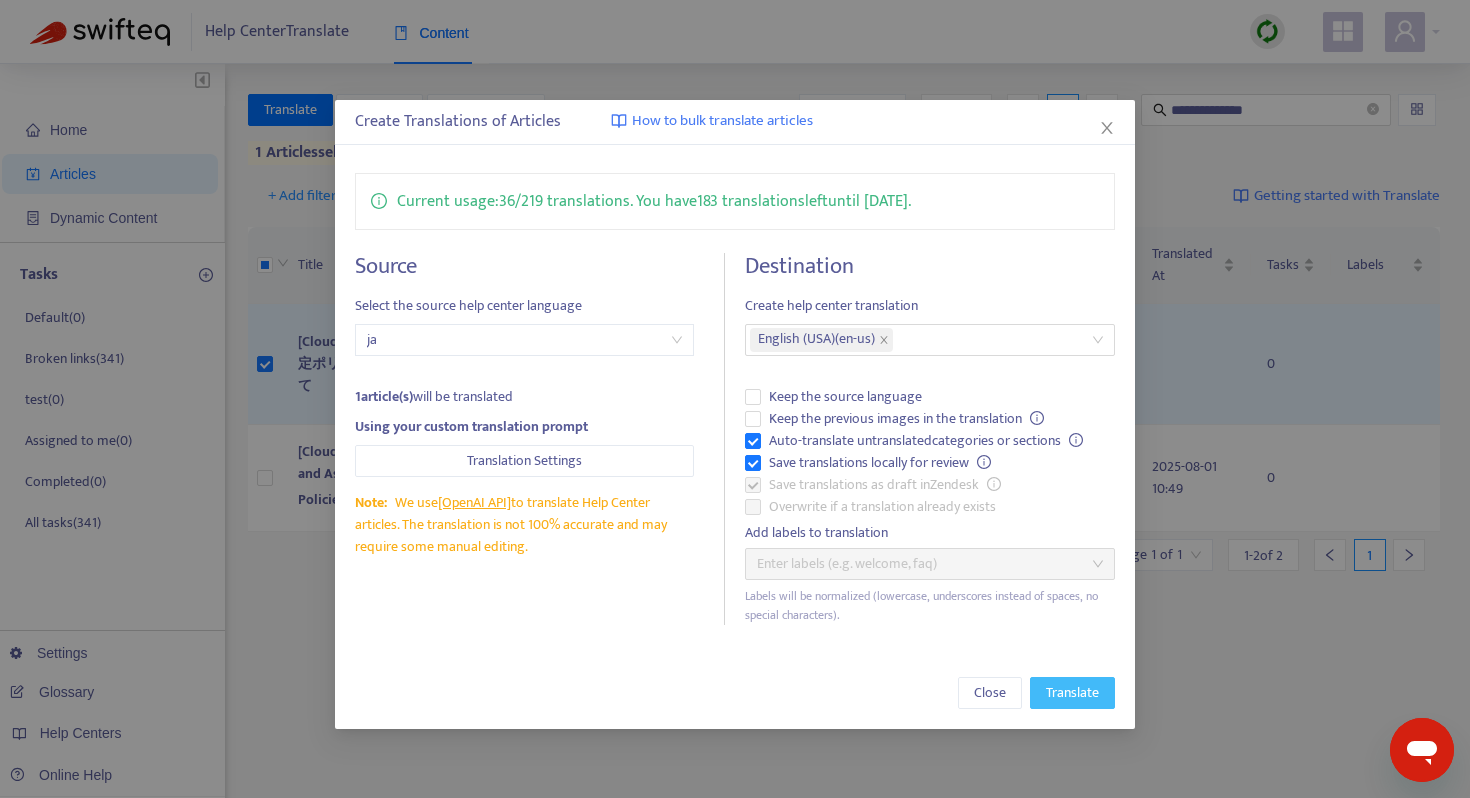 click on "Translate" at bounding box center [1072, 693] 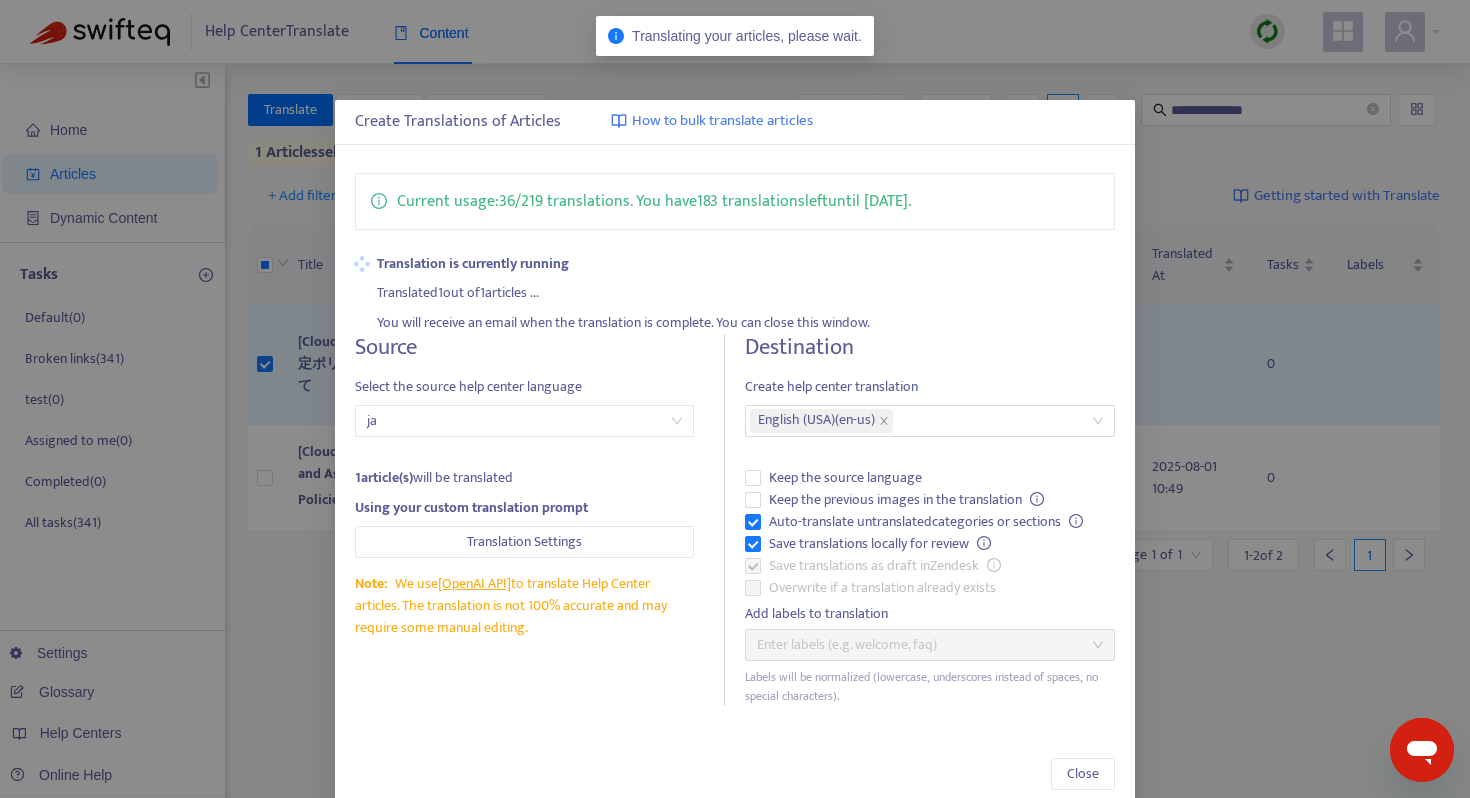 type 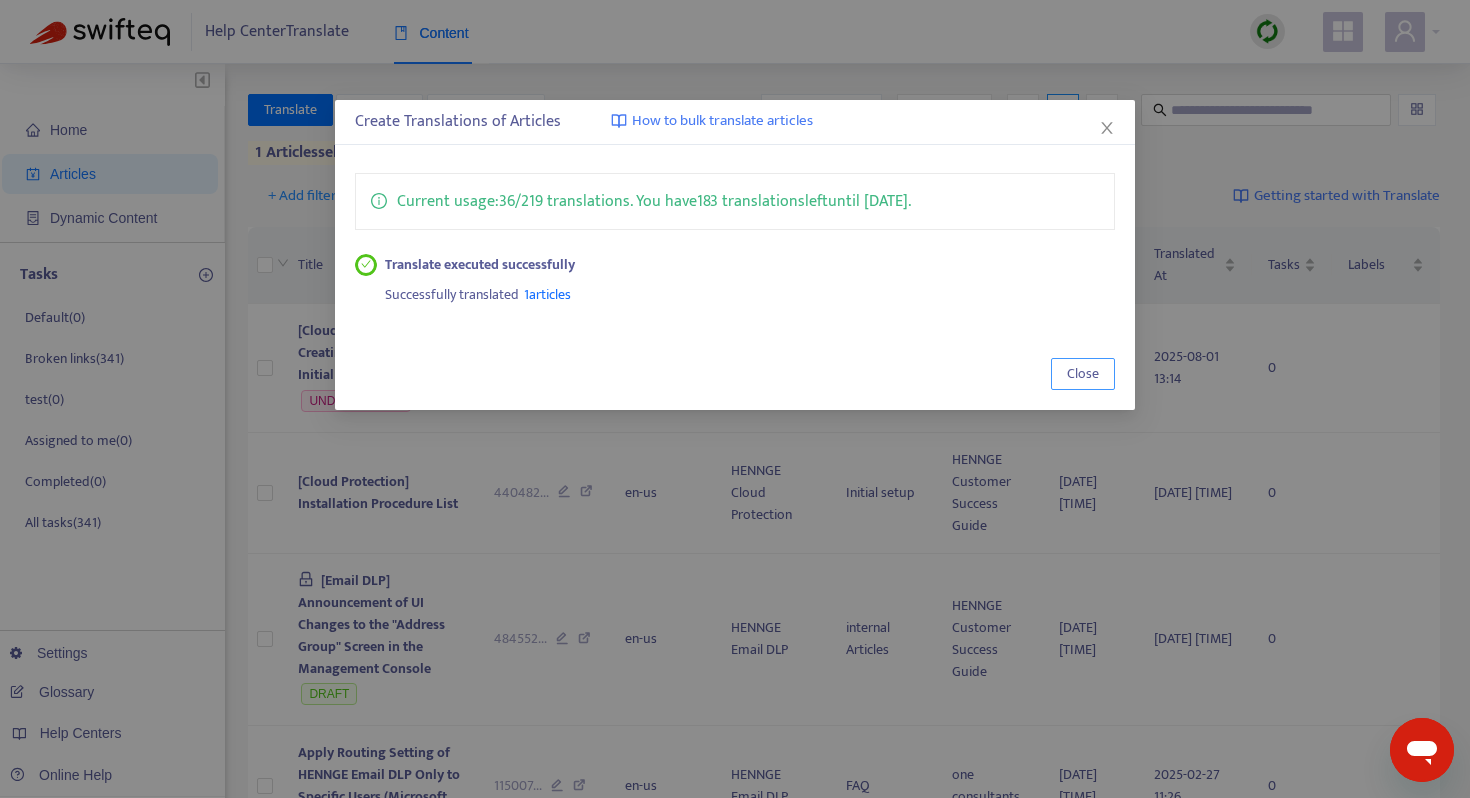 click on "Close" at bounding box center [1083, 374] 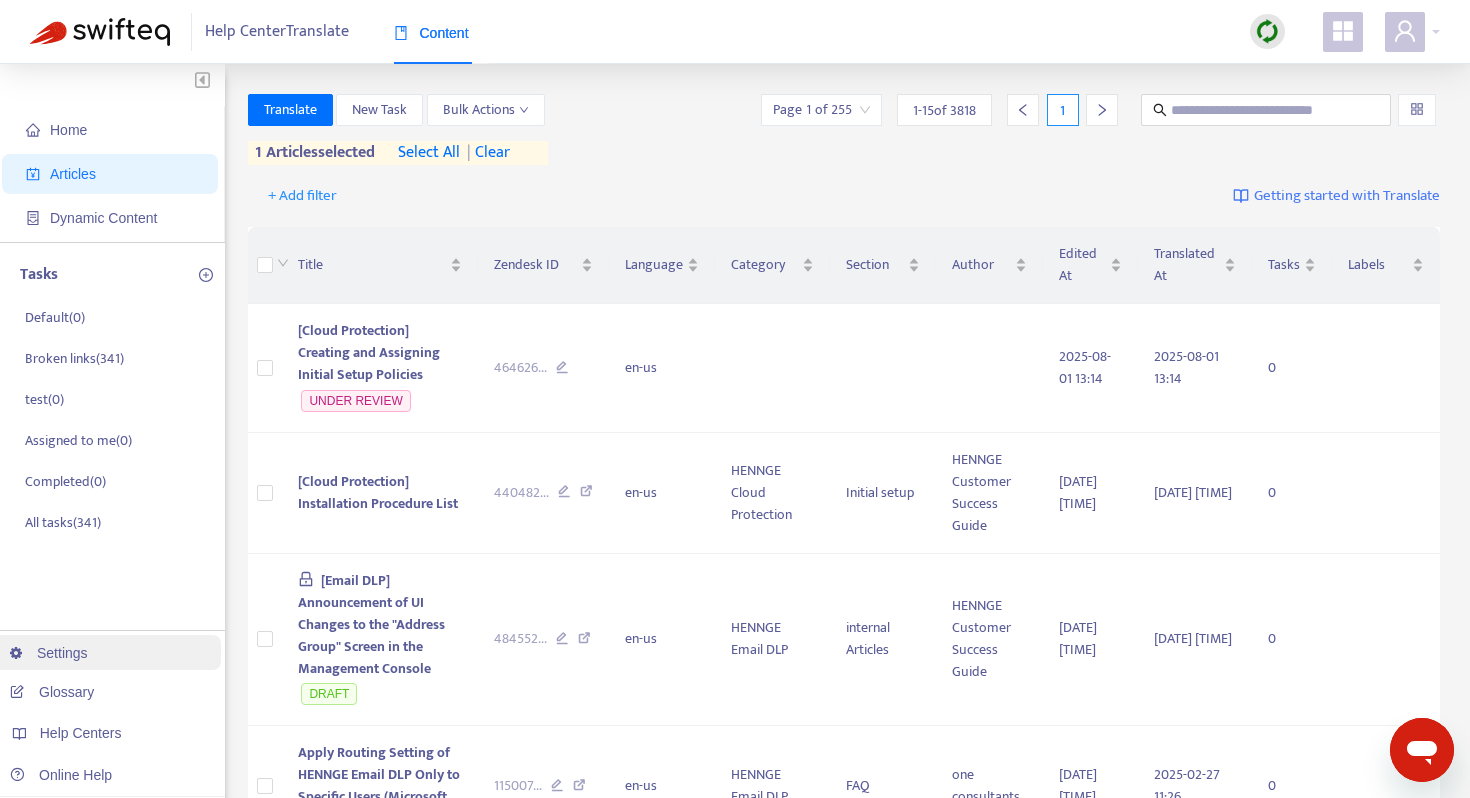 click on "Settings" at bounding box center [49, 653] 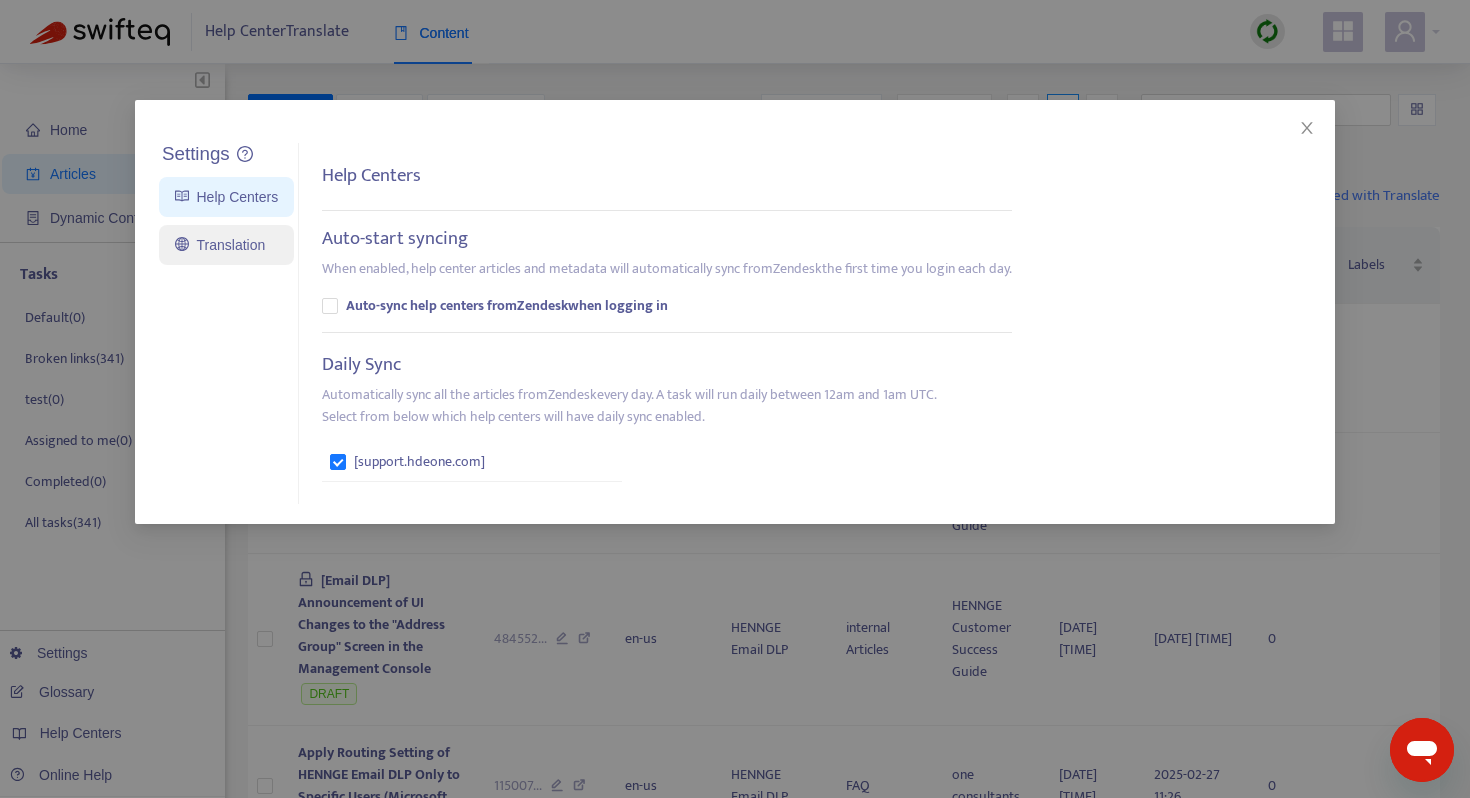 click on "Translation" at bounding box center (220, 245) 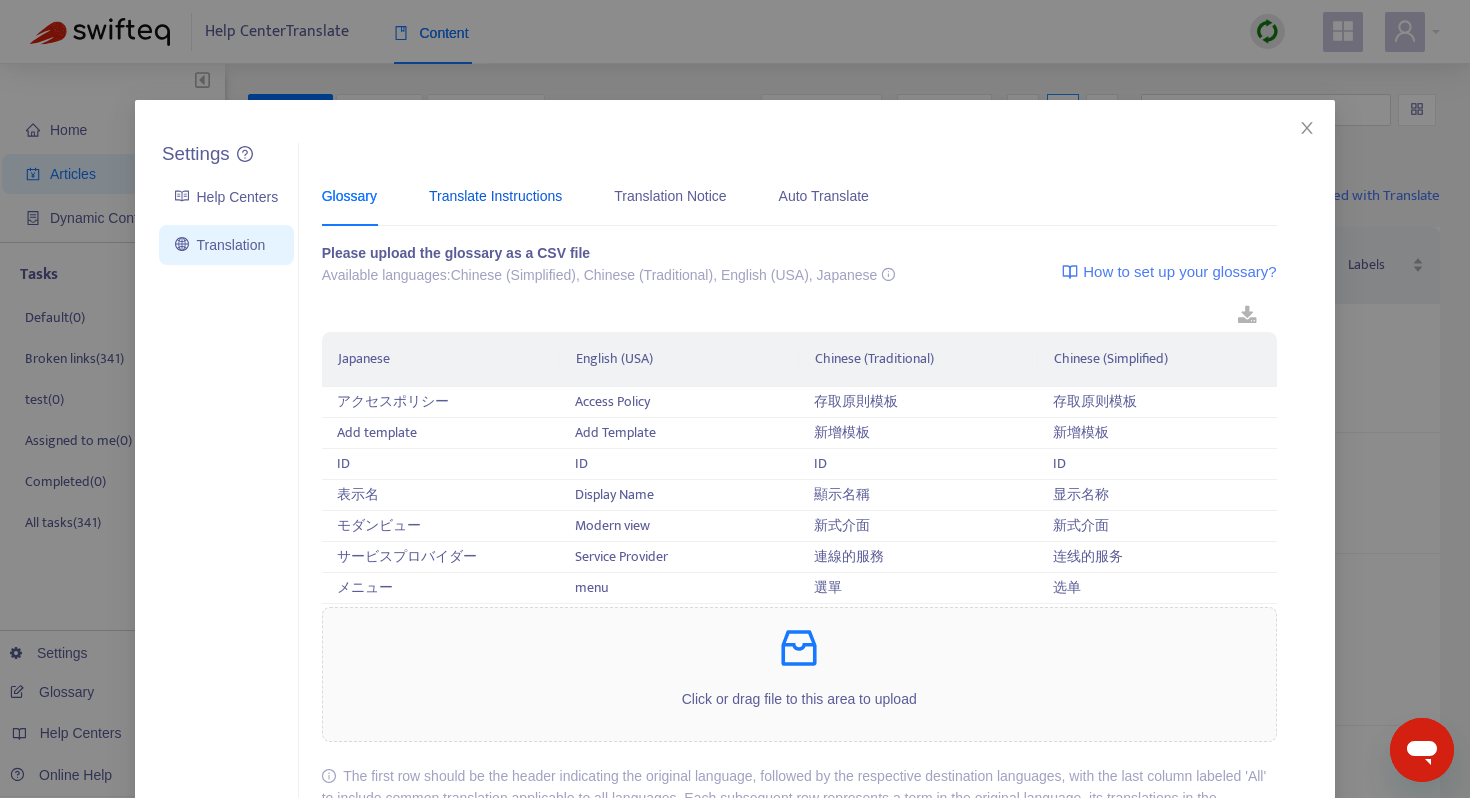 click on "Translate Instructions" at bounding box center [495, 196] 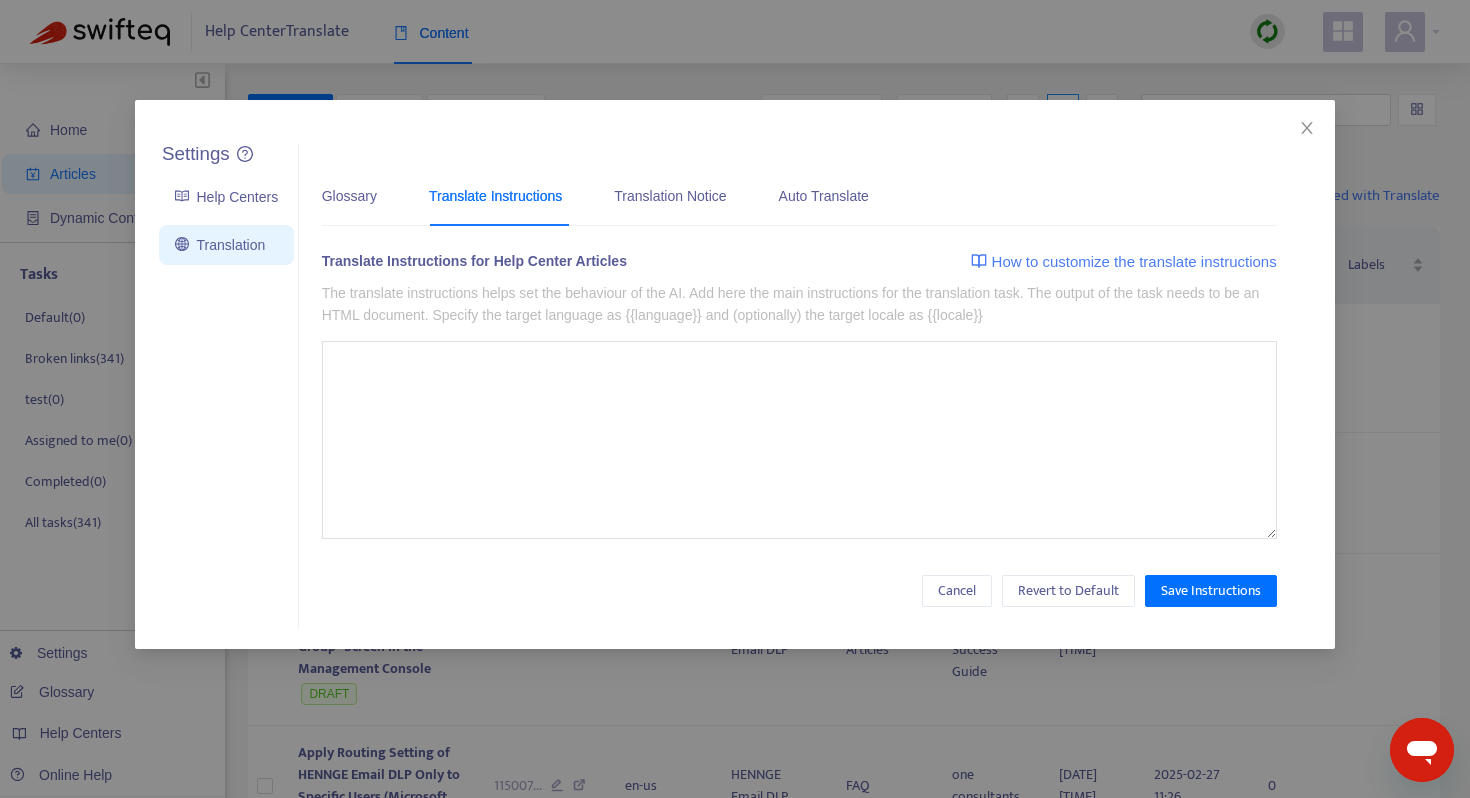 type on "**********" 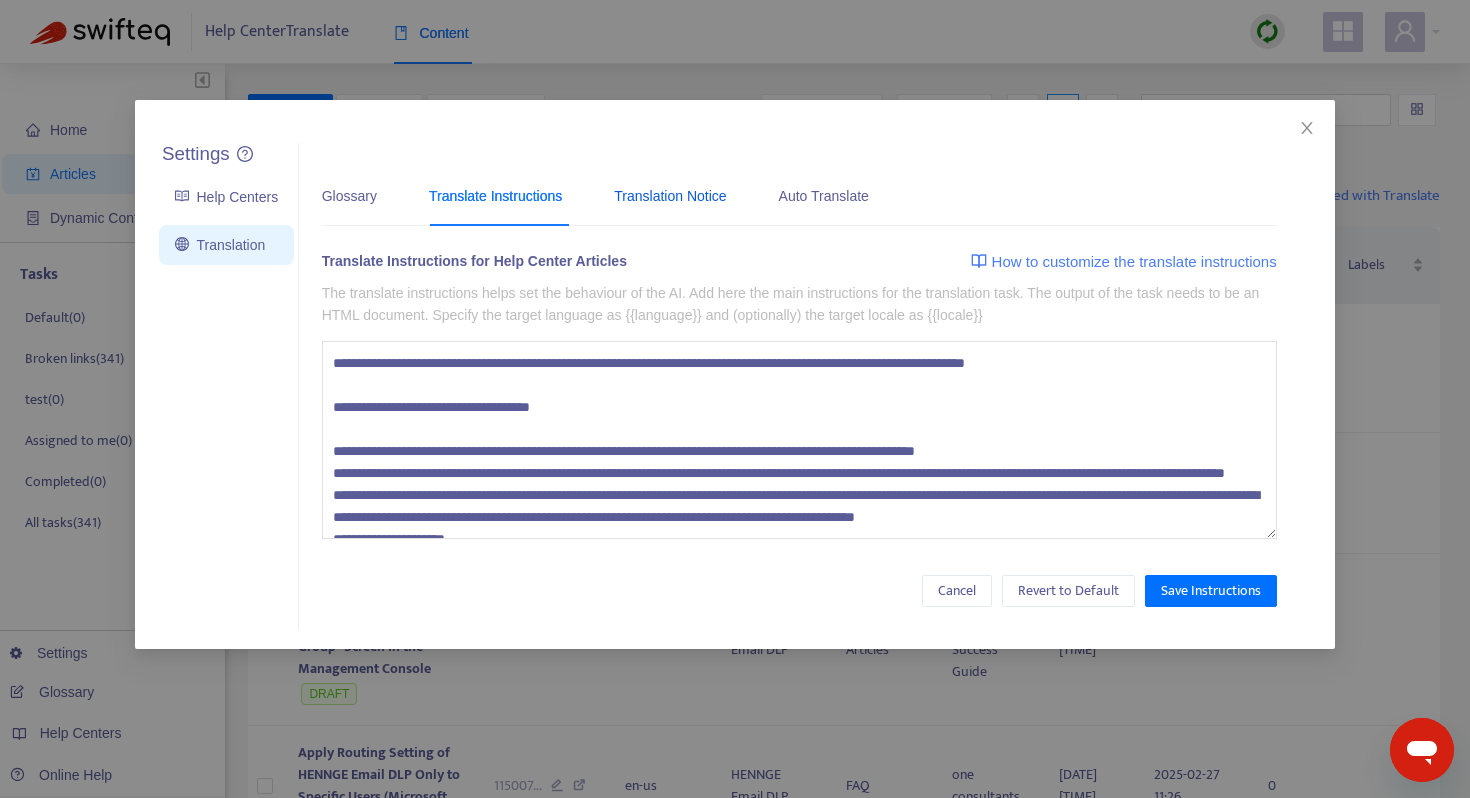 click on "Translation Notice" at bounding box center [670, 196] 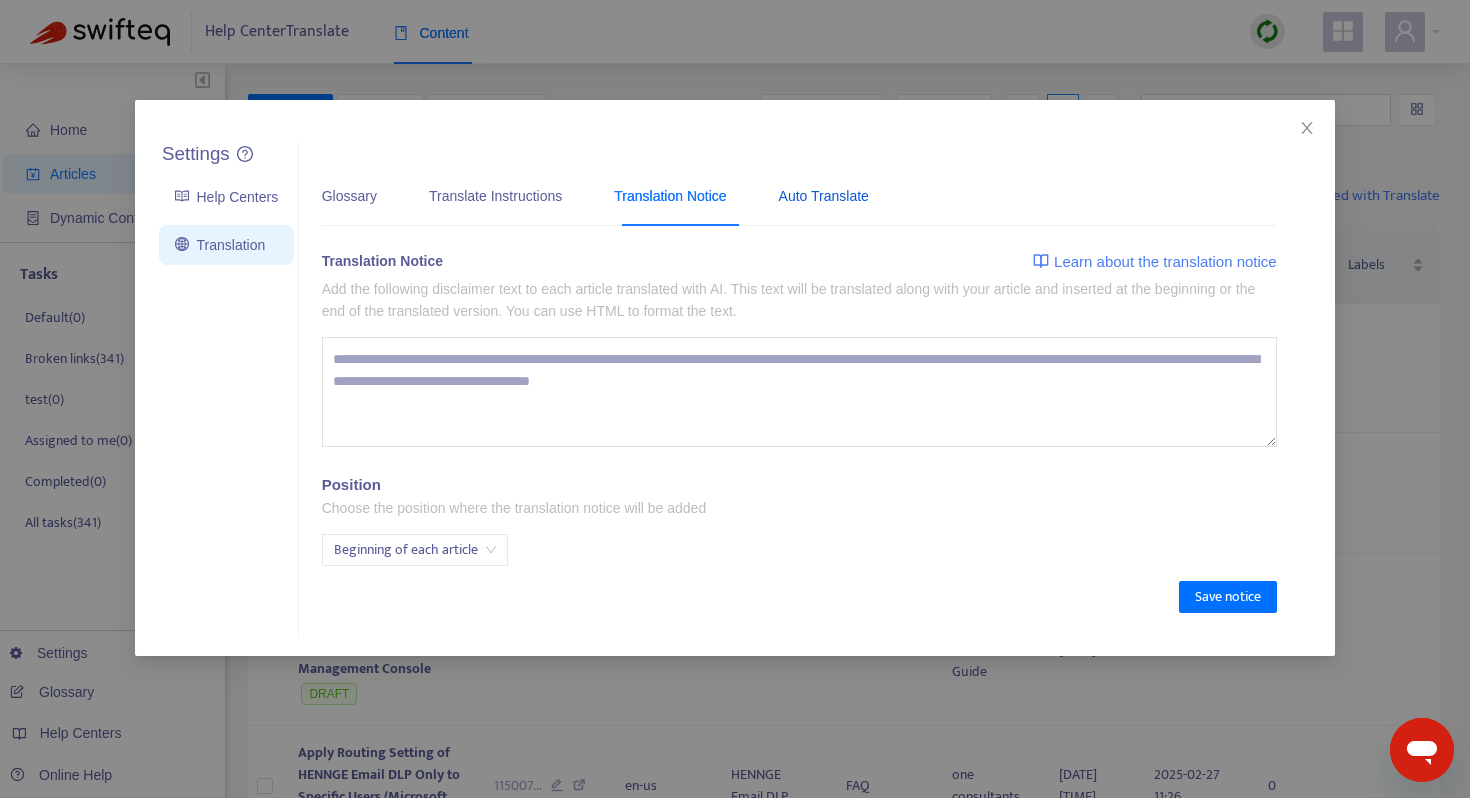 click on "Auto Translate" at bounding box center [824, 196] 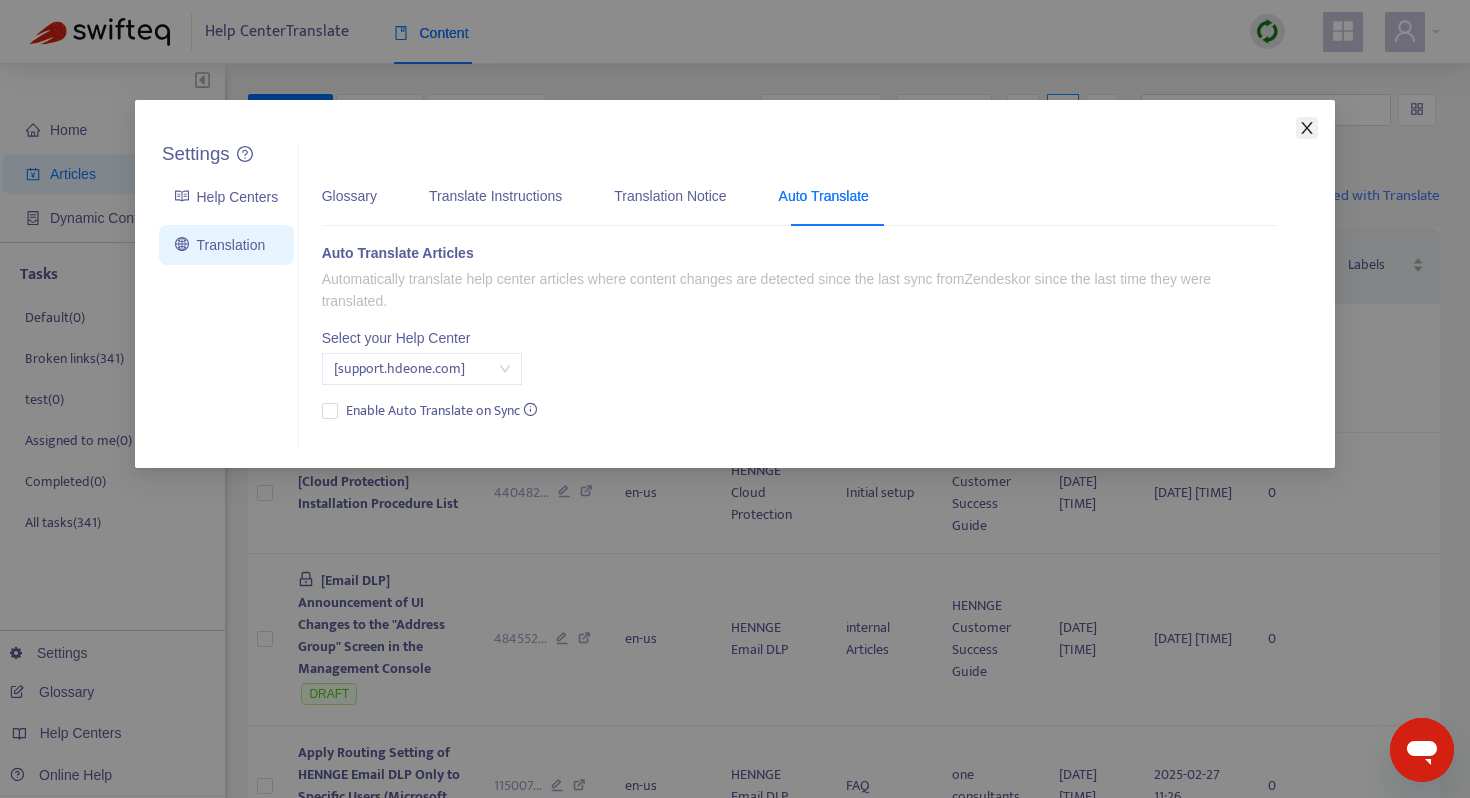 click 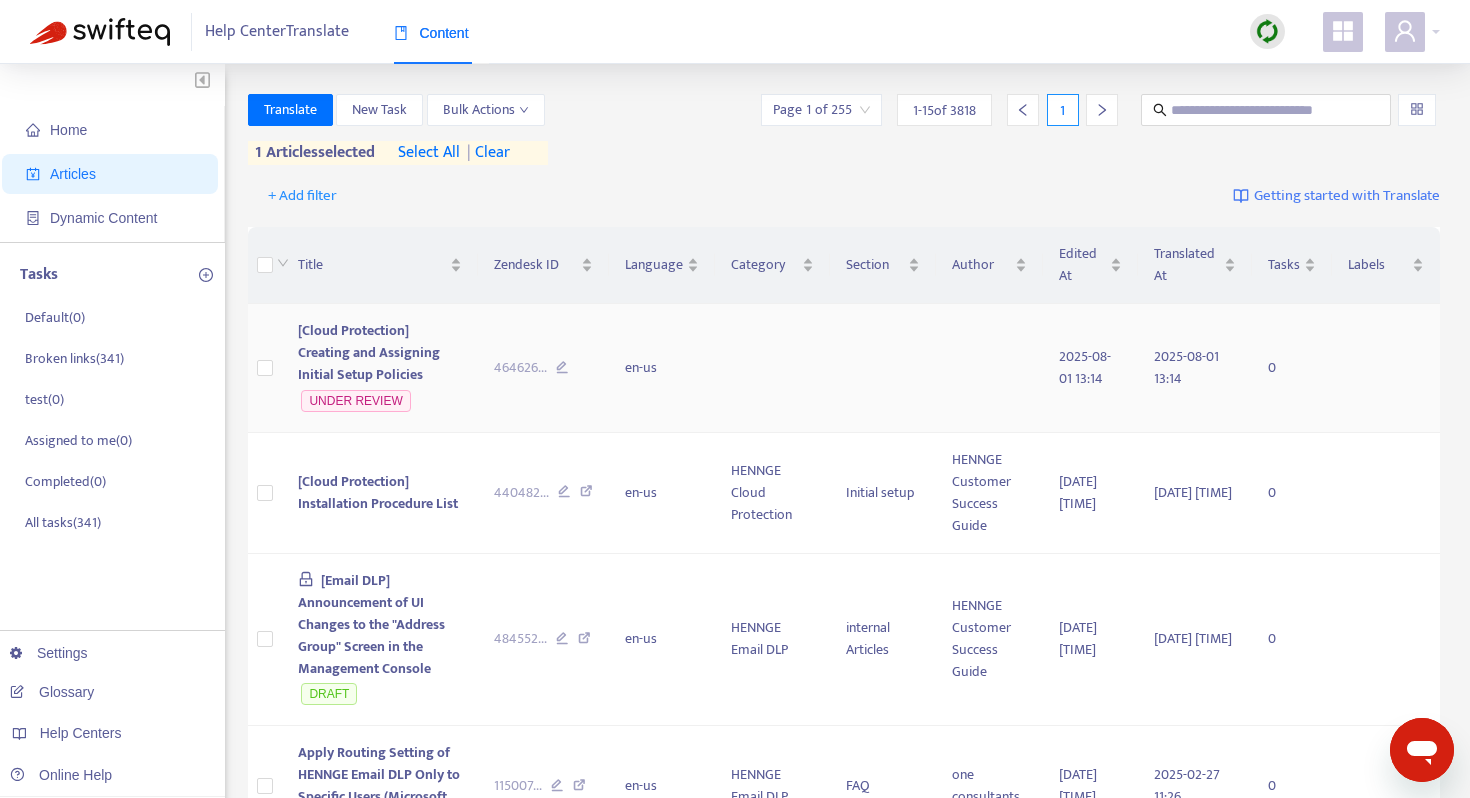 click on "[Cloud Protection] Creating and Assigning Initial Setup Policies" at bounding box center (369, 352) 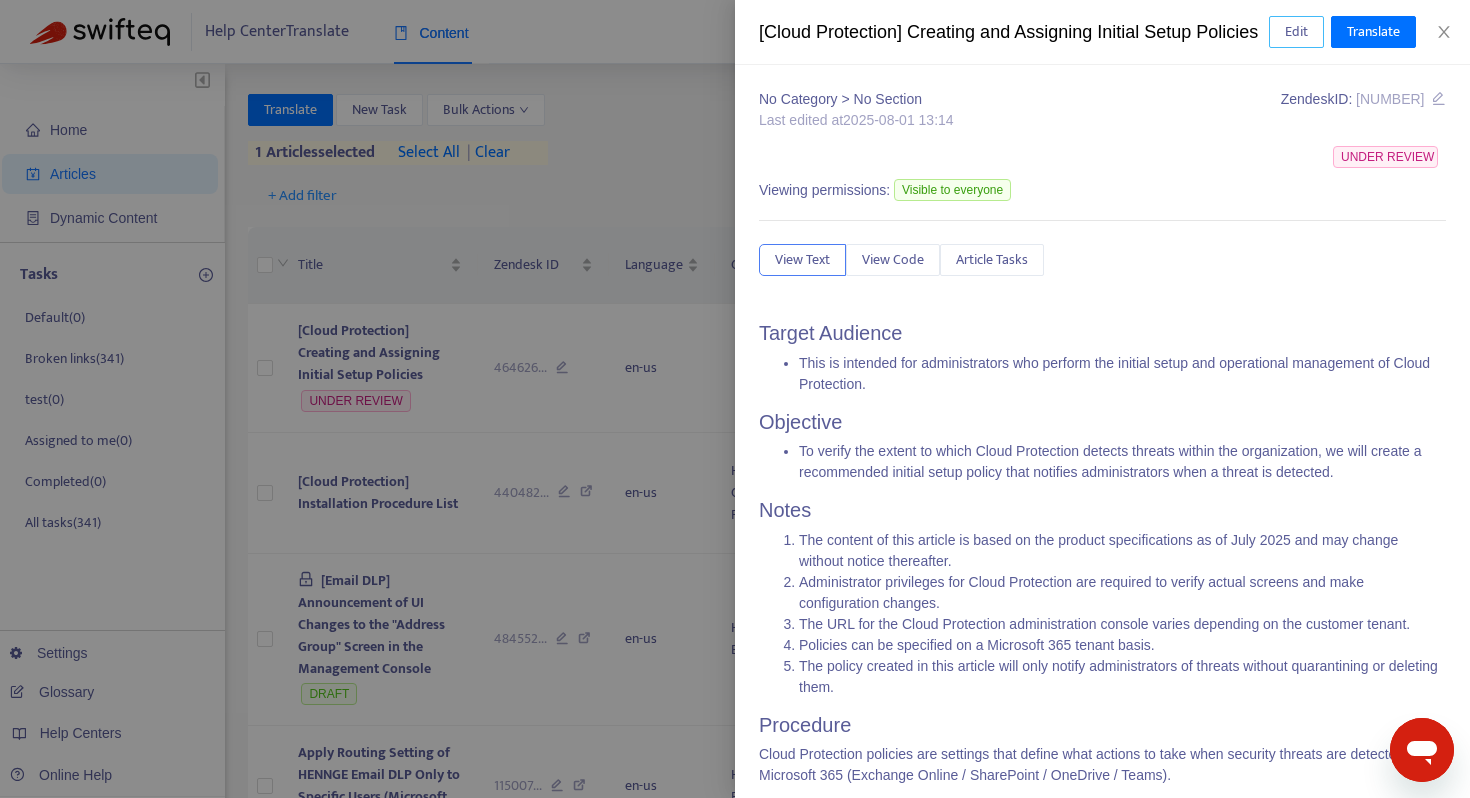 click on "Edit" at bounding box center (1296, 32) 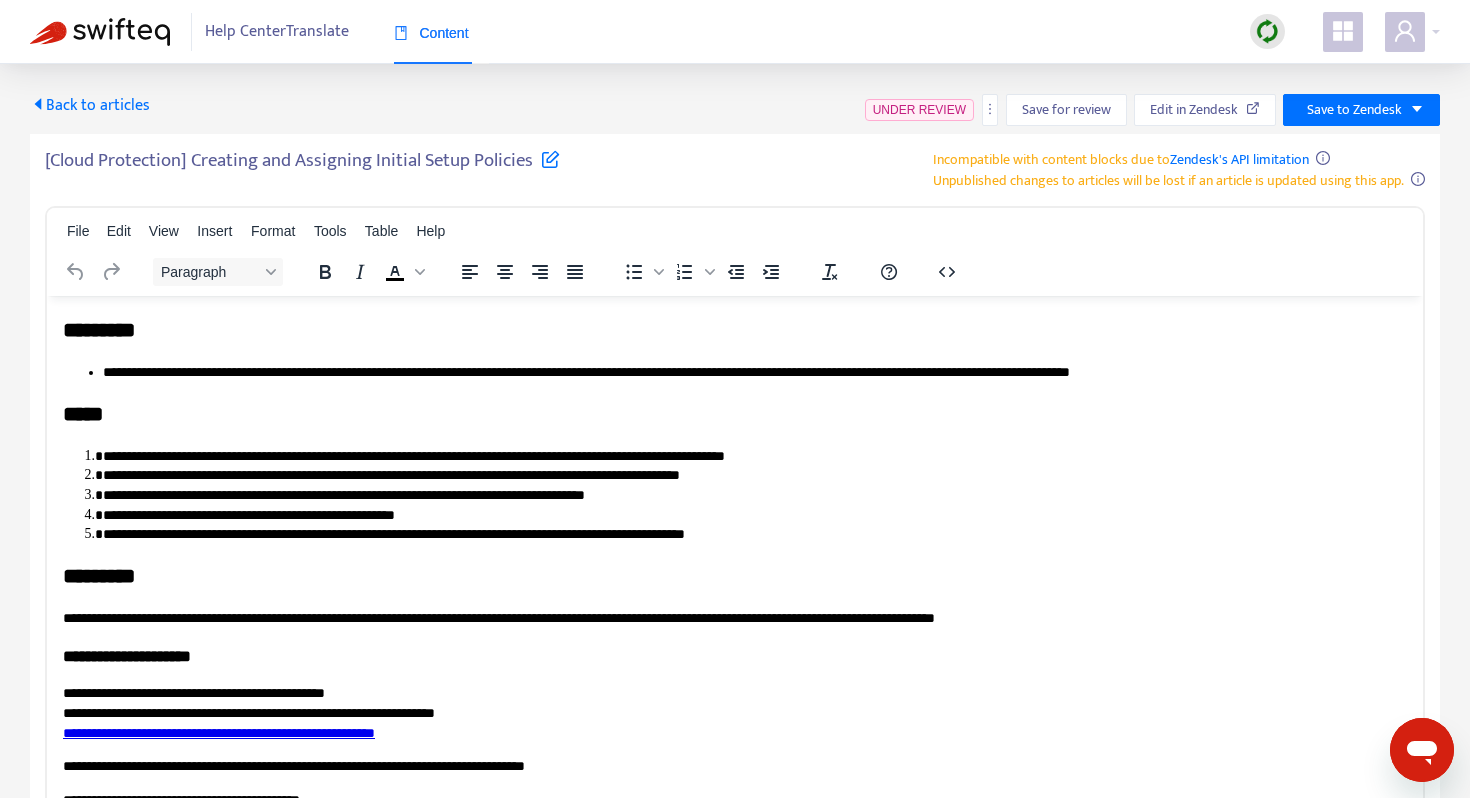 scroll, scrollTop: 80, scrollLeft: 0, axis: vertical 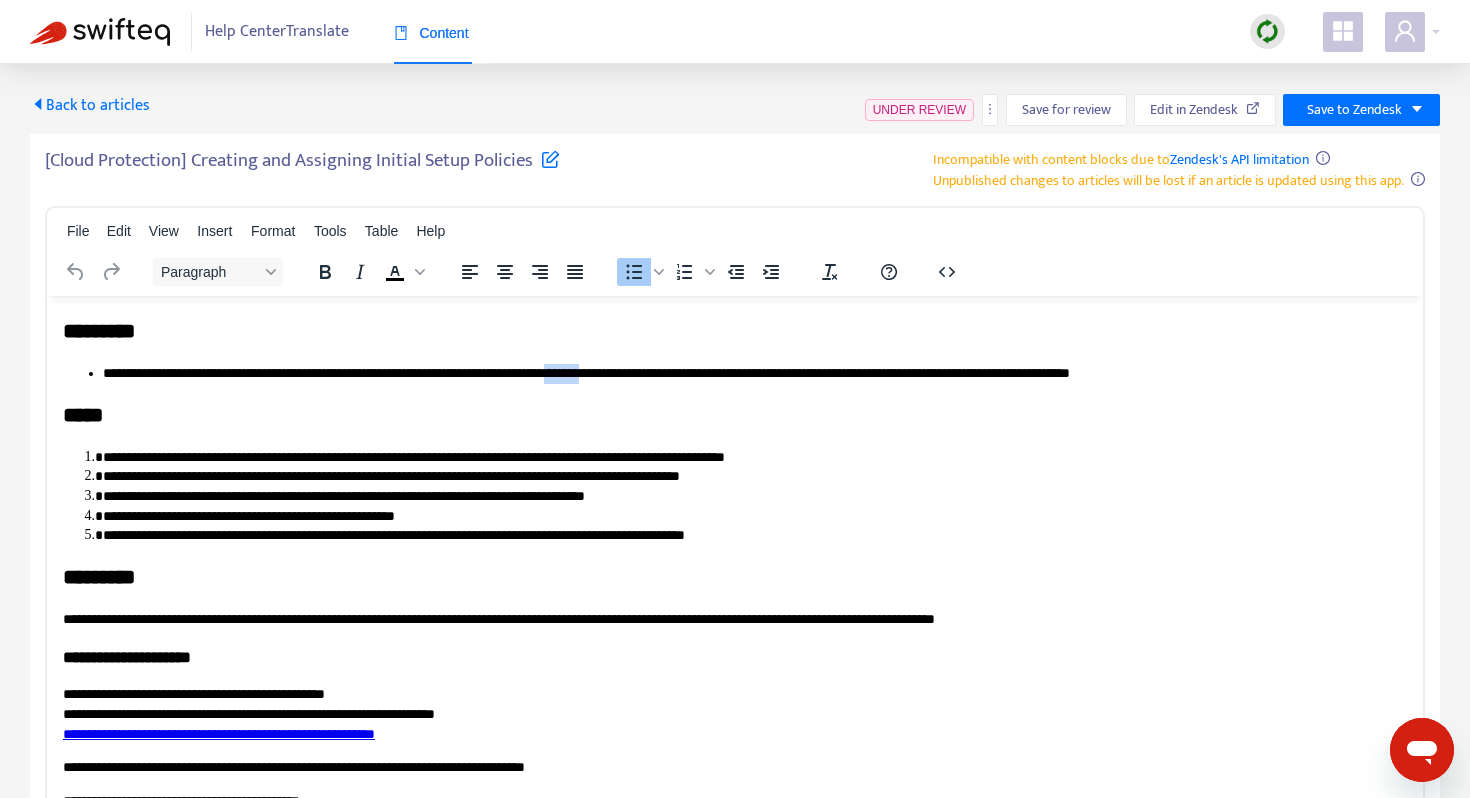 drag, startPoint x: 629, startPoint y: 371, endPoint x: 671, endPoint y: 377, distance: 42.426407 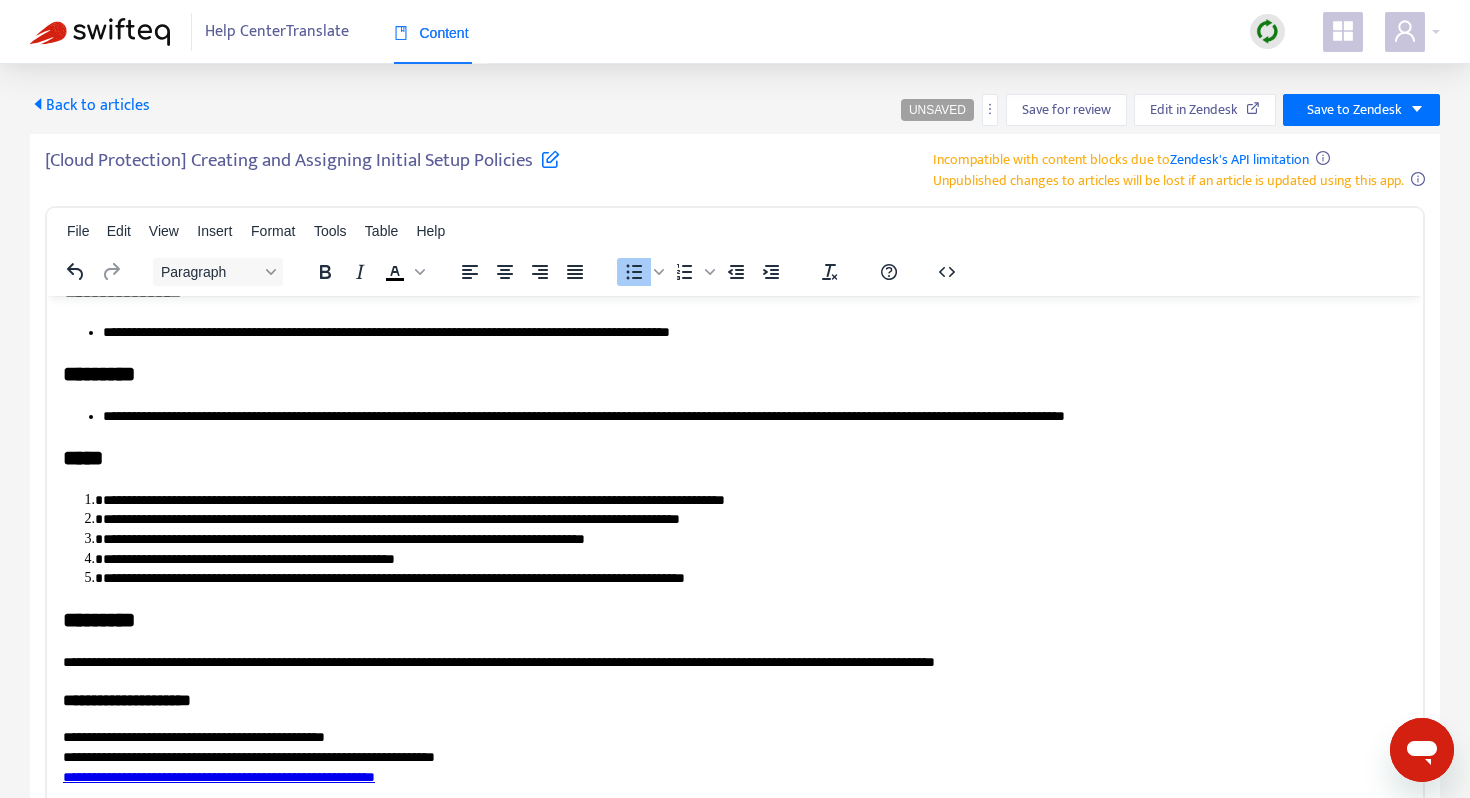 scroll, scrollTop: 33, scrollLeft: 0, axis: vertical 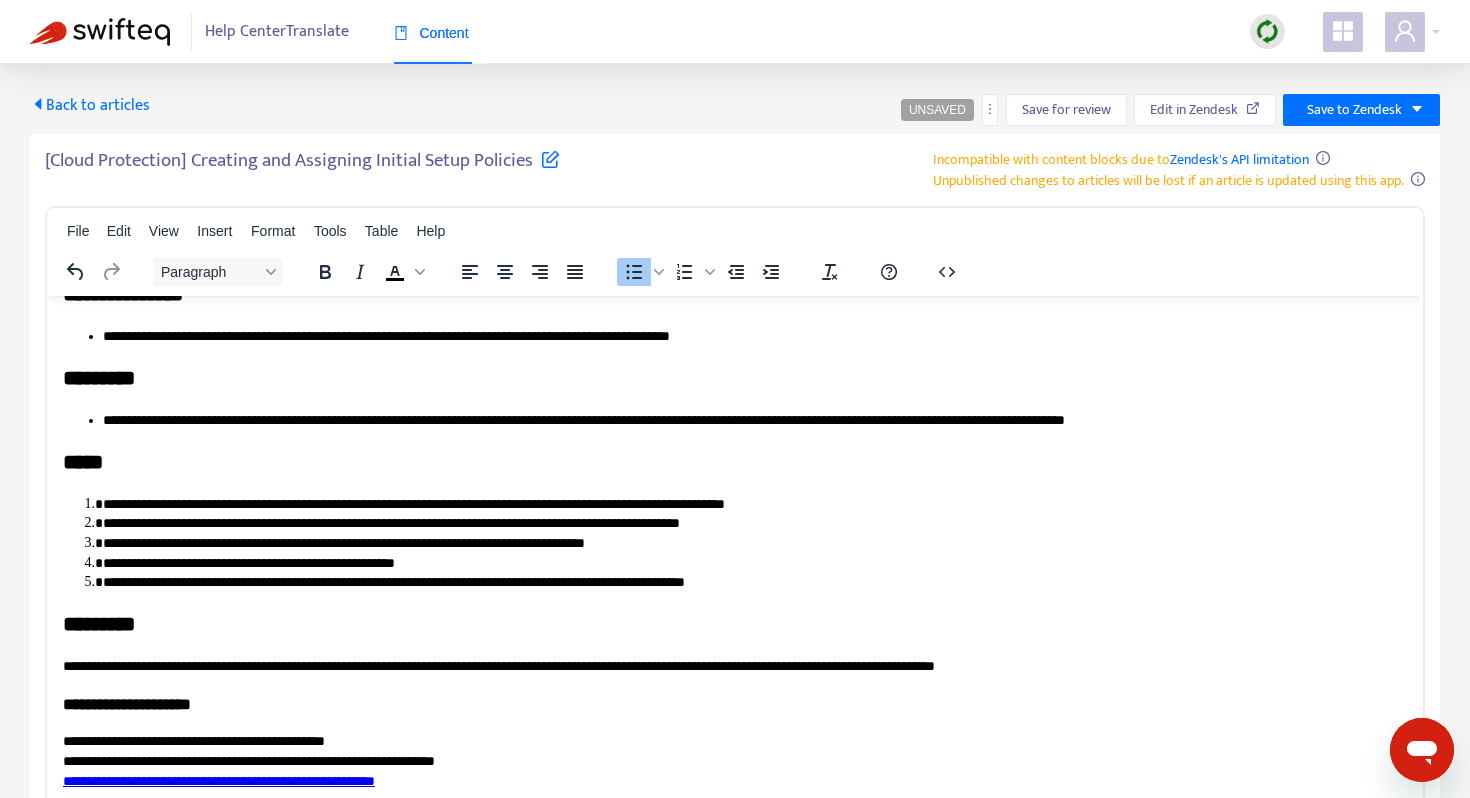 click on "**********" at bounding box center [755, 420] 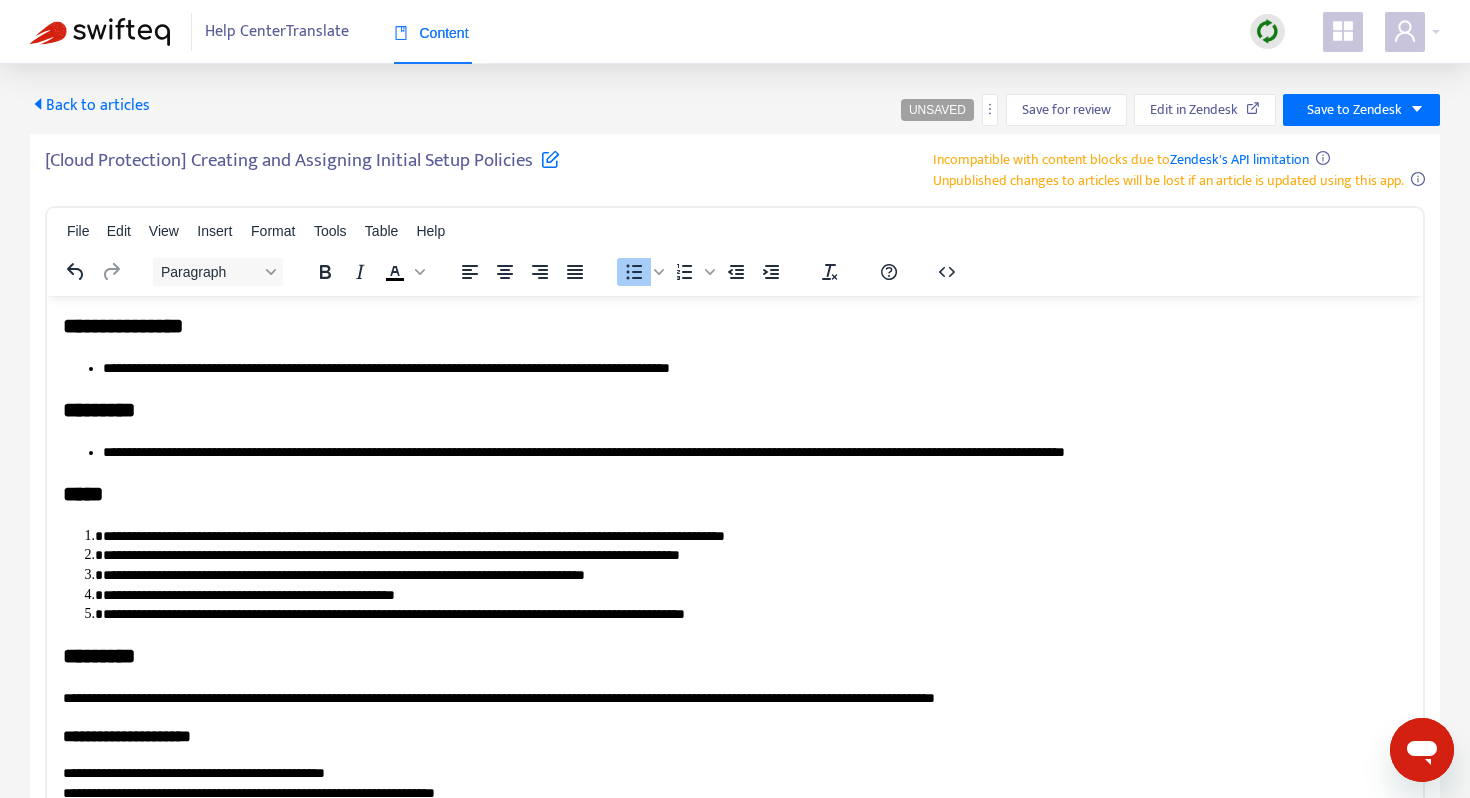 scroll, scrollTop: 0, scrollLeft: 0, axis: both 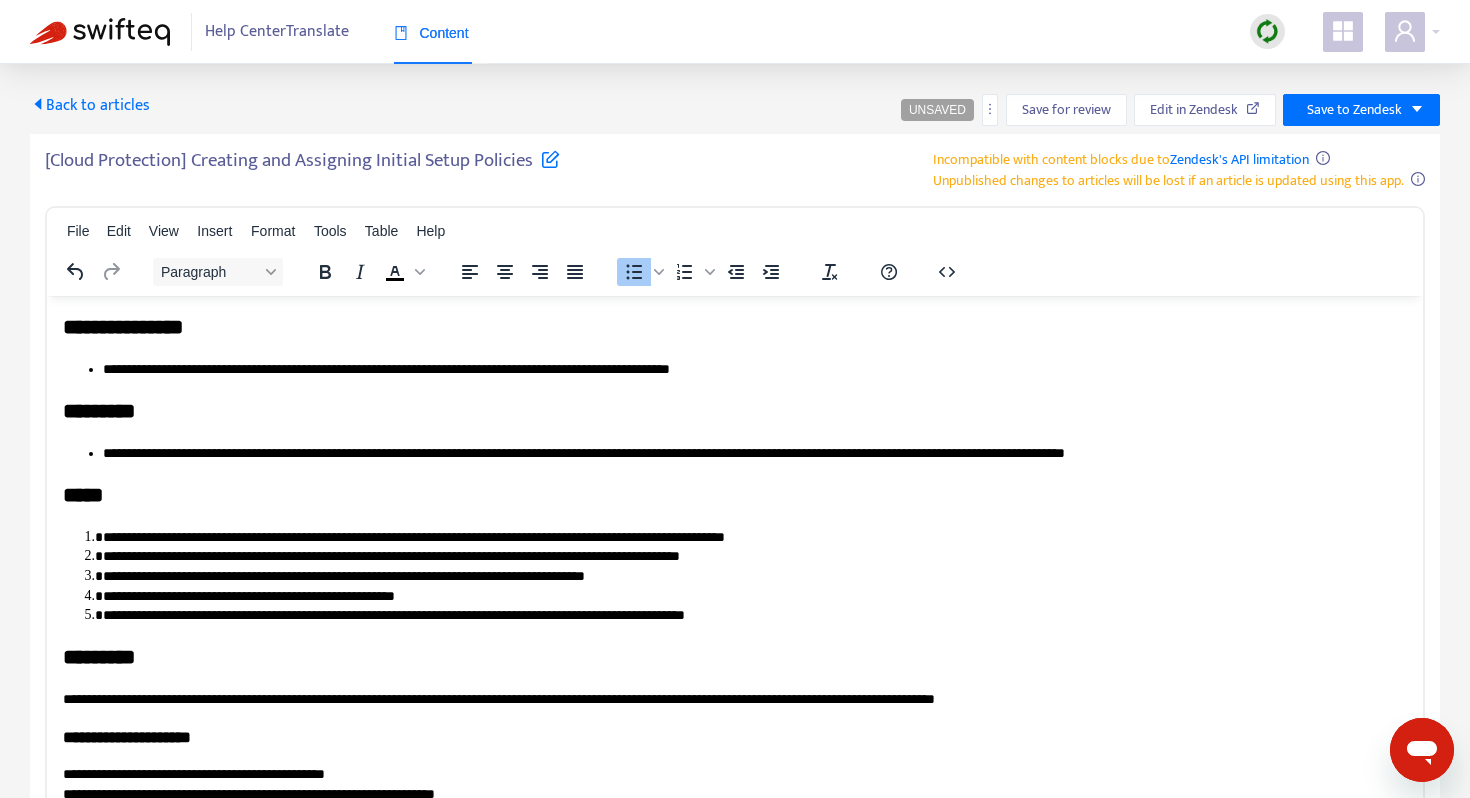 click on "**********" at bounding box center (755, 453) 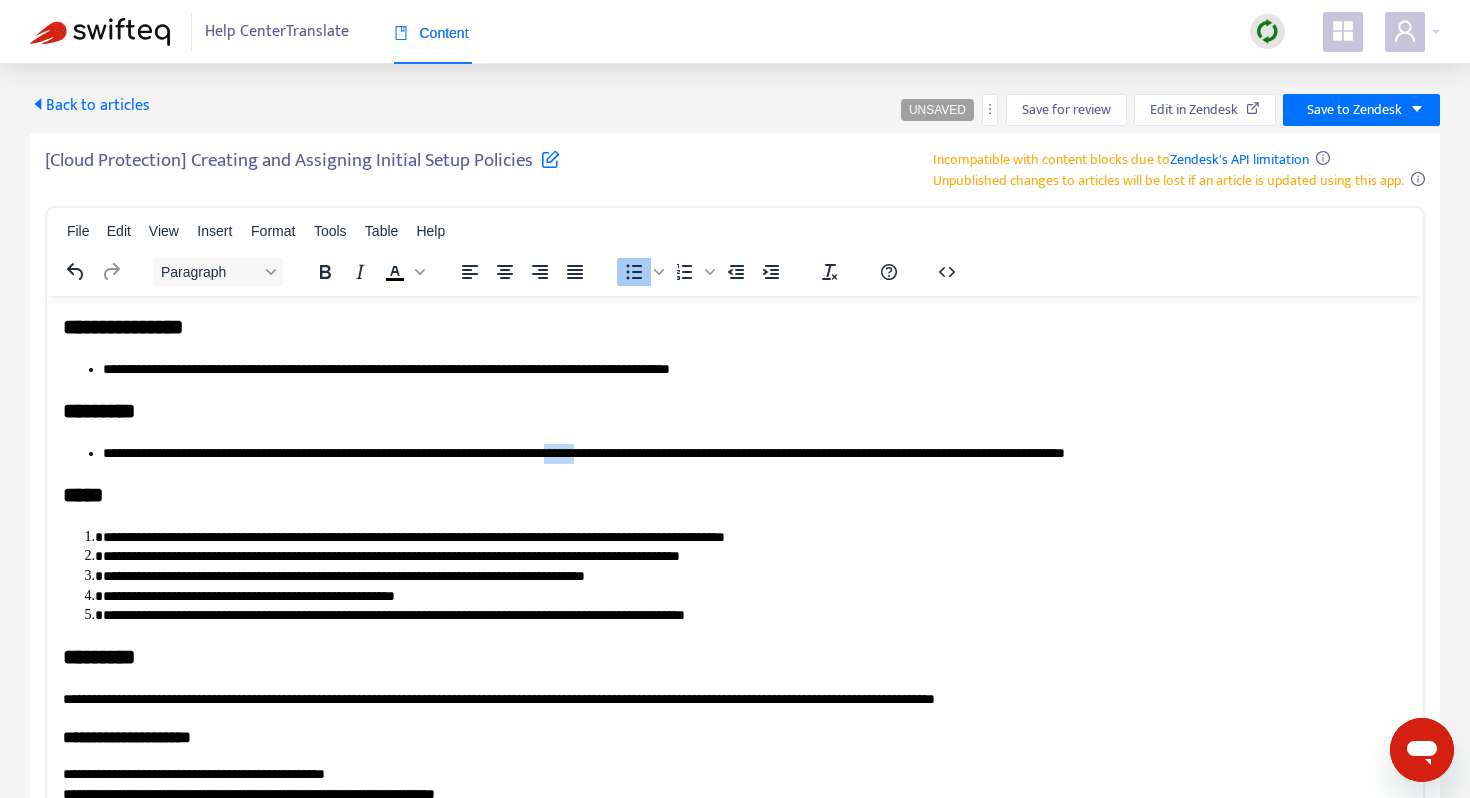 click on "**********" at bounding box center (755, 453) 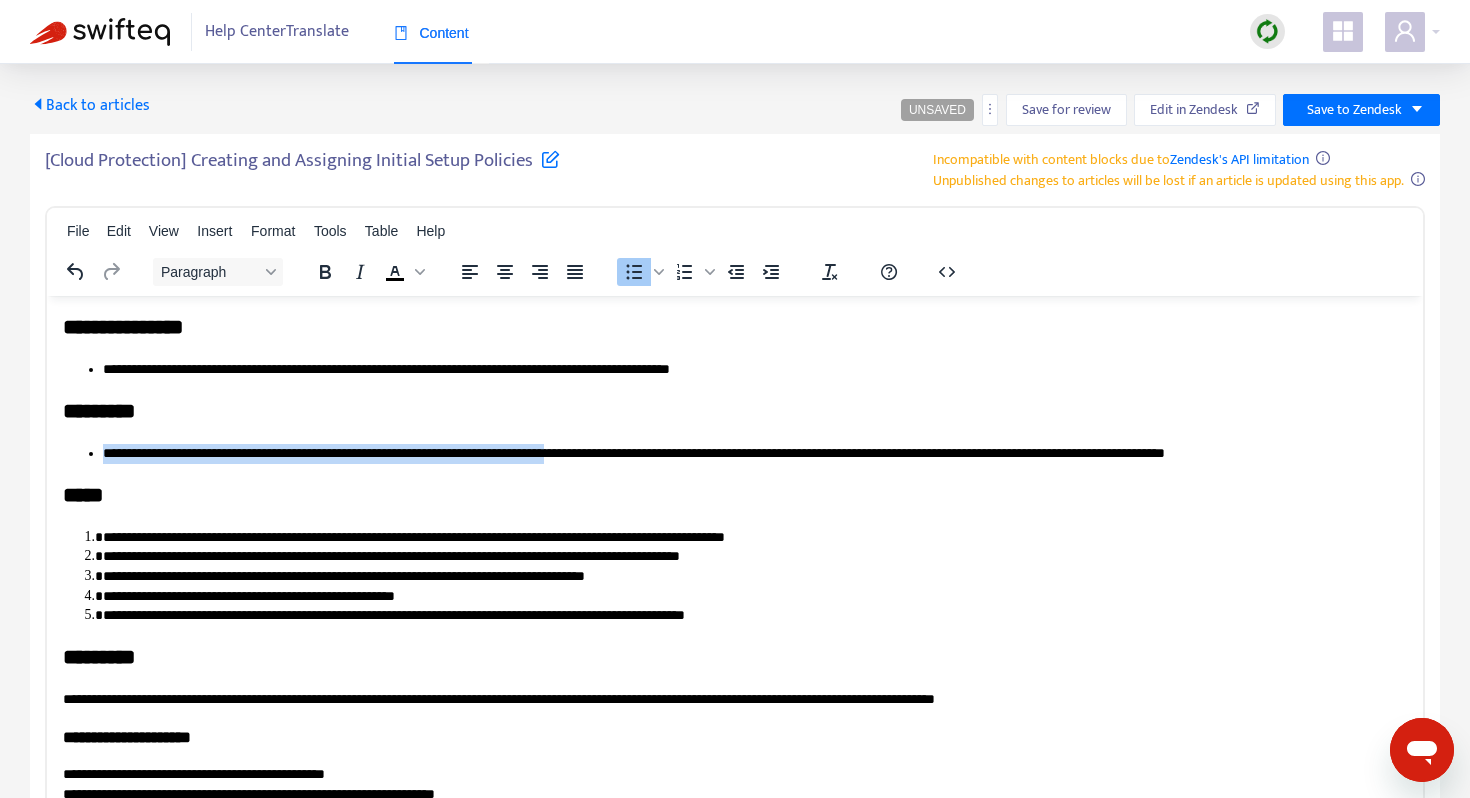 drag, startPoint x: 104, startPoint y: 449, endPoint x: 629, endPoint y: 461, distance: 525.13715 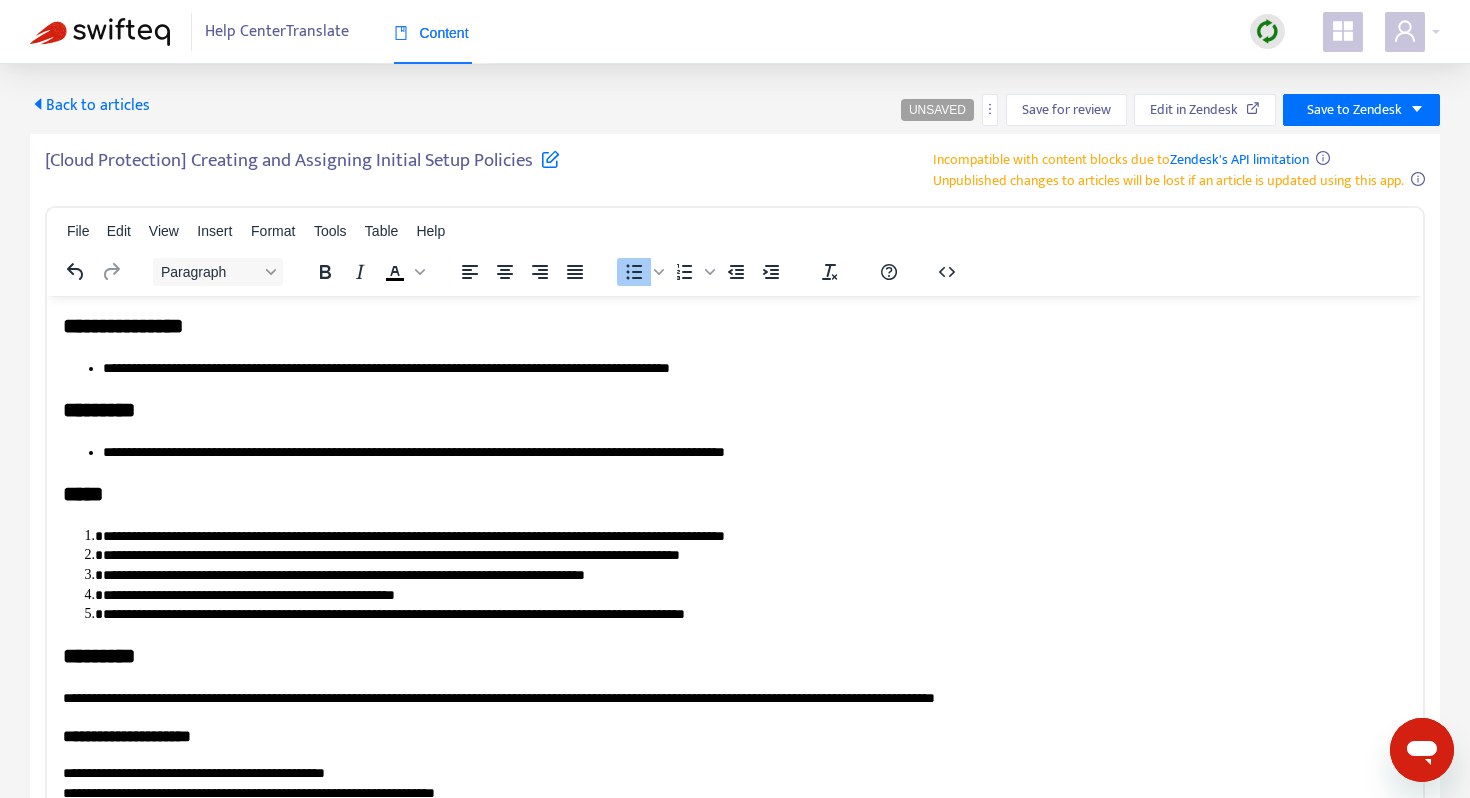 scroll, scrollTop: 0, scrollLeft: 0, axis: both 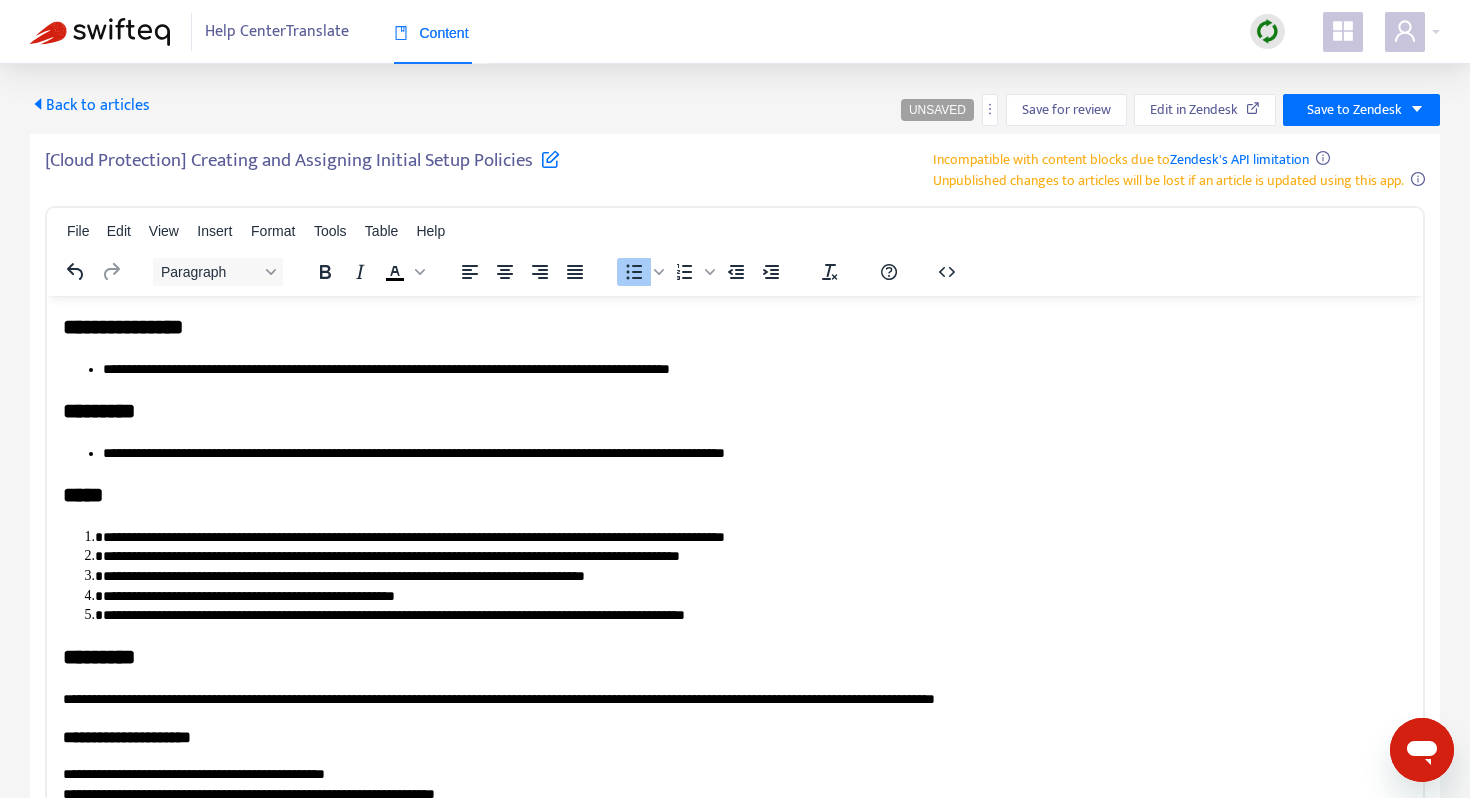 click on "**********" at bounding box center (755, 453) 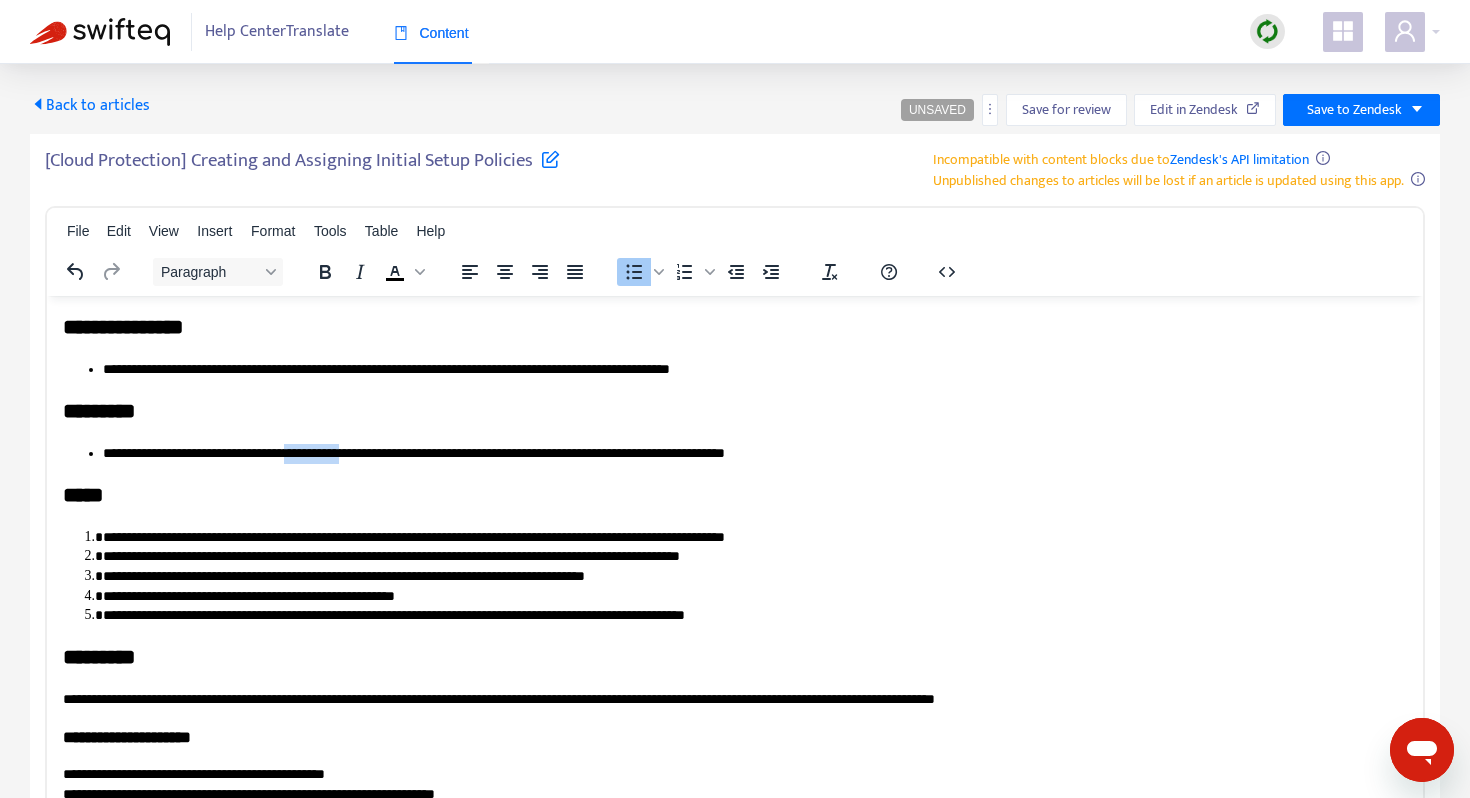 click on "**********" at bounding box center (755, 453) 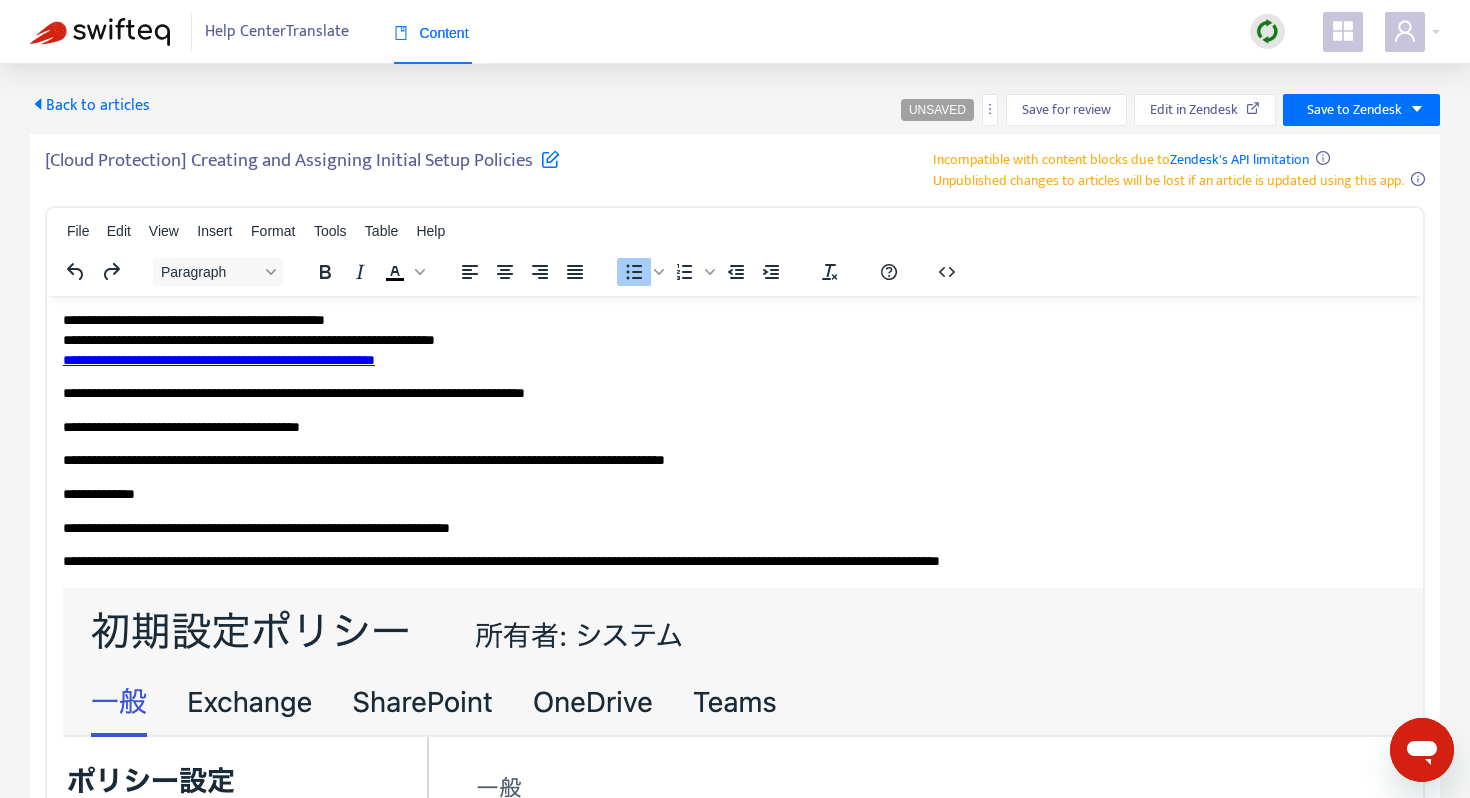 scroll, scrollTop: 457, scrollLeft: 0, axis: vertical 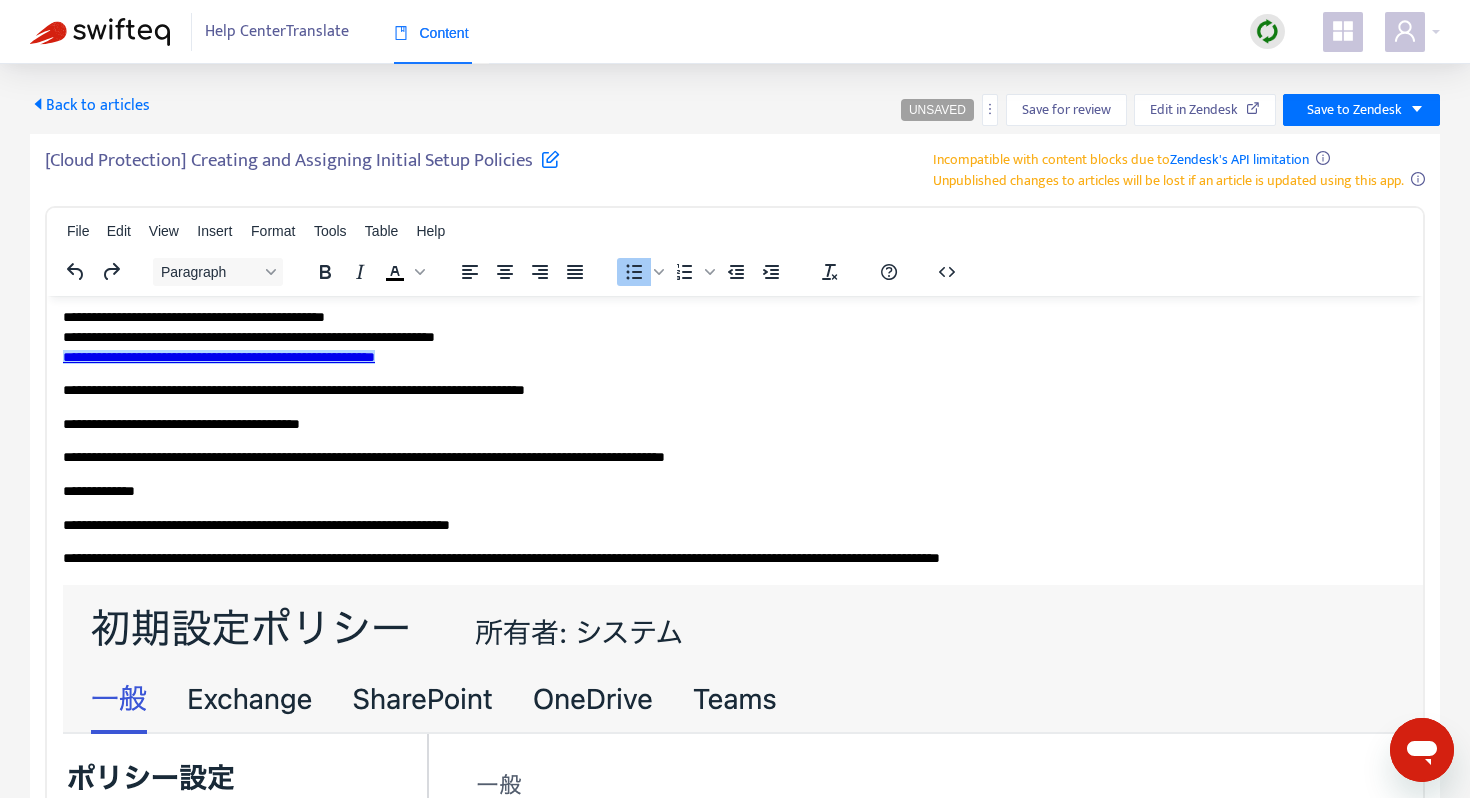 click on "**********" at bounding box center (219, 356) 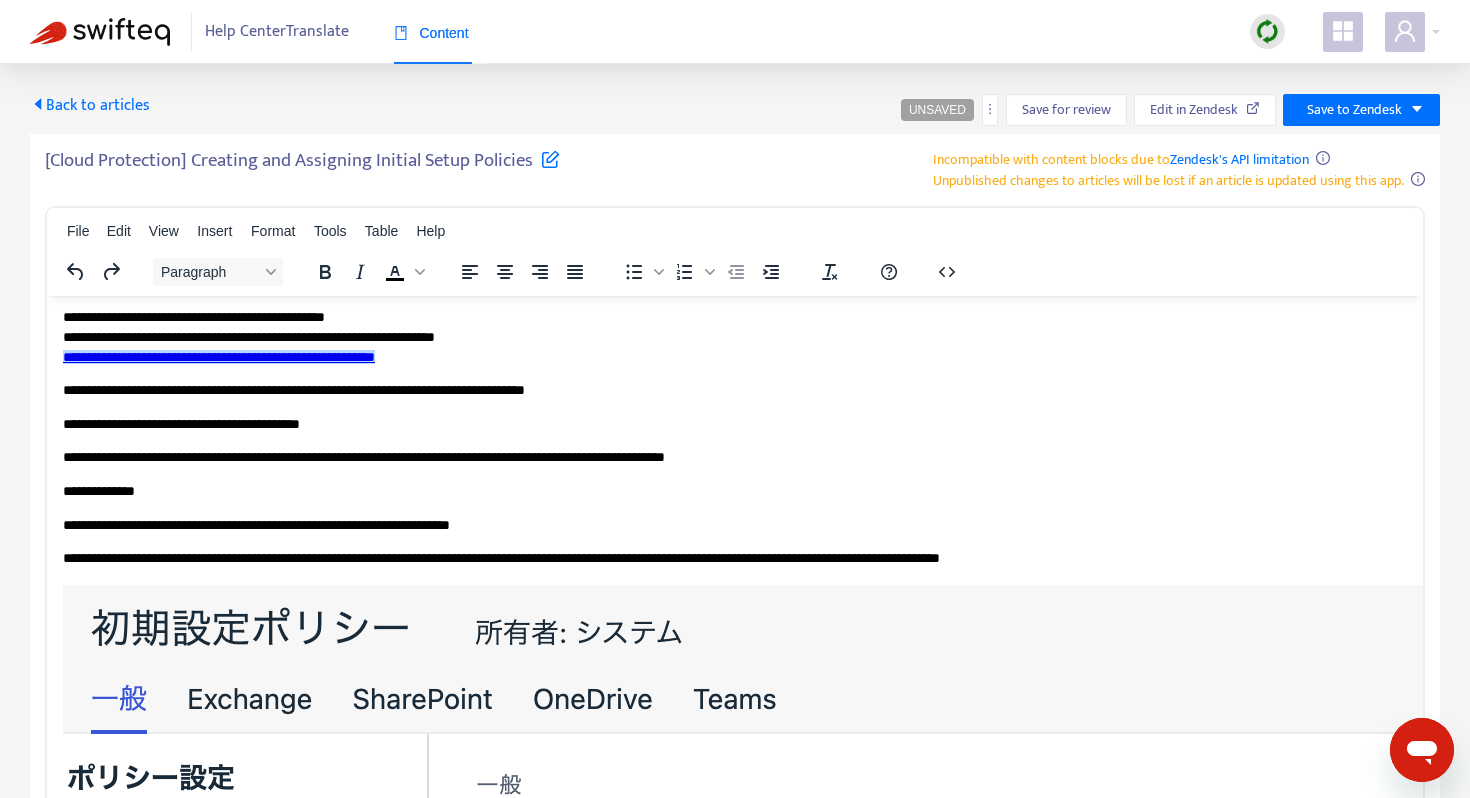 click on "**********" at bounding box center [219, 356] 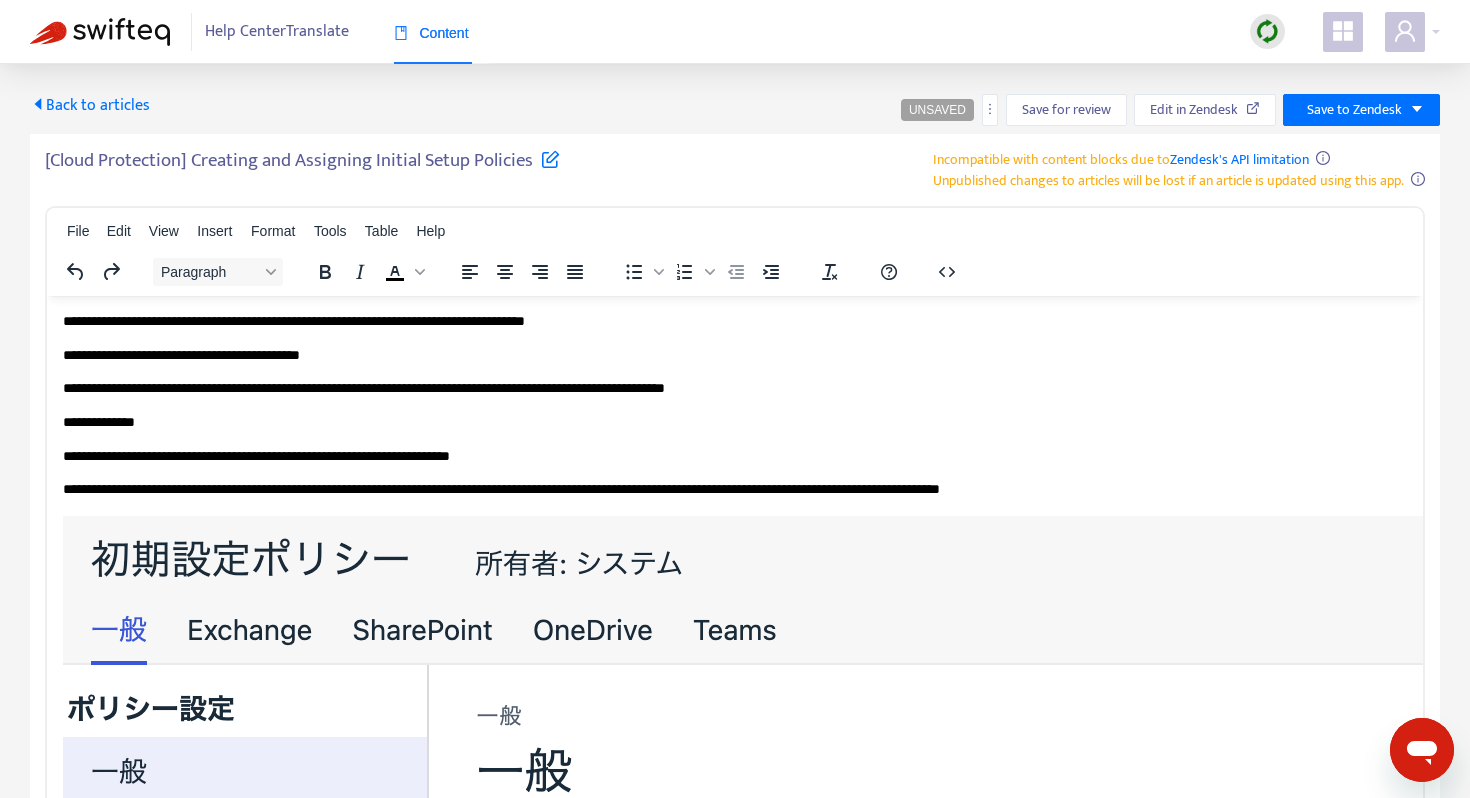 scroll, scrollTop: 528, scrollLeft: 0, axis: vertical 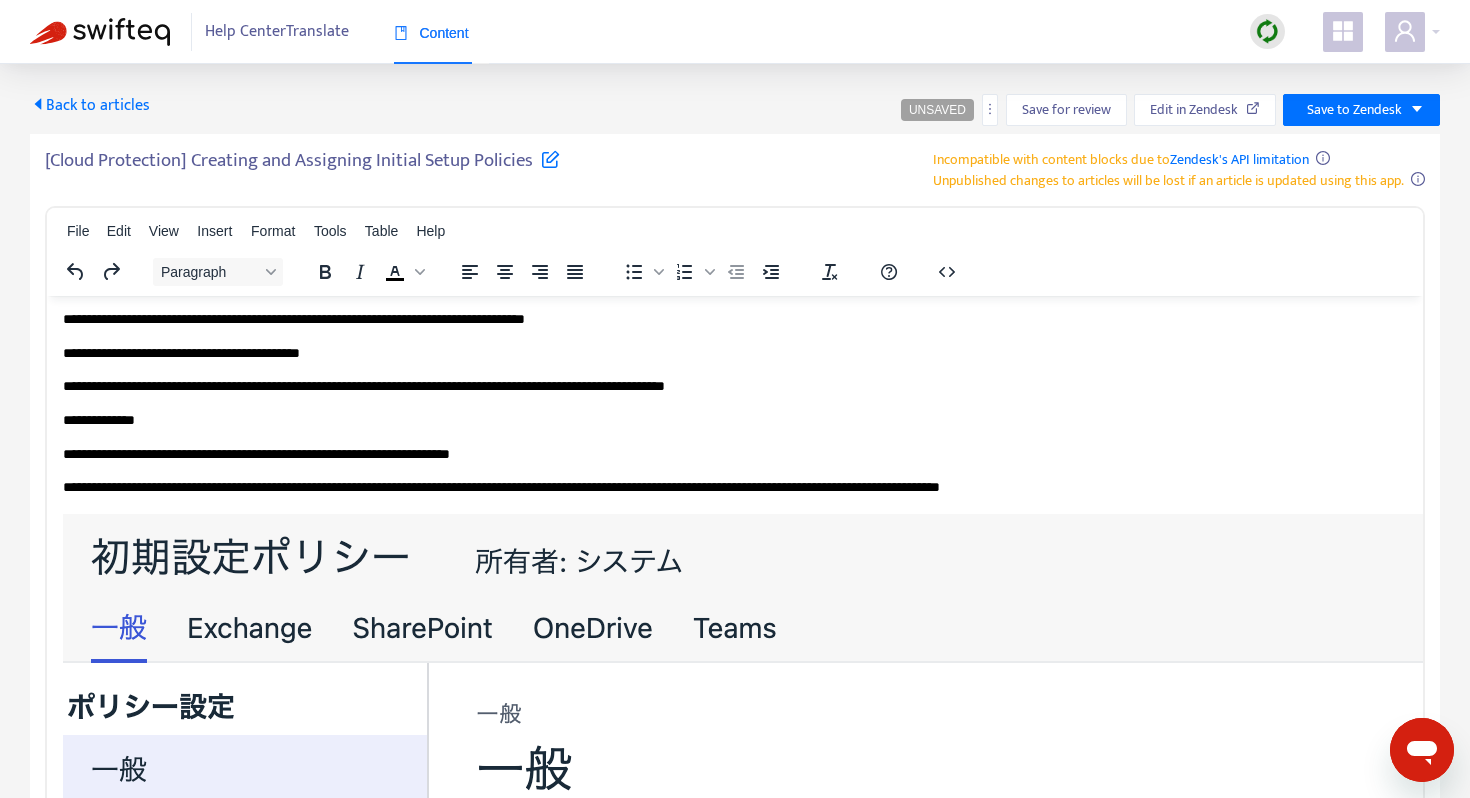 click on "**********" at bounding box center (735, 319) 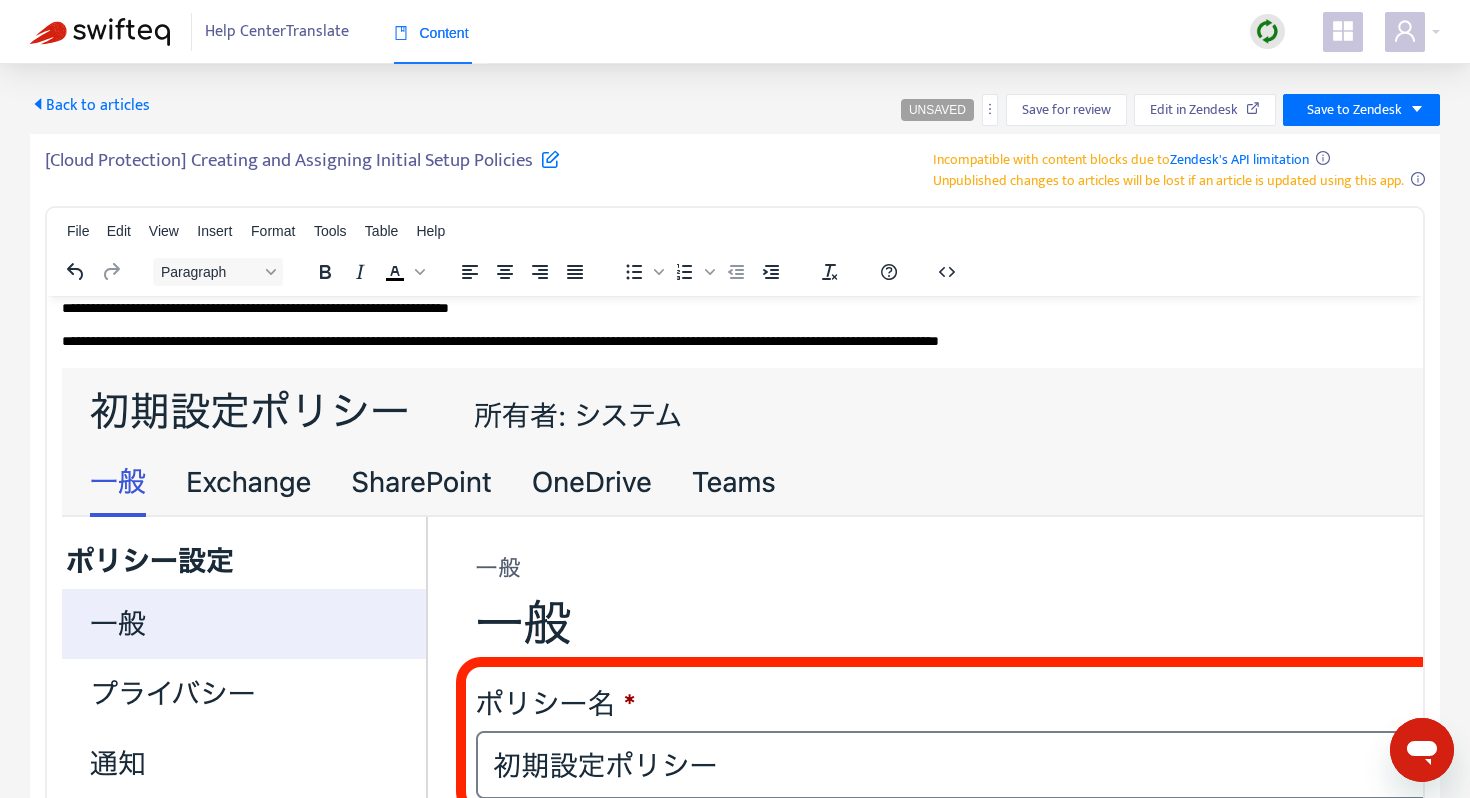 scroll, scrollTop: 678, scrollLeft: 1, axis: both 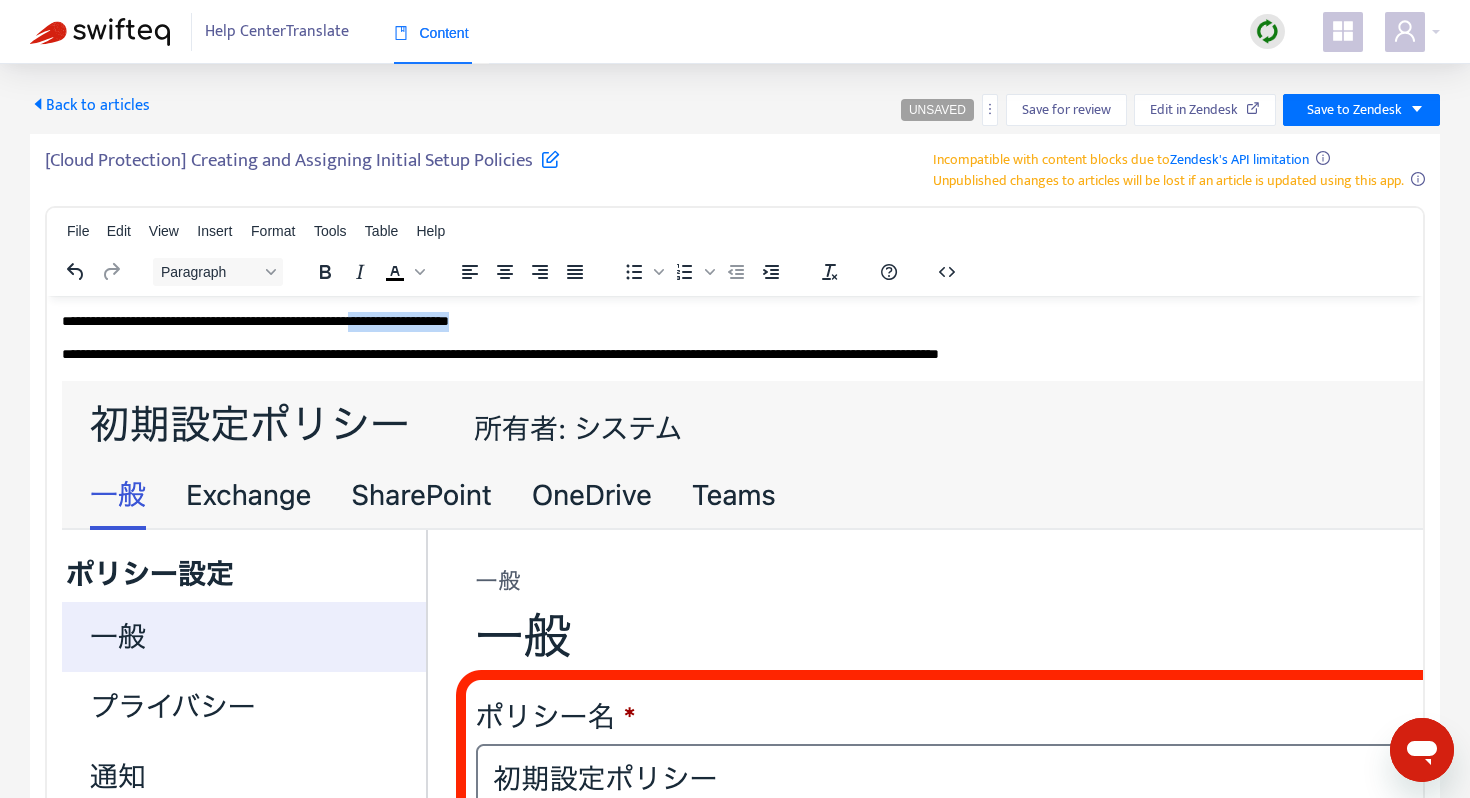 drag, startPoint x: 406, startPoint y: 303, endPoint x: 533, endPoint y: 329, distance: 129.6341 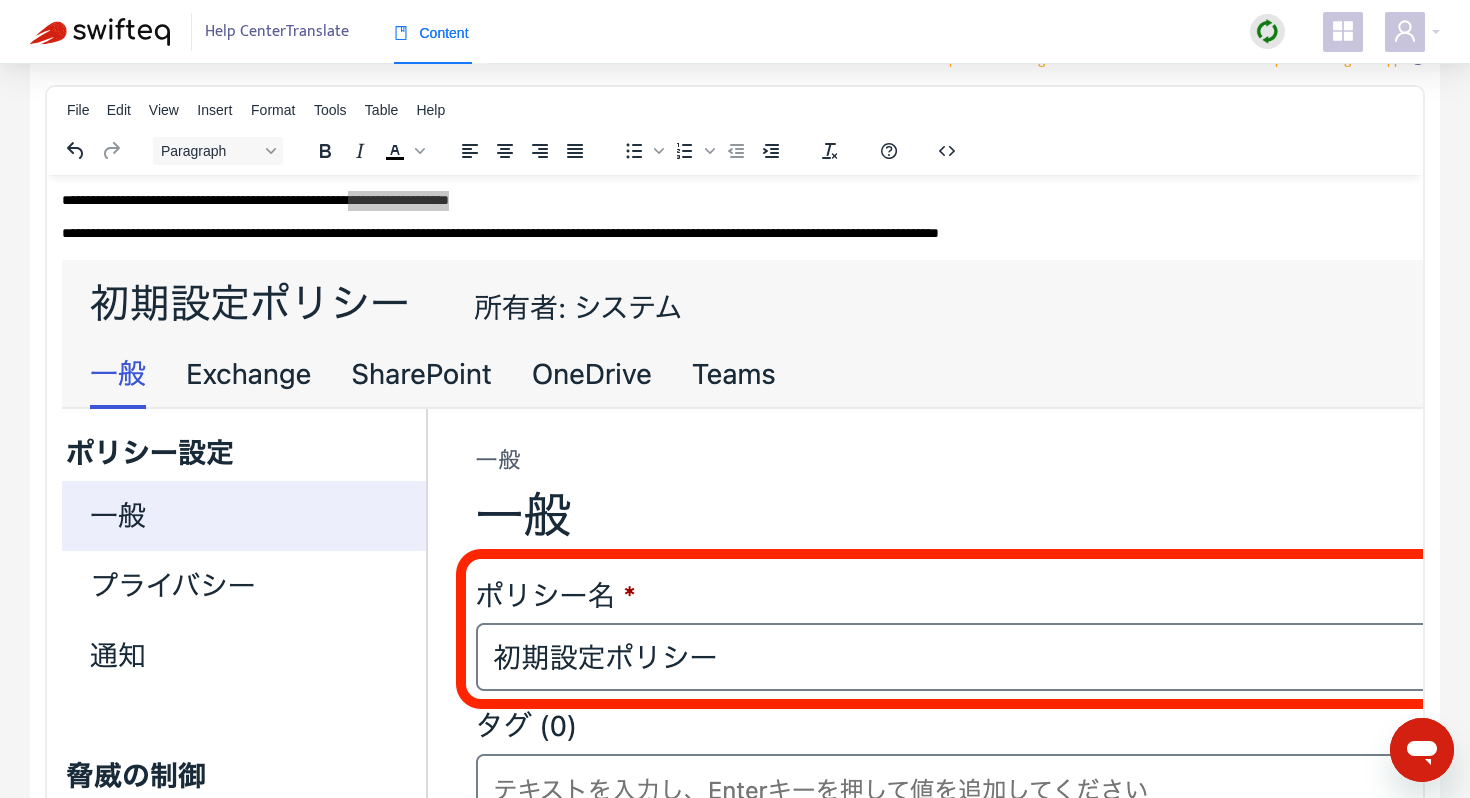 scroll, scrollTop: 120, scrollLeft: 0, axis: vertical 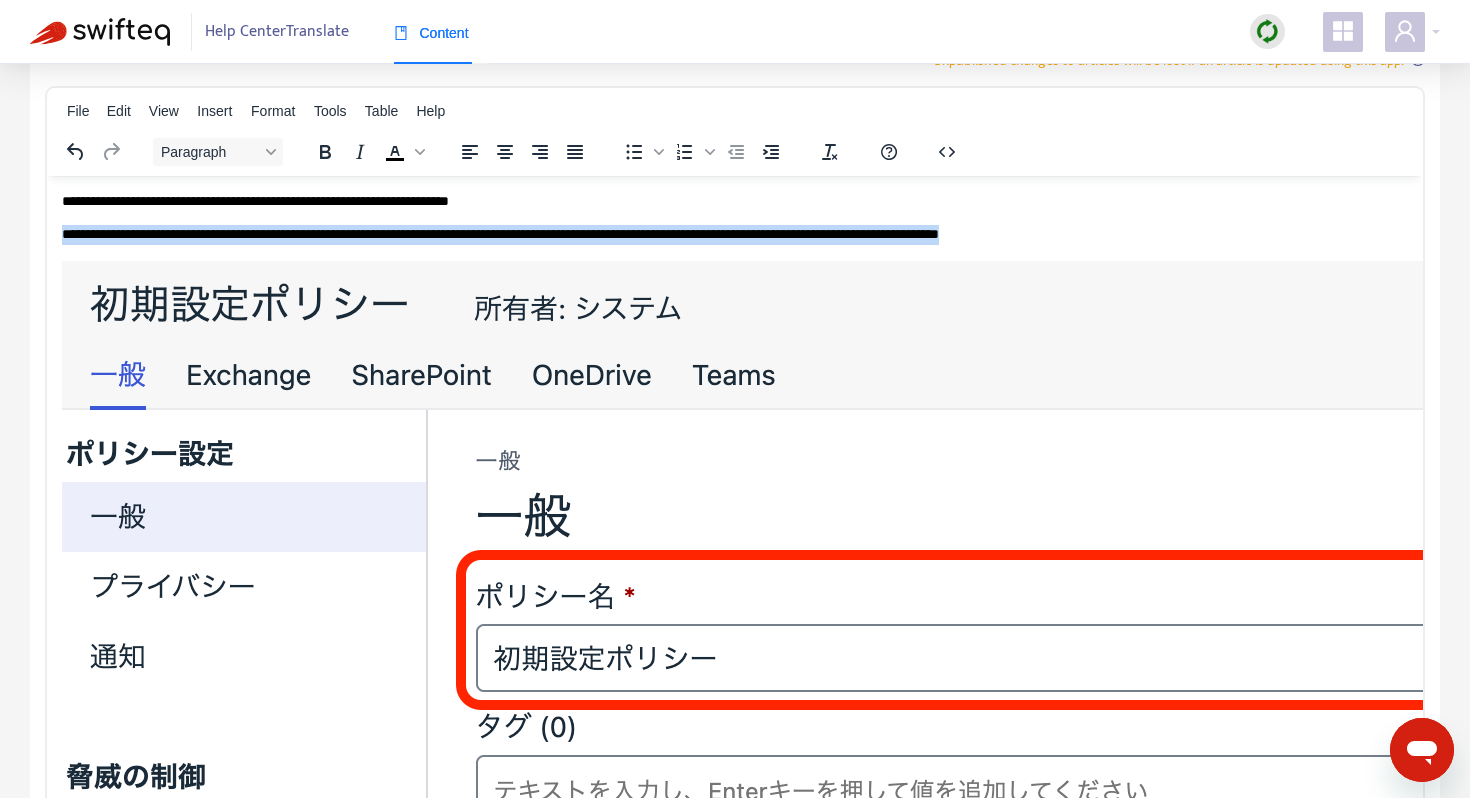 drag, startPoint x: 1142, startPoint y: 235, endPoint x: 469, endPoint y: 221, distance: 673.1456 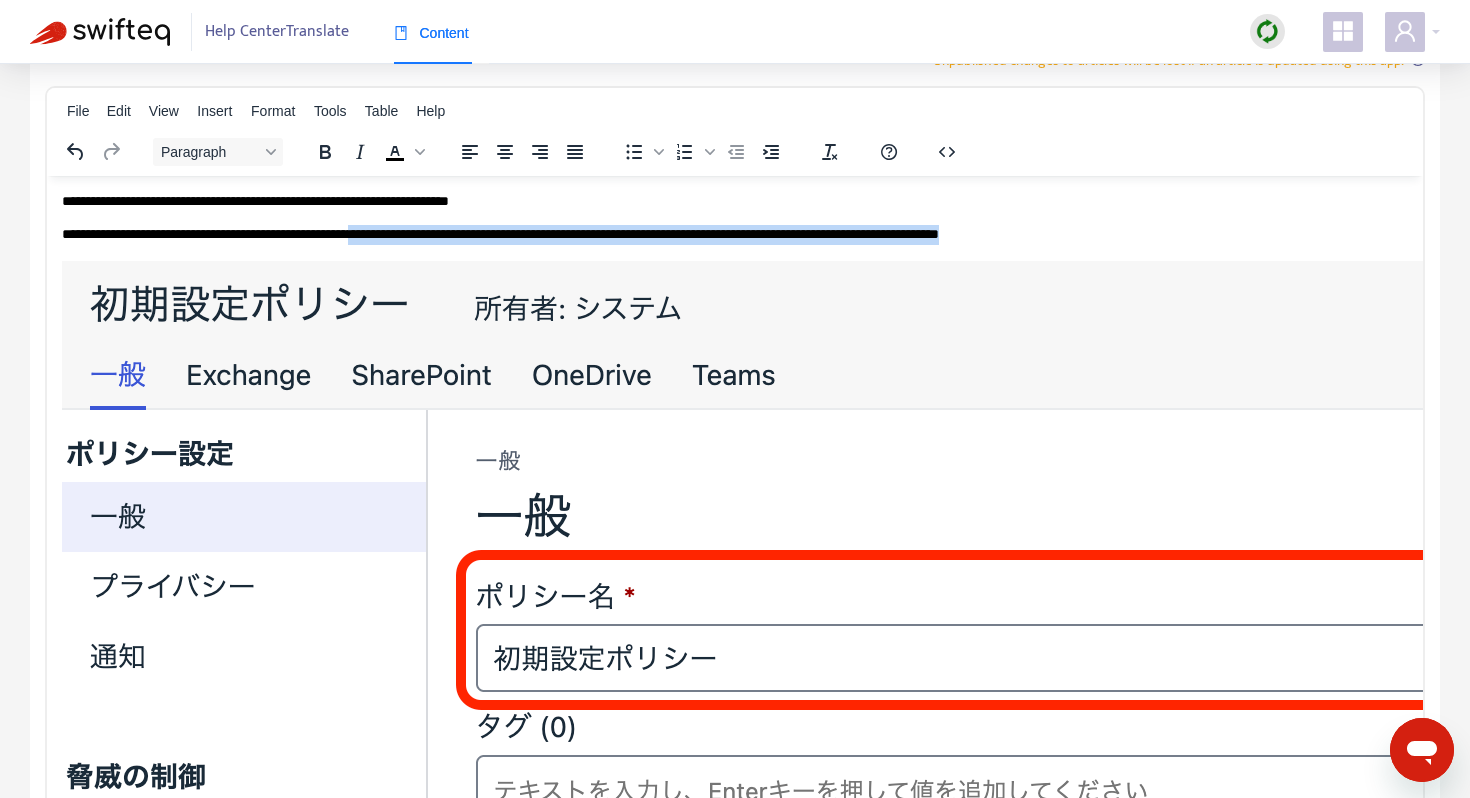 click on "**********" at bounding box center (734, 234) 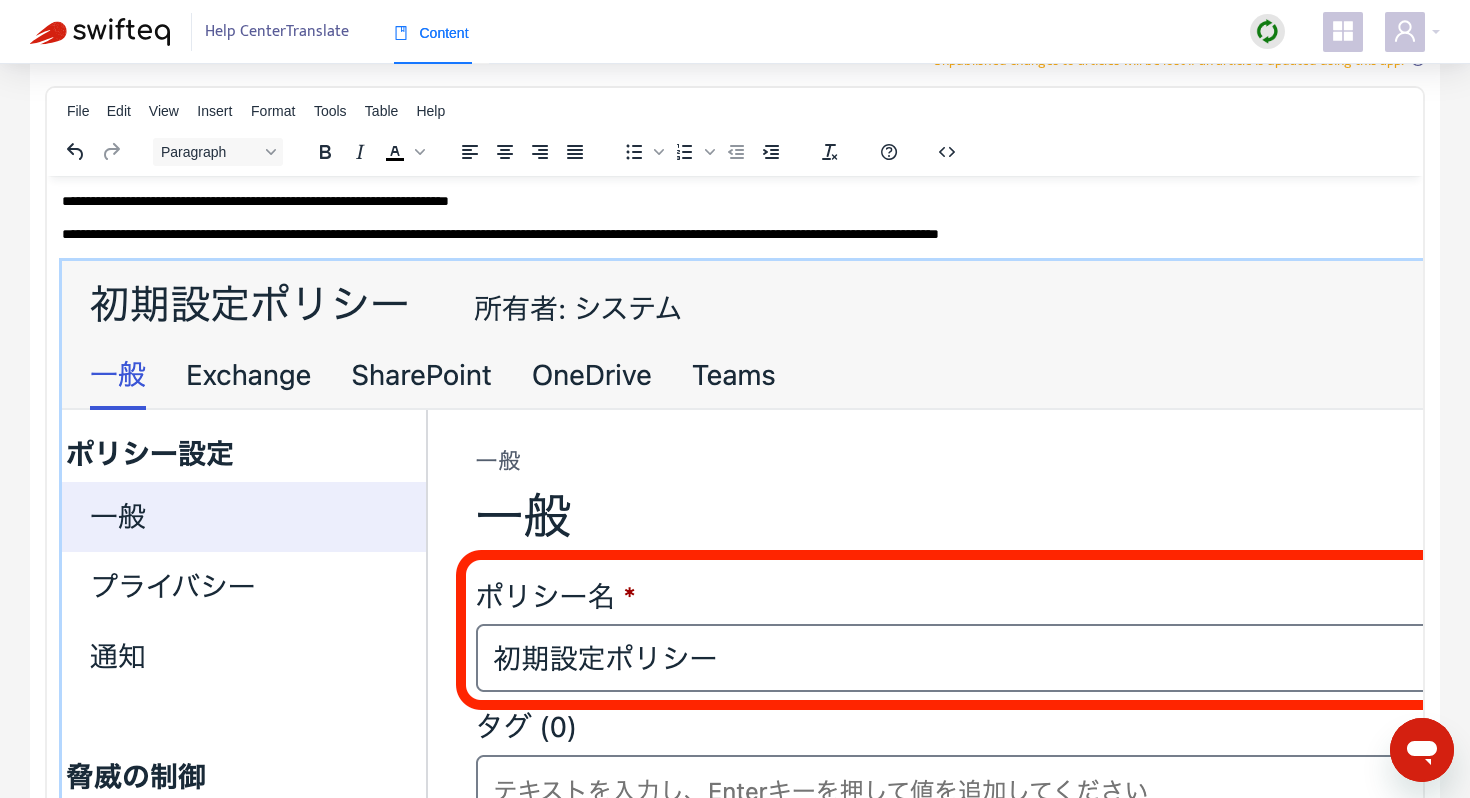 click at bounding box center (878, 703) 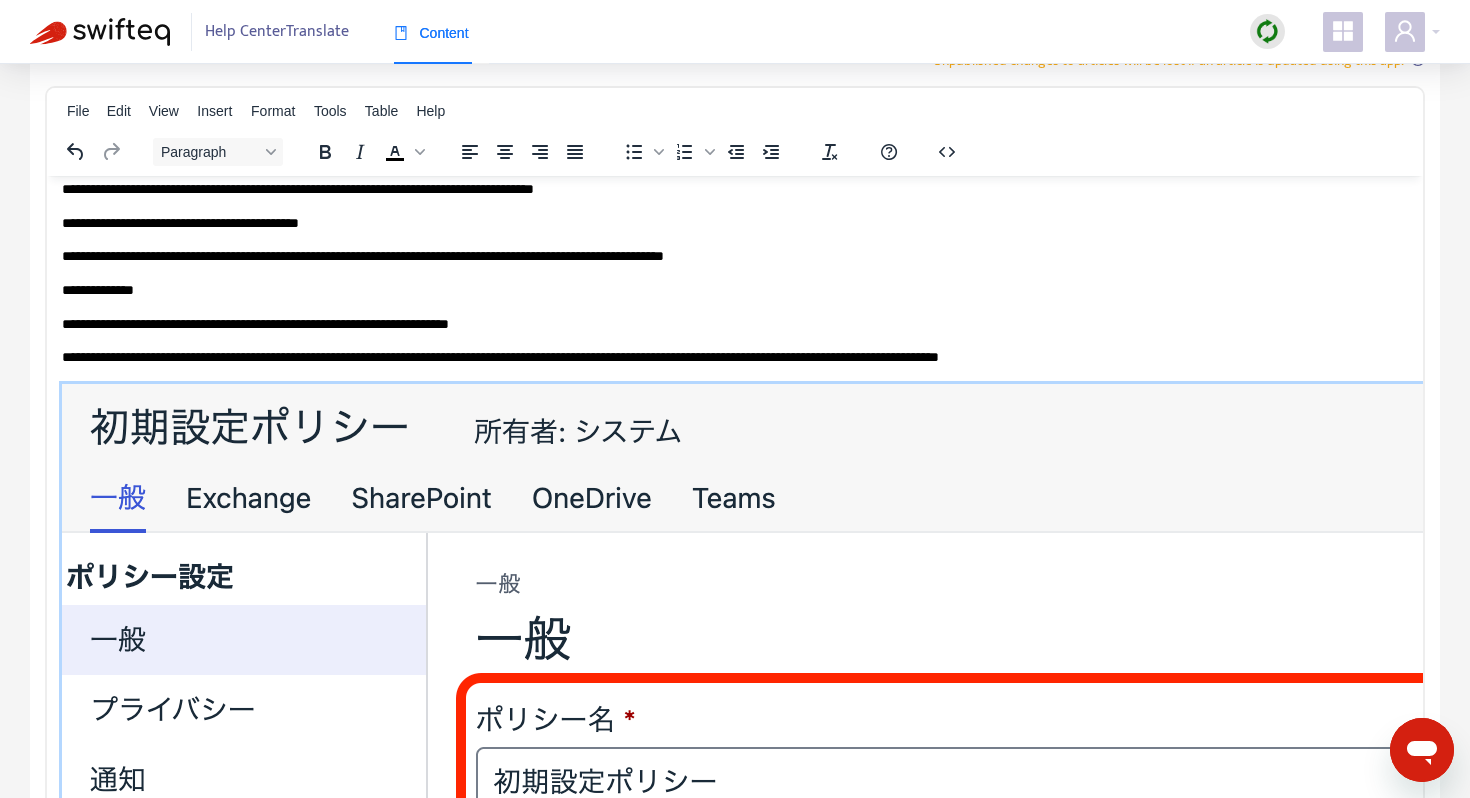 scroll, scrollTop: 537, scrollLeft: 1, axis: both 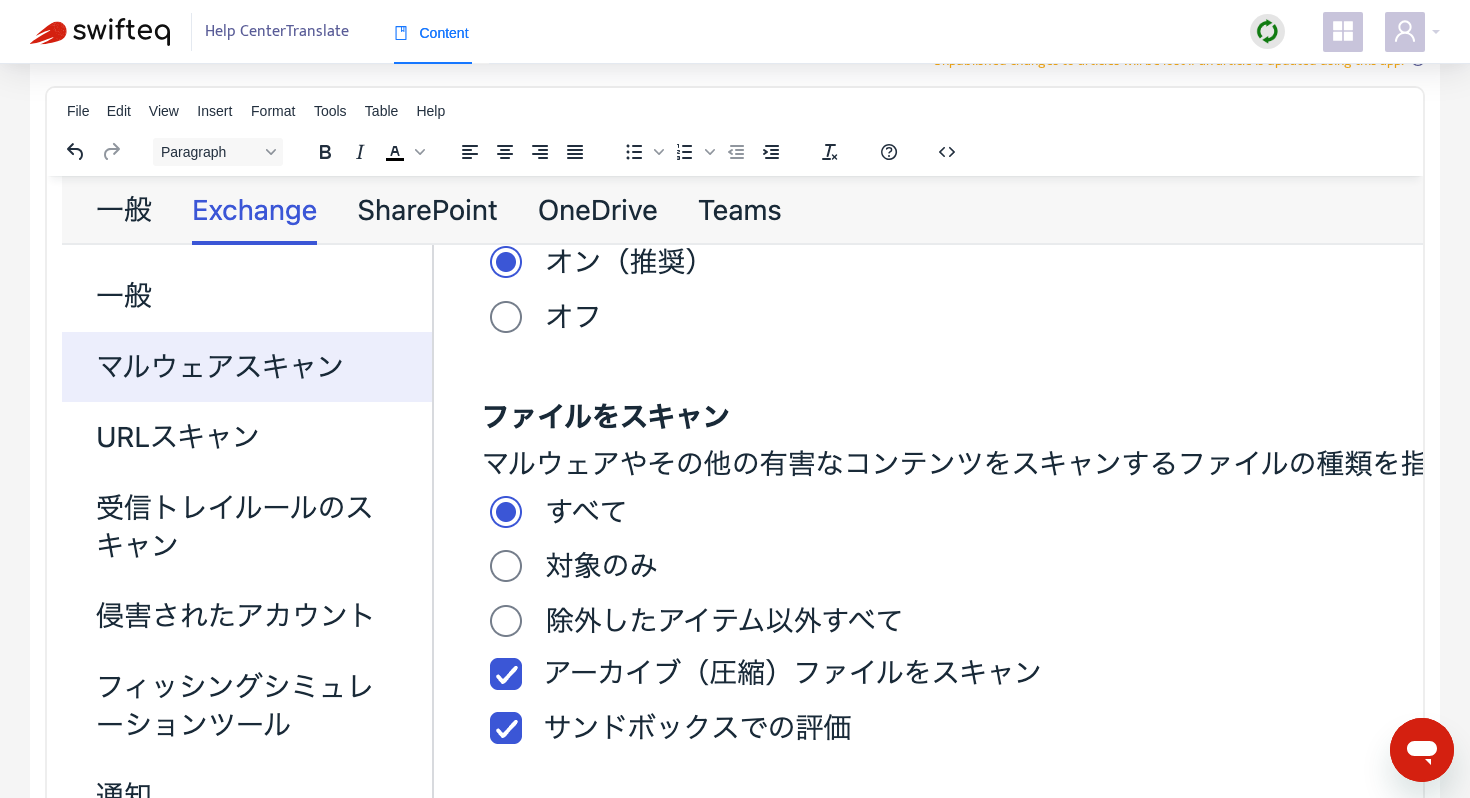 click at bounding box center (984, -462) 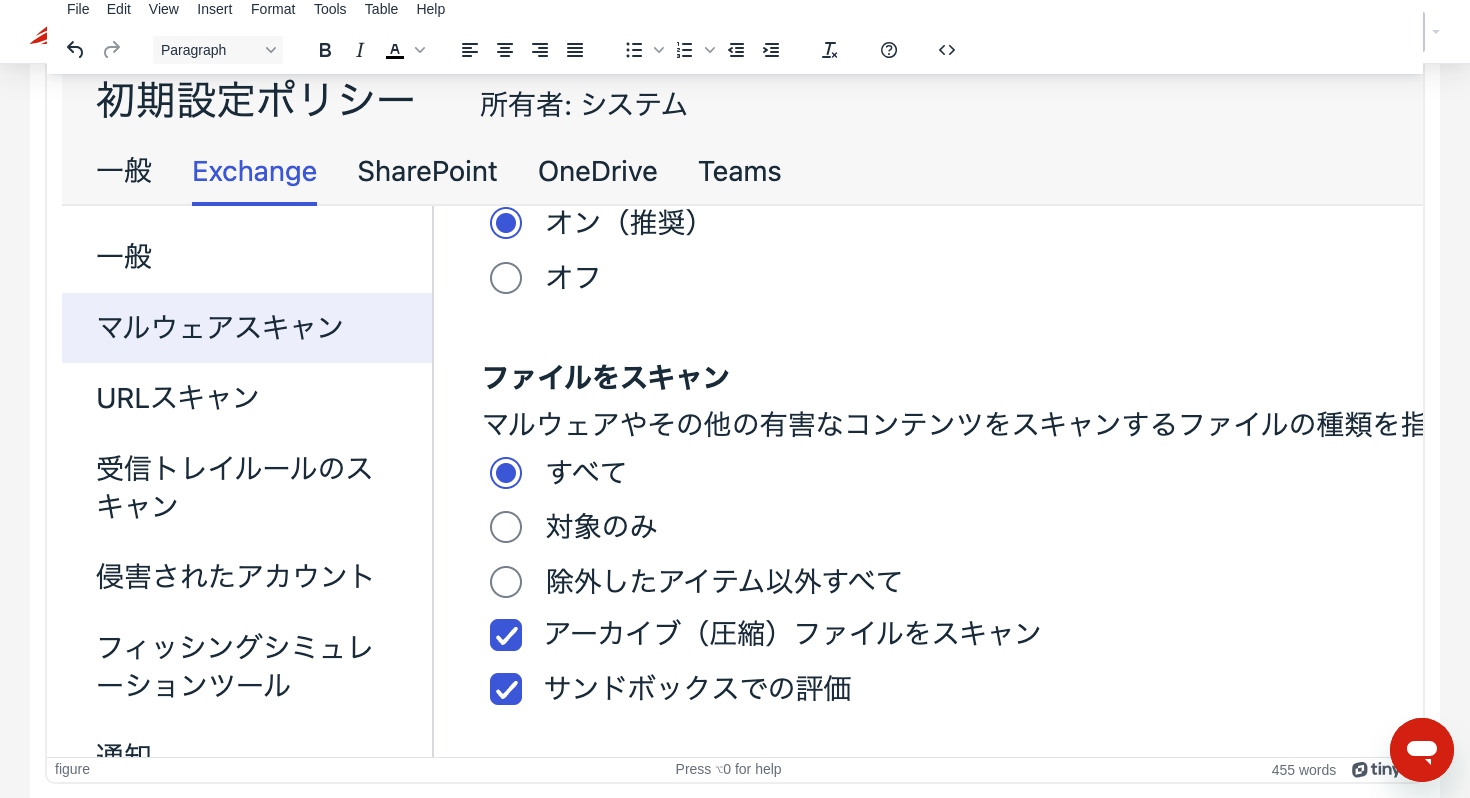 scroll, scrollTop: 1856, scrollLeft: 1, axis: both 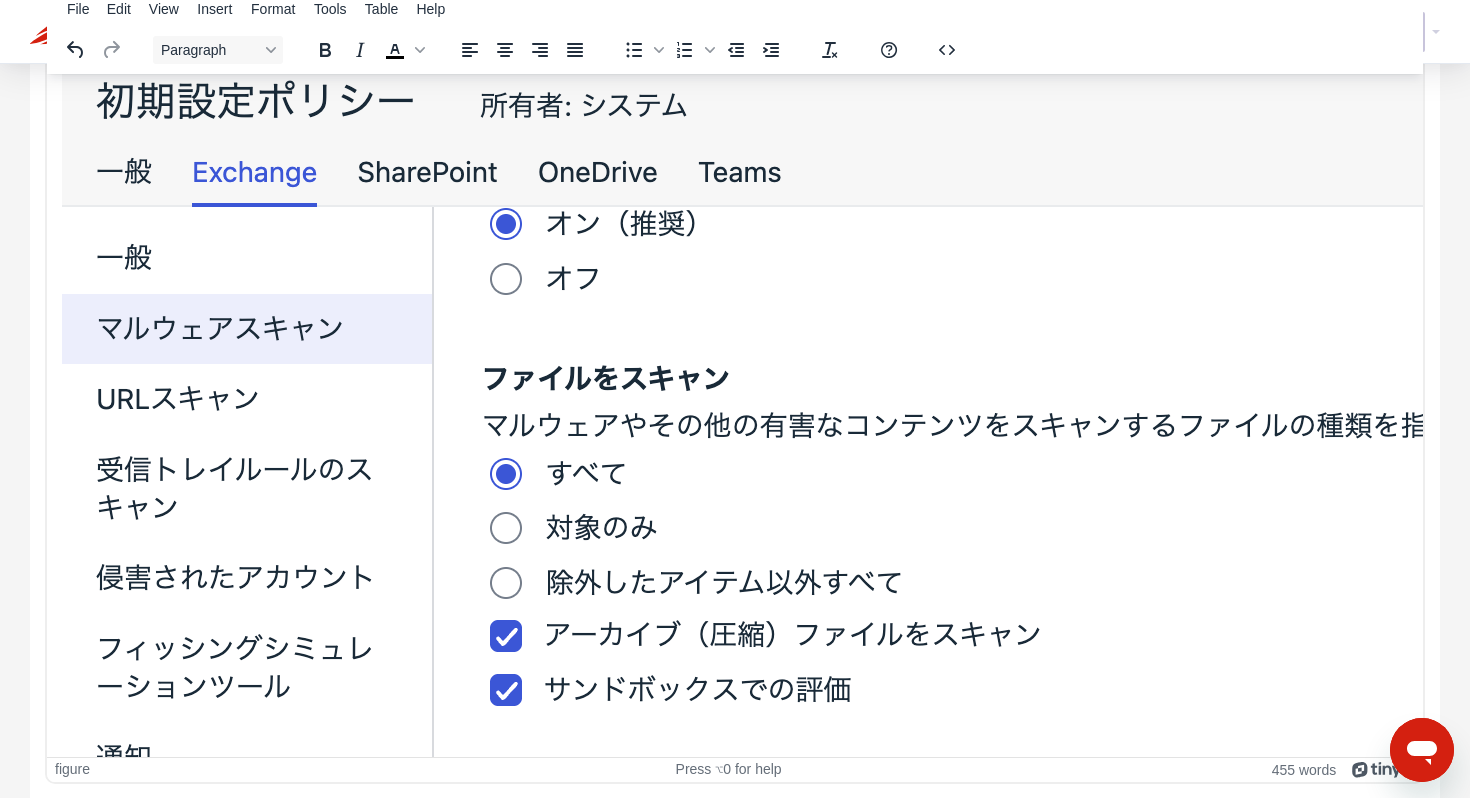 click at bounding box center [984, -500] 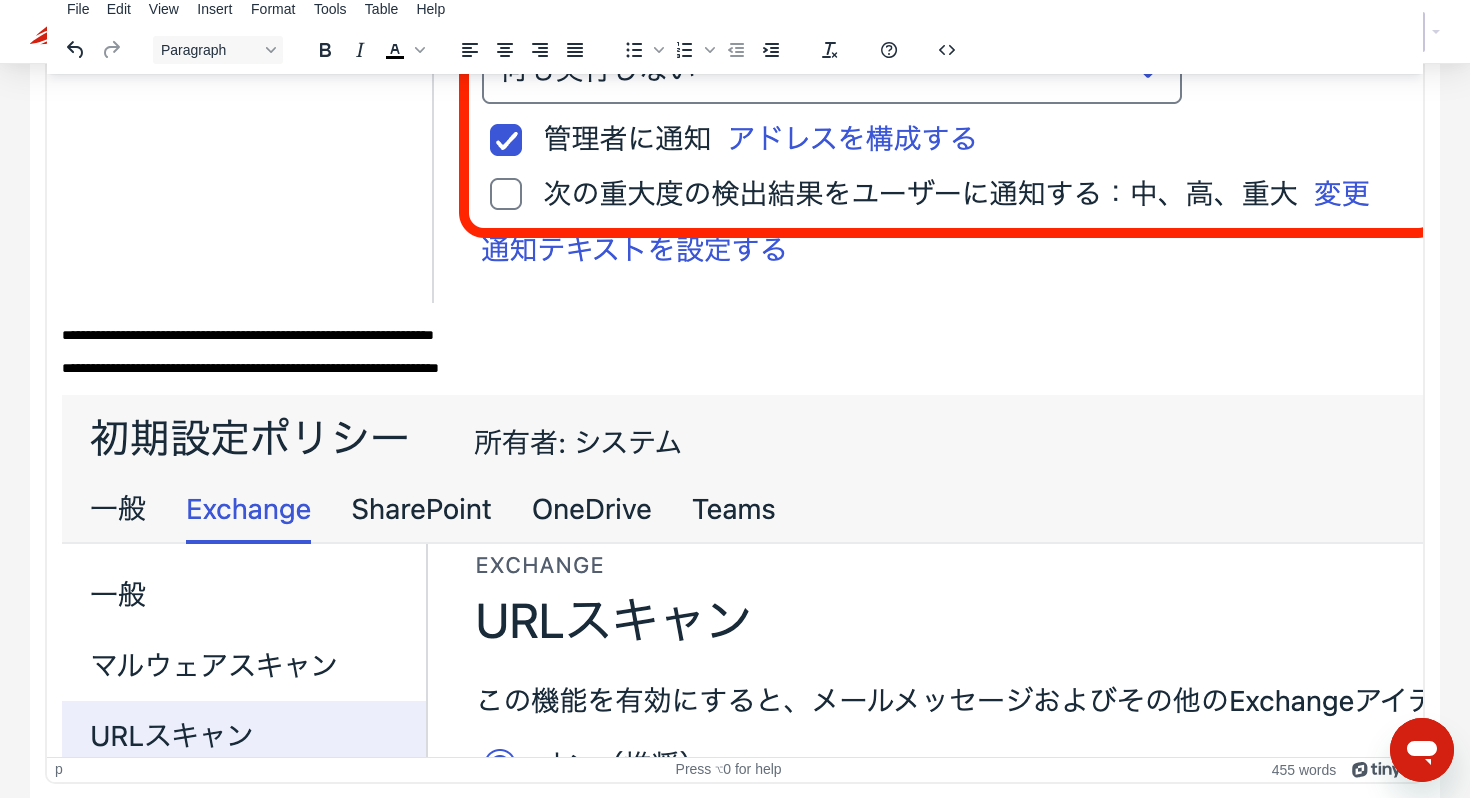 scroll, scrollTop: 3093, scrollLeft: 1, axis: both 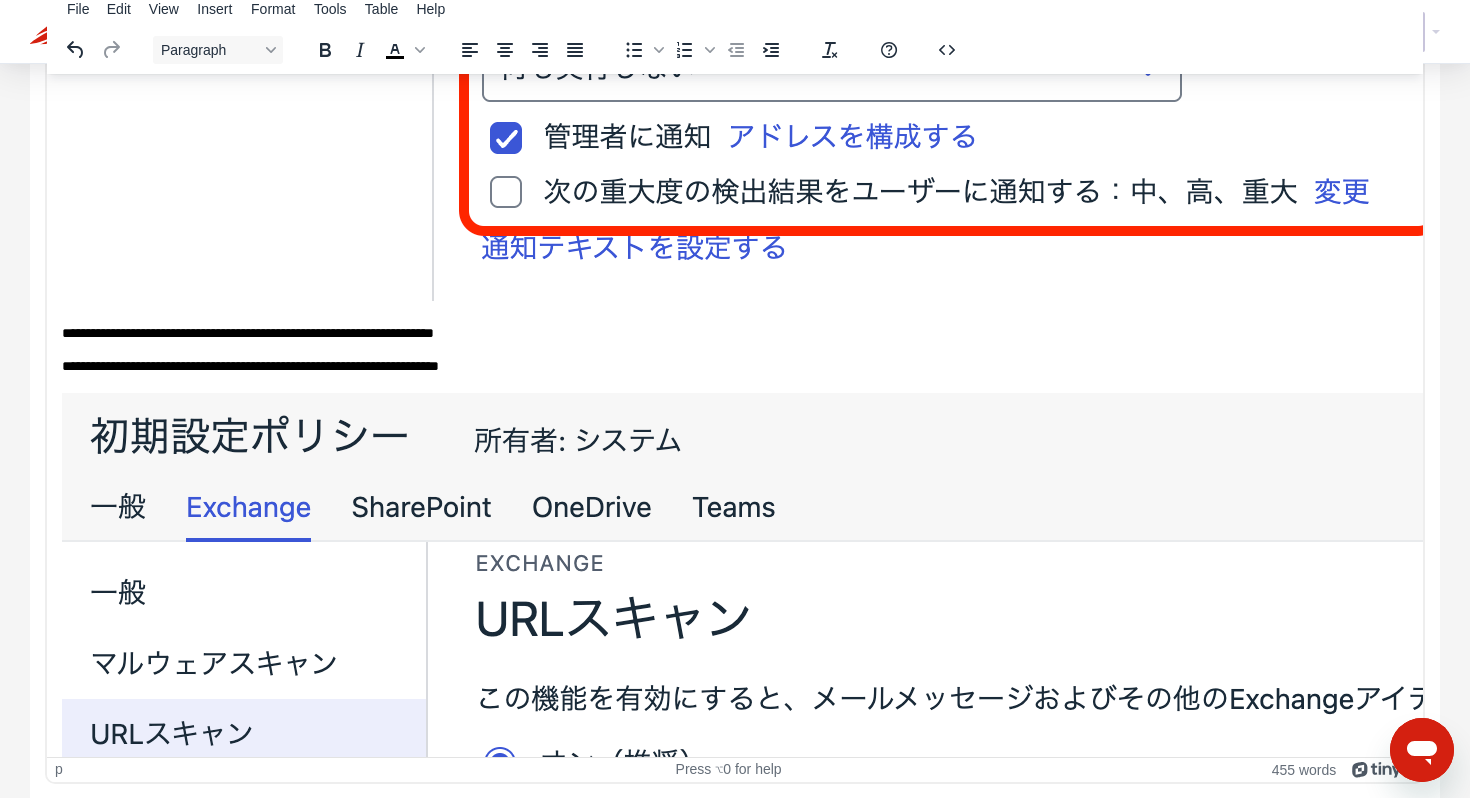 drag, startPoint x: 230, startPoint y: 213, endPoint x: 293, endPoint y: 218, distance: 63.1981 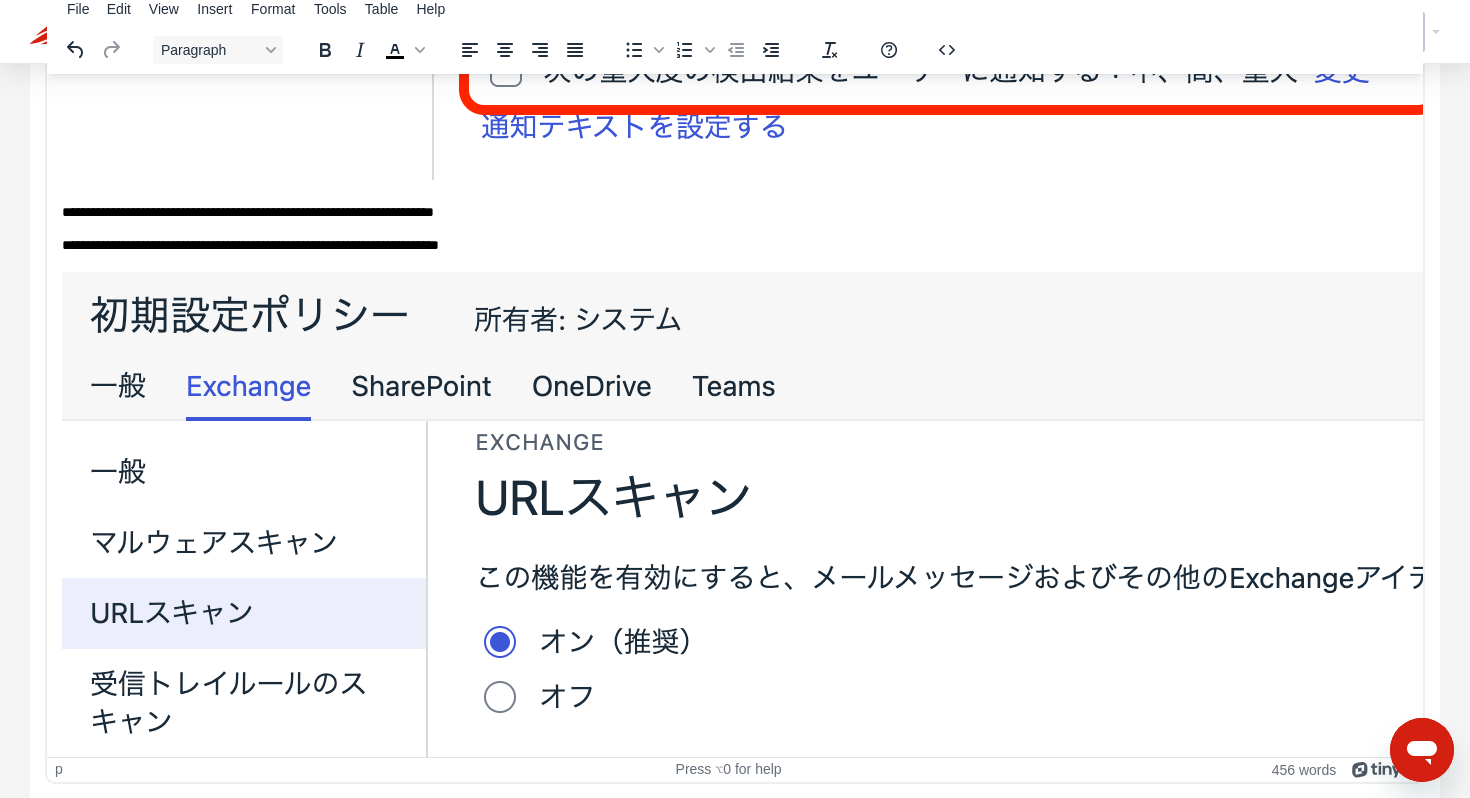 scroll, scrollTop: 3139, scrollLeft: 1, axis: both 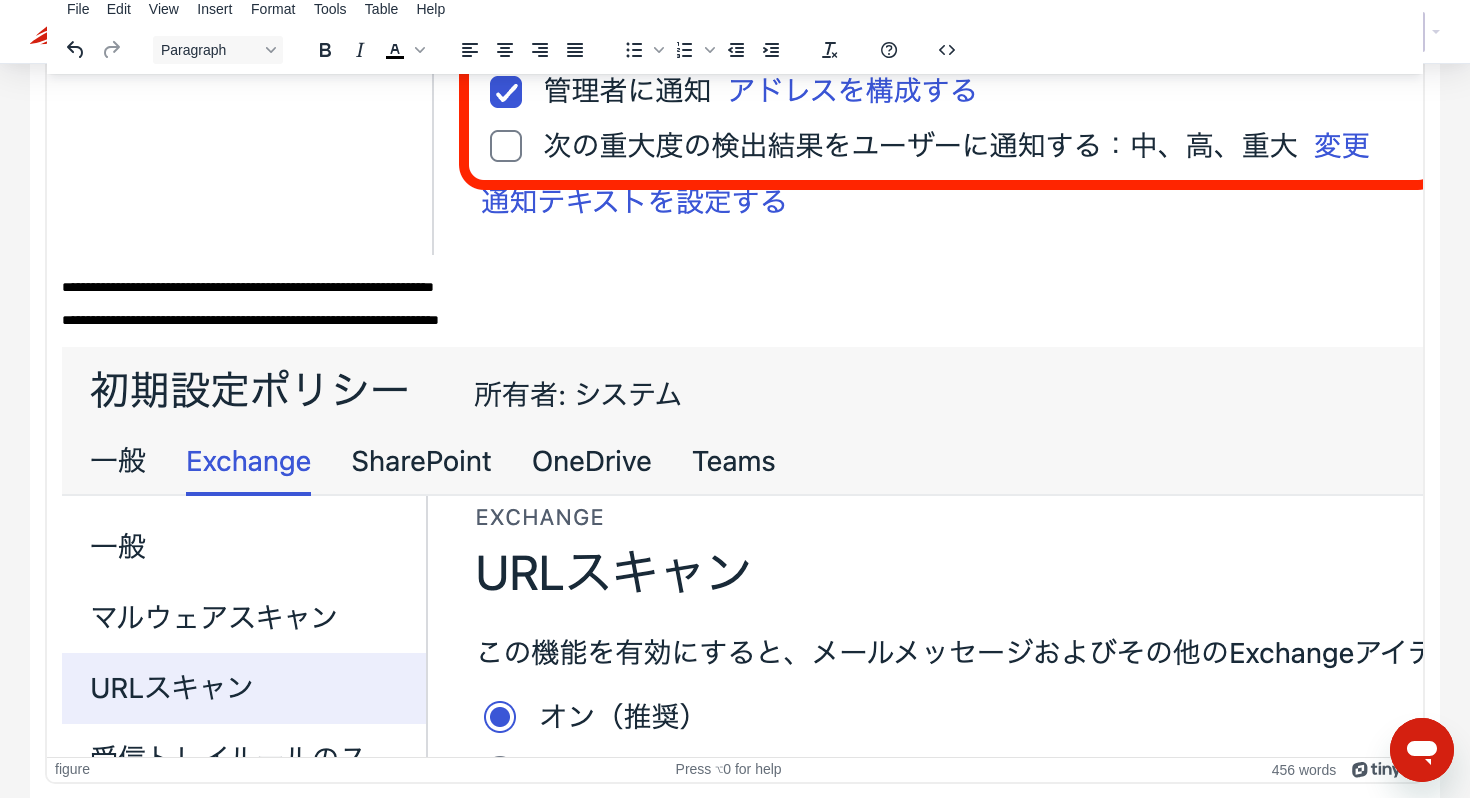 click at bounding box center (916, -365) 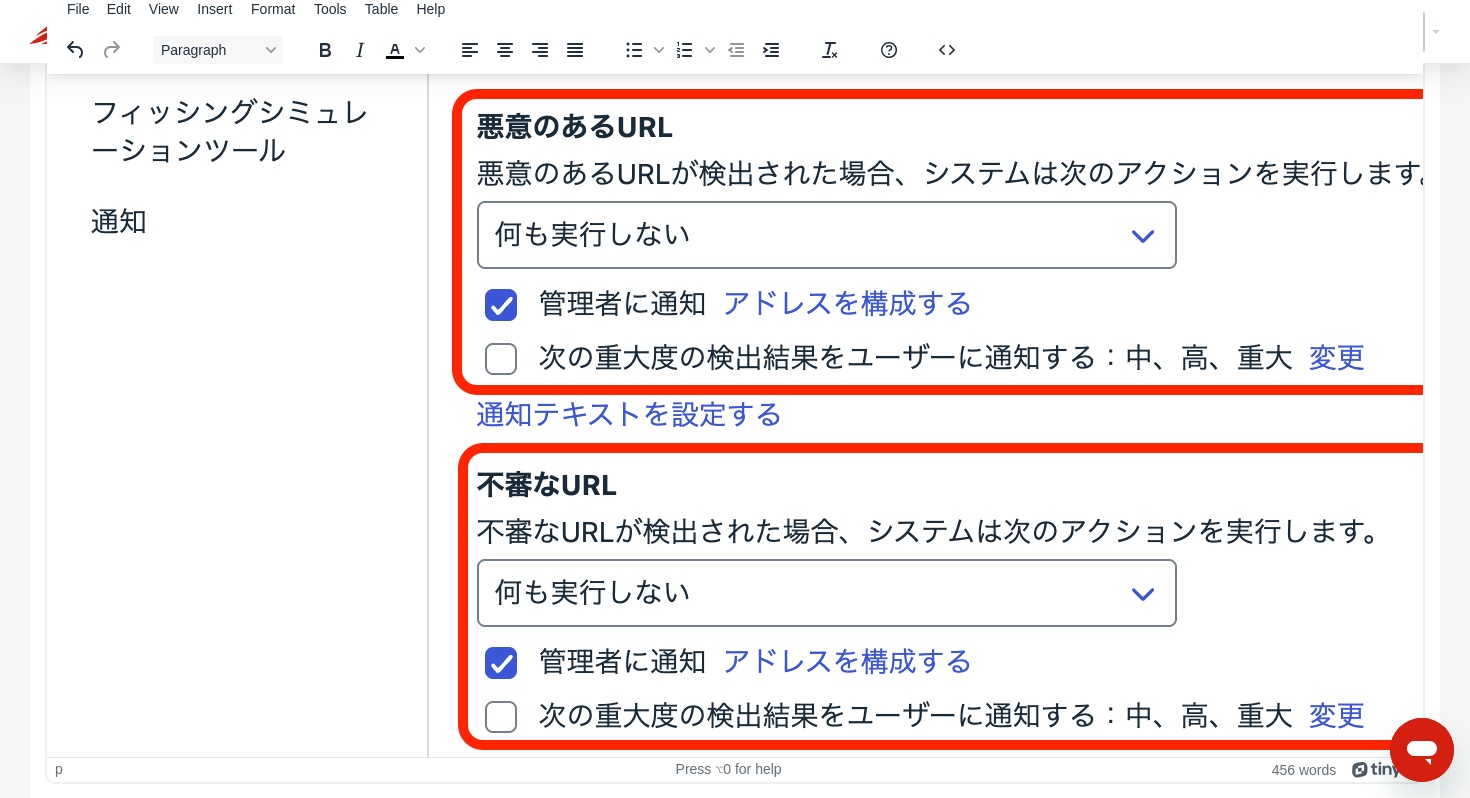 scroll, scrollTop: 2646, scrollLeft: 0, axis: vertical 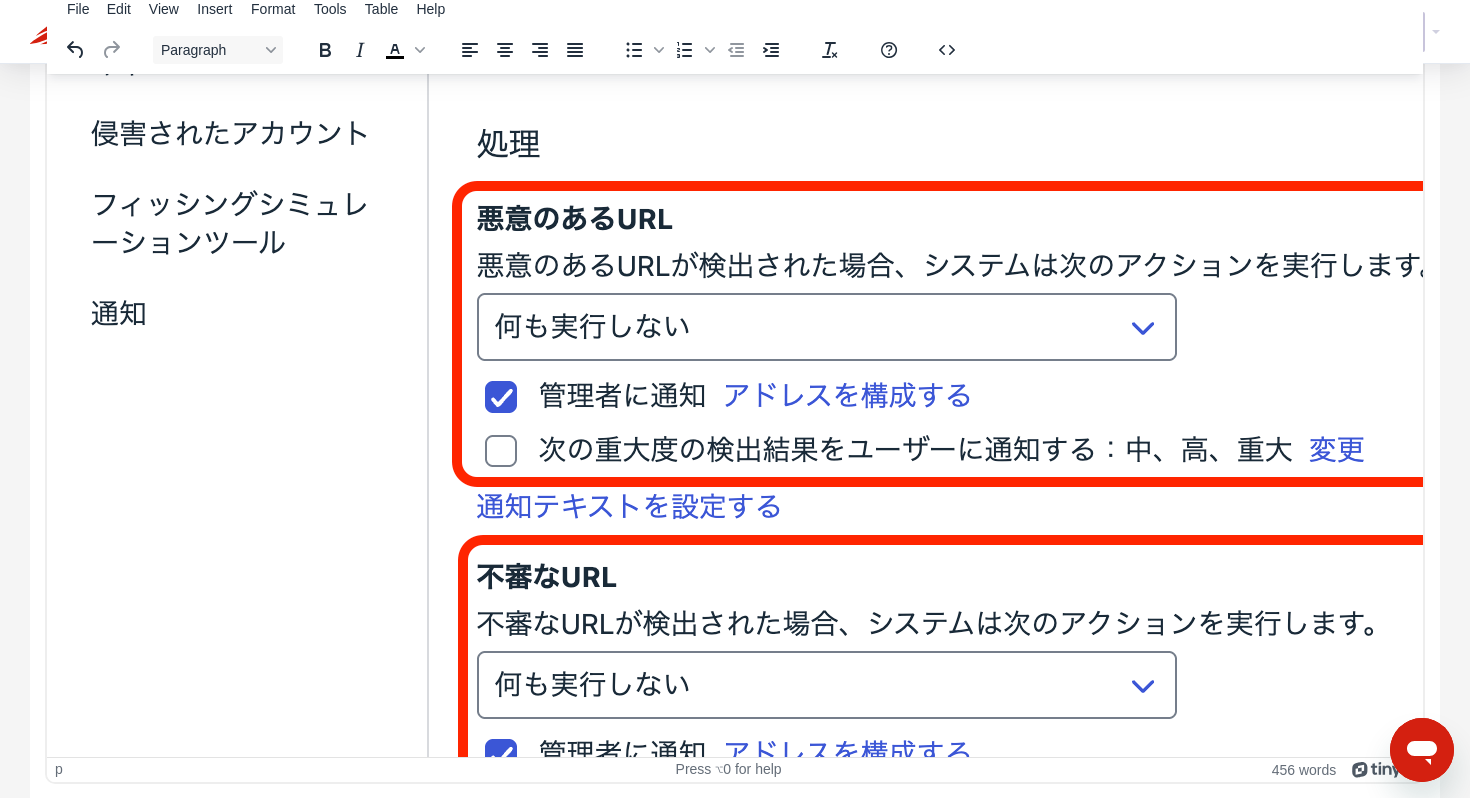 click on "**********" at bounding box center (735, -516) 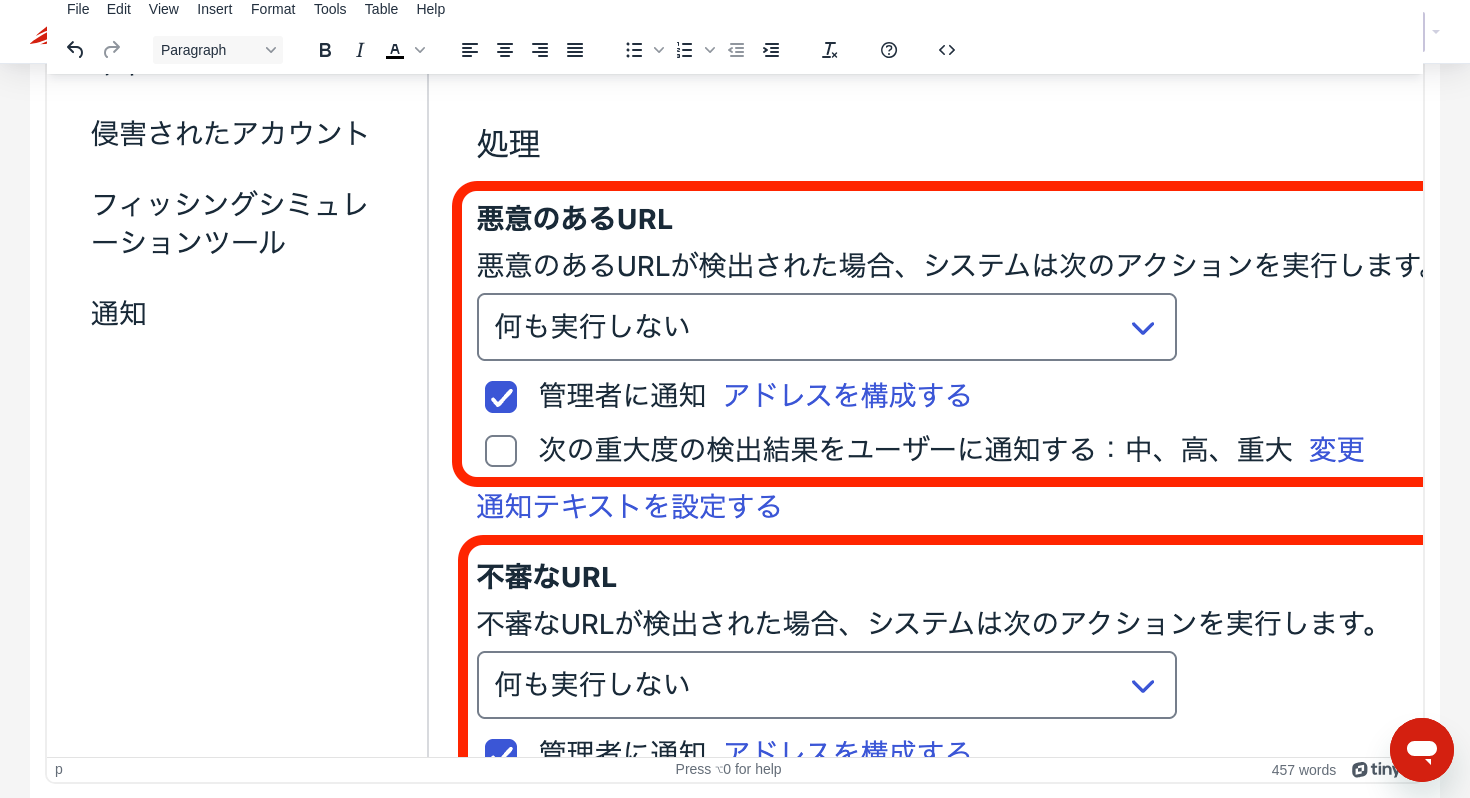 drag, startPoint x: 511, startPoint y: 656, endPoint x: 228, endPoint y: 665, distance: 283.14307 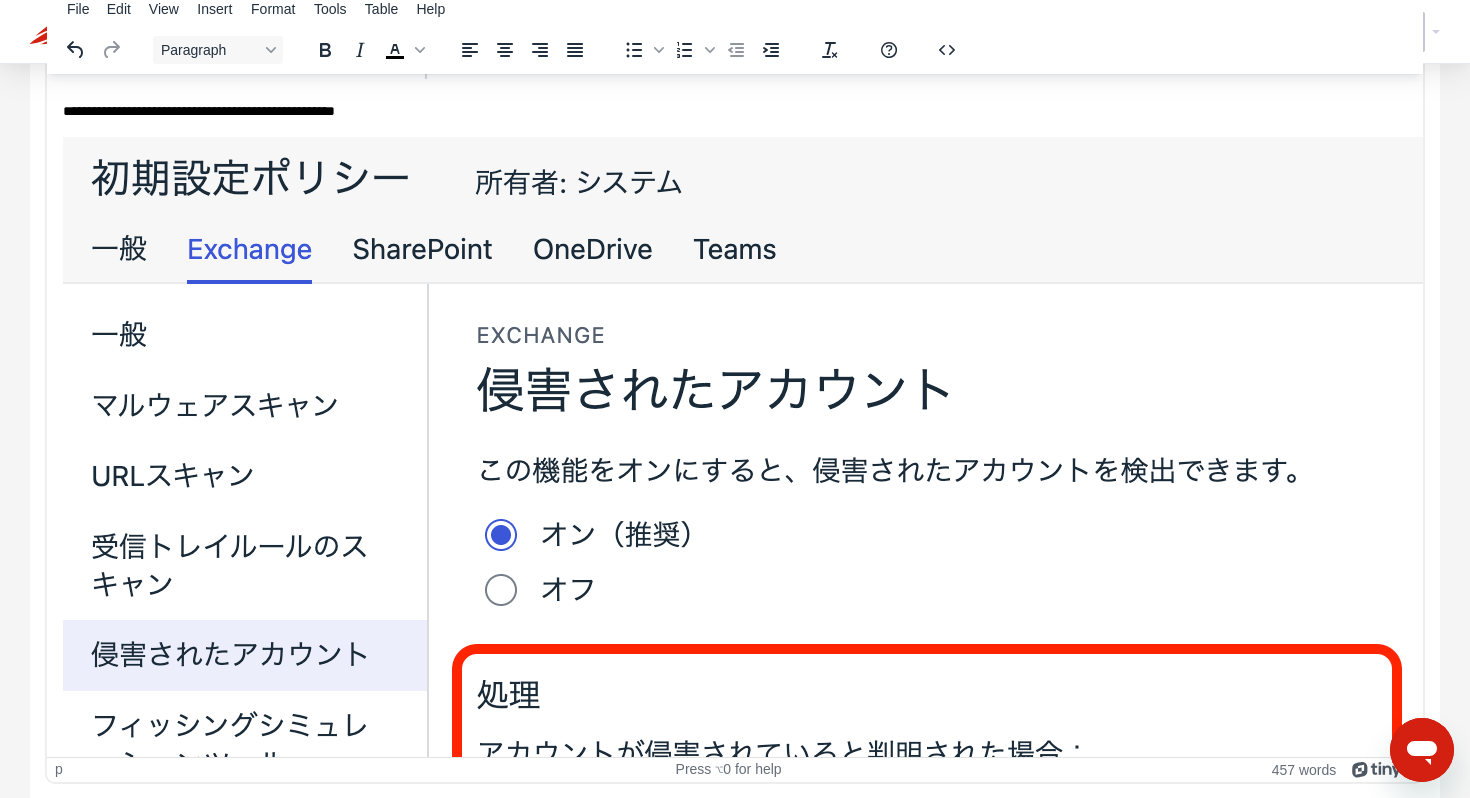 scroll, scrollTop: 4746, scrollLeft: 0, axis: vertical 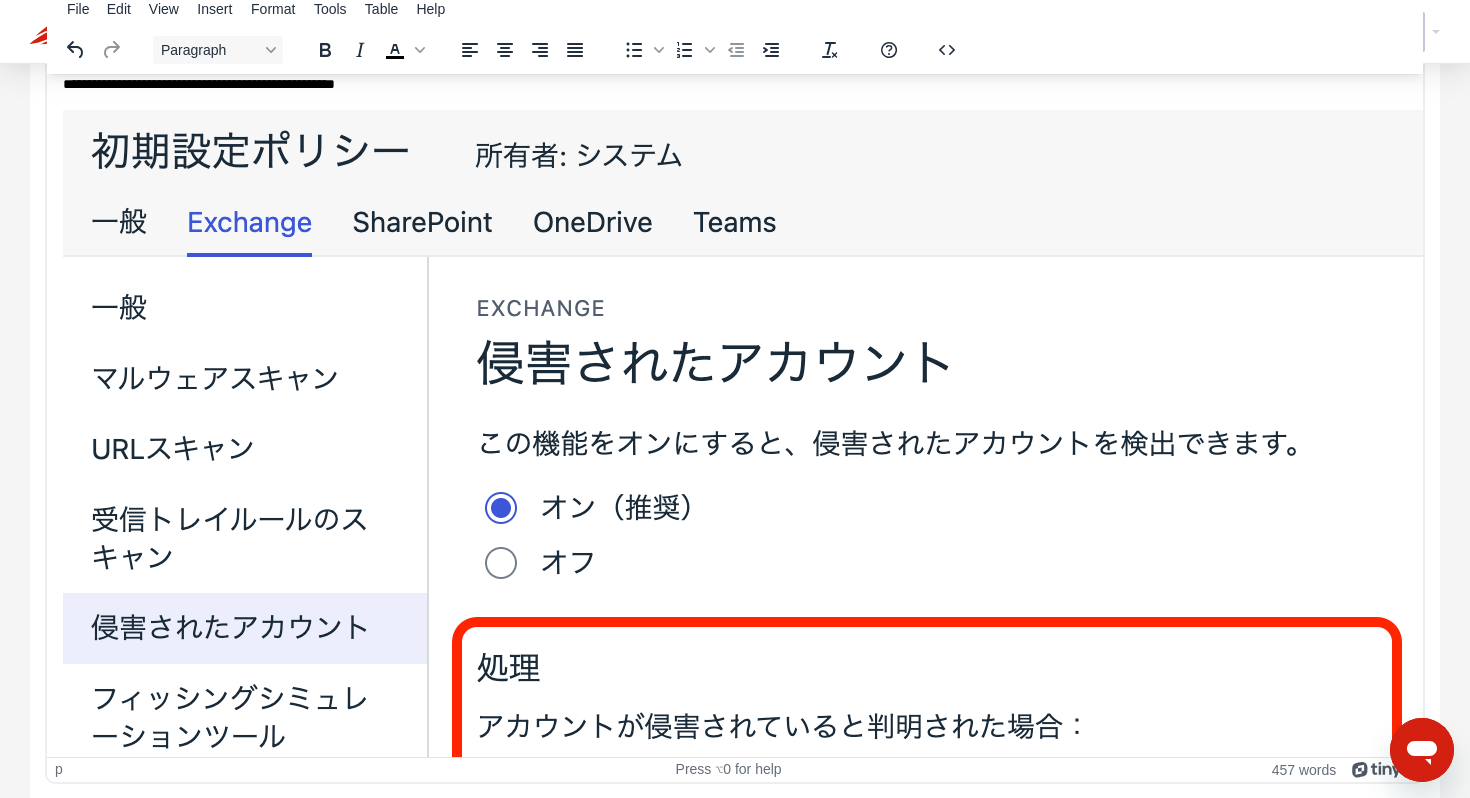drag, startPoint x: 212, startPoint y: 146, endPoint x: 297, endPoint y: 147, distance: 85.00588 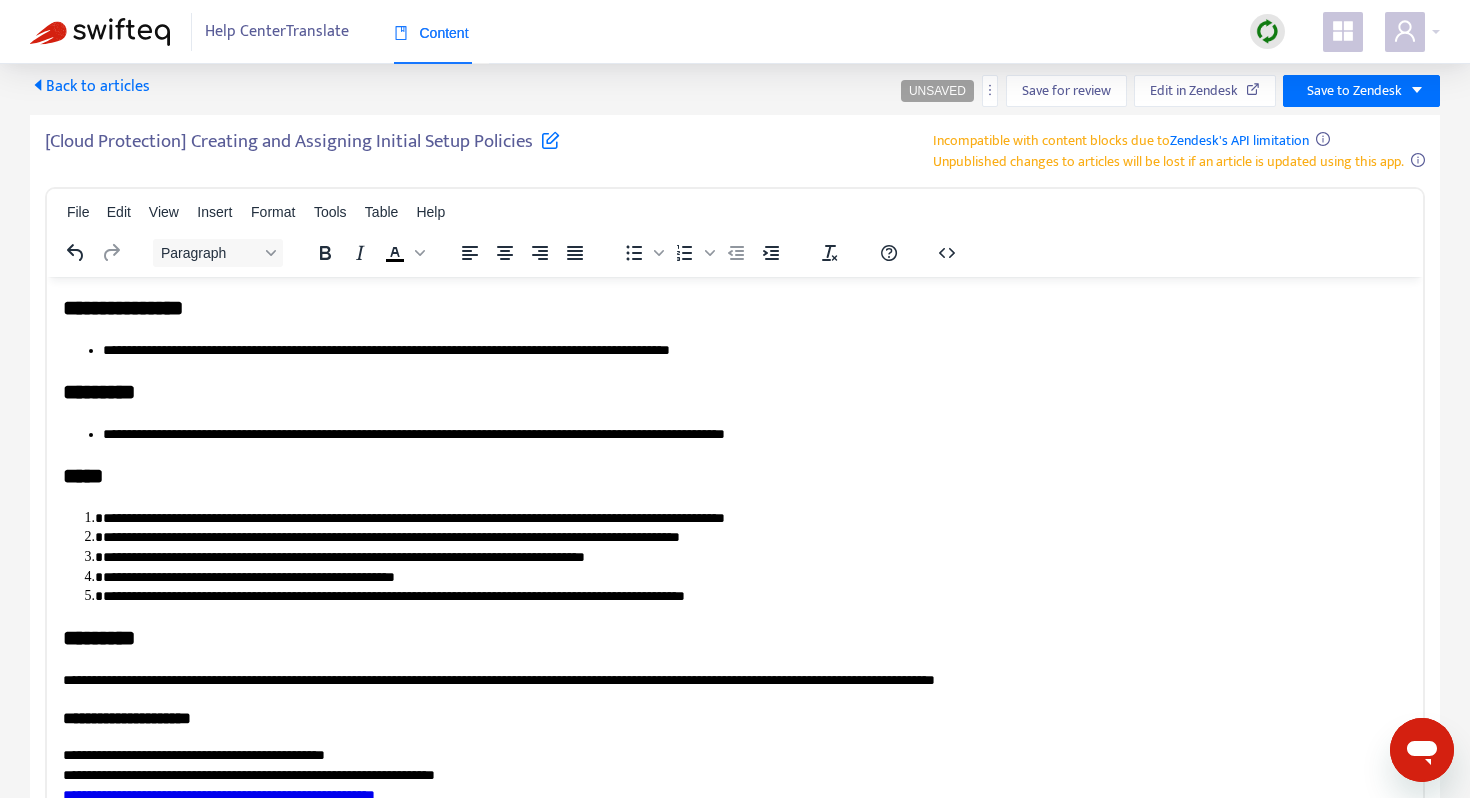 scroll, scrollTop: 0, scrollLeft: 0, axis: both 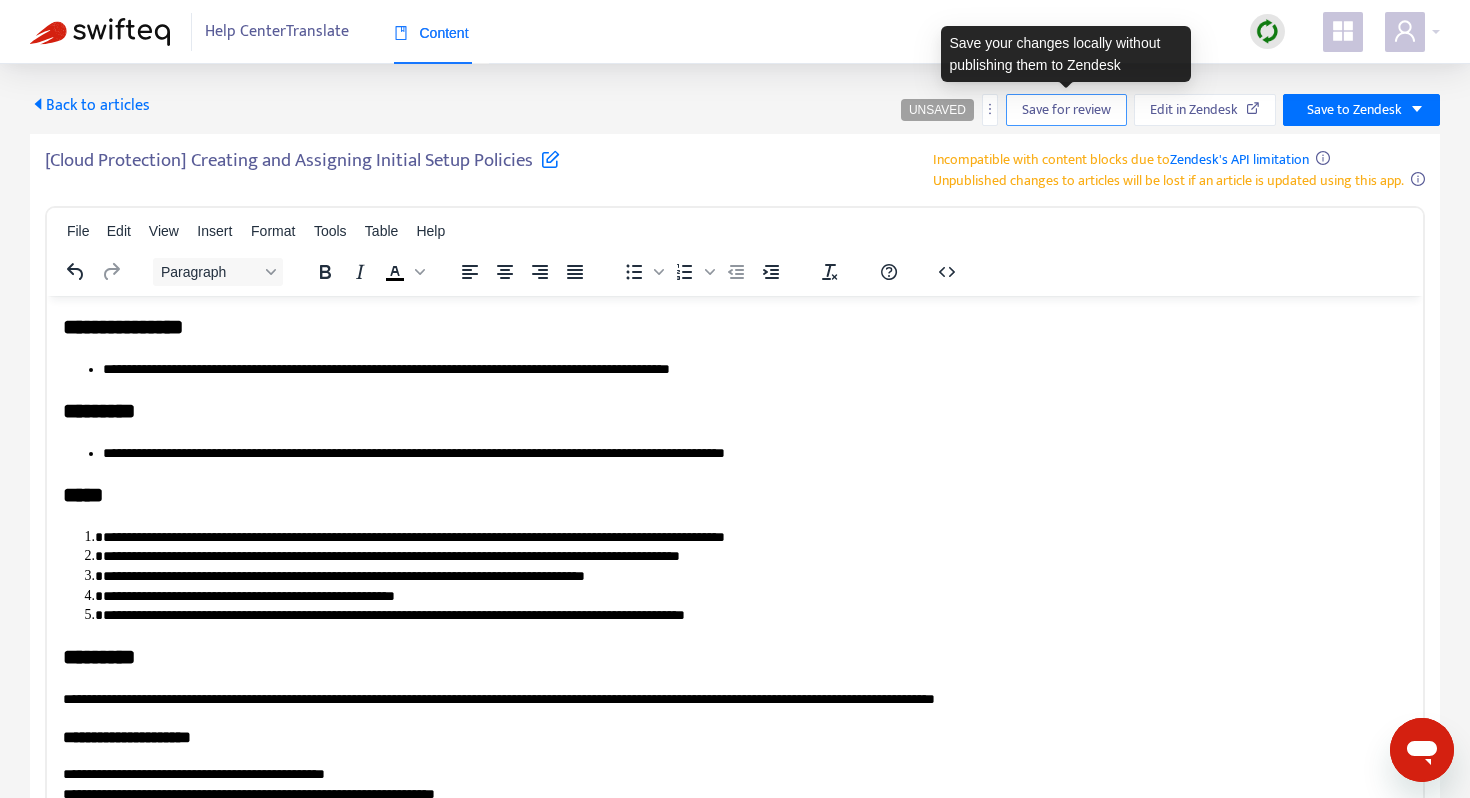 click on "Save for review" at bounding box center (1066, 110) 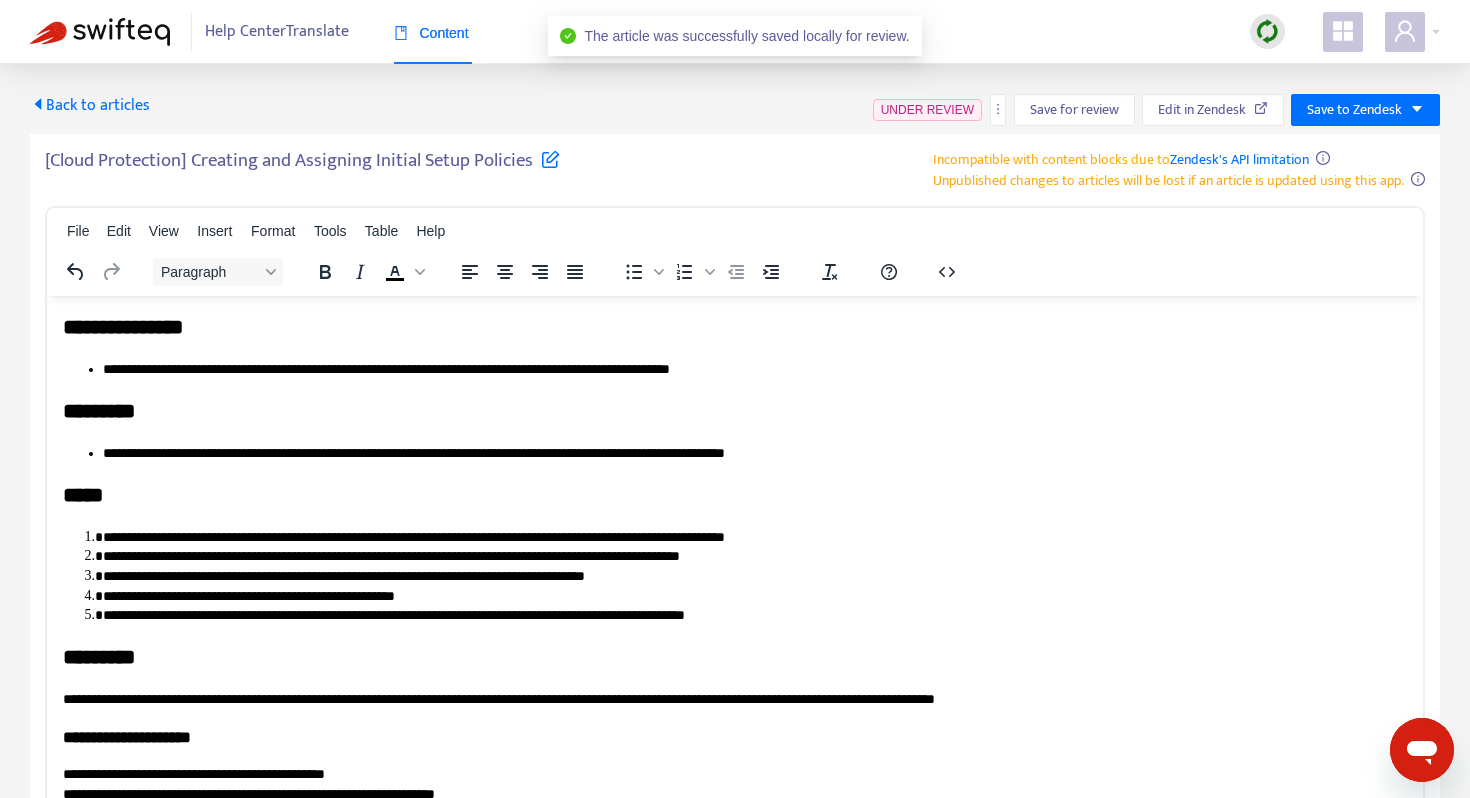 click at bounding box center (100, 32) 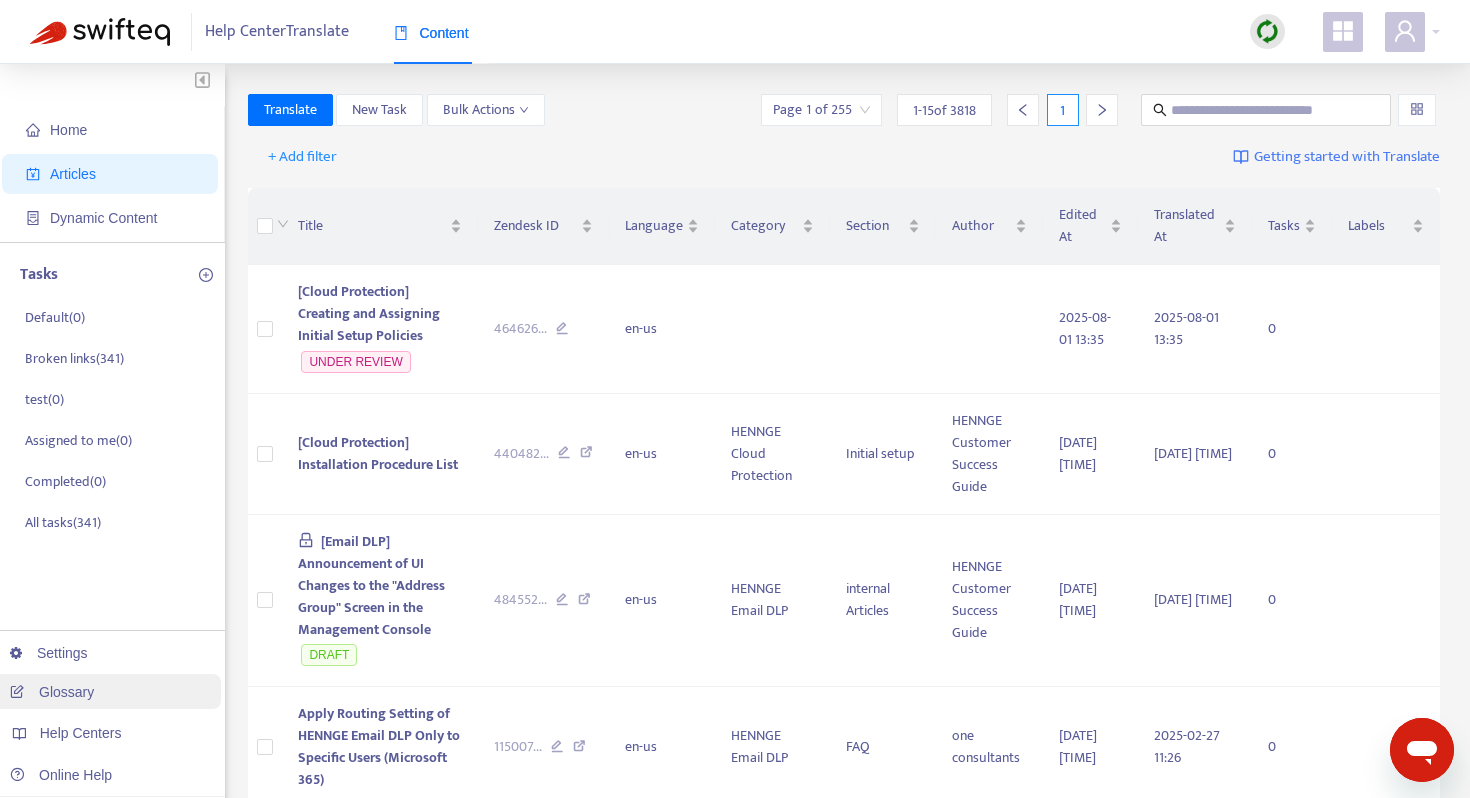 click on "Glossary" at bounding box center (52, 692) 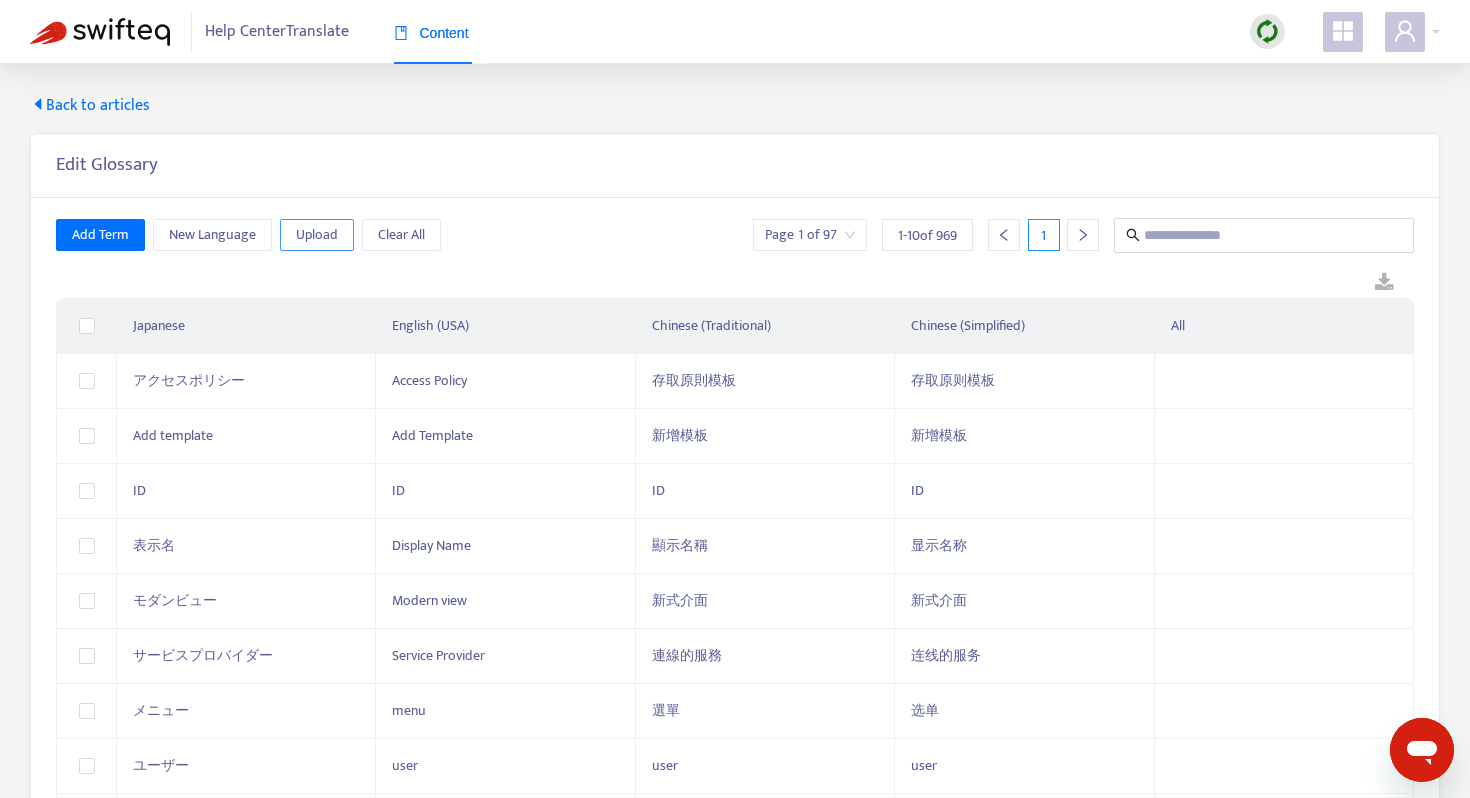click on "Upload" at bounding box center (317, 235) 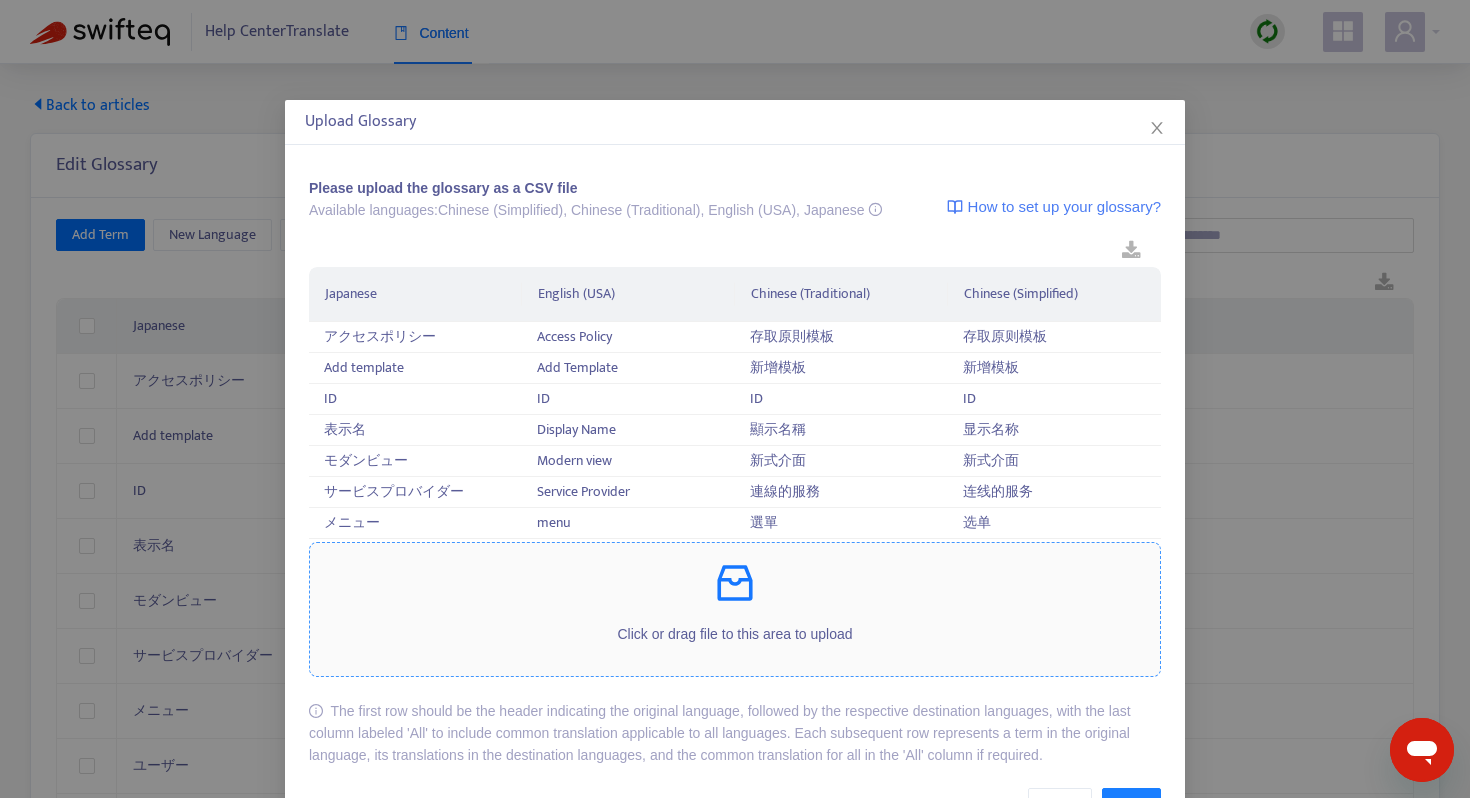 click 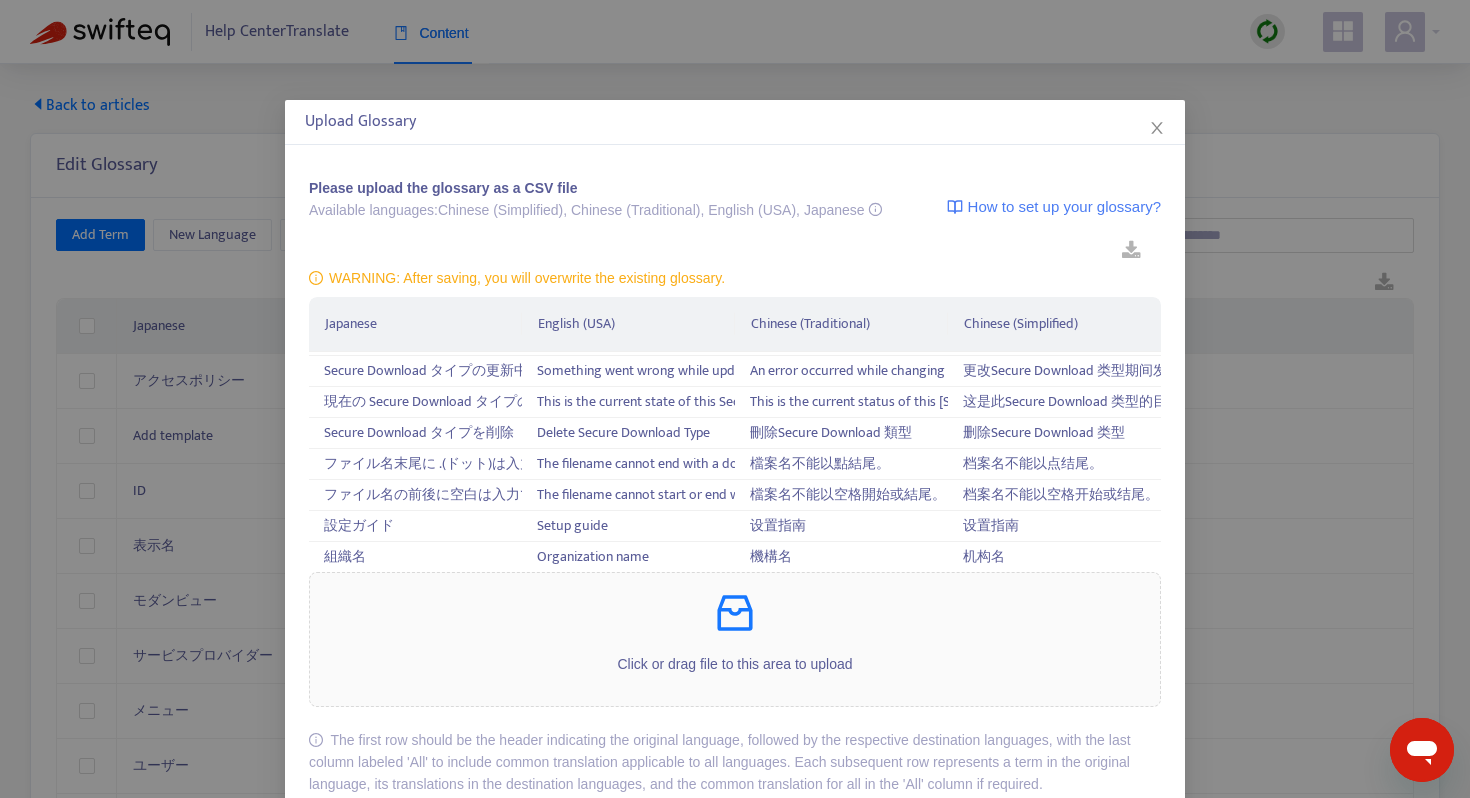 scroll, scrollTop: 3347, scrollLeft: 0, axis: vertical 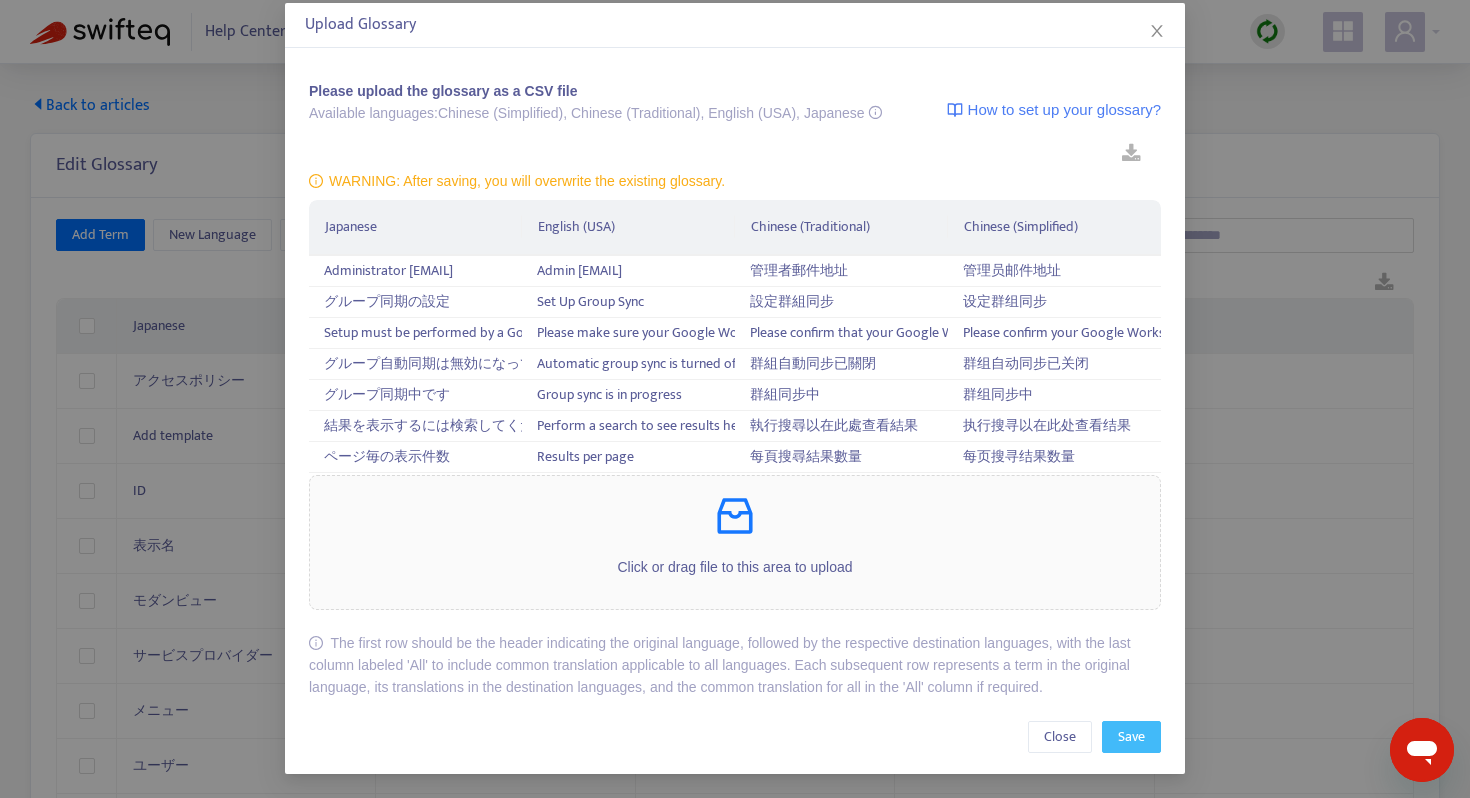 click on "Save" at bounding box center (1131, 737) 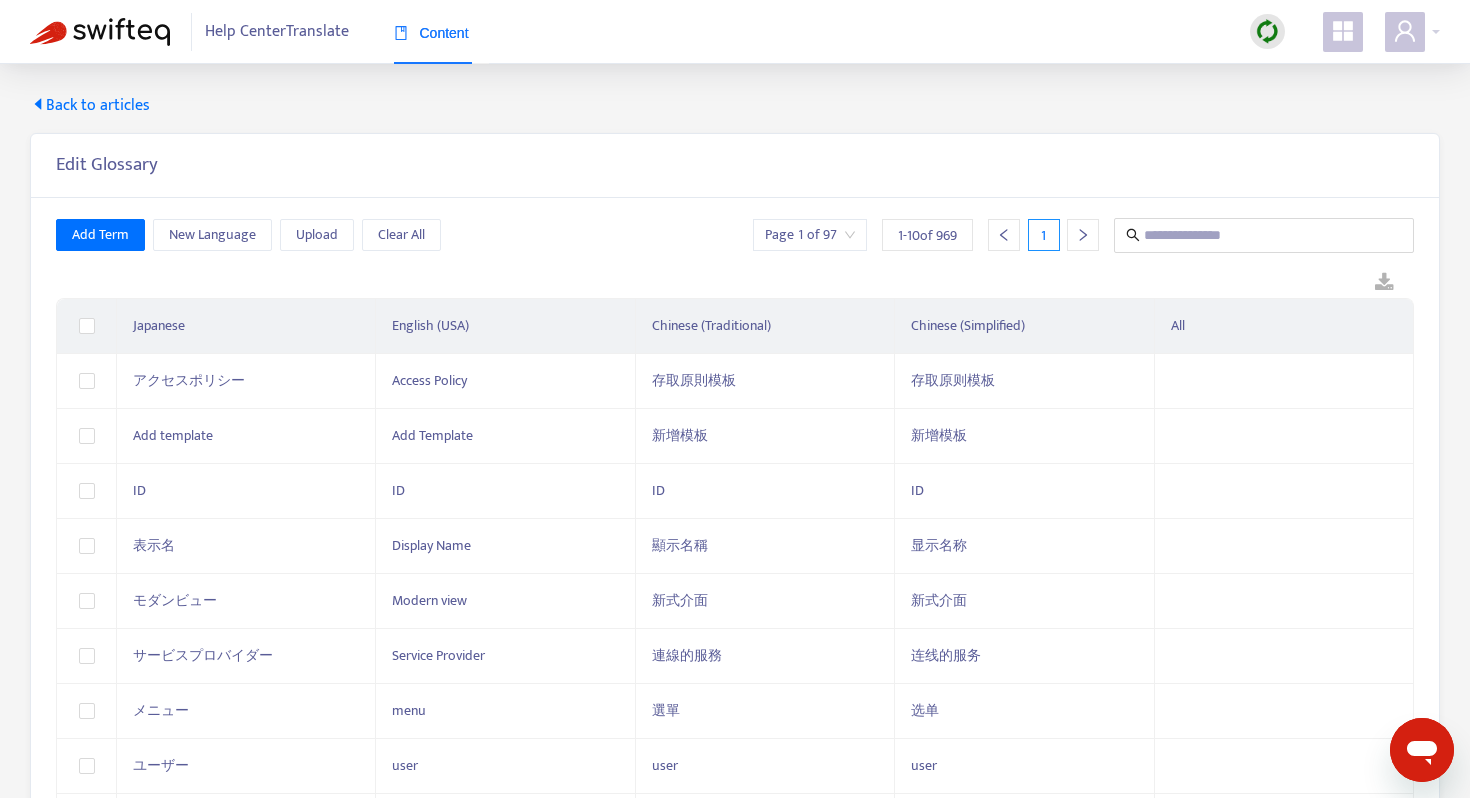 scroll, scrollTop: 0, scrollLeft: 0, axis: both 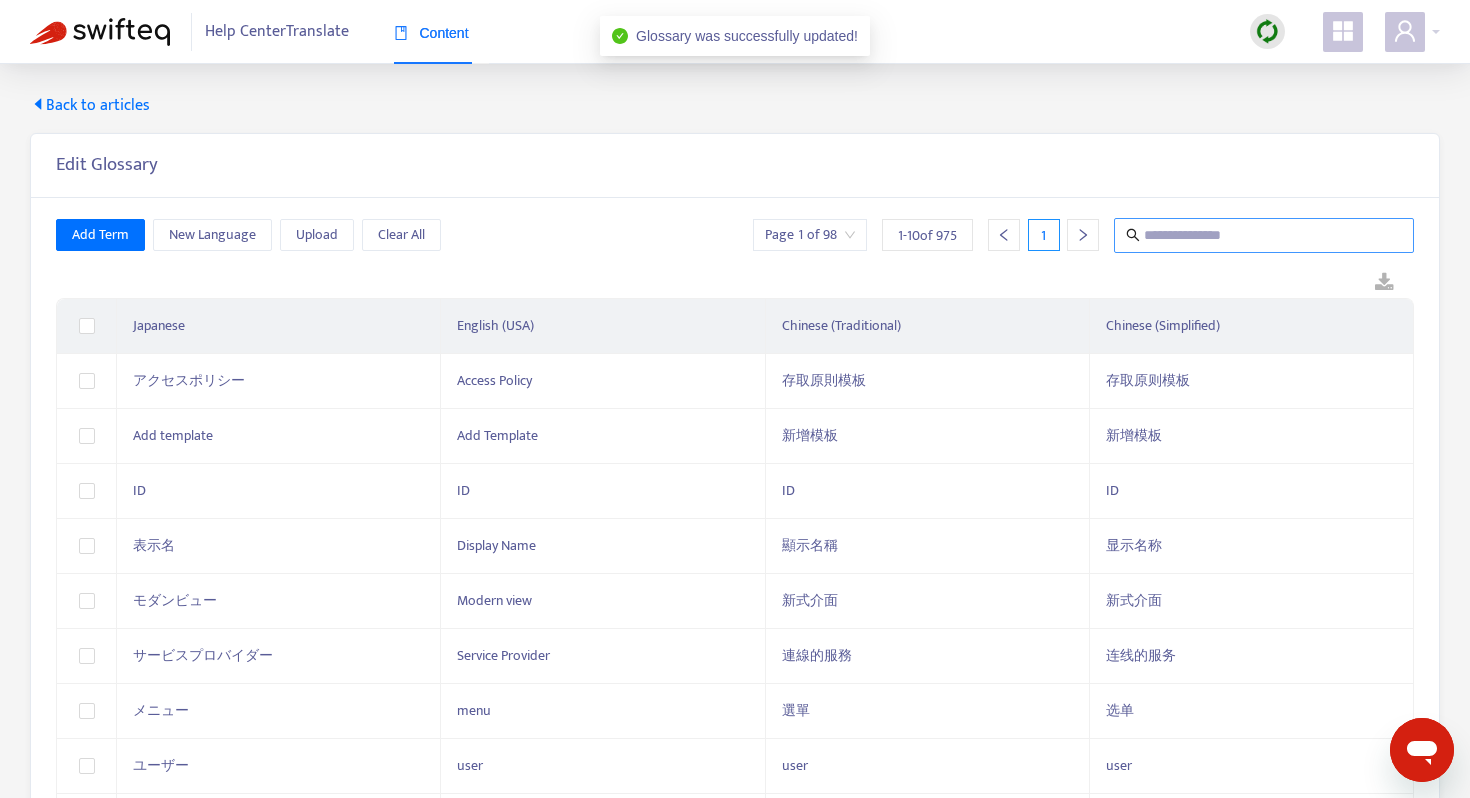 click at bounding box center [1265, 235] 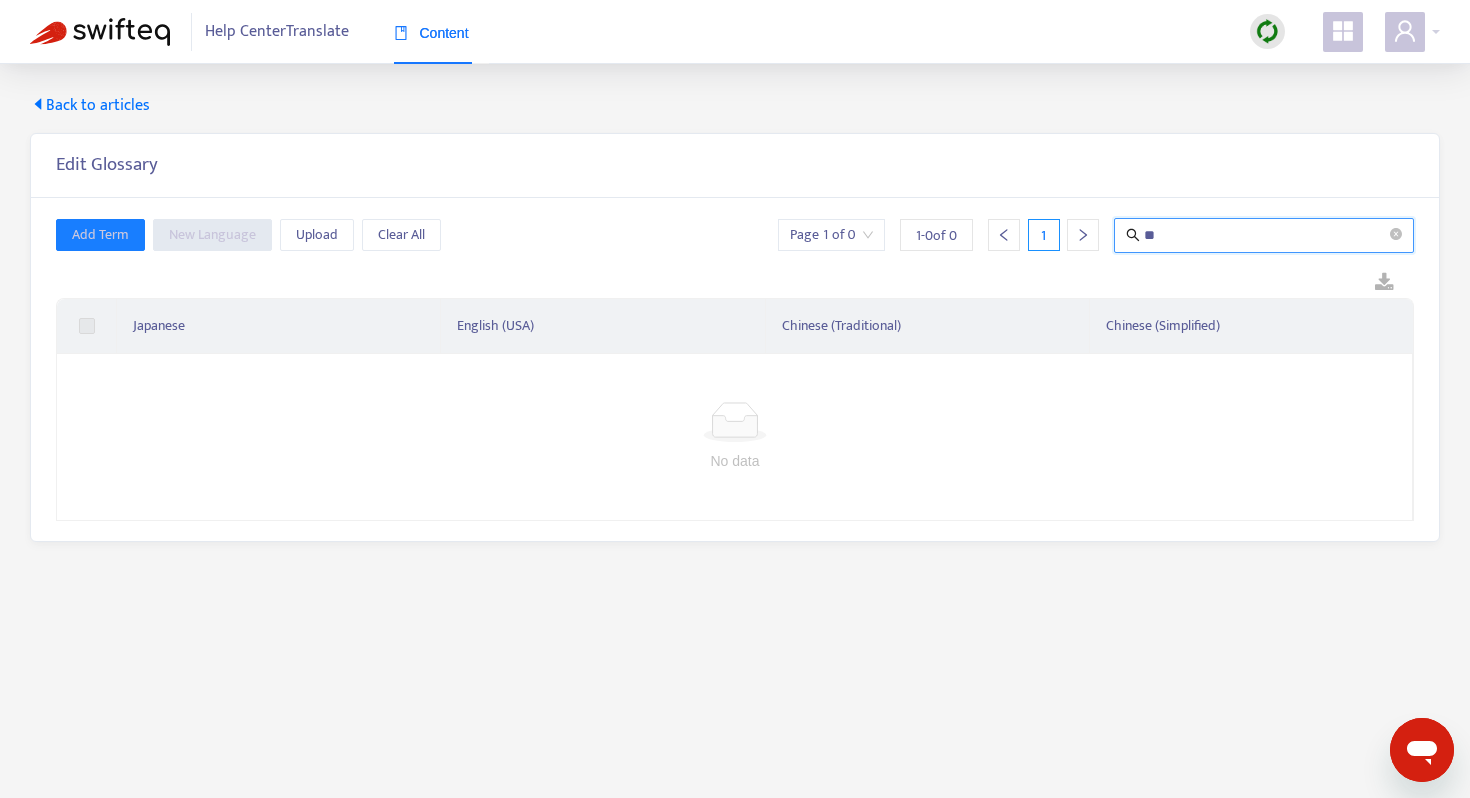 type on "*" 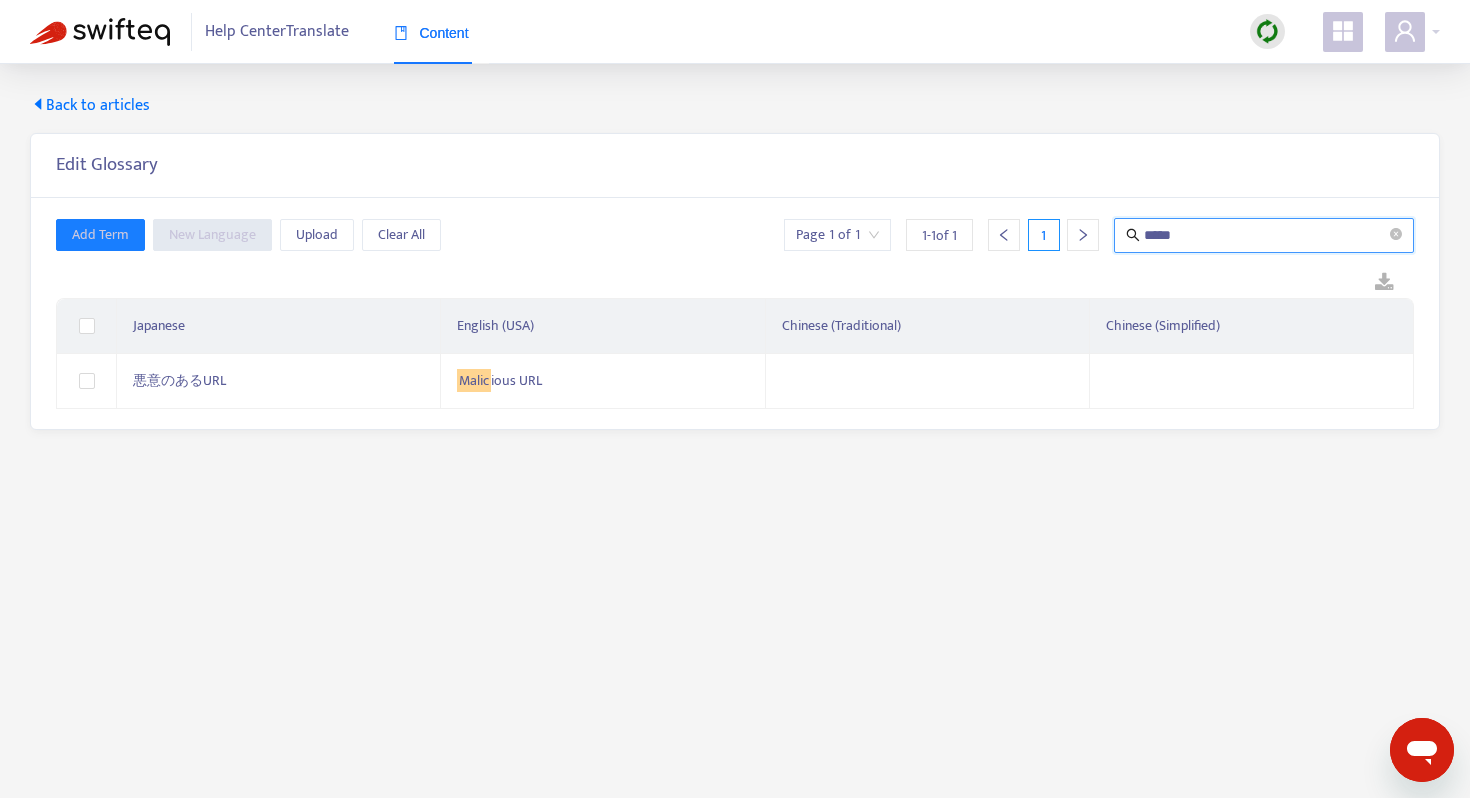 type on "******" 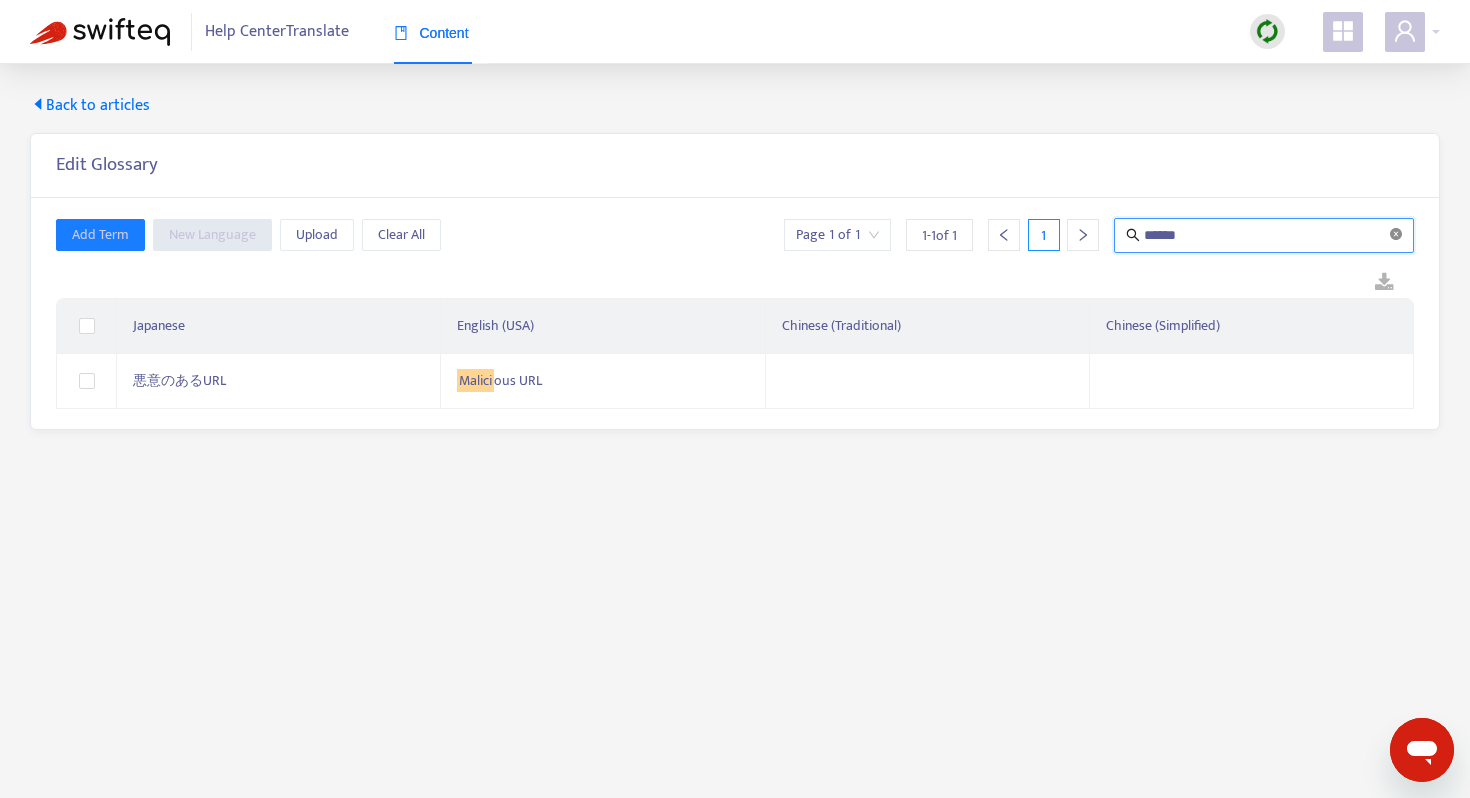 click 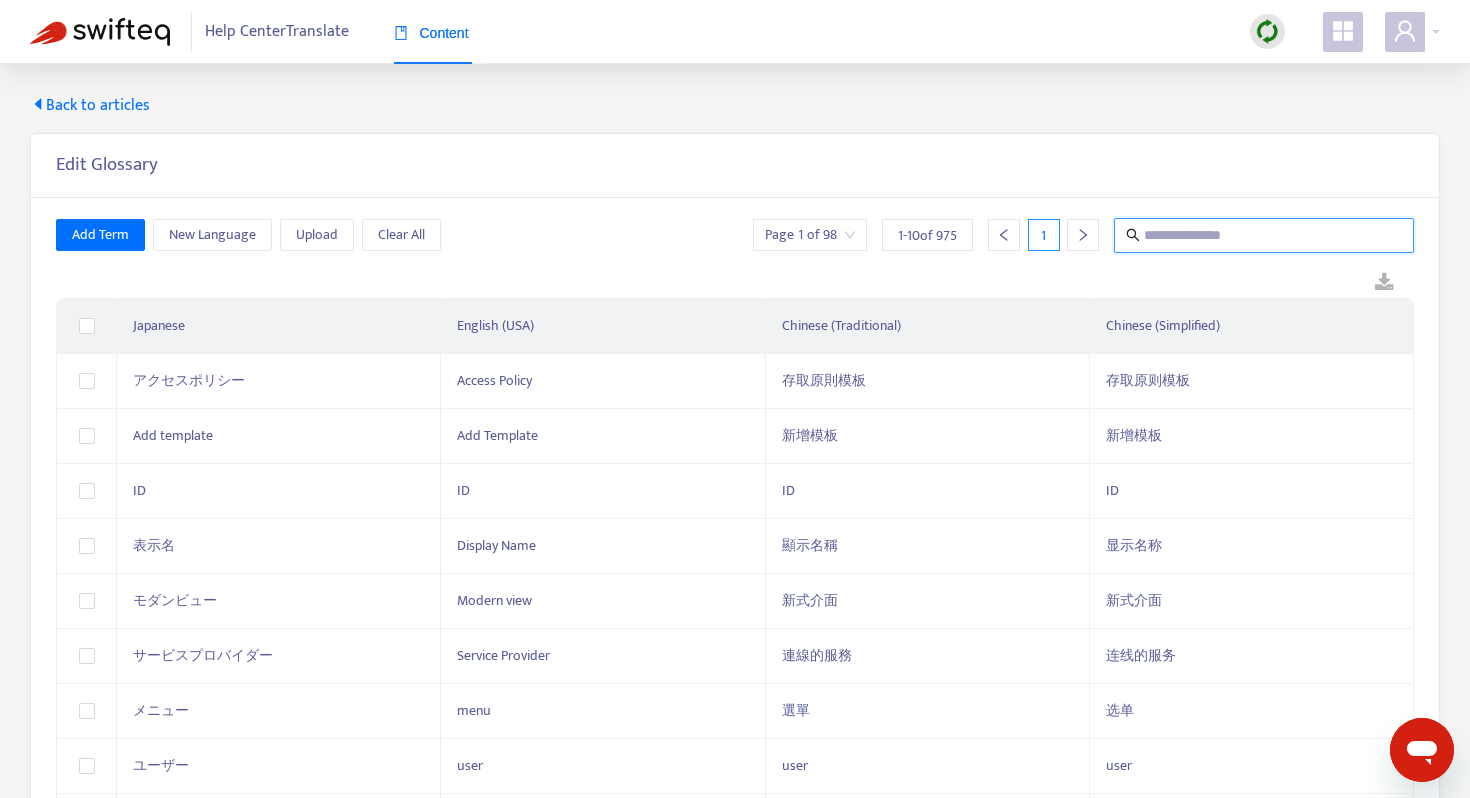click on "Help Center  Translate Content" at bounding box center [273, 32] 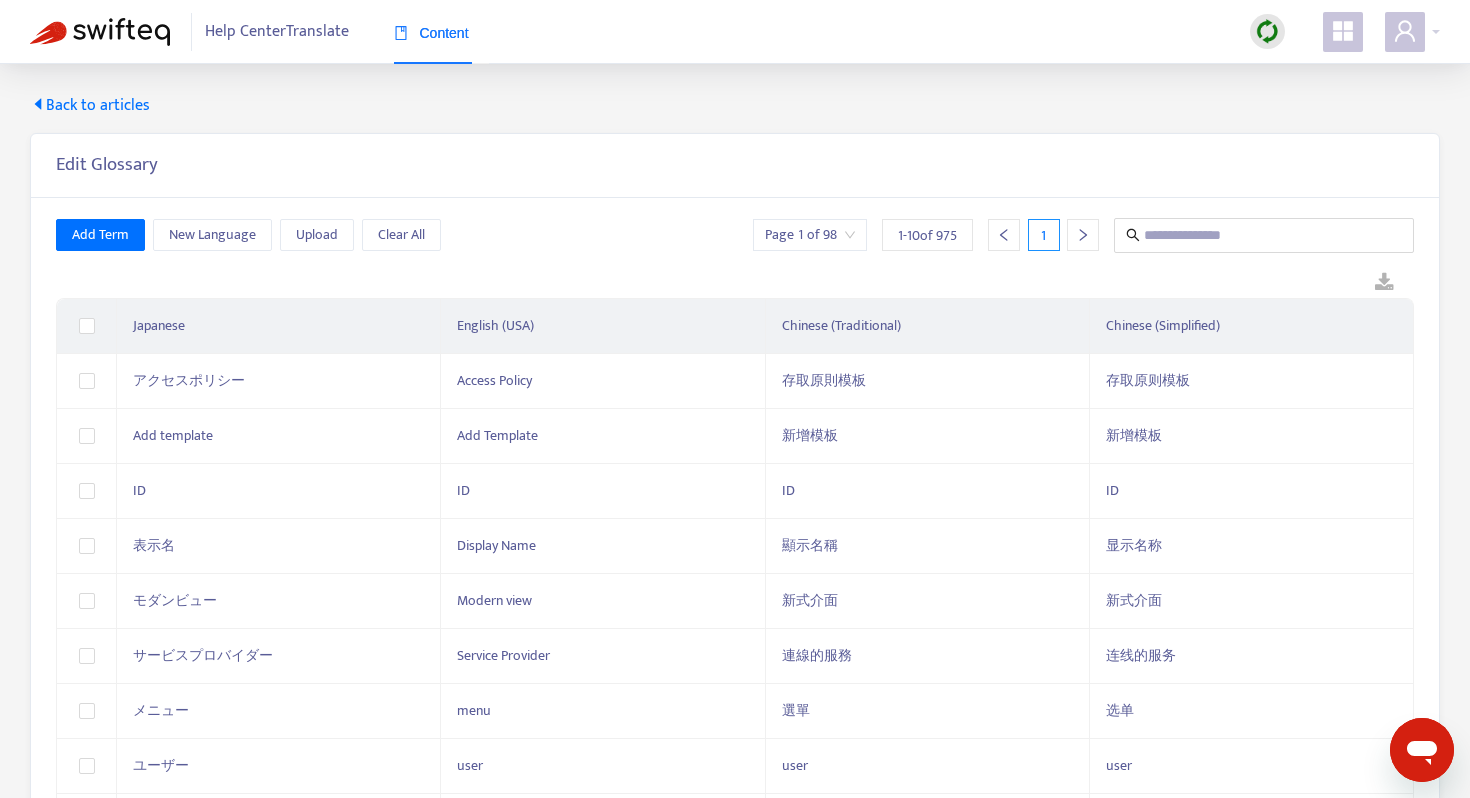click at bounding box center [100, 32] 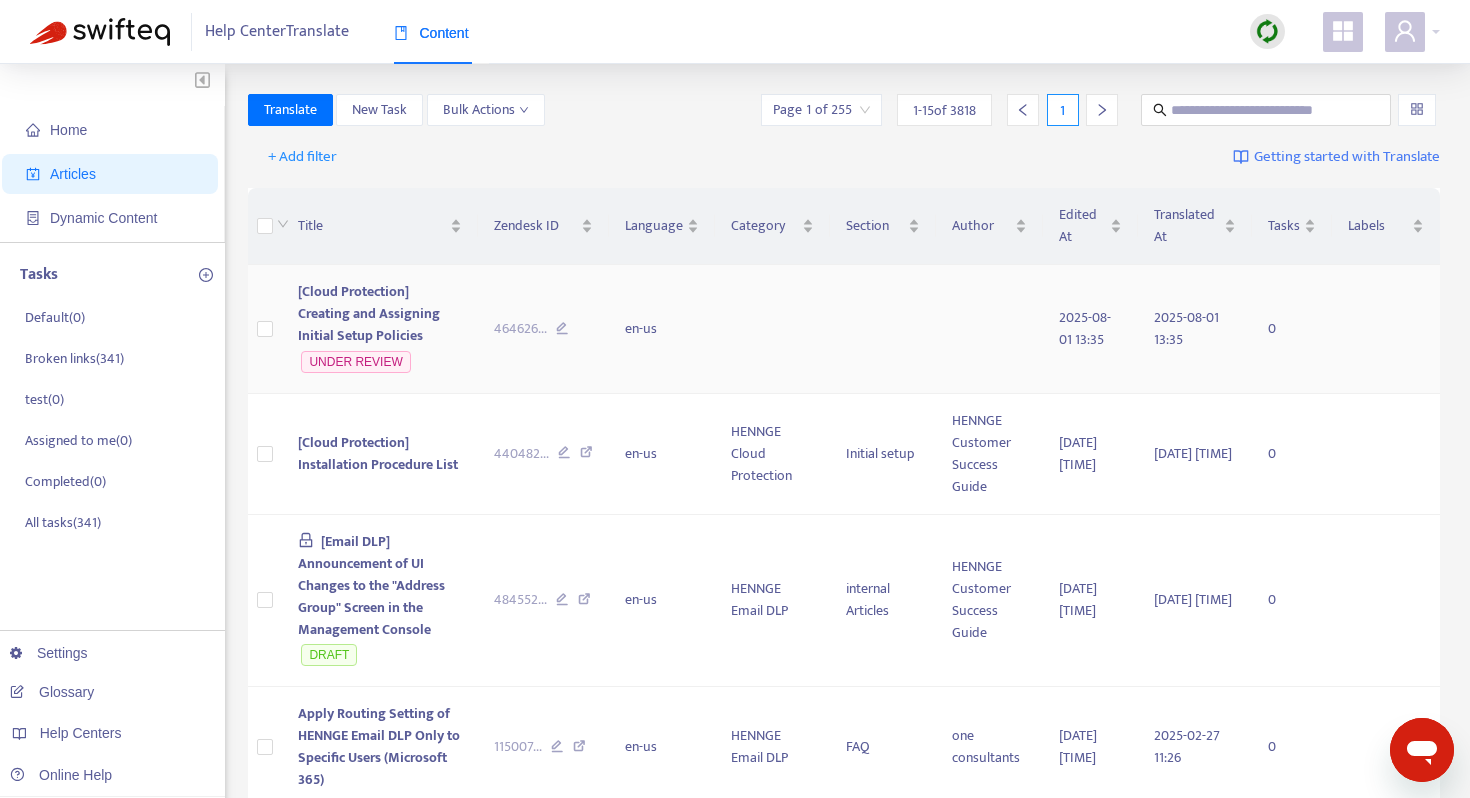 click on "[Cloud Protection] Creating and Assigning Initial Setup Policies" at bounding box center [369, 313] 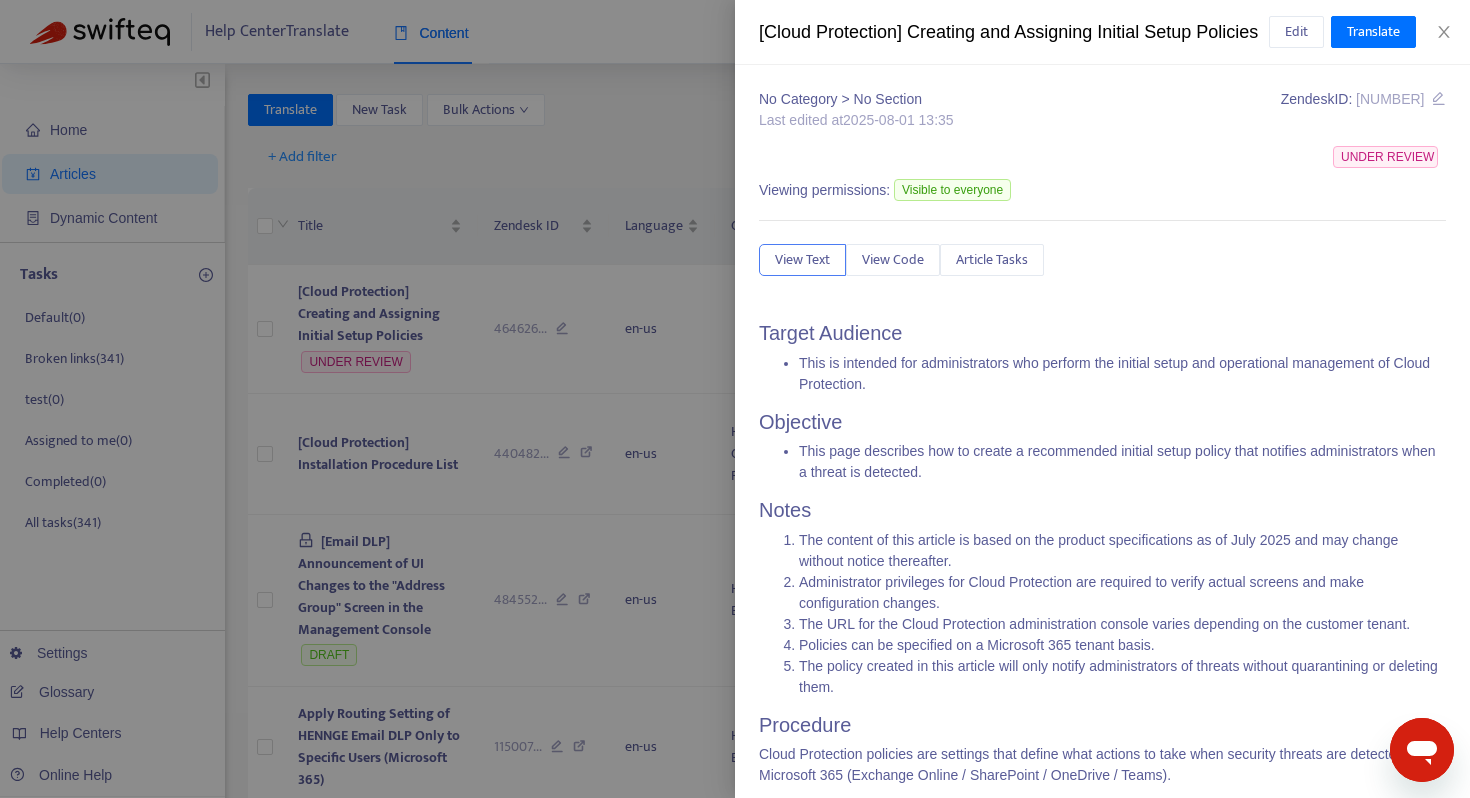 click on "Edit Translate" at bounding box center [1358, 32] 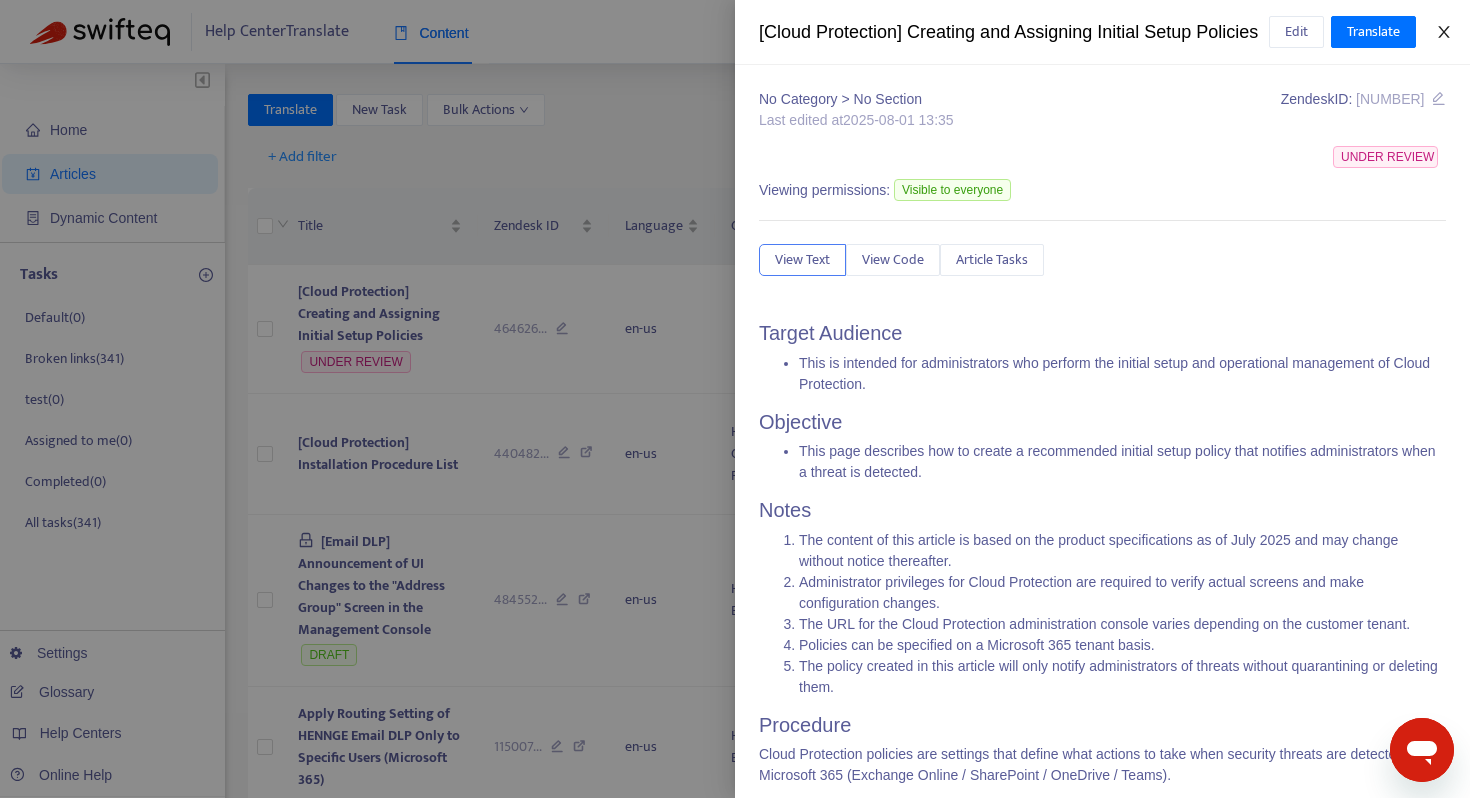 click 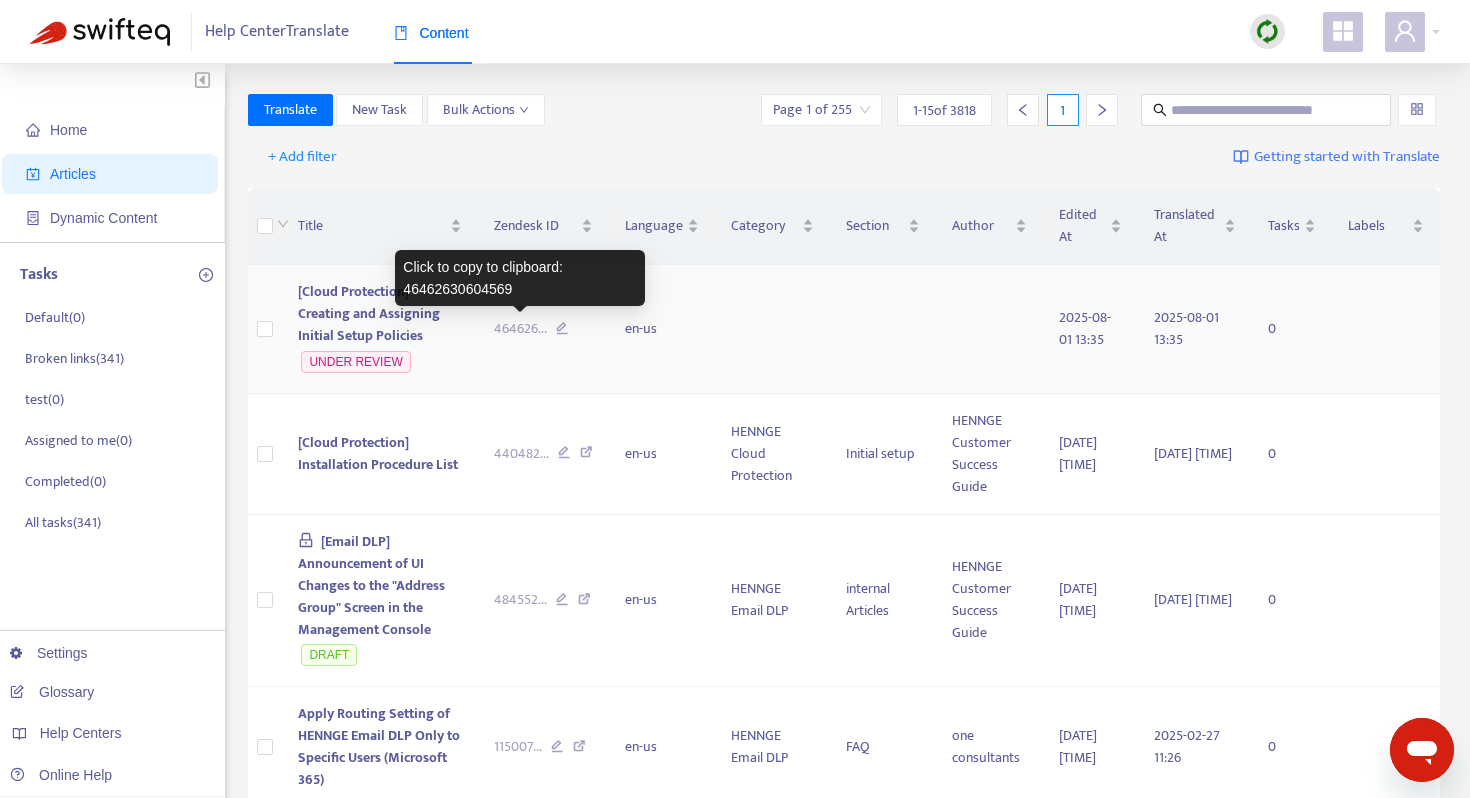 click on "[NUMBER]" at bounding box center (520, 329) 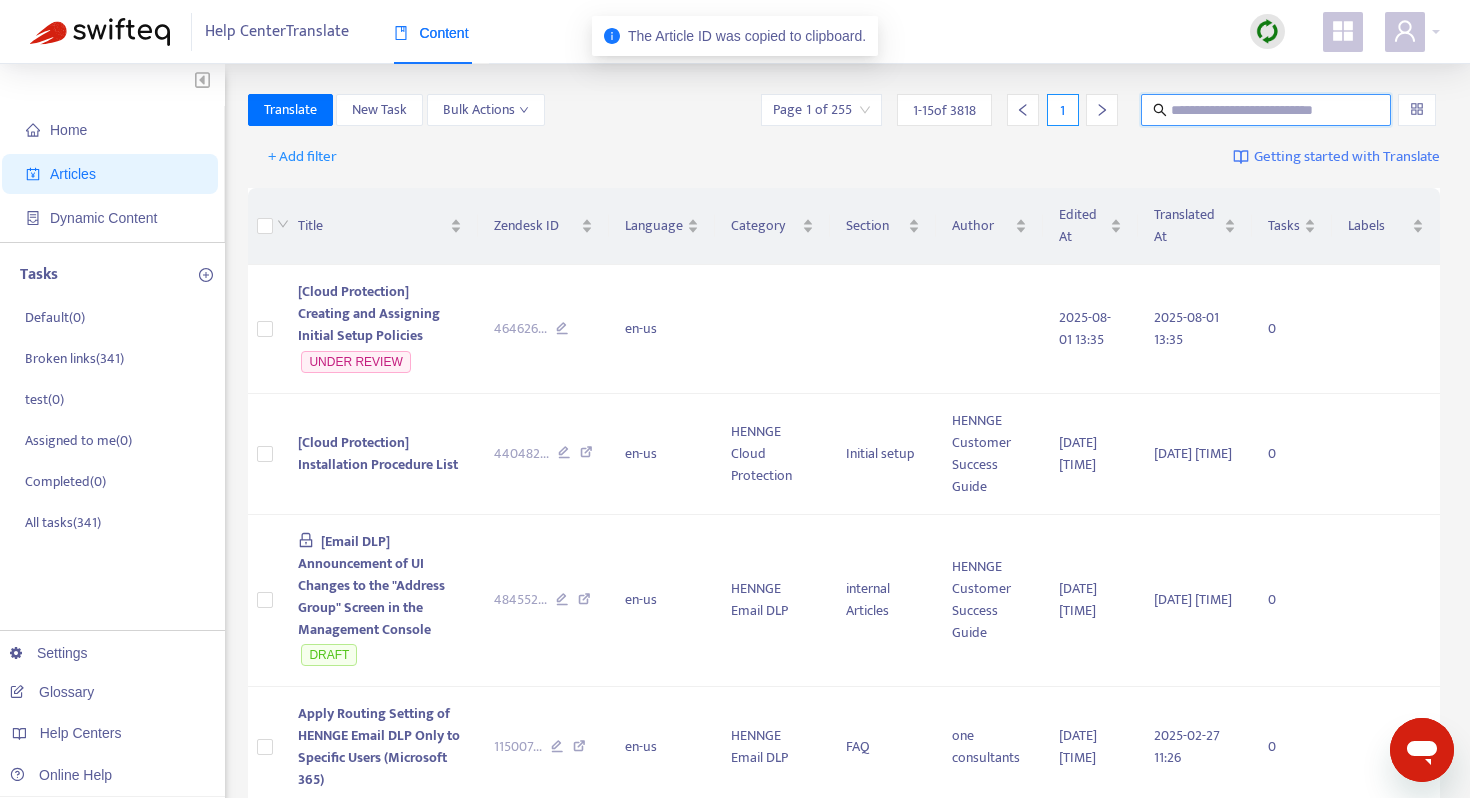click at bounding box center [1267, 110] 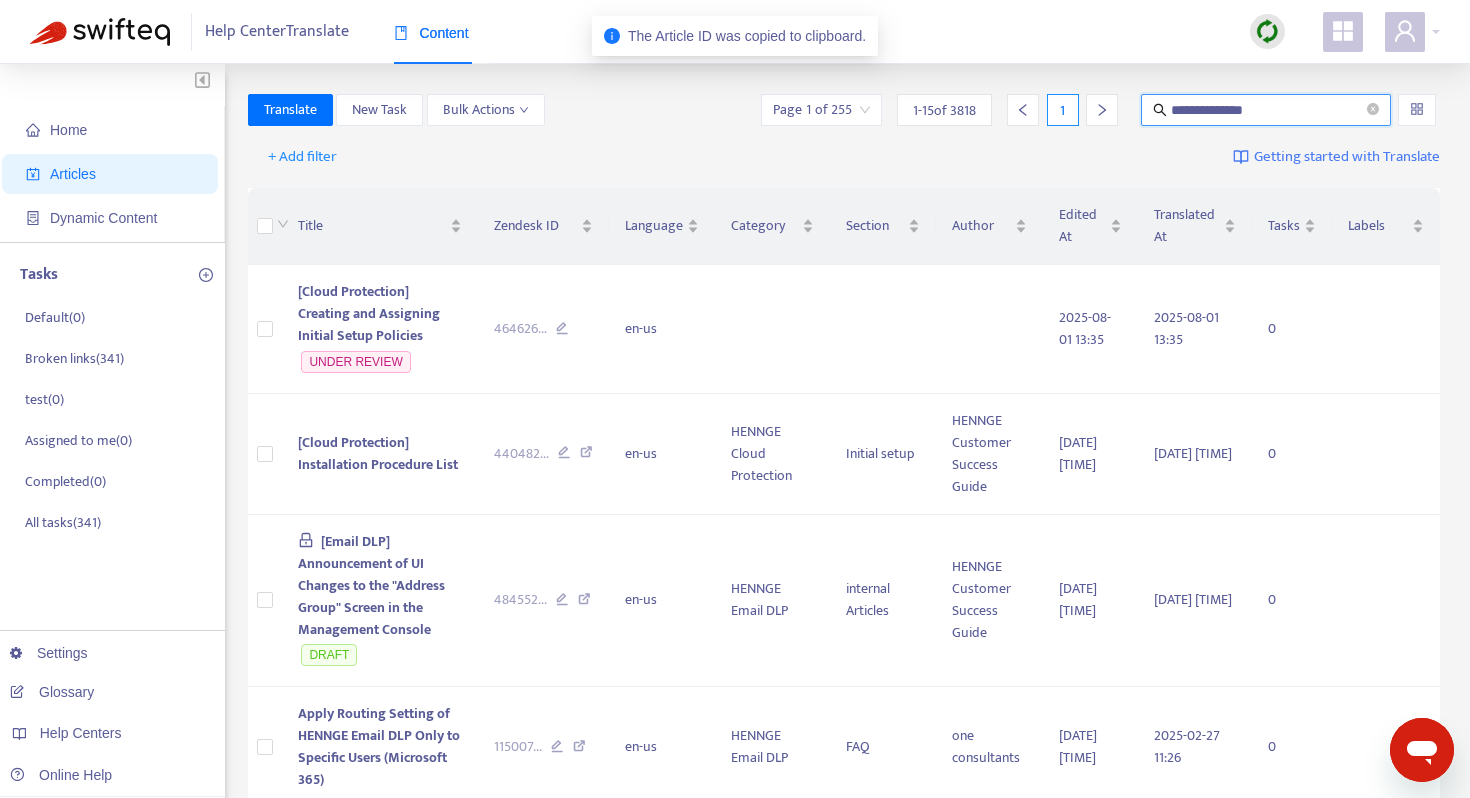 type on "**********" 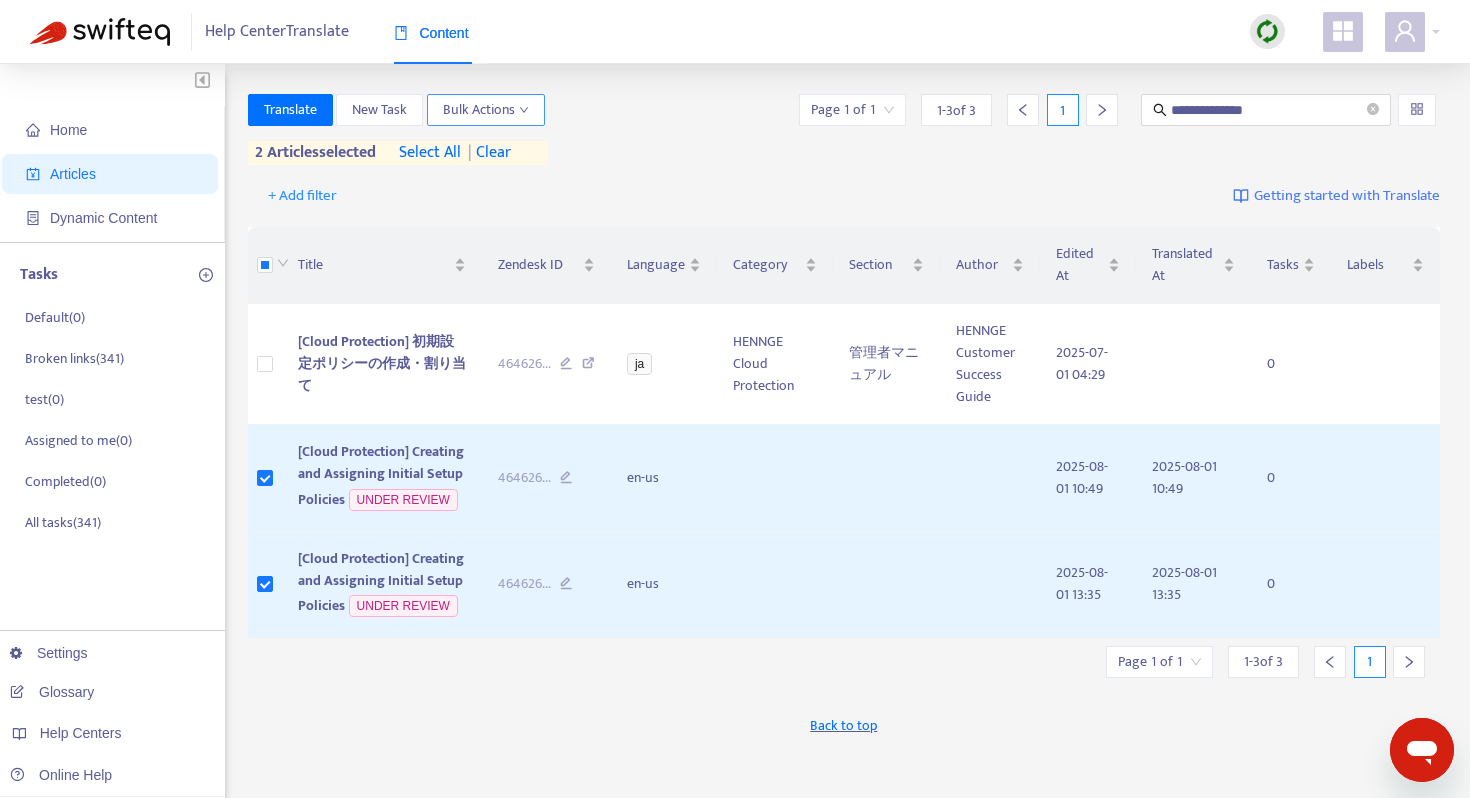 click on "Bulk Actions" at bounding box center [486, 110] 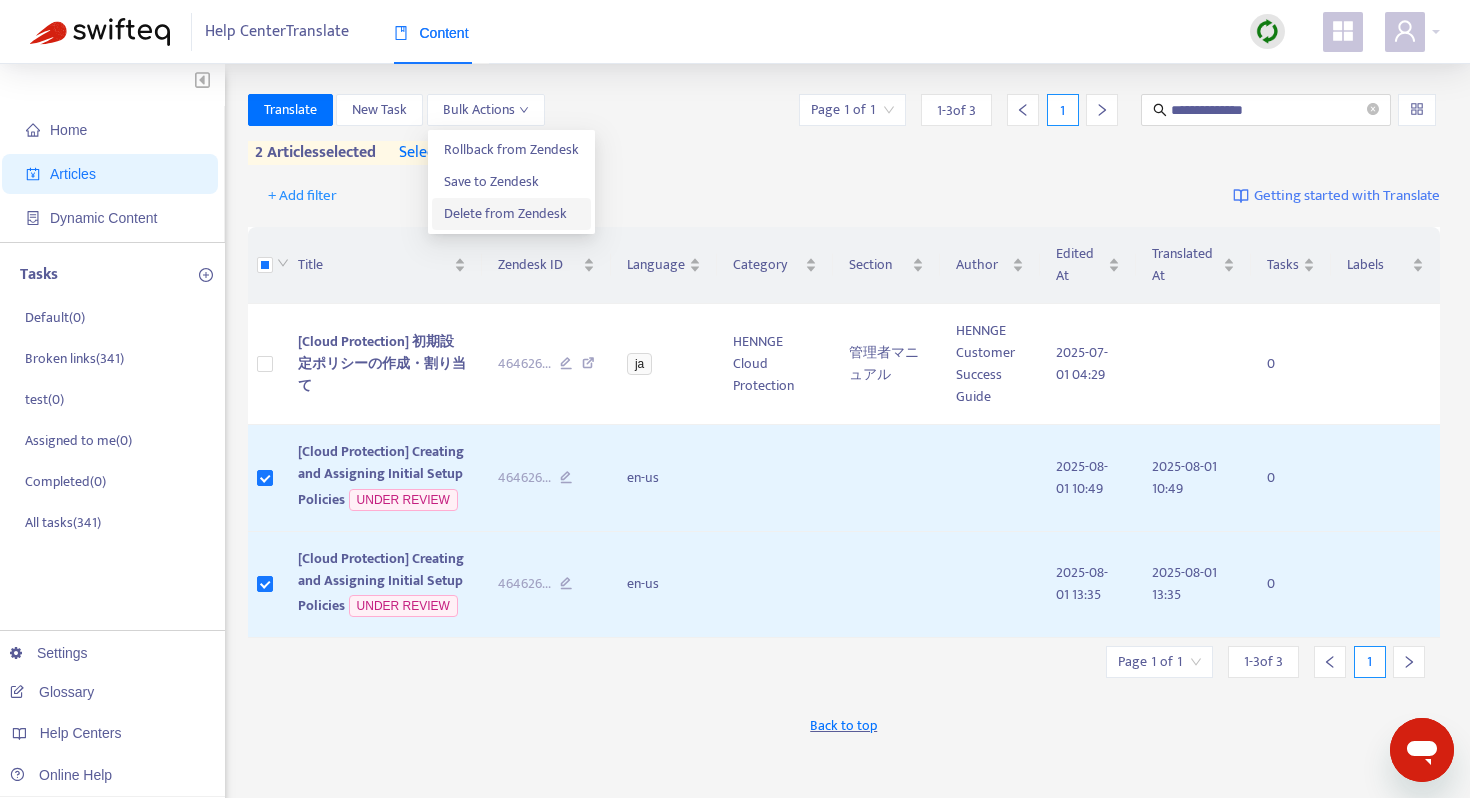 click on "Delete from Zendesk" at bounding box center [505, 213] 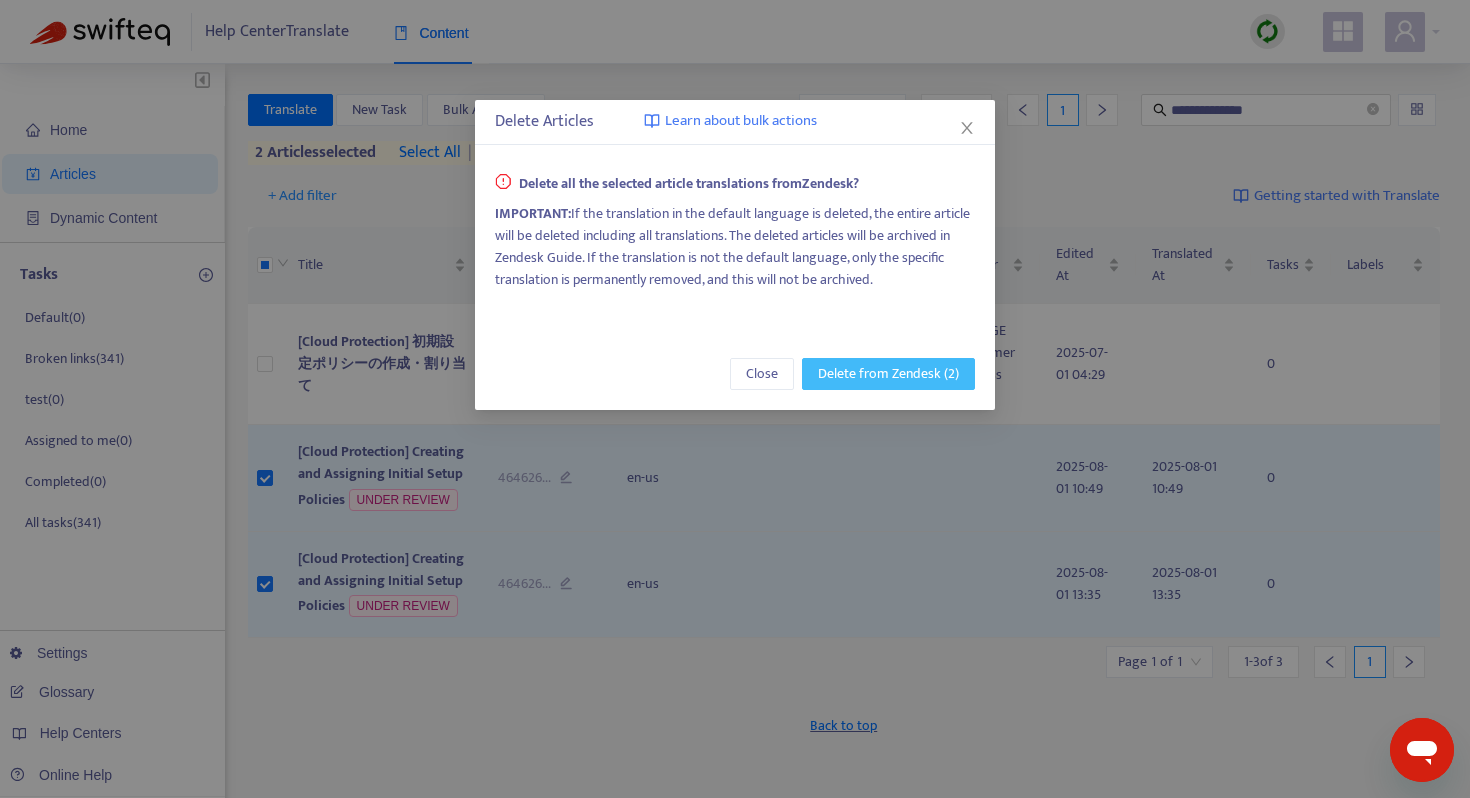 click on "Delete from Zendesk (2)" at bounding box center (888, 374) 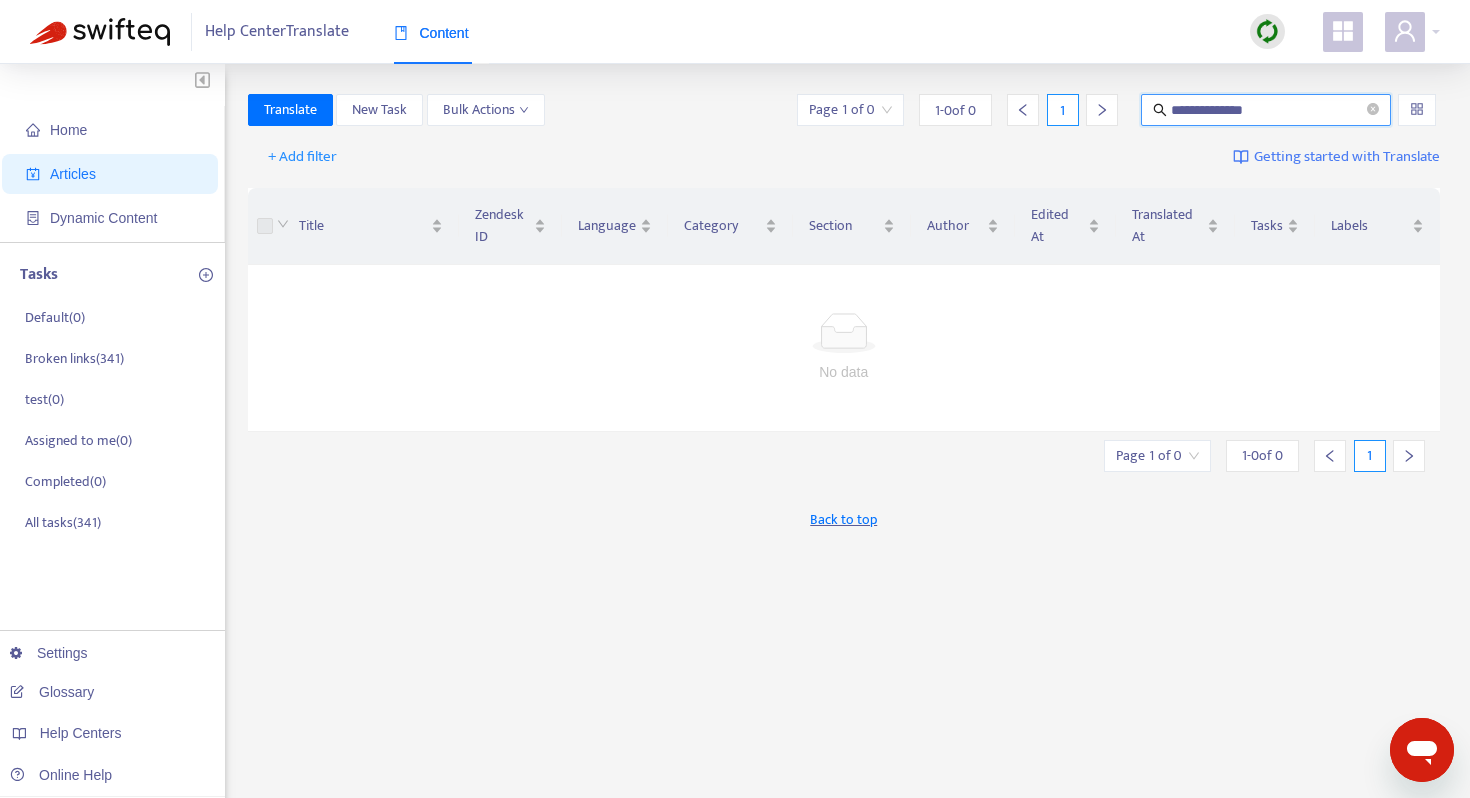 click on "**********" at bounding box center [1267, 110] 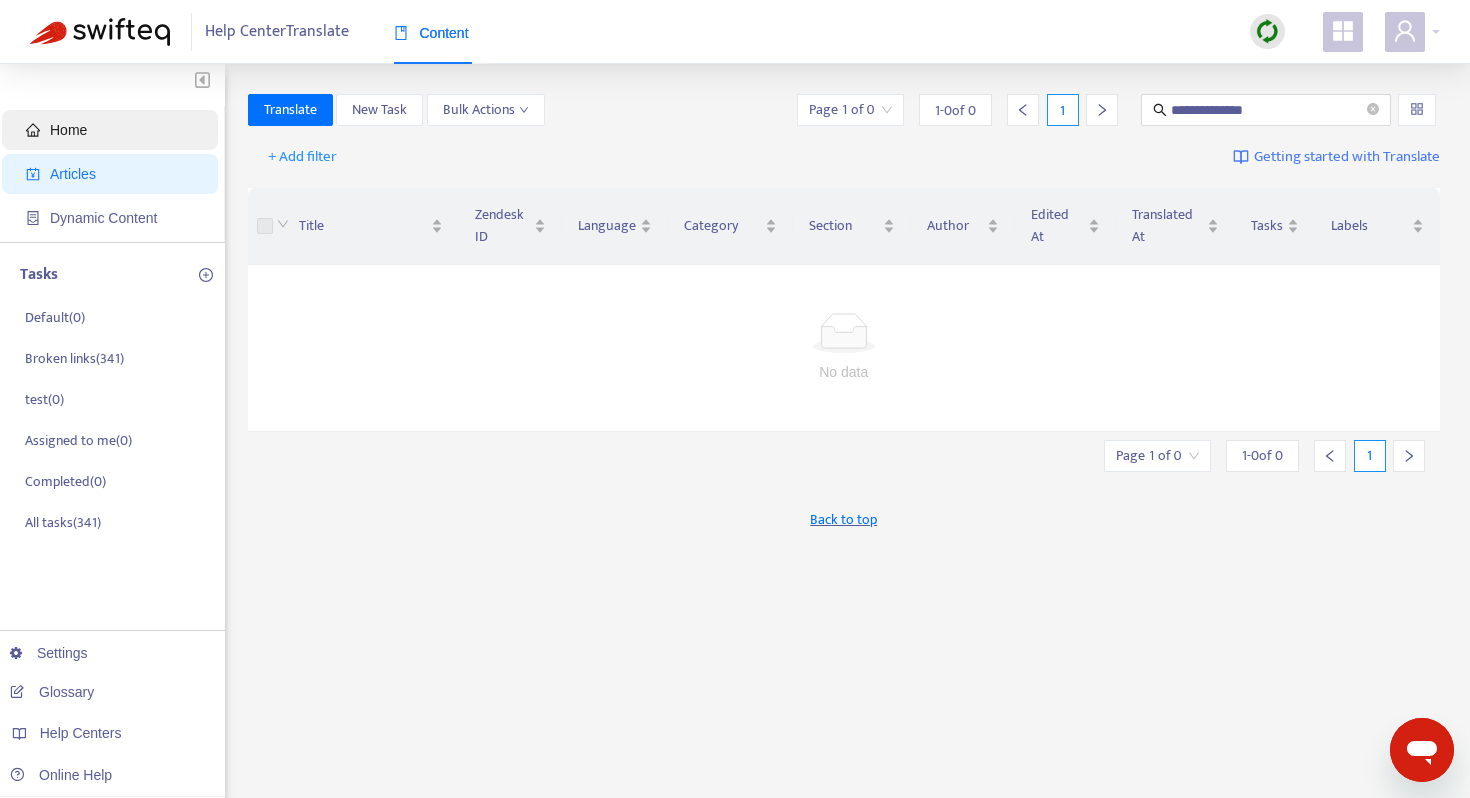 click on "Home" at bounding box center (68, 130) 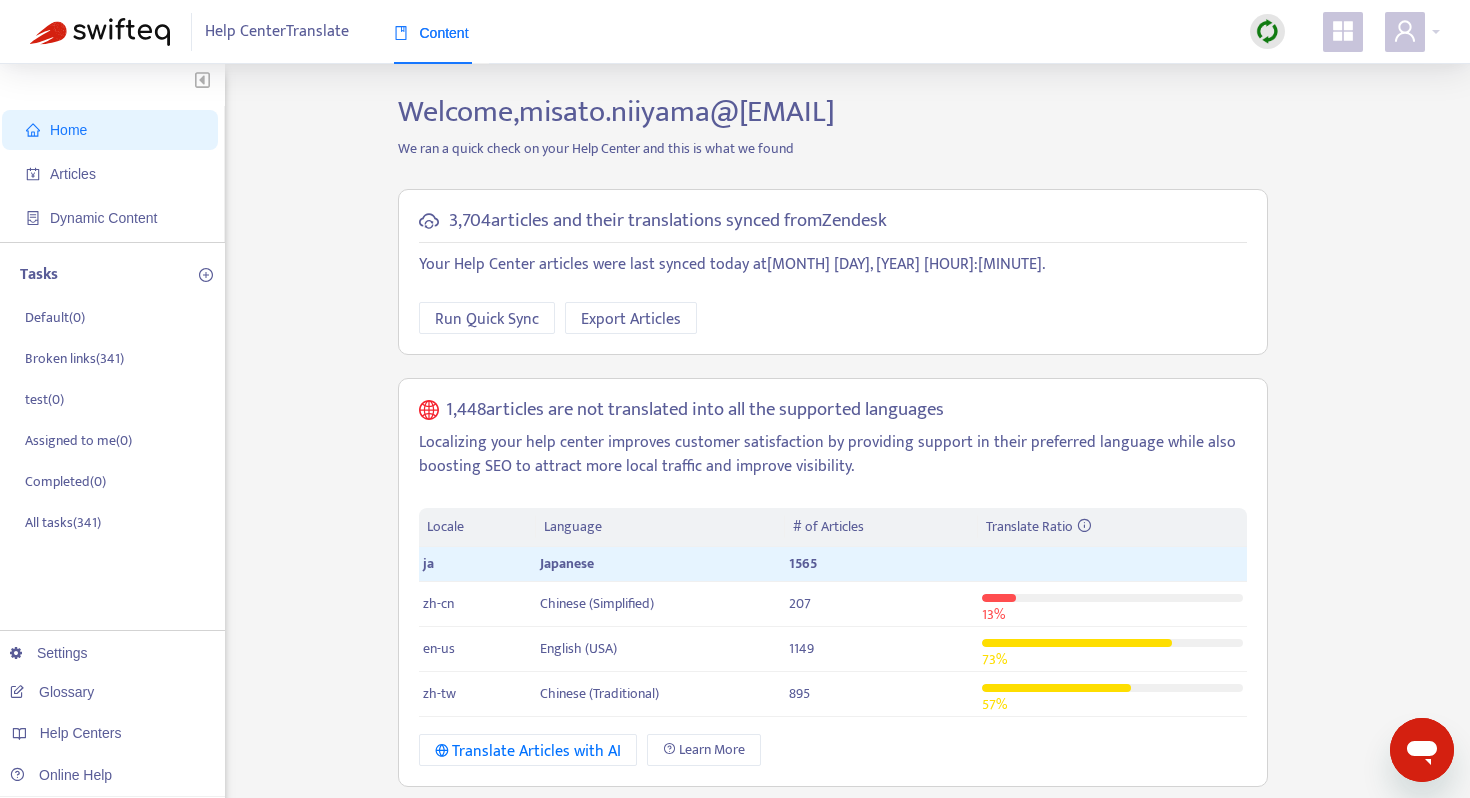 click on "Home" at bounding box center [68, 130] 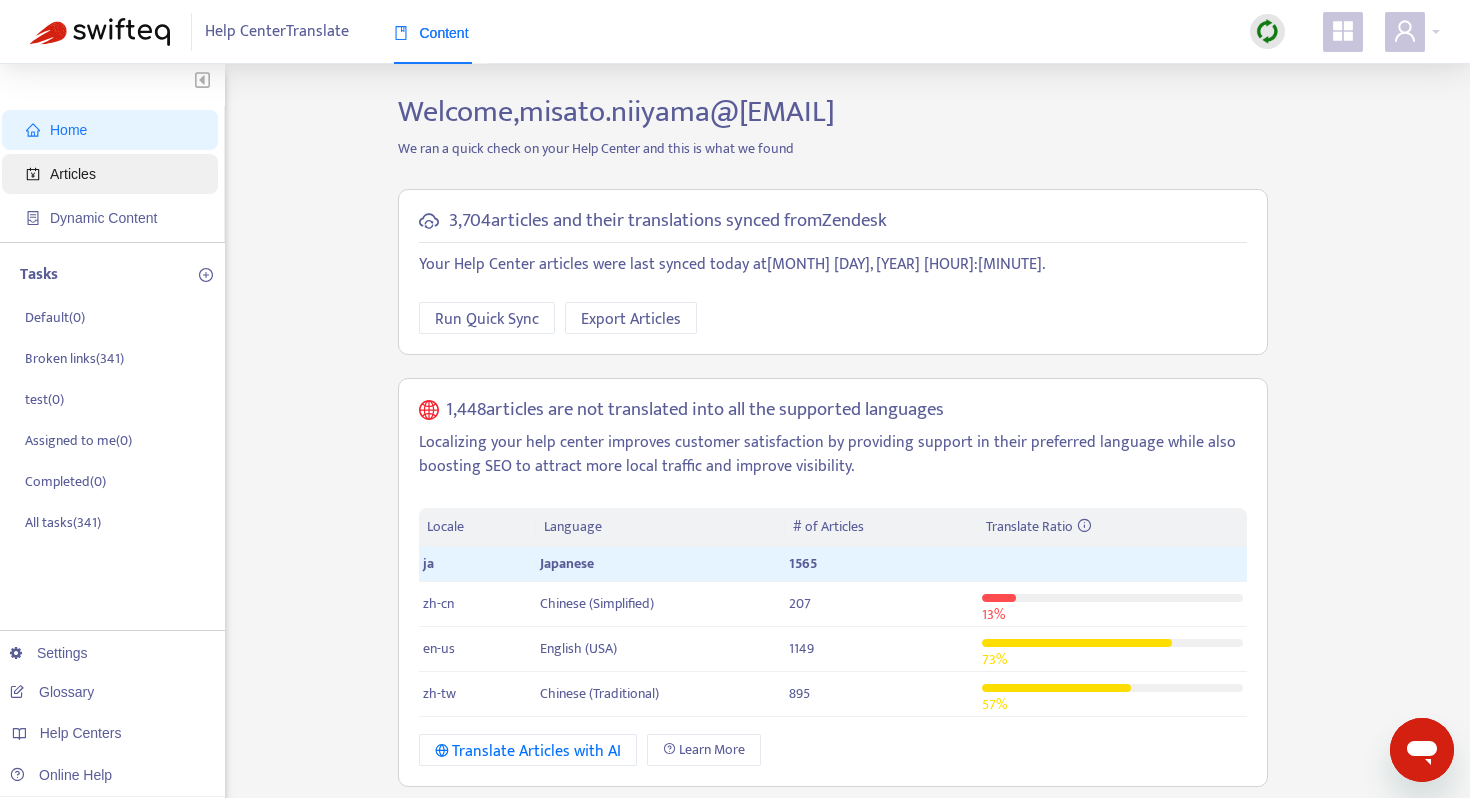 click on "Articles" at bounding box center [114, 174] 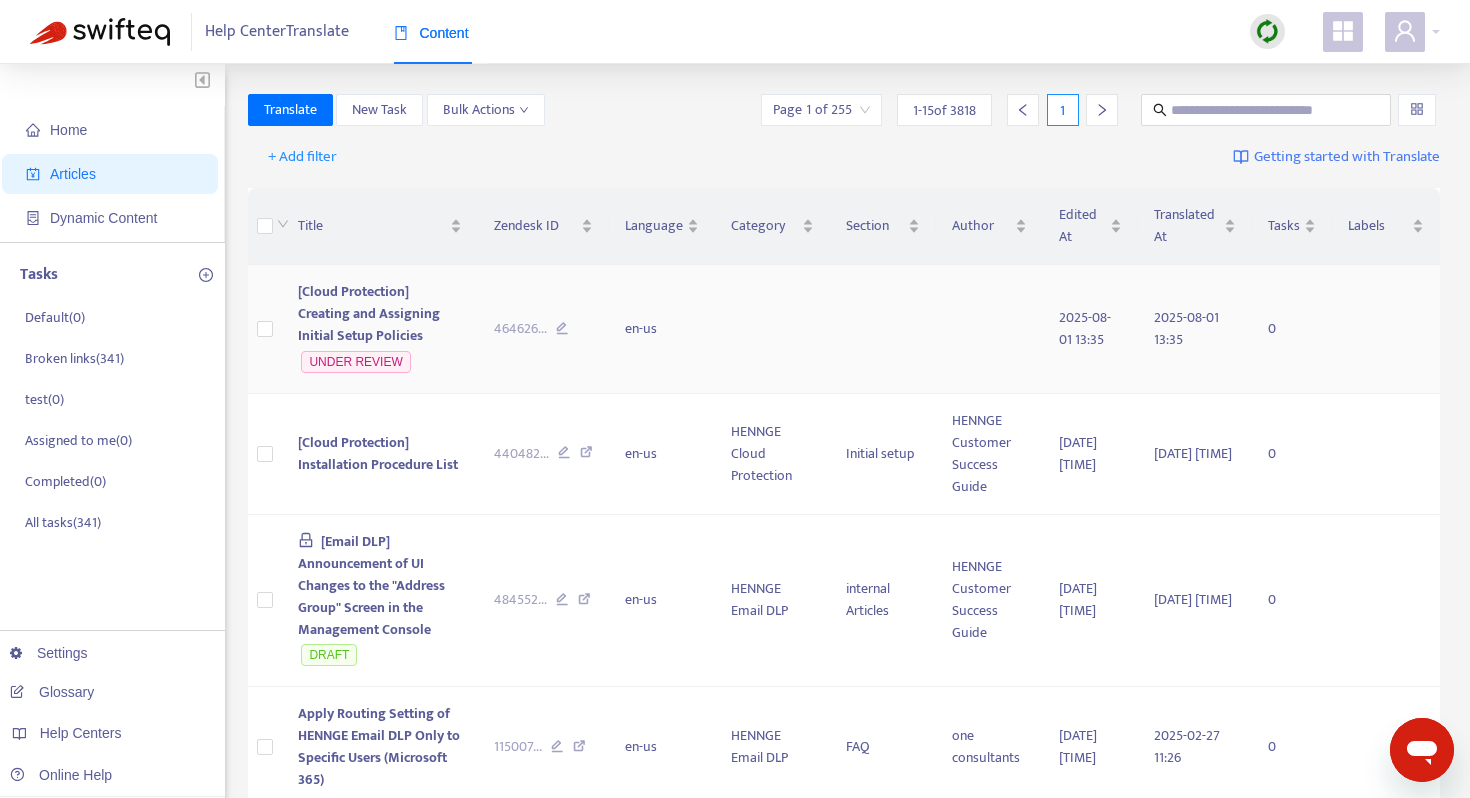 click on "[NUMBER]" at bounding box center (520, 329) 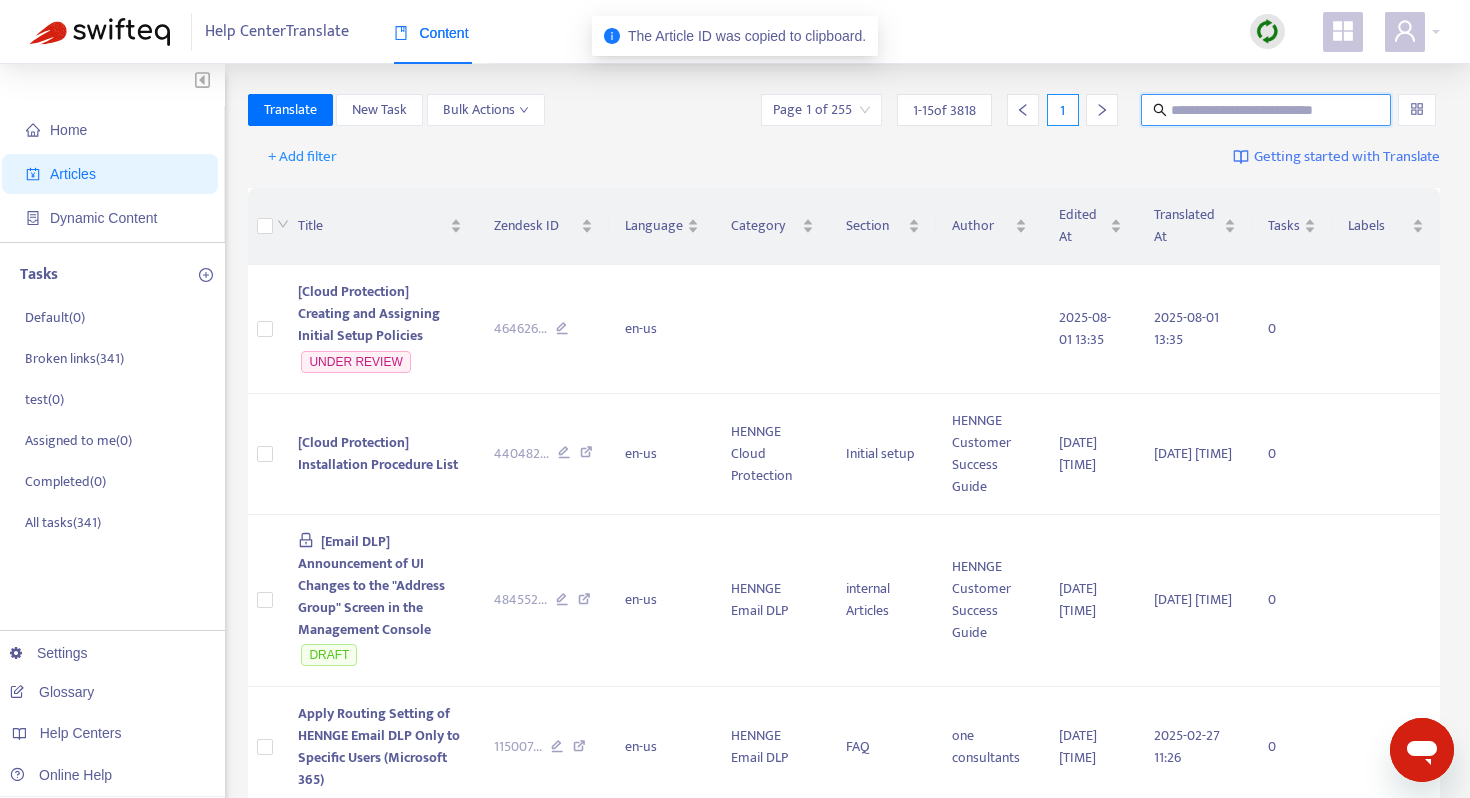 click at bounding box center (1267, 110) 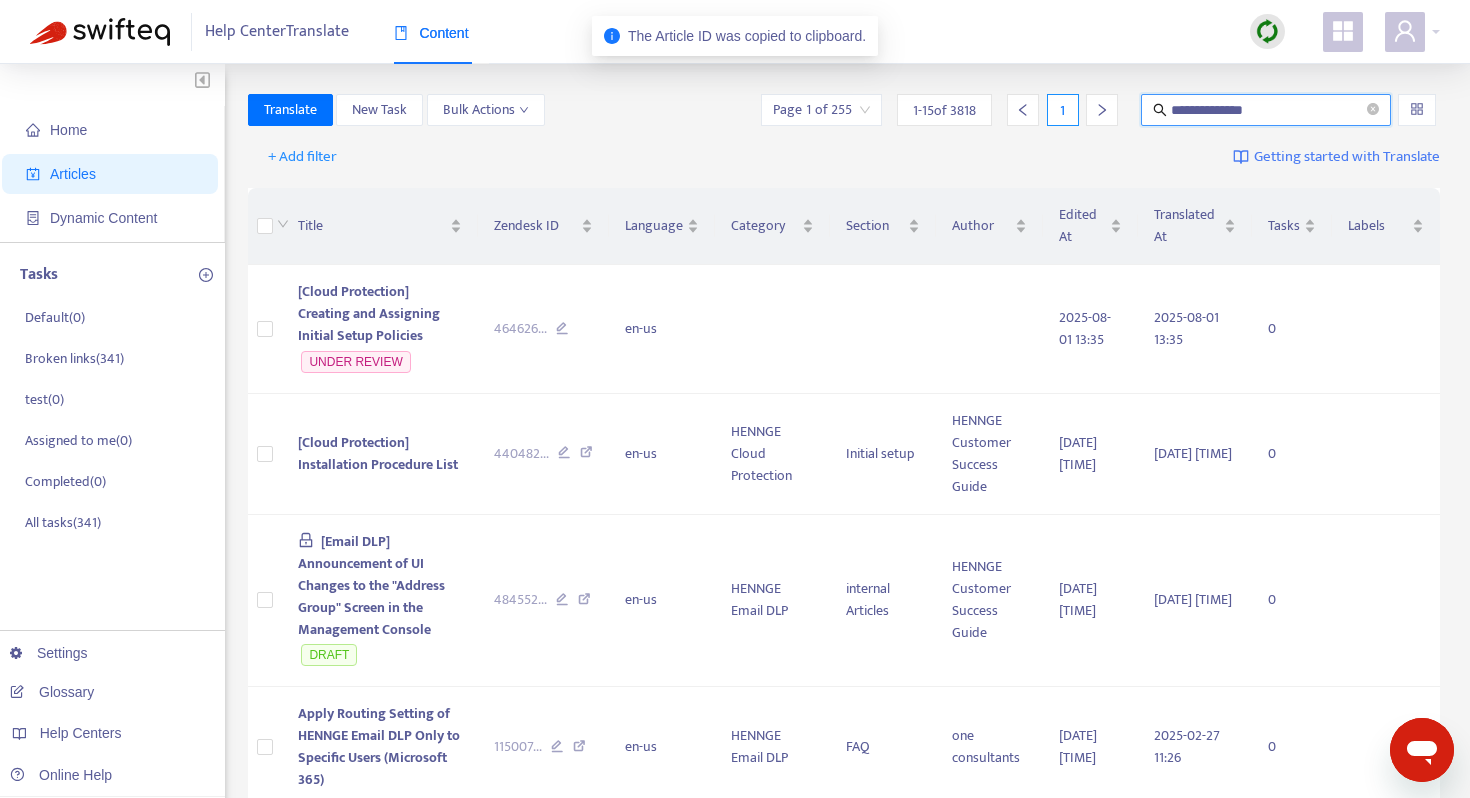 type on "**********" 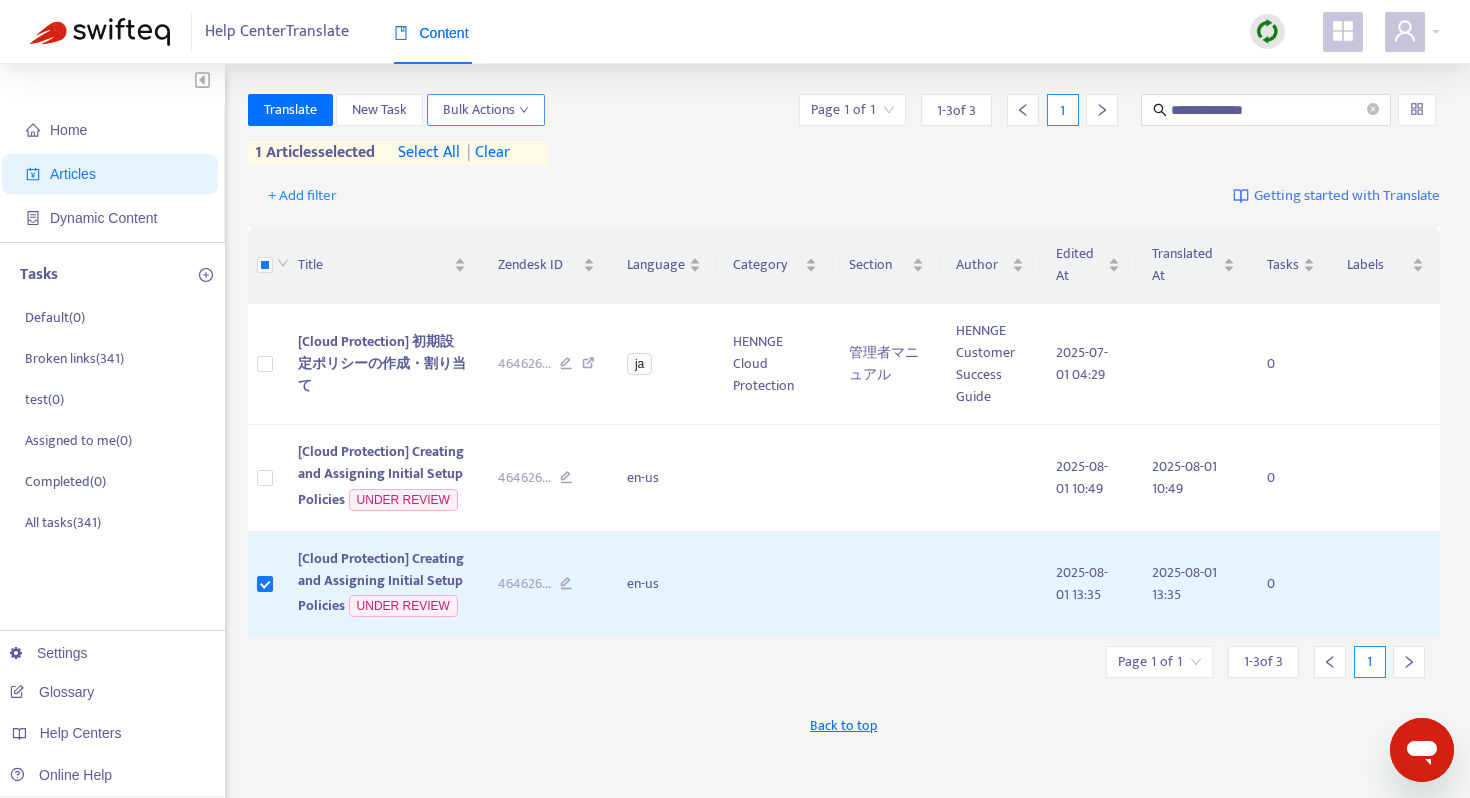 click on "Bulk Actions" at bounding box center (486, 110) 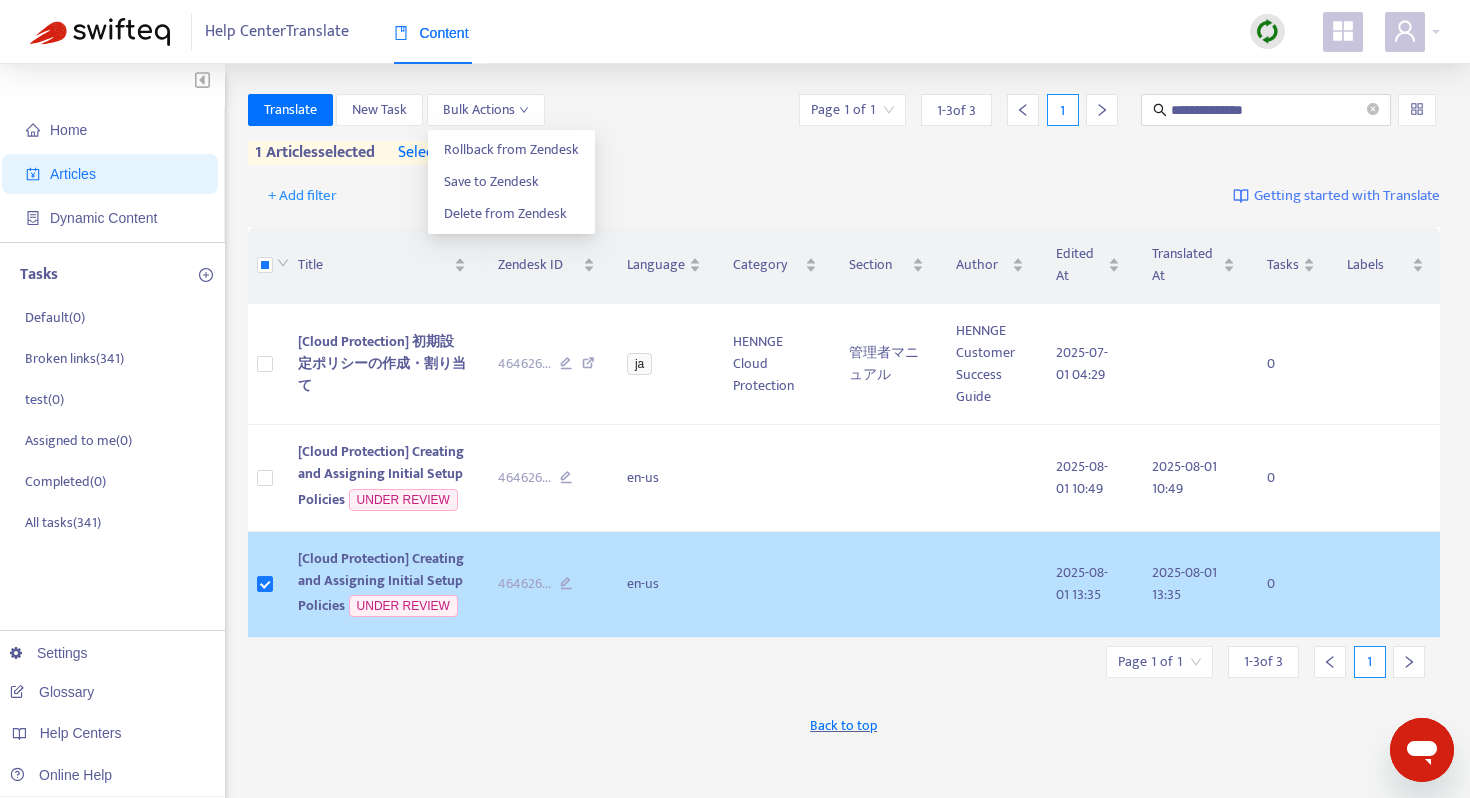 click on "[Cloud Protection] Creating and Assigning Initial Setup Policies" at bounding box center (381, 582) 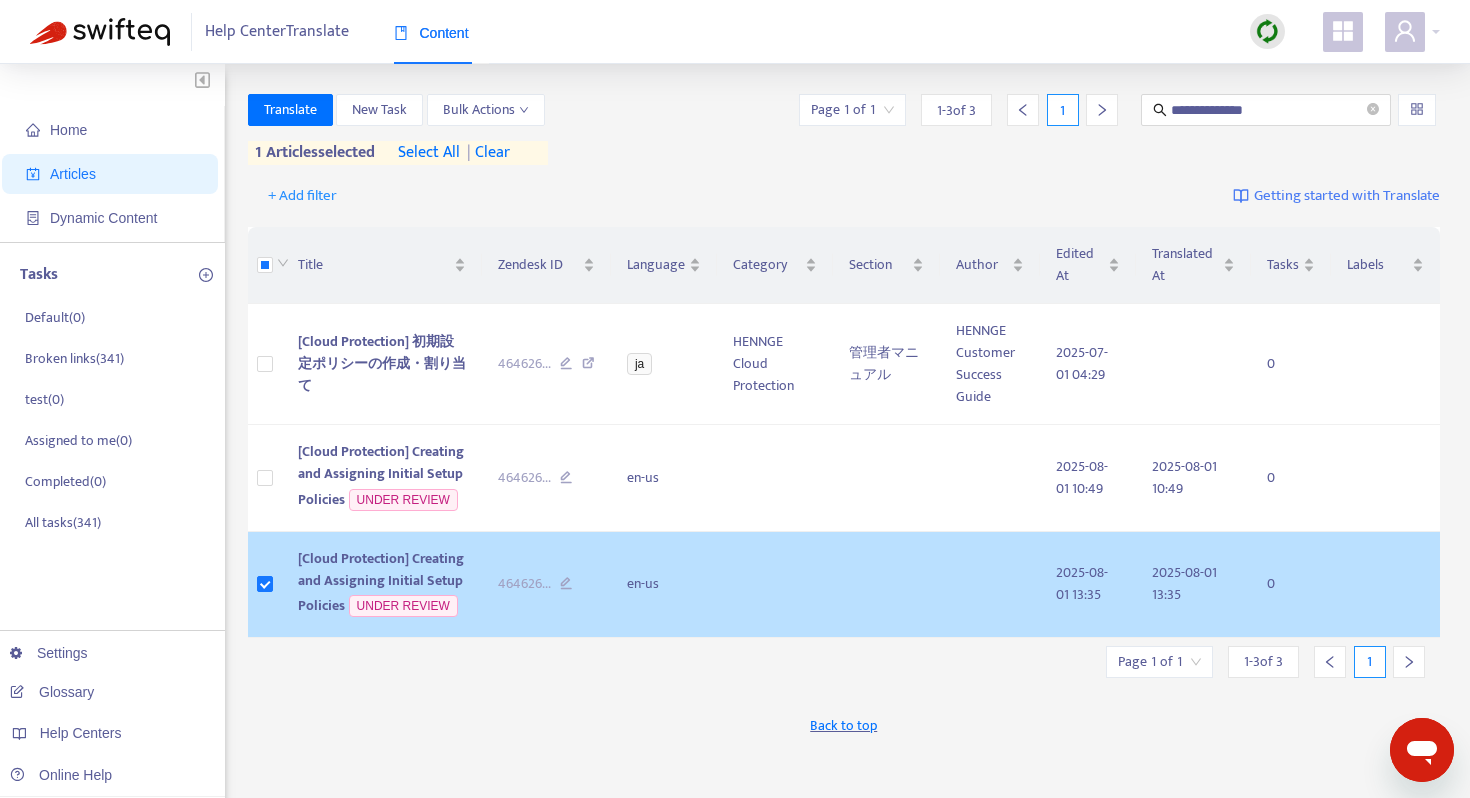 click on "[Cloud Protection] Creating and Assigning Initial Setup Policies" at bounding box center [381, 582] 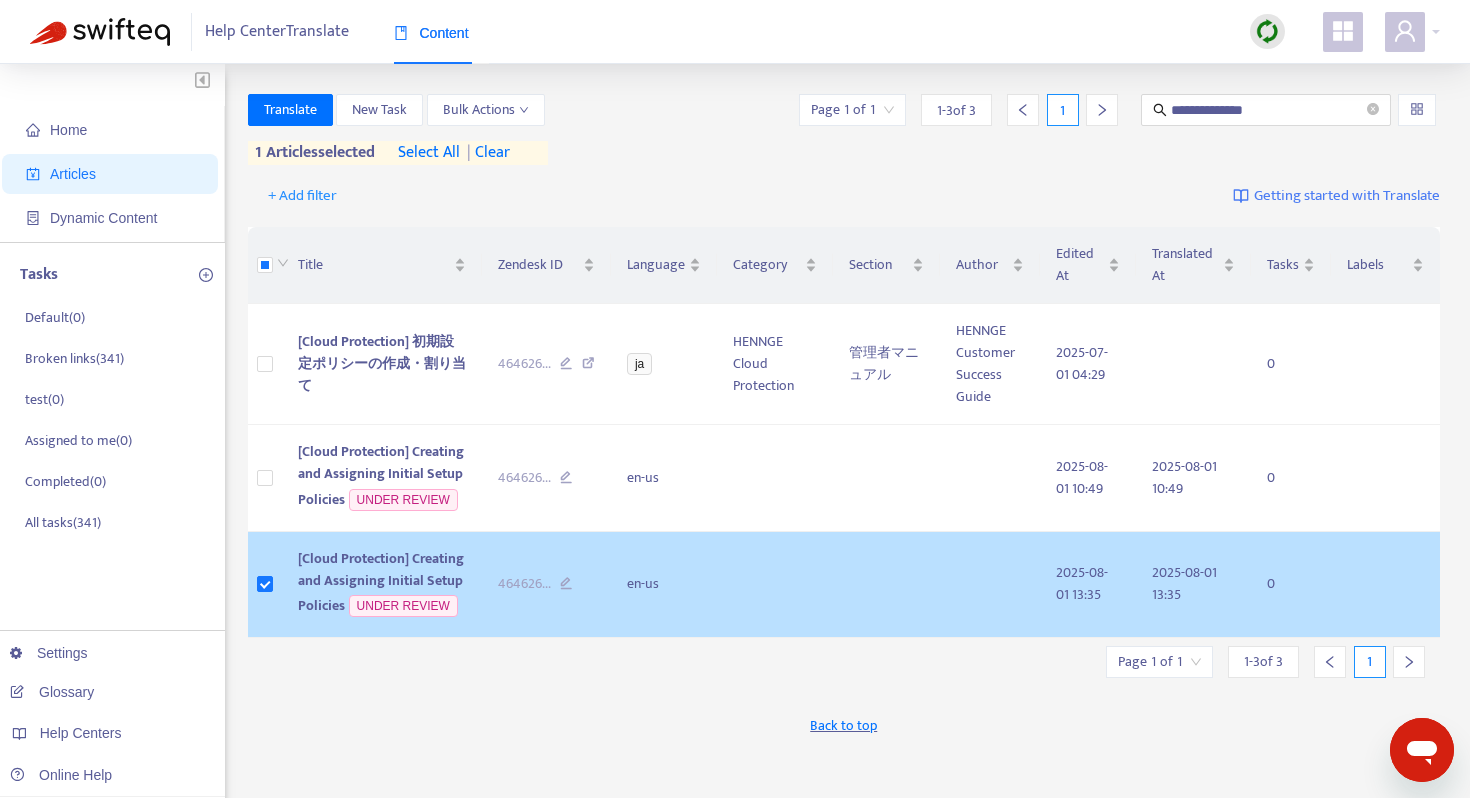 click on "[Cloud Protection] Creating and Assigning Initial Setup Policies" at bounding box center [381, 582] 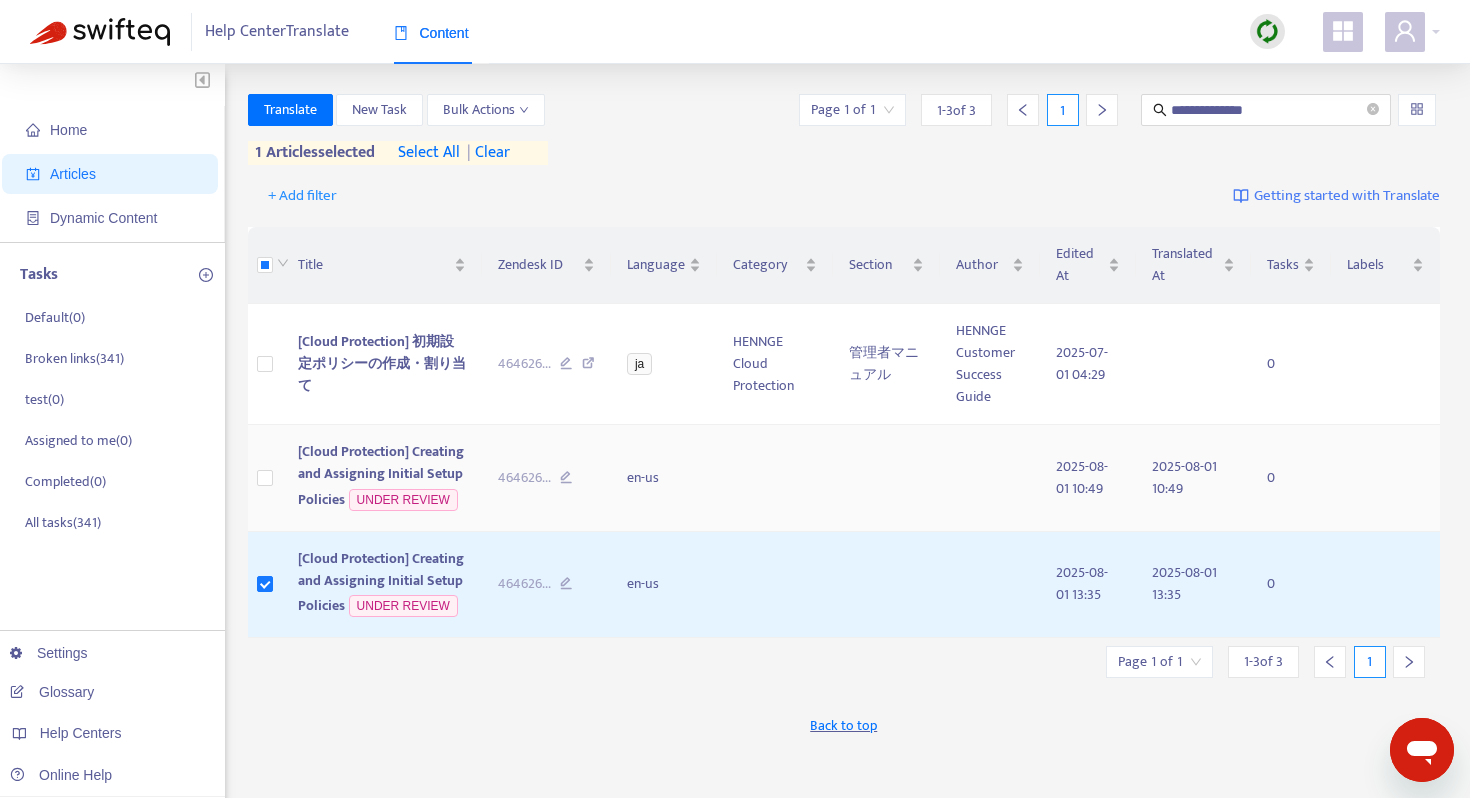 click on "[Cloud Protection] Creating and Assigning Initial Setup Policies" at bounding box center [381, 475] 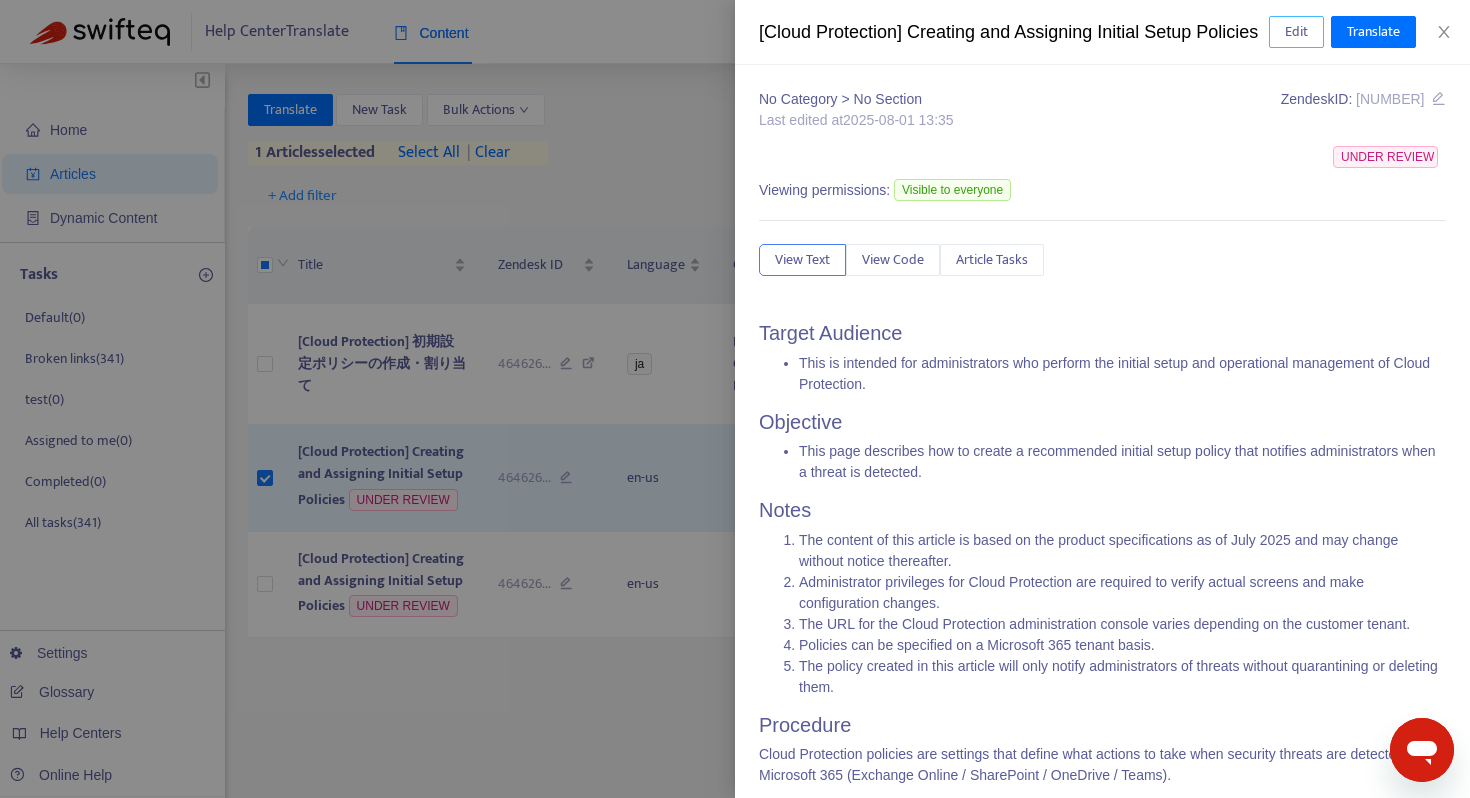 click on "Edit" at bounding box center (1296, 32) 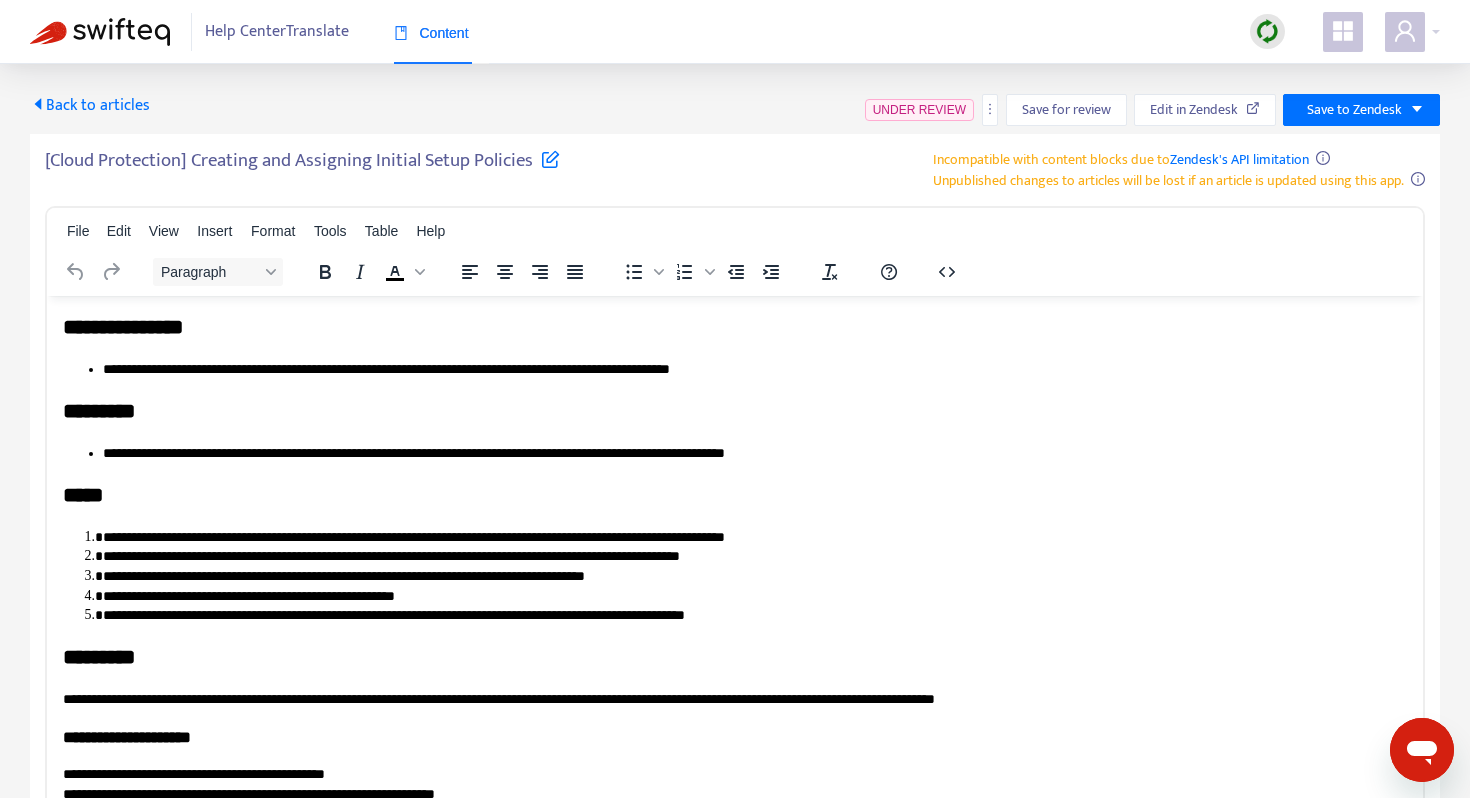 scroll, scrollTop: 0, scrollLeft: 0, axis: both 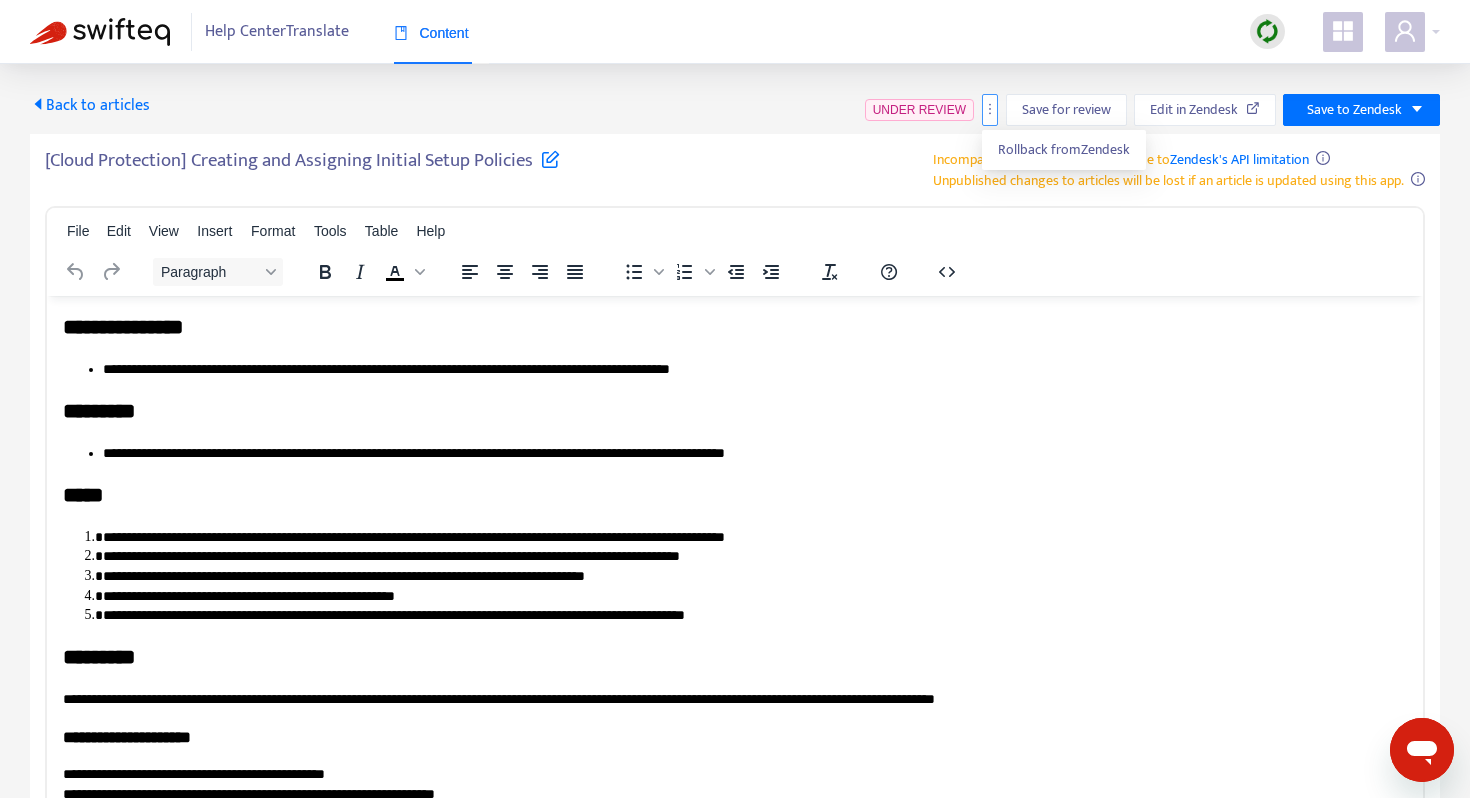 click 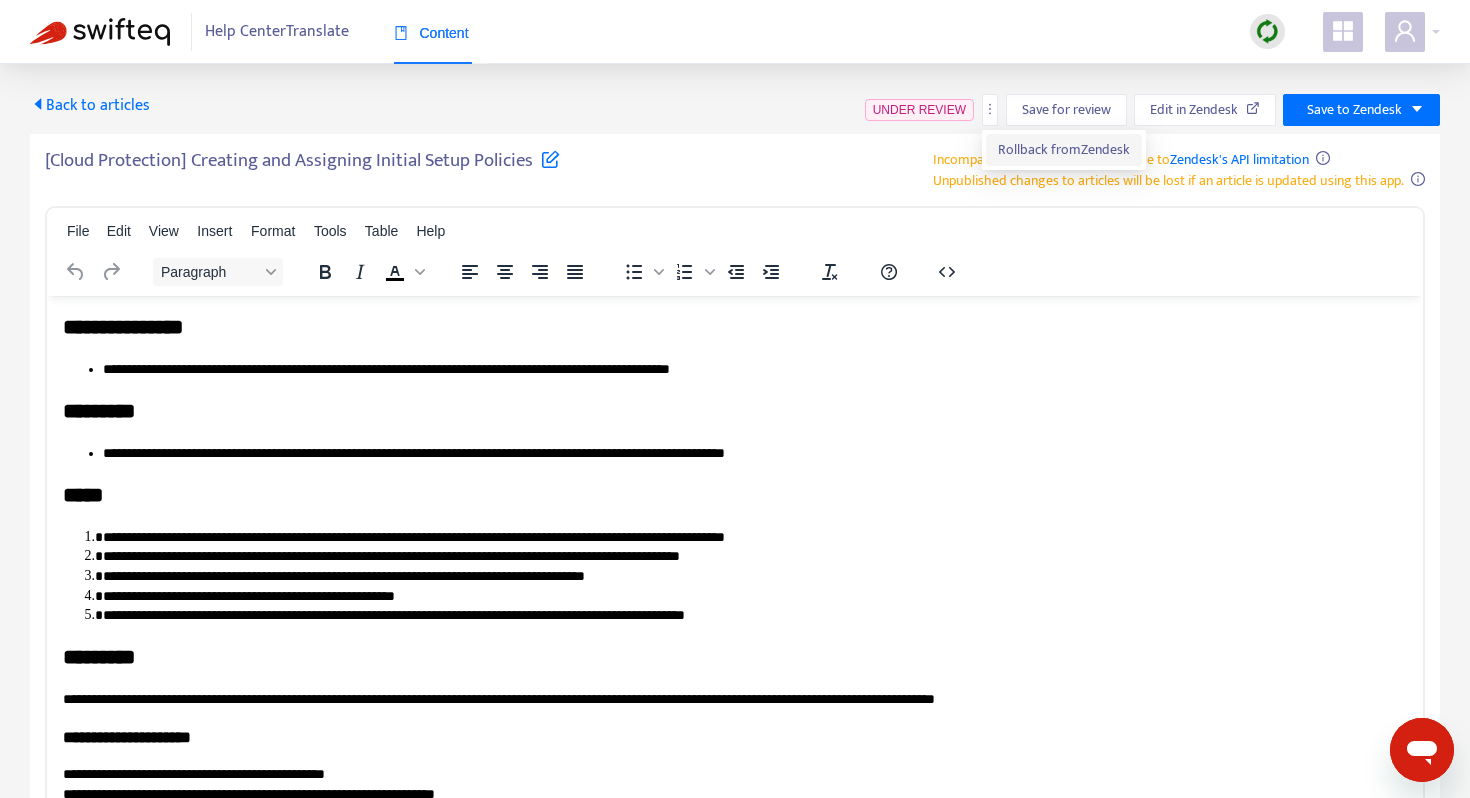 click on "Rollback from  Zendesk" at bounding box center [1064, 149] 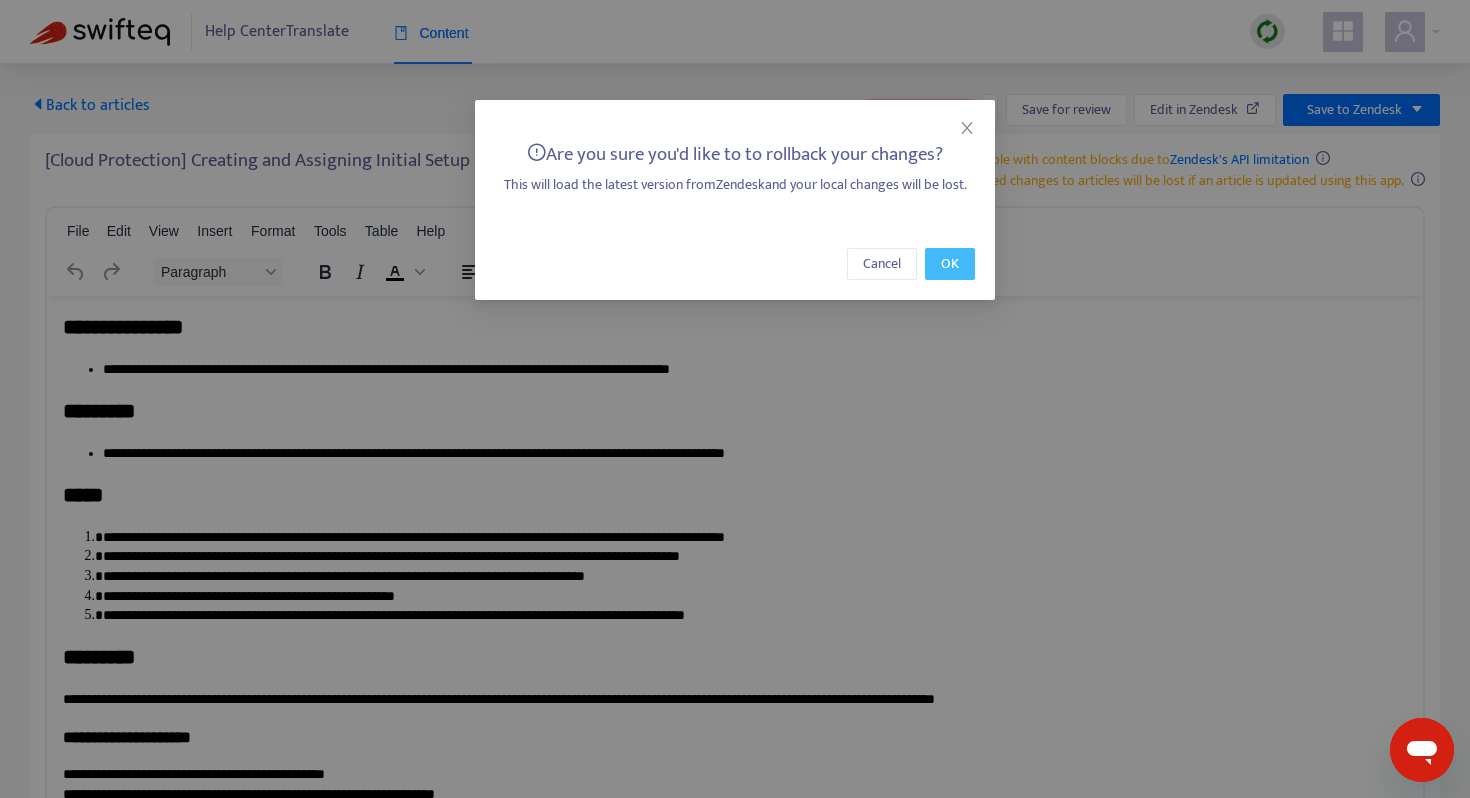 click on "OK" at bounding box center [950, 264] 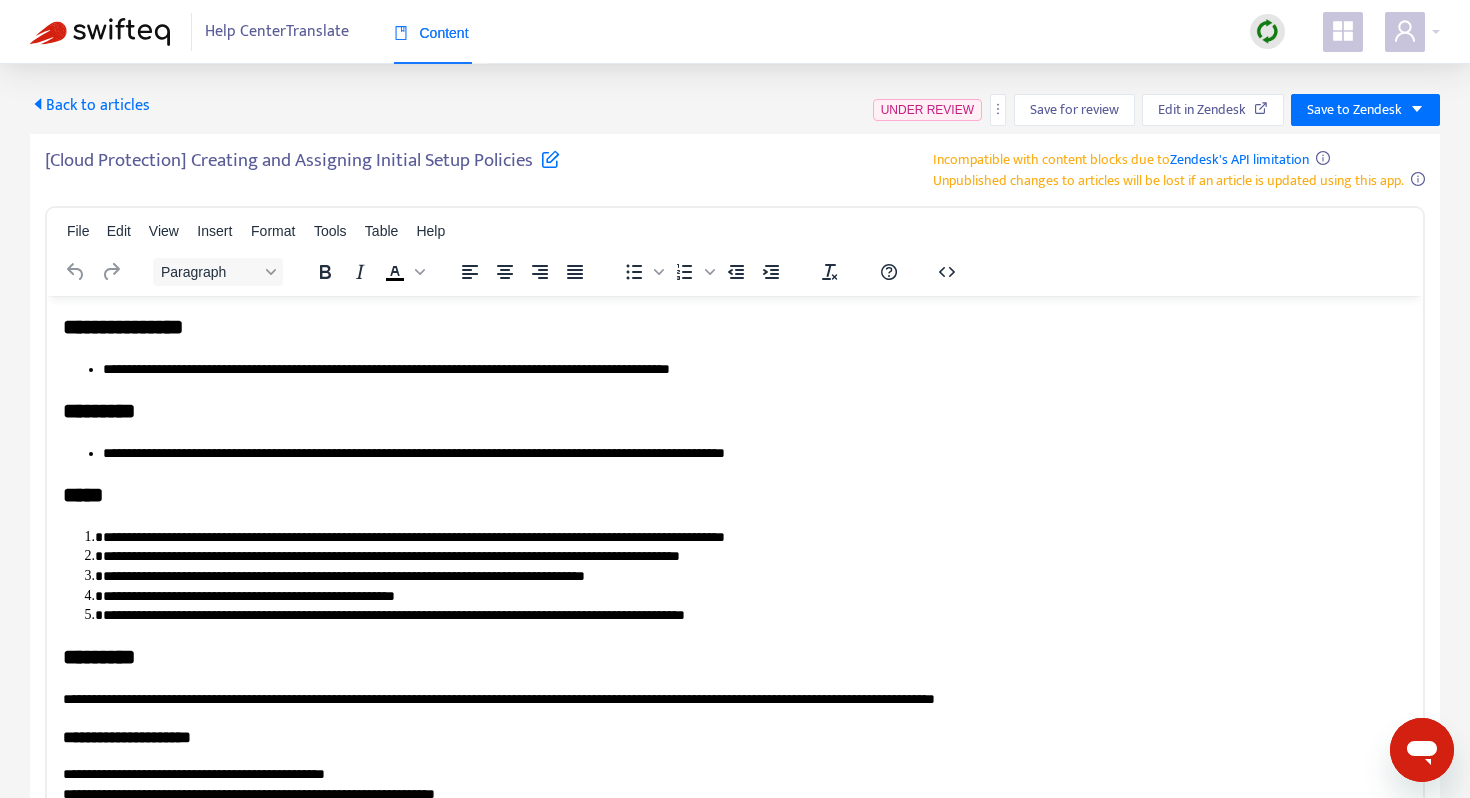 click at bounding box center [100, 32] 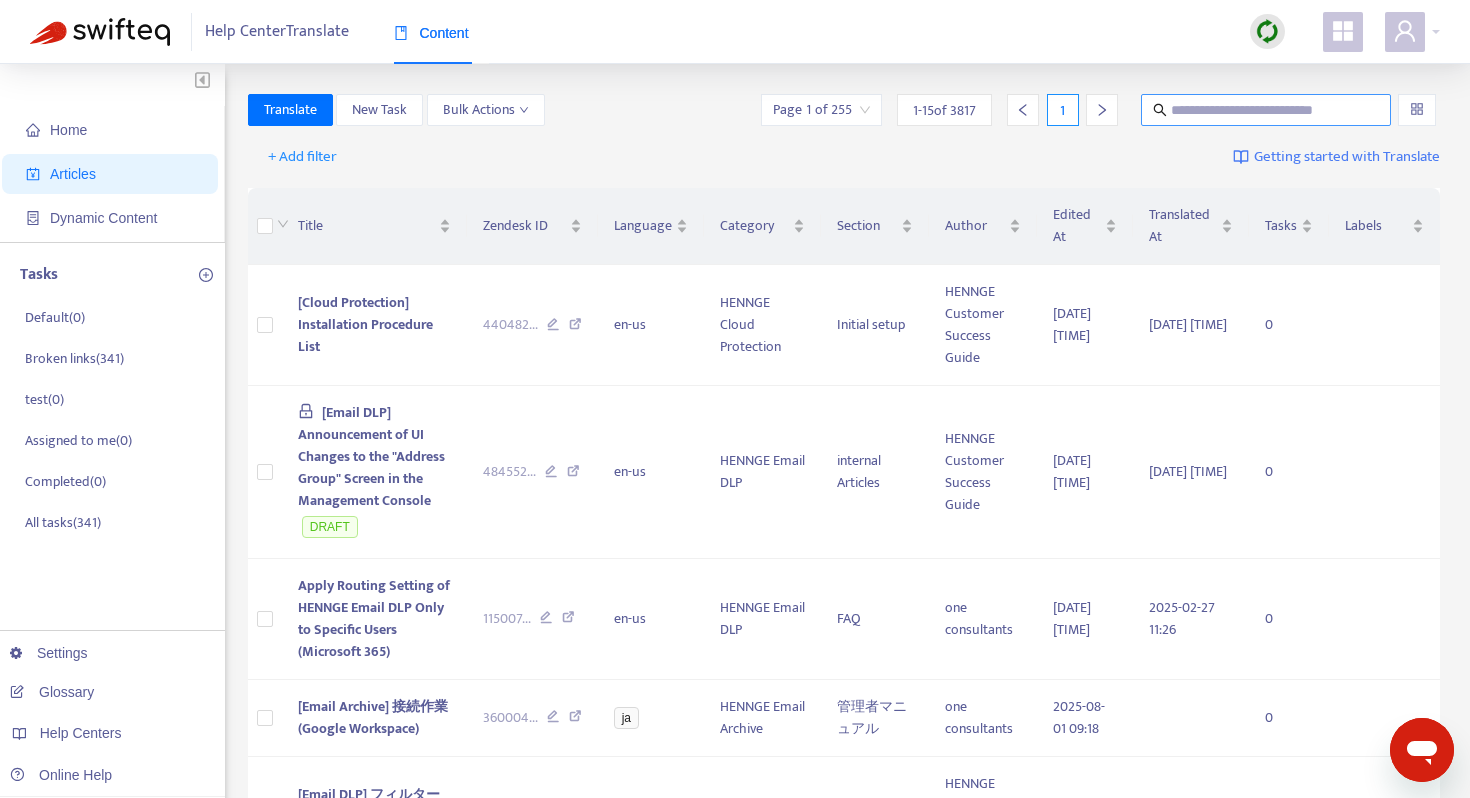 click at bounding box center [1267, 110] 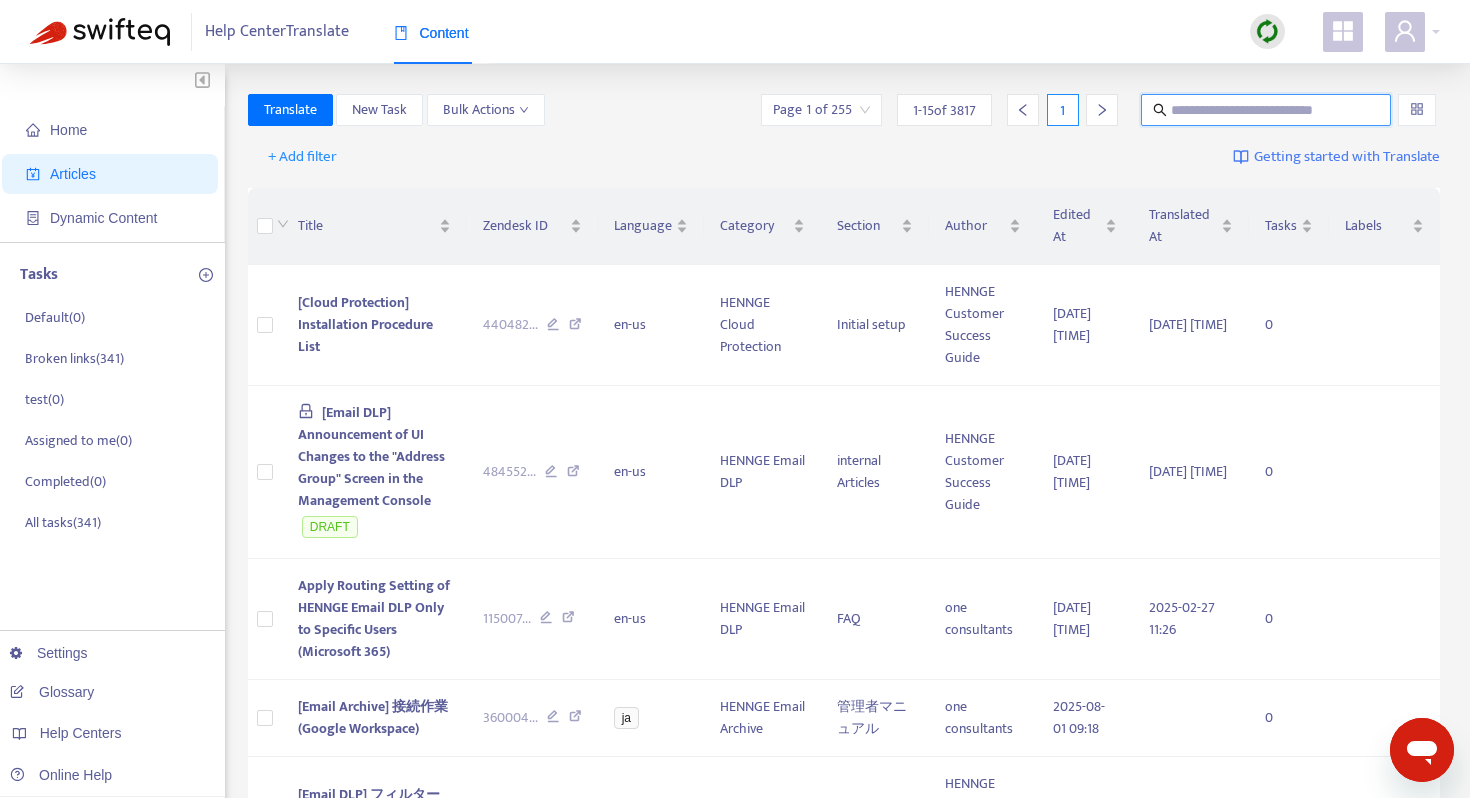 paste on "**********" 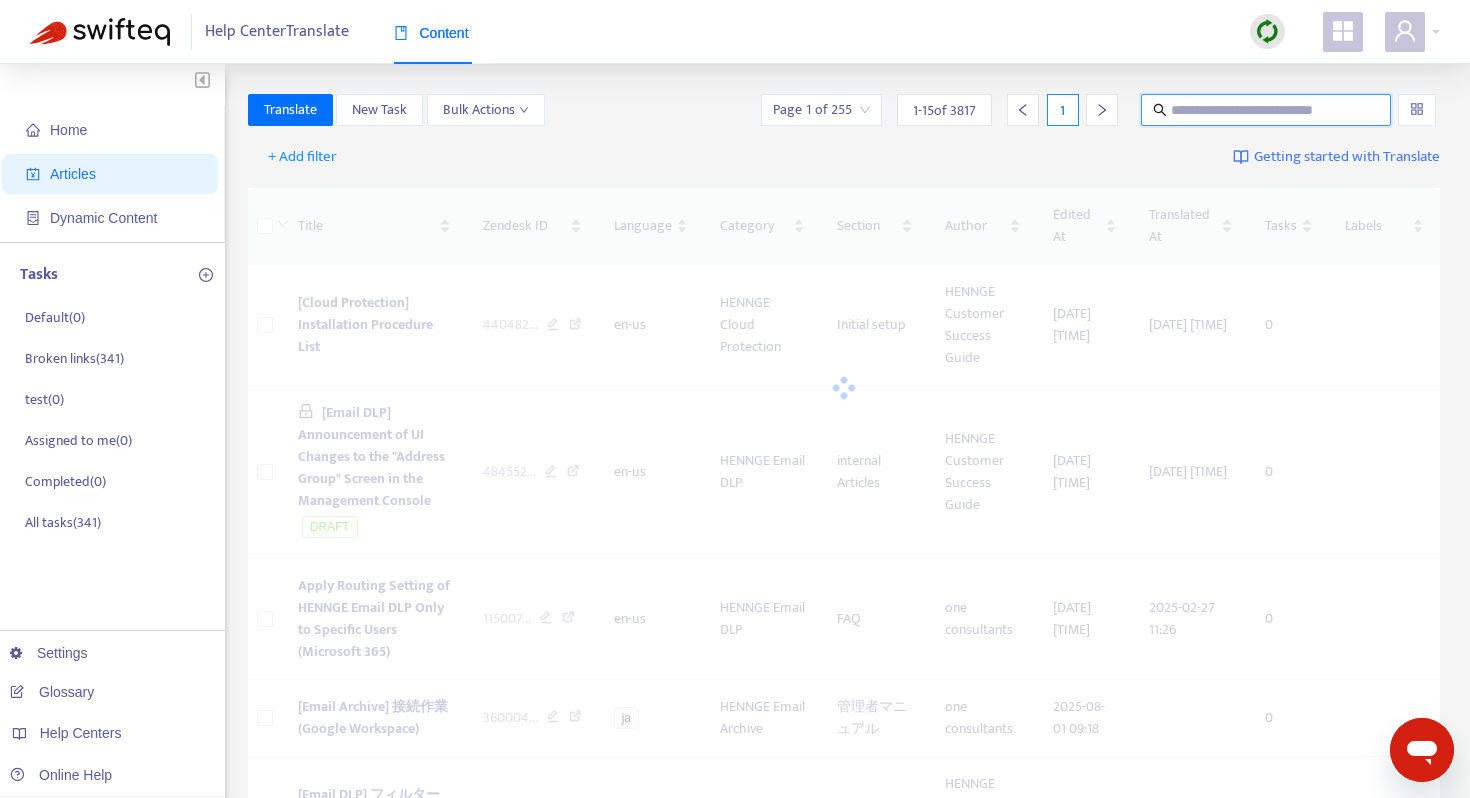scroll, scrollTop: 0, scrollLeft: 0, axis: both 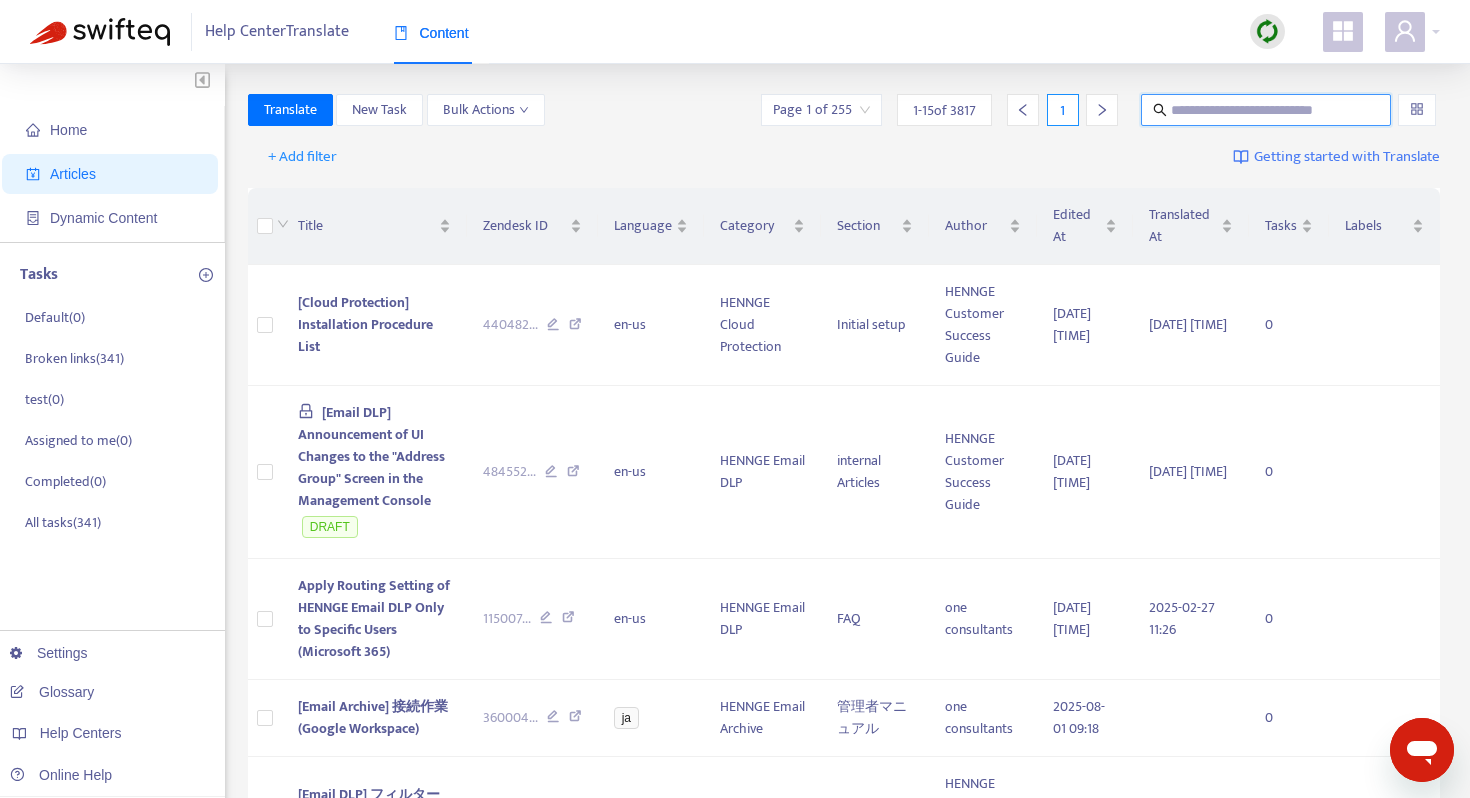 paste on "**********" 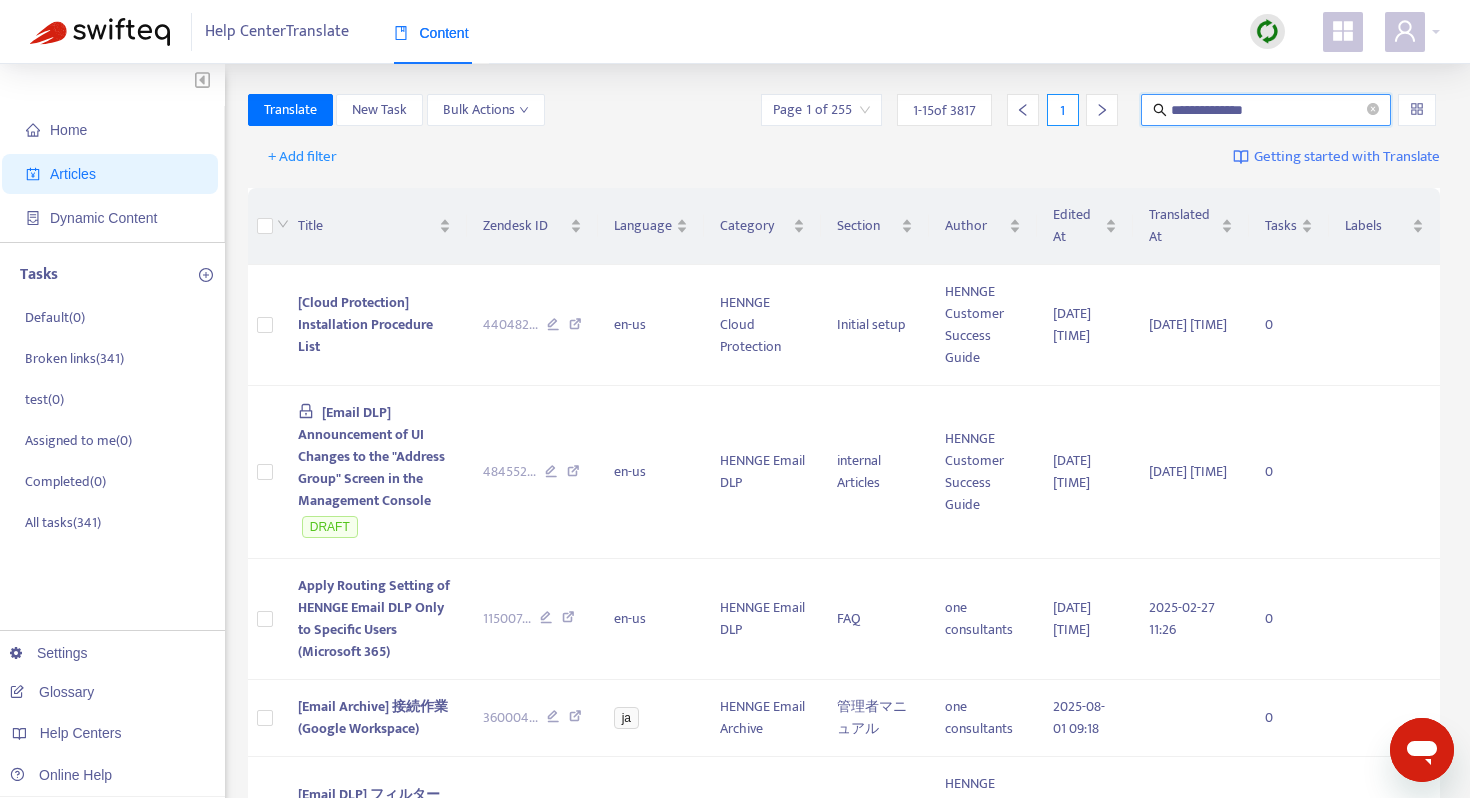 type on "**********" 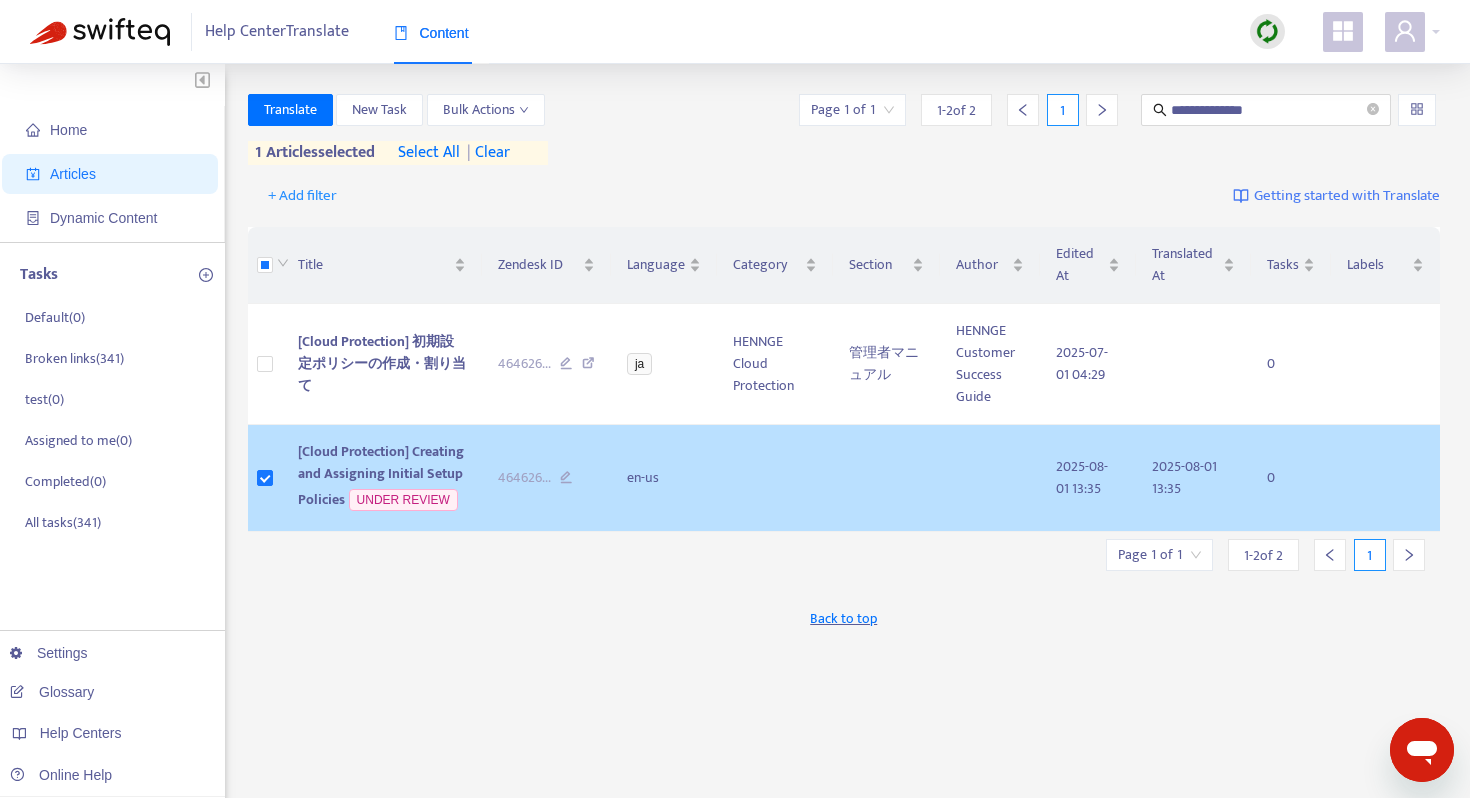click on "[Cloud Protection] Creating and Assigning Initial Setup Policies" at bounding box center (381, 475) 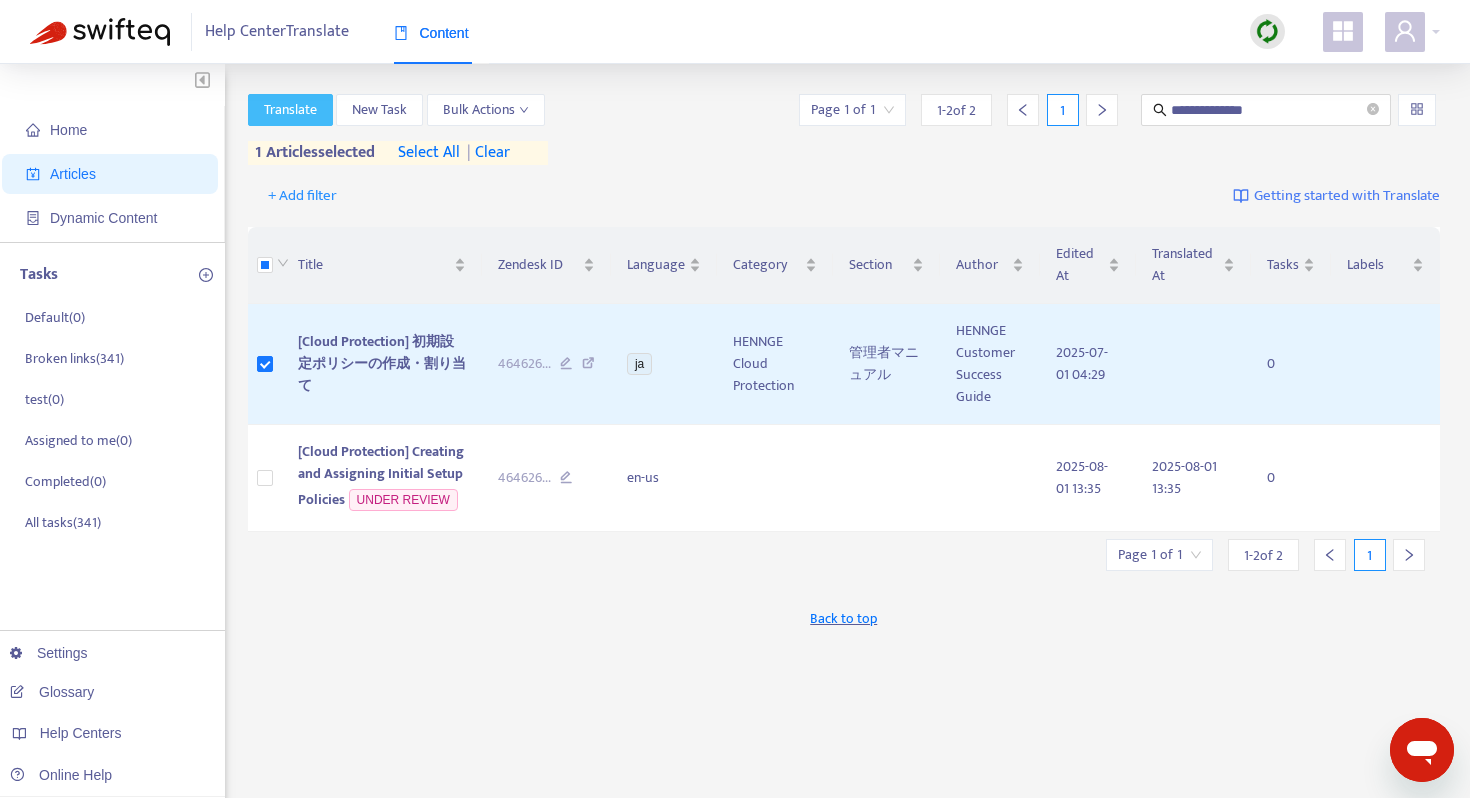 click on "Translate" at bounding box center [290, 110] 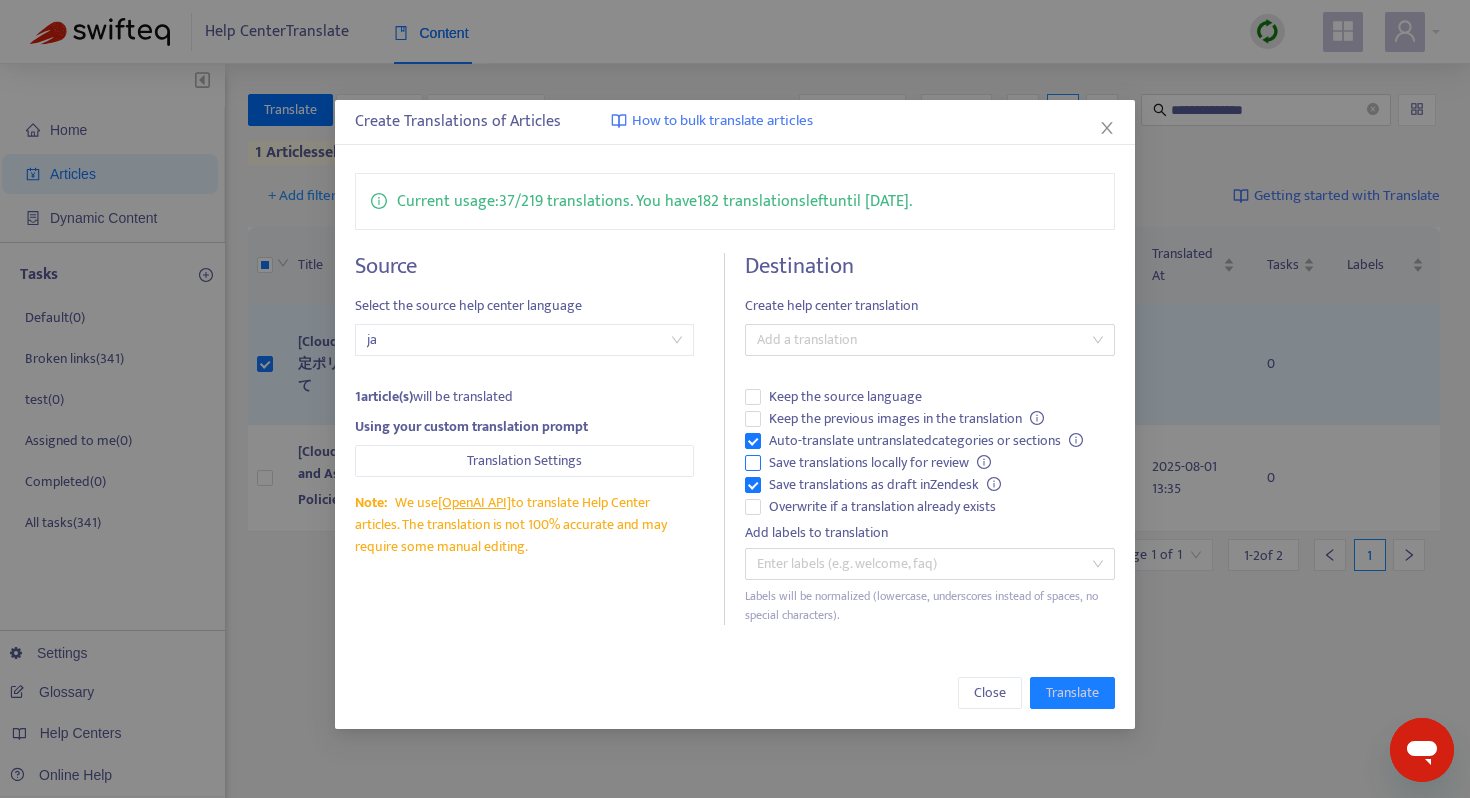 click on "Save translations locally for review" at bounding box center (880, 463) 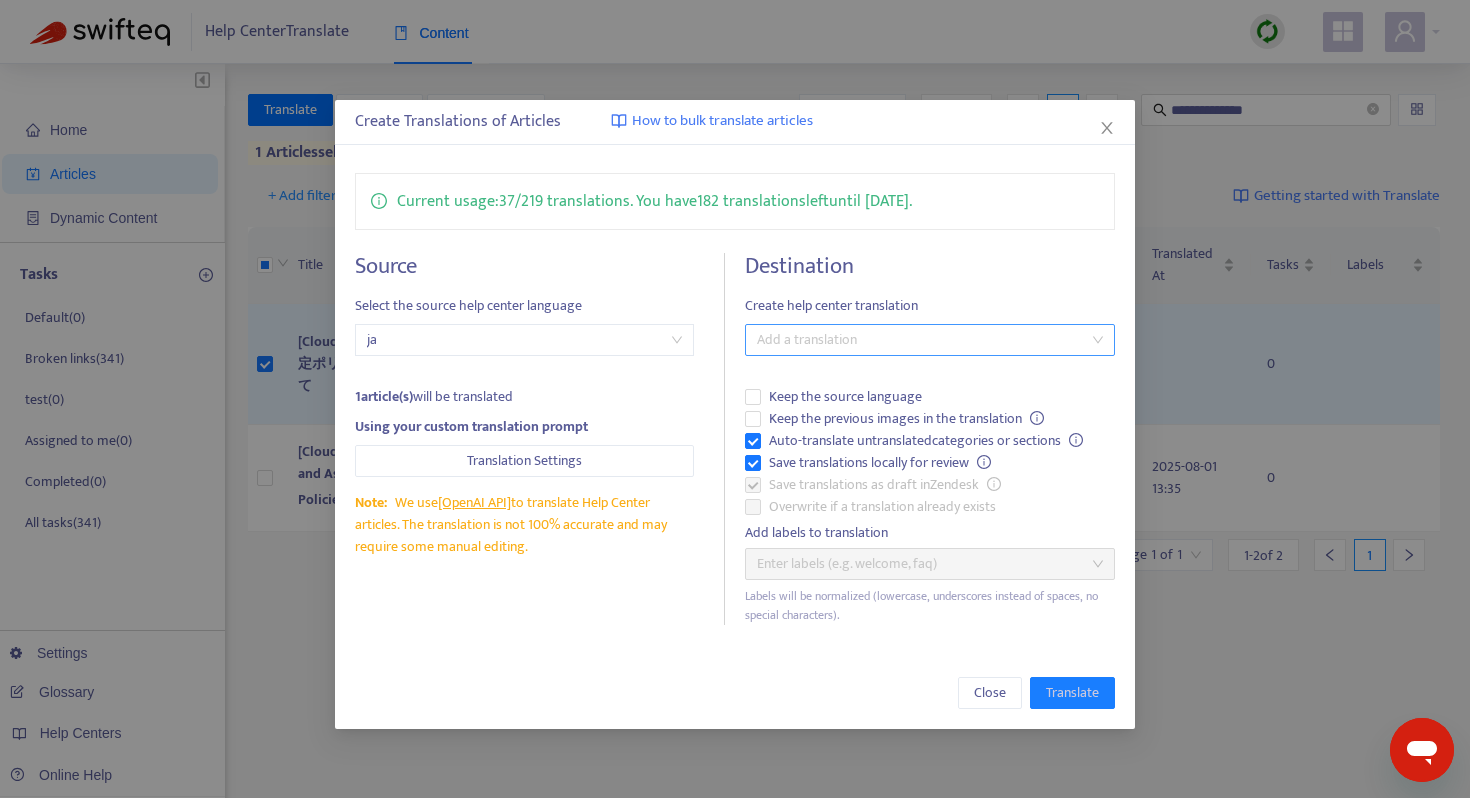 click at bounding box center (920, 340) 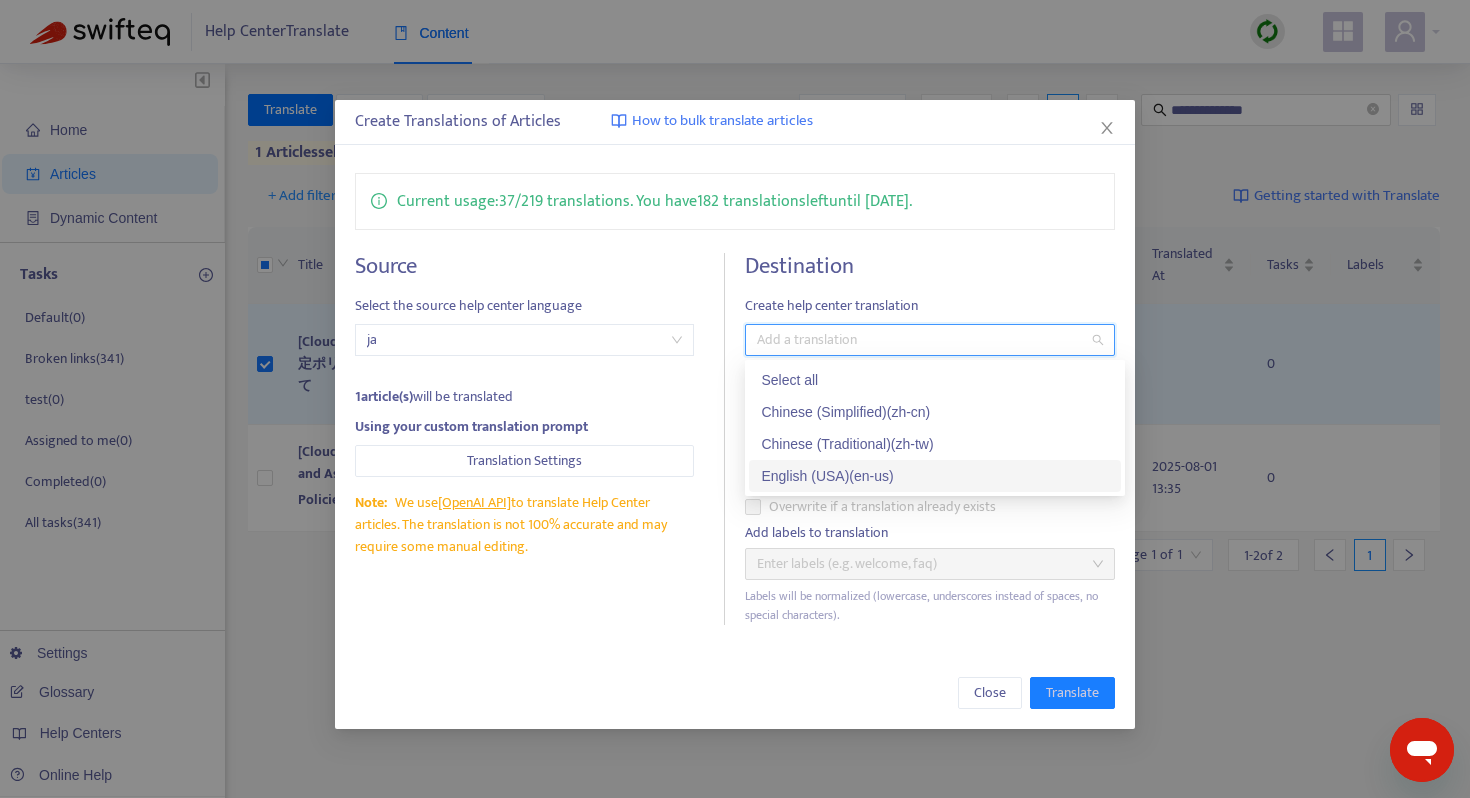 click on "English (USA)  ( en-us )" at bounding box center (935, 476) 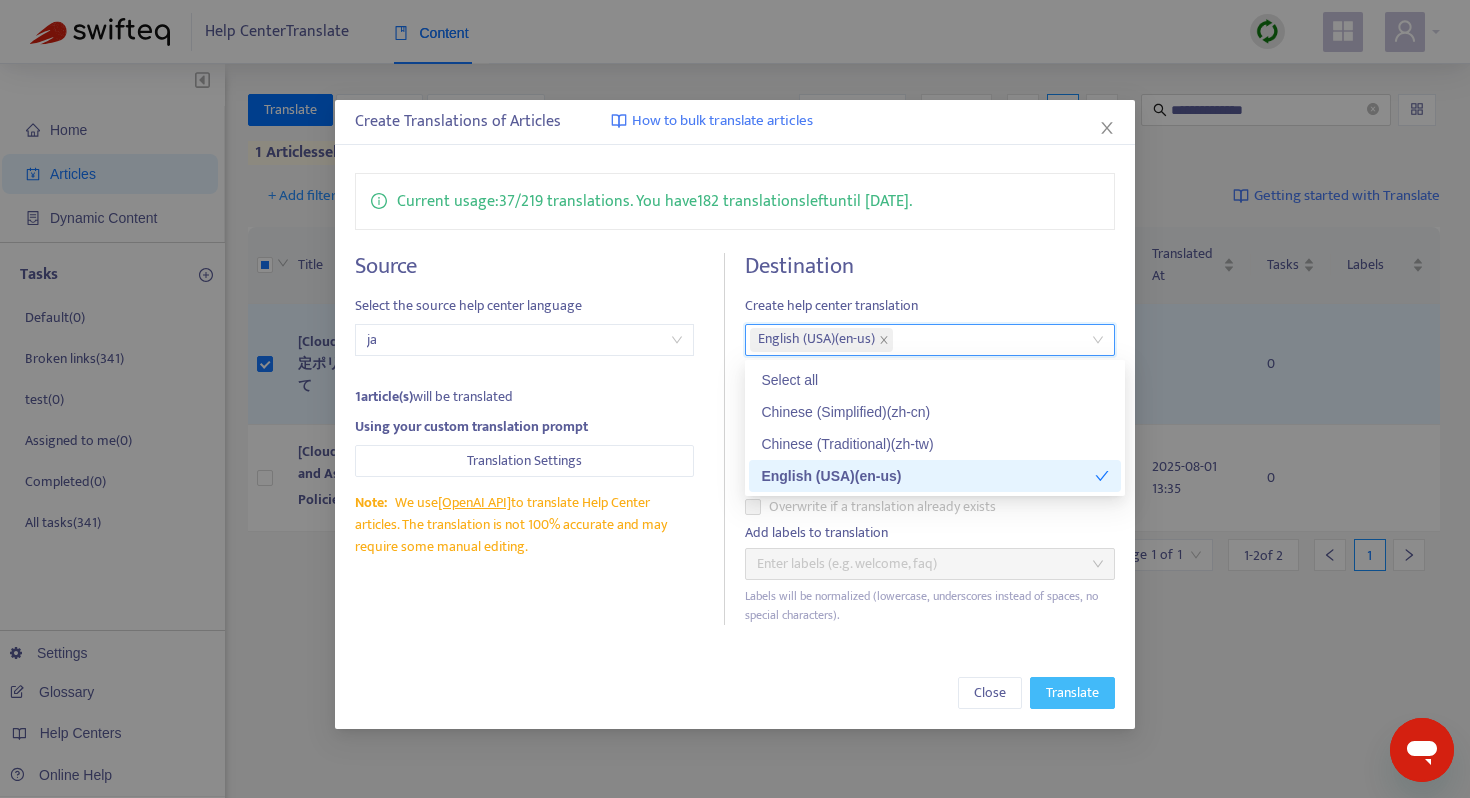 click on "Translate" at bounding box center [1072, 693] 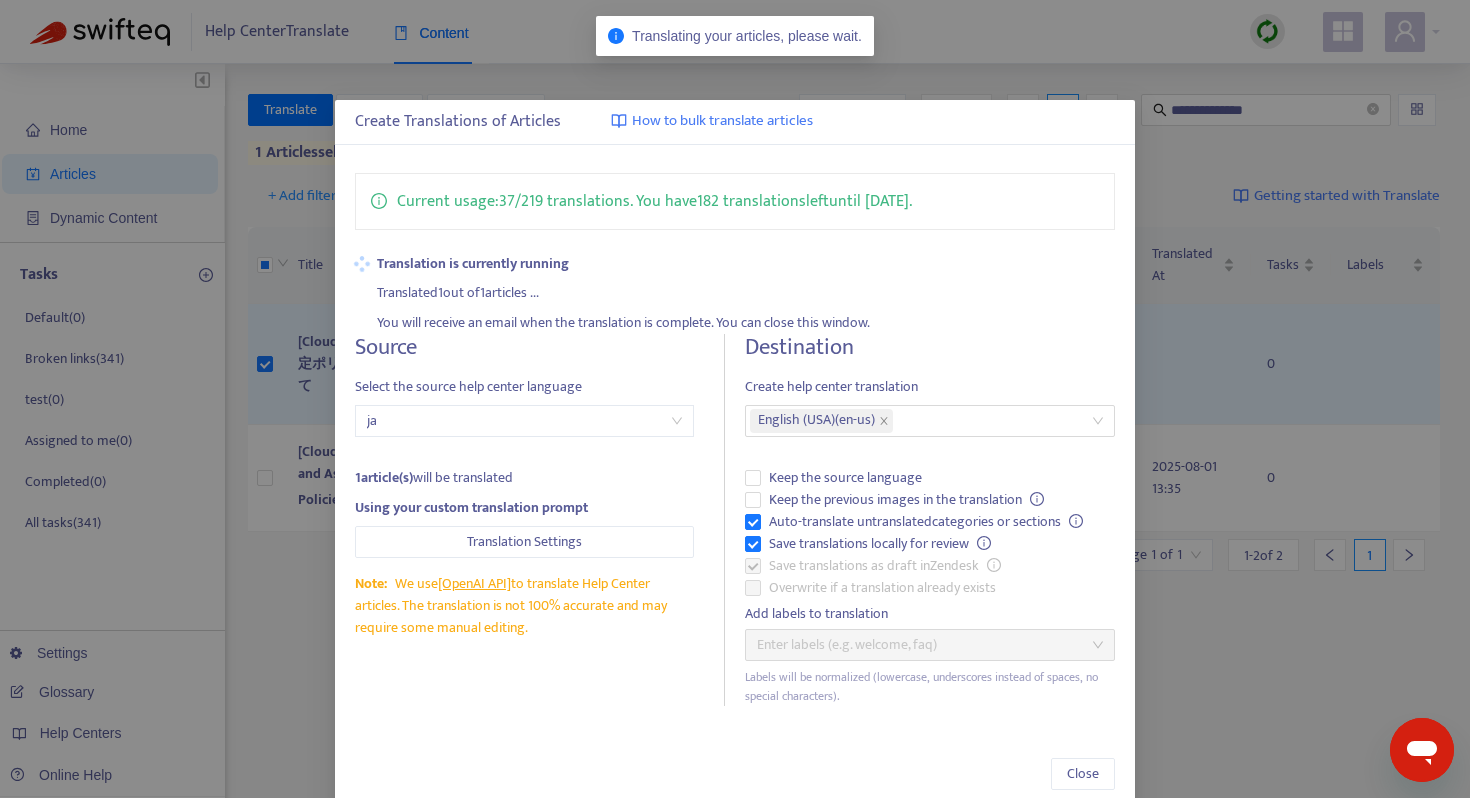 type 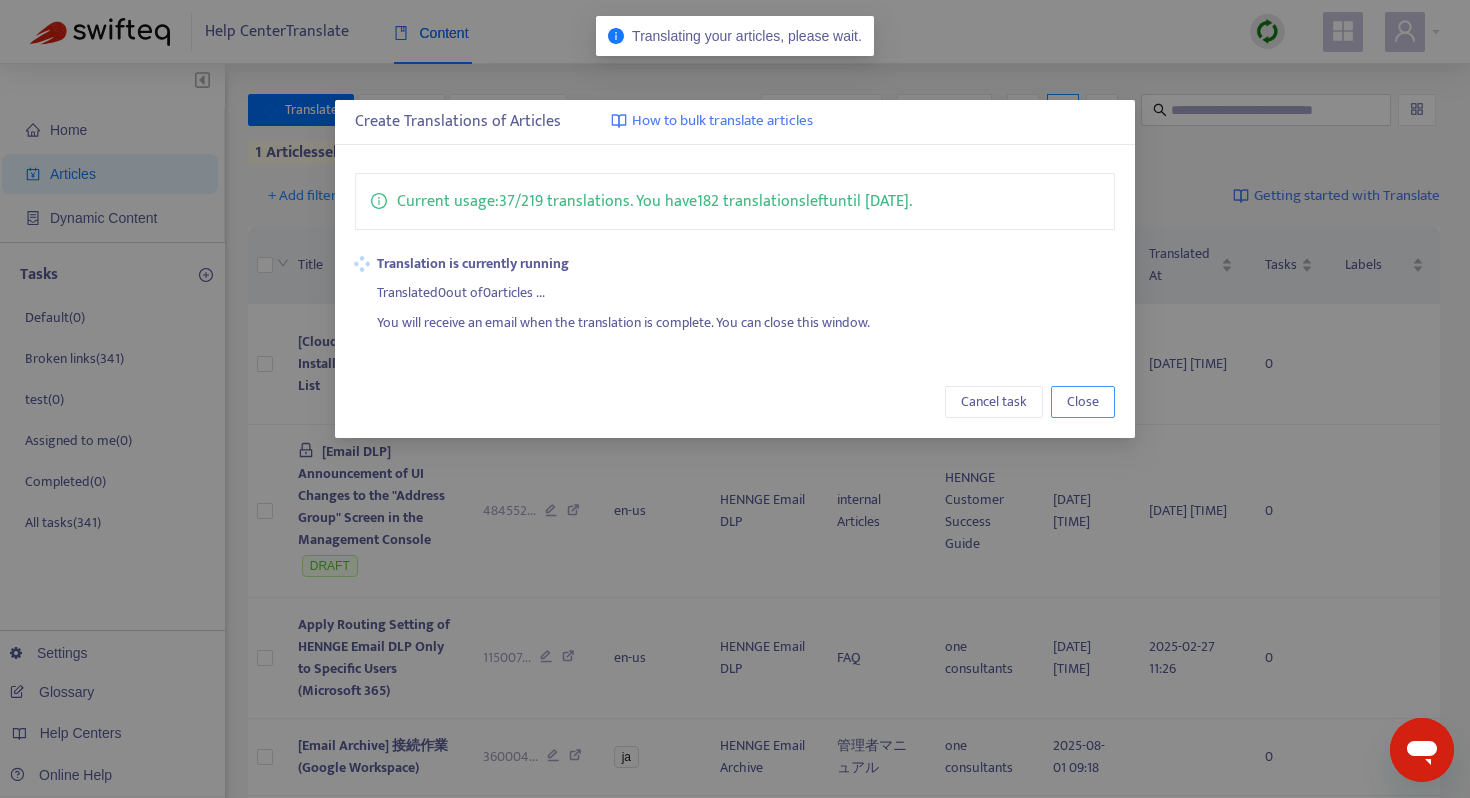 click on "Close" at bounding box center [1083, 402] 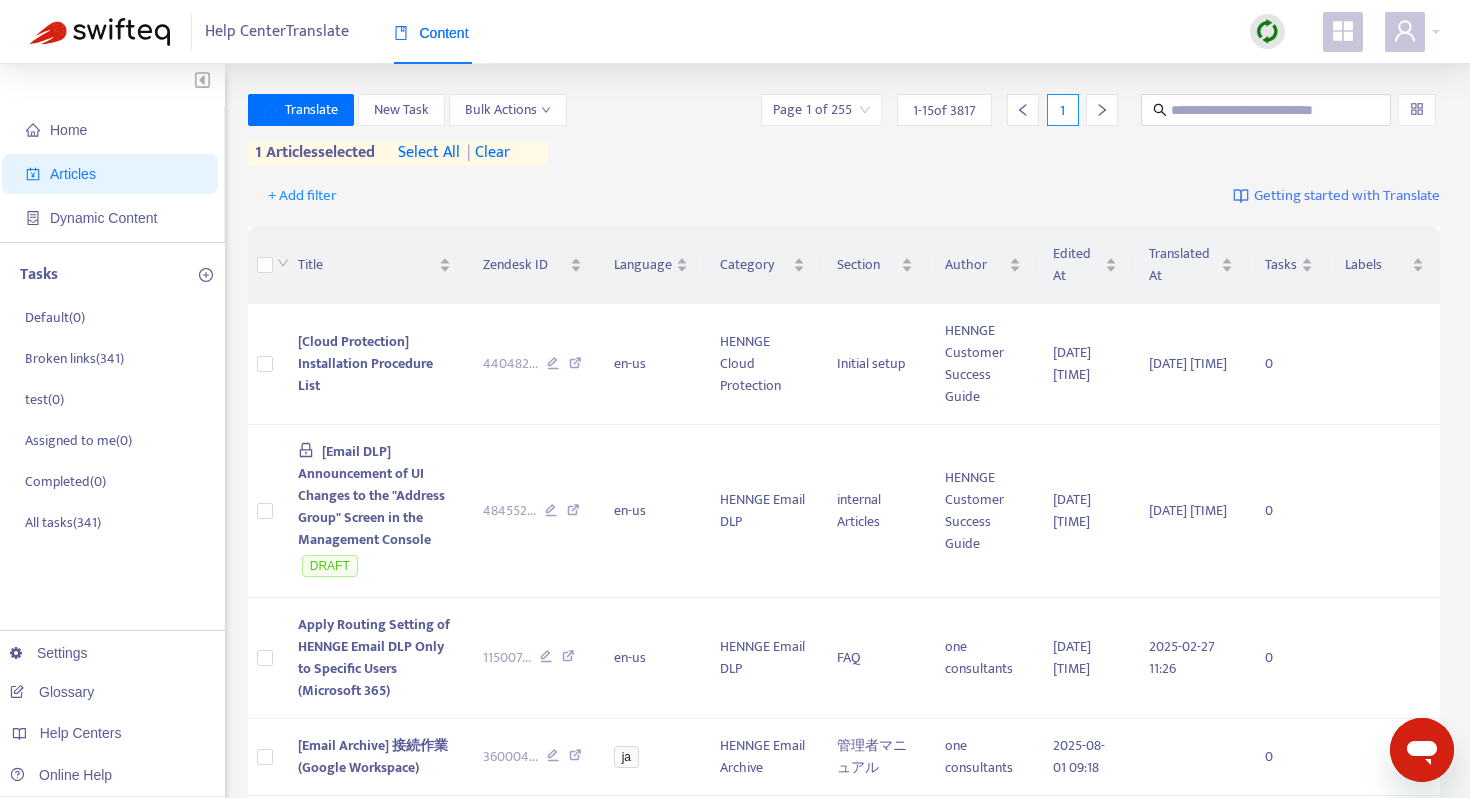 click at bounding box center (100, 32) 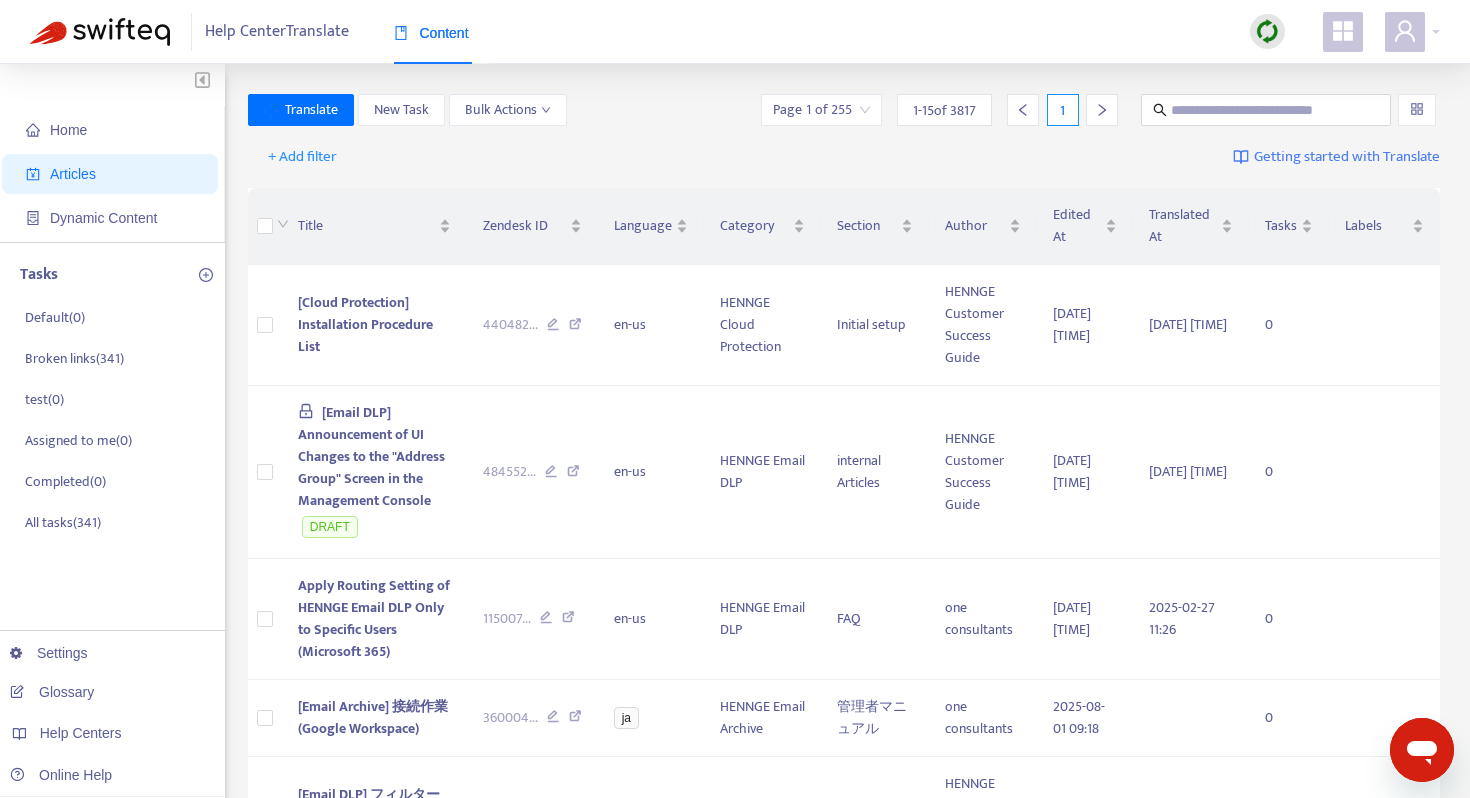 click at bounding box center (100, 32) 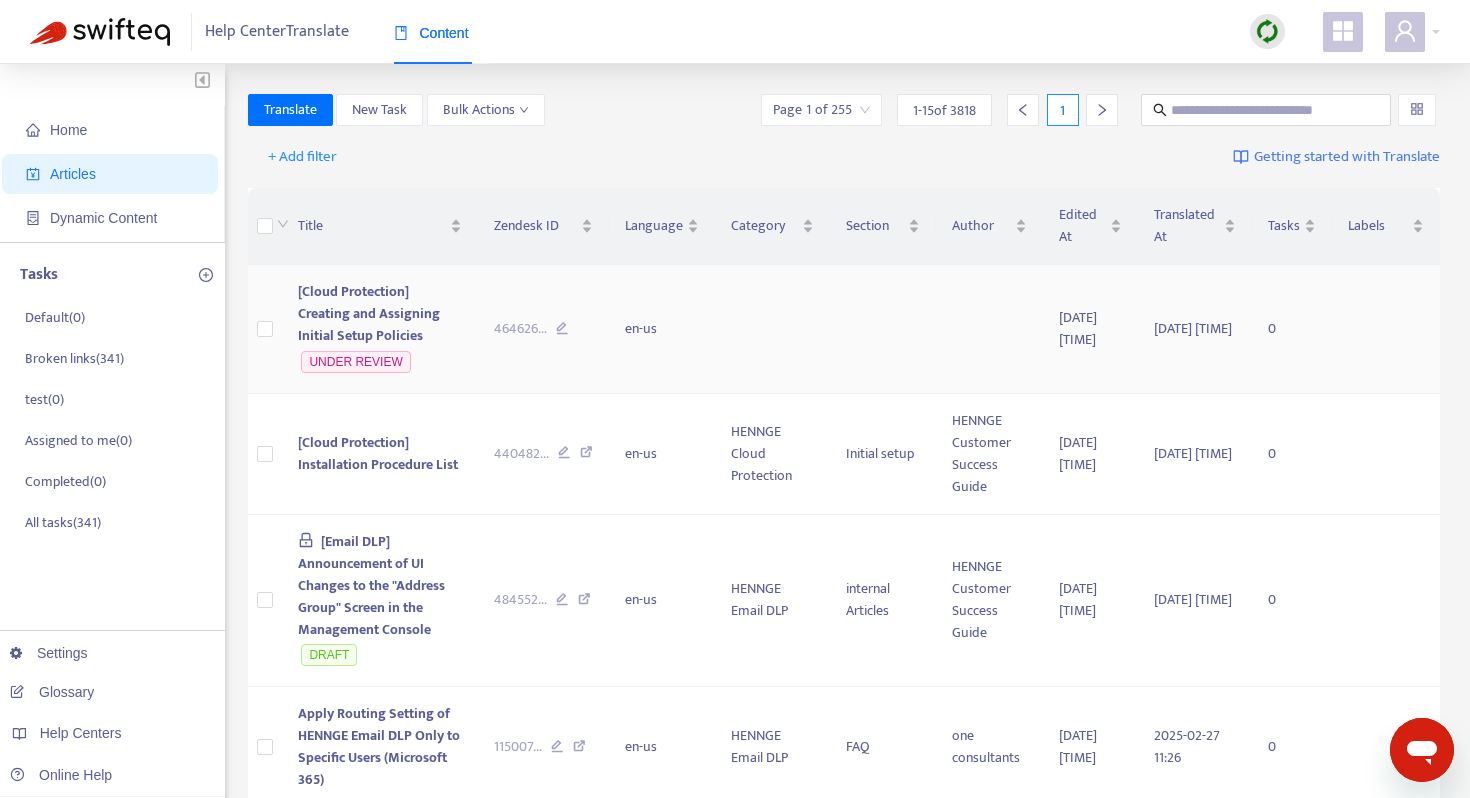 click on "[Cloud Protection] Creating and Assigning Initial Setup Policies" at bounding box center [369, 313] 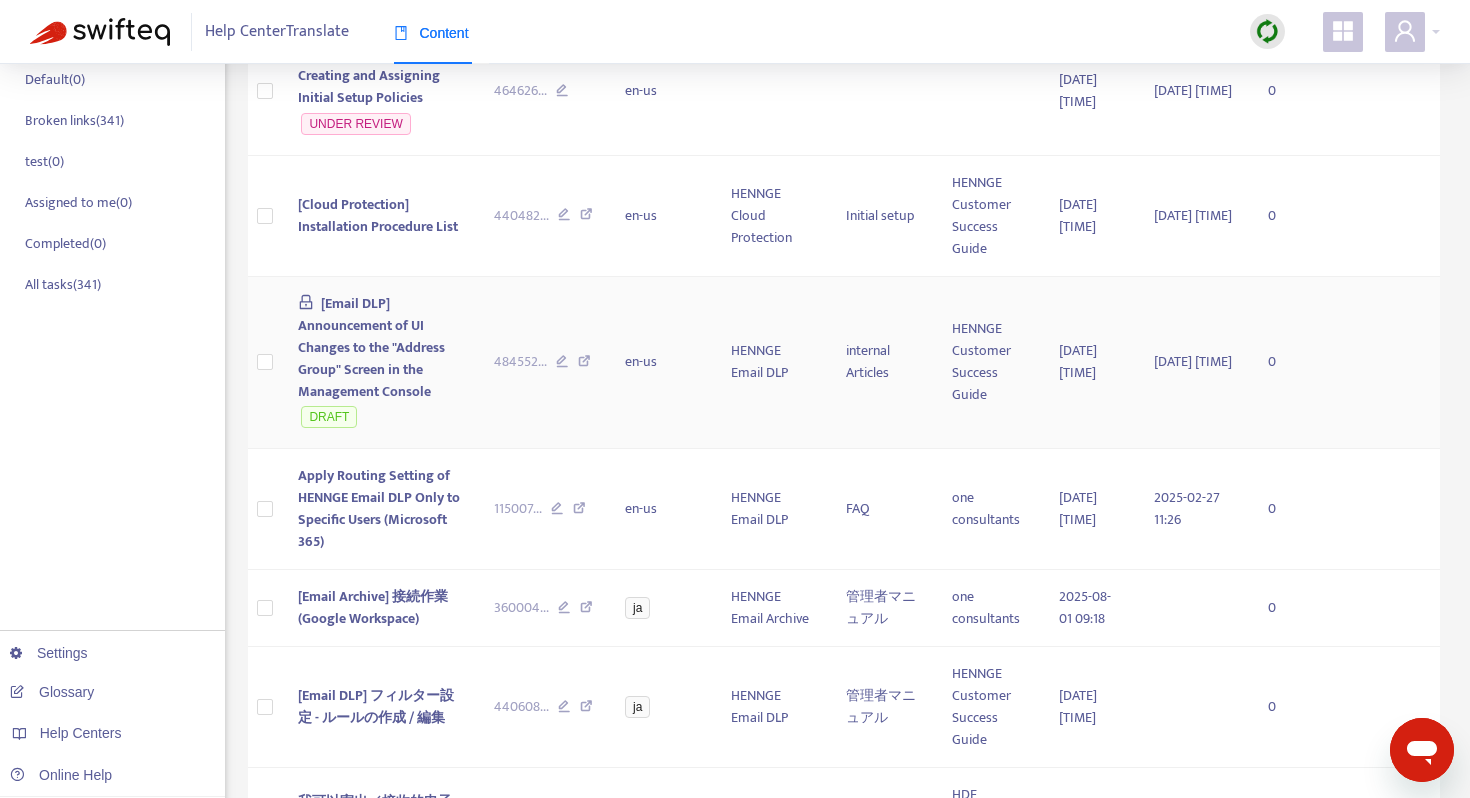 scroll, scrollTop: 0, scrollLeft: 0, axis: both 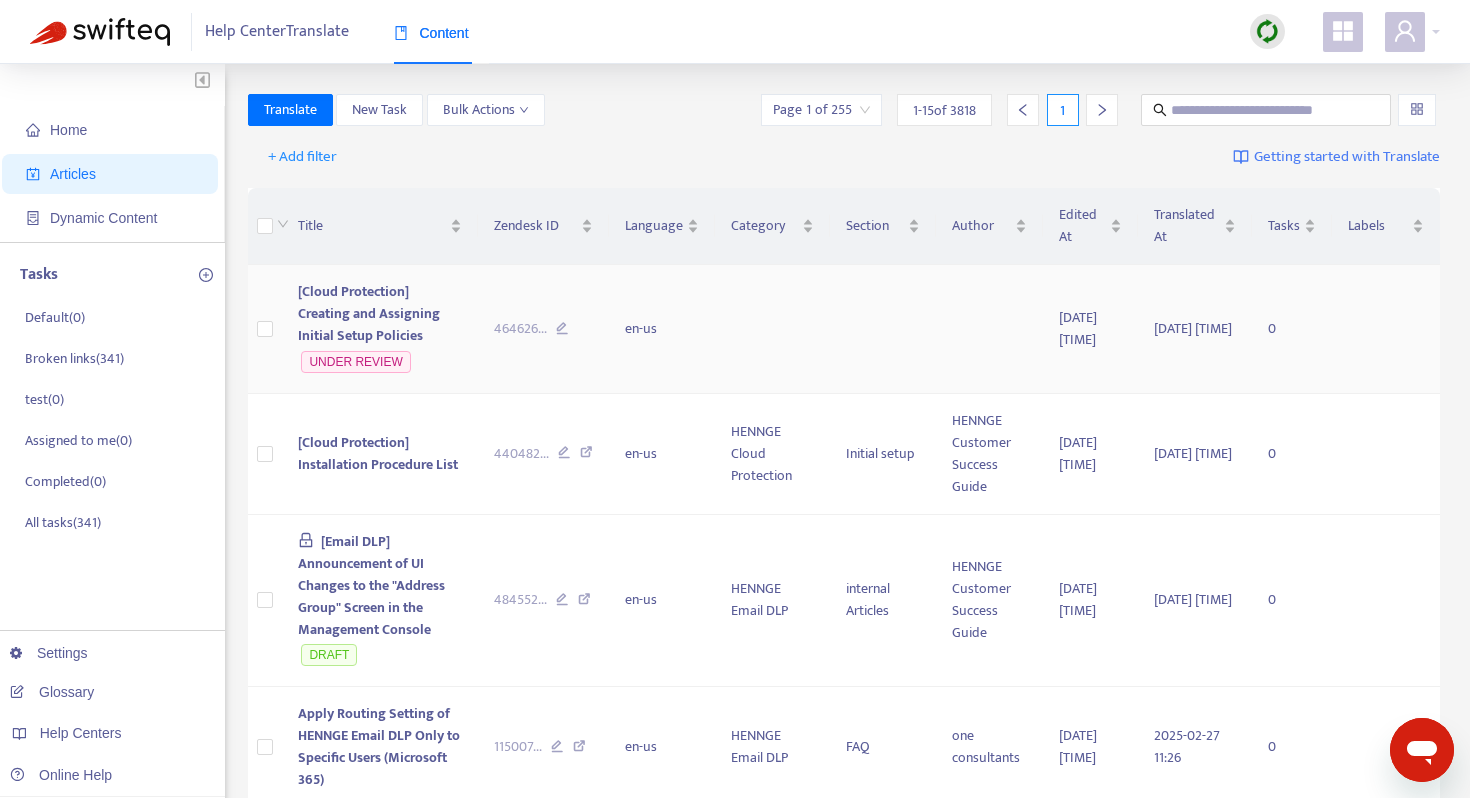 click on "[Cloud Protection] Creating and Assigning Initial Setup Policies" at bounding box center [369, 313] 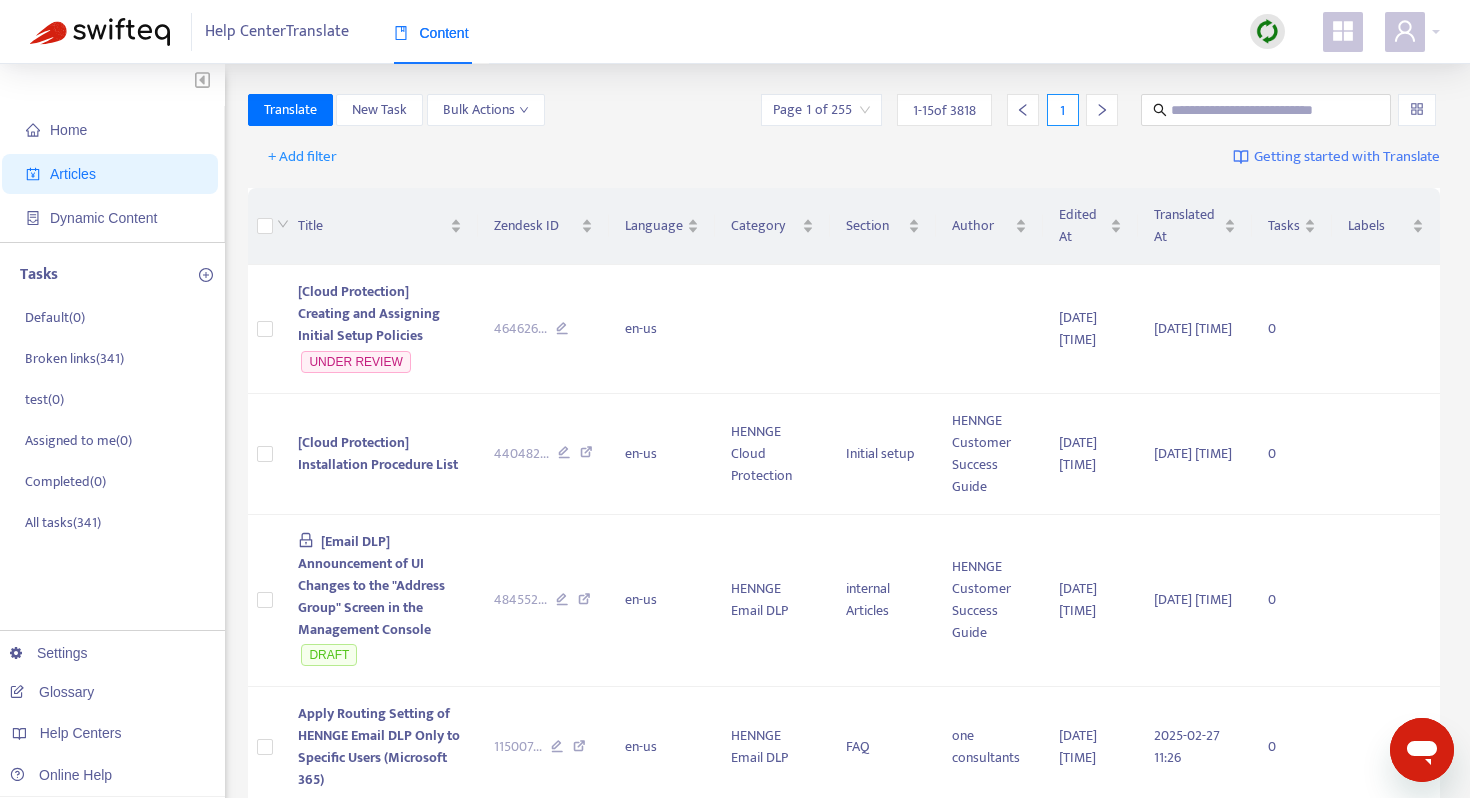 click at bounding box center [100, 32] 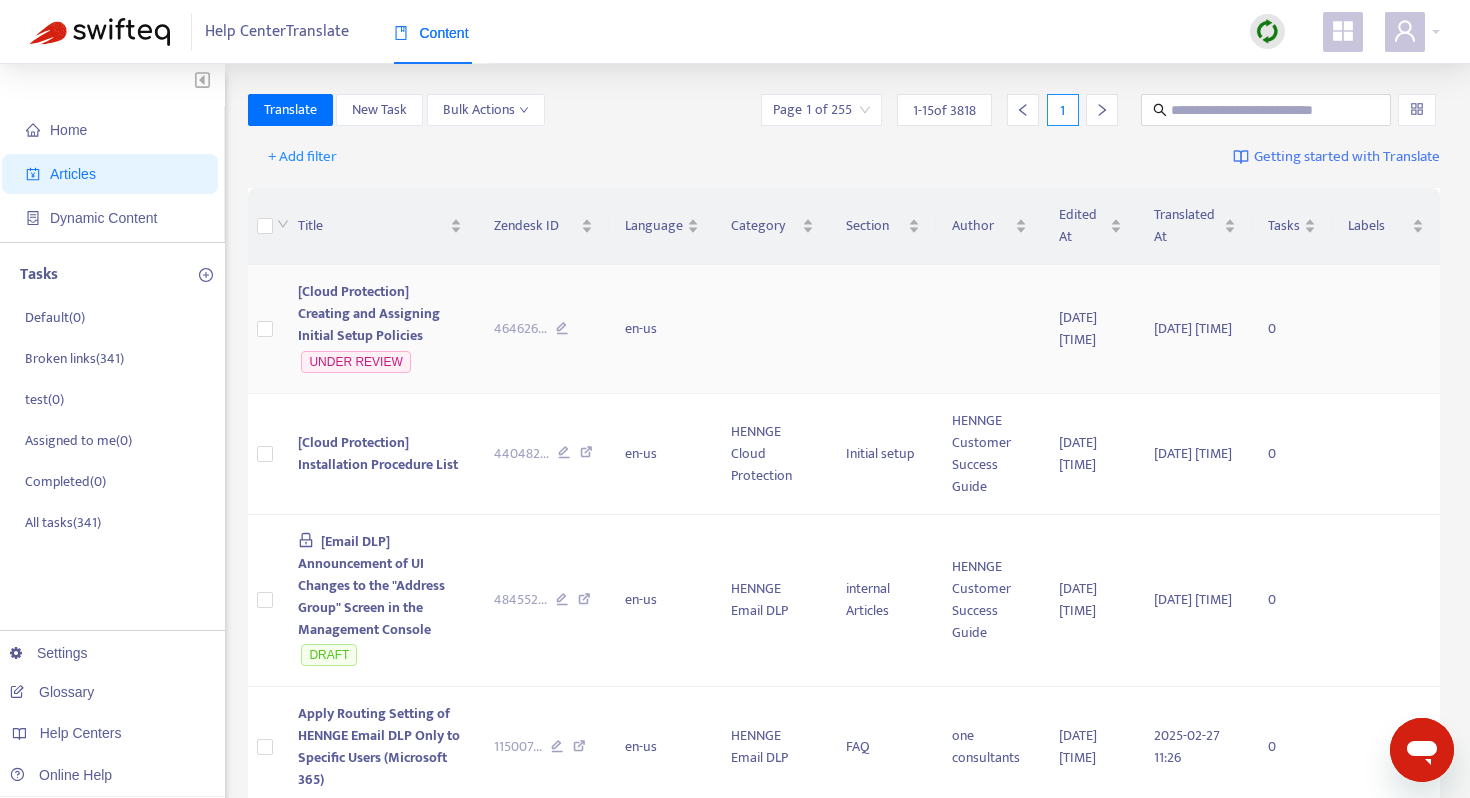 click on "[Cloud Protection] Creating and Assigning Initial Setup Policies" at bounding box center [369, 313] 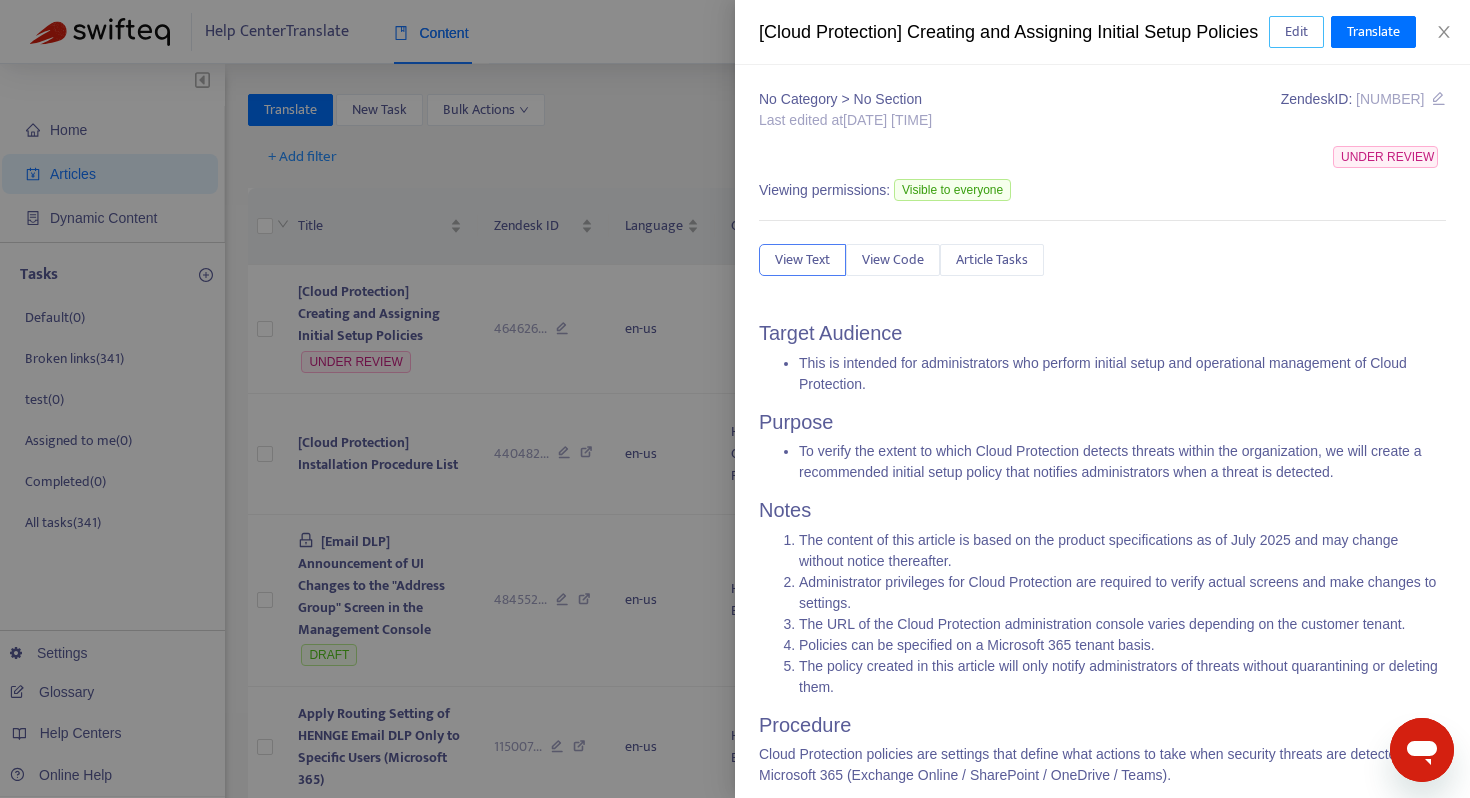 click on "Edit" at bounding box center (1296, 32) 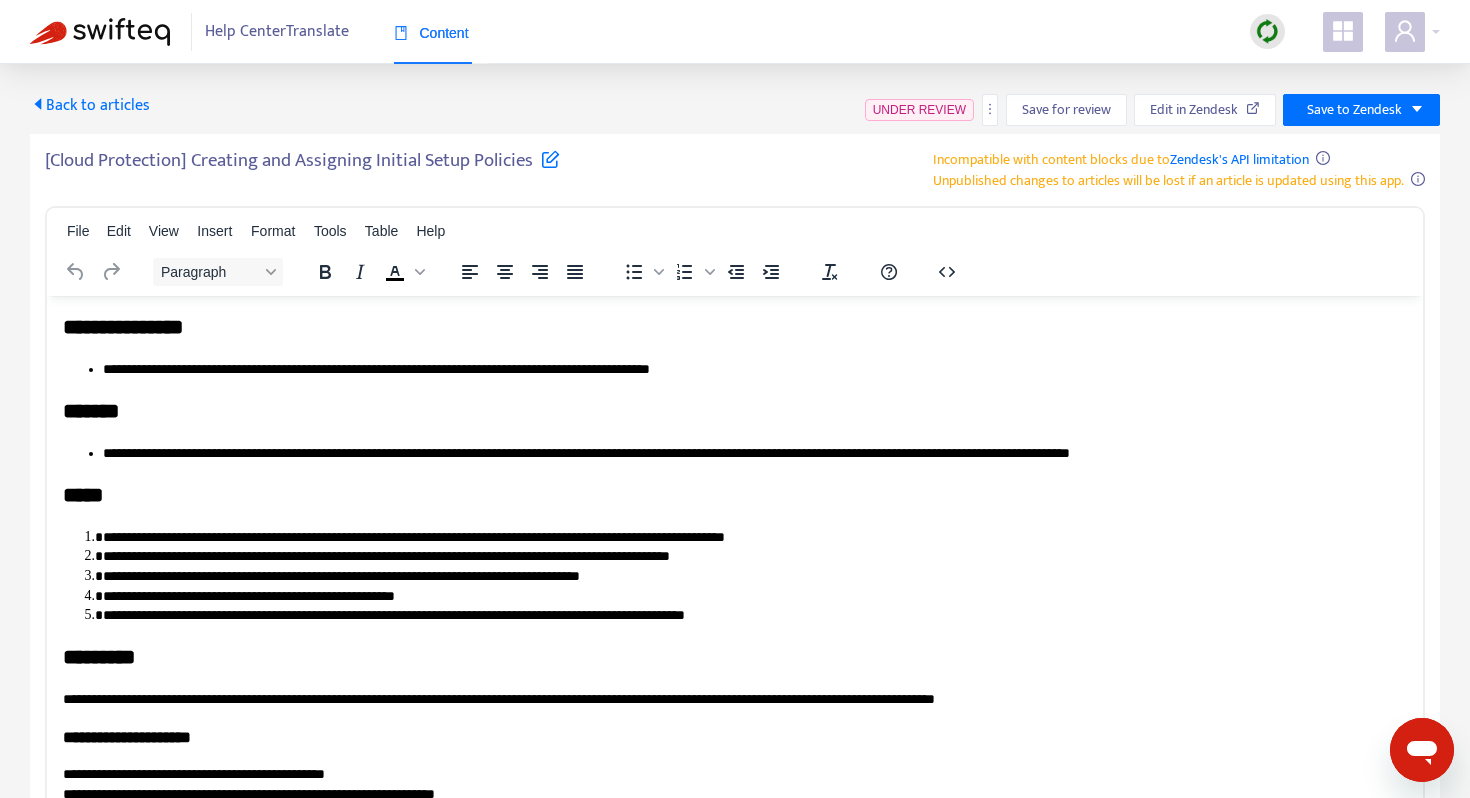 scroll, scrollTop: 0, scrollLeft: 0, axis: both 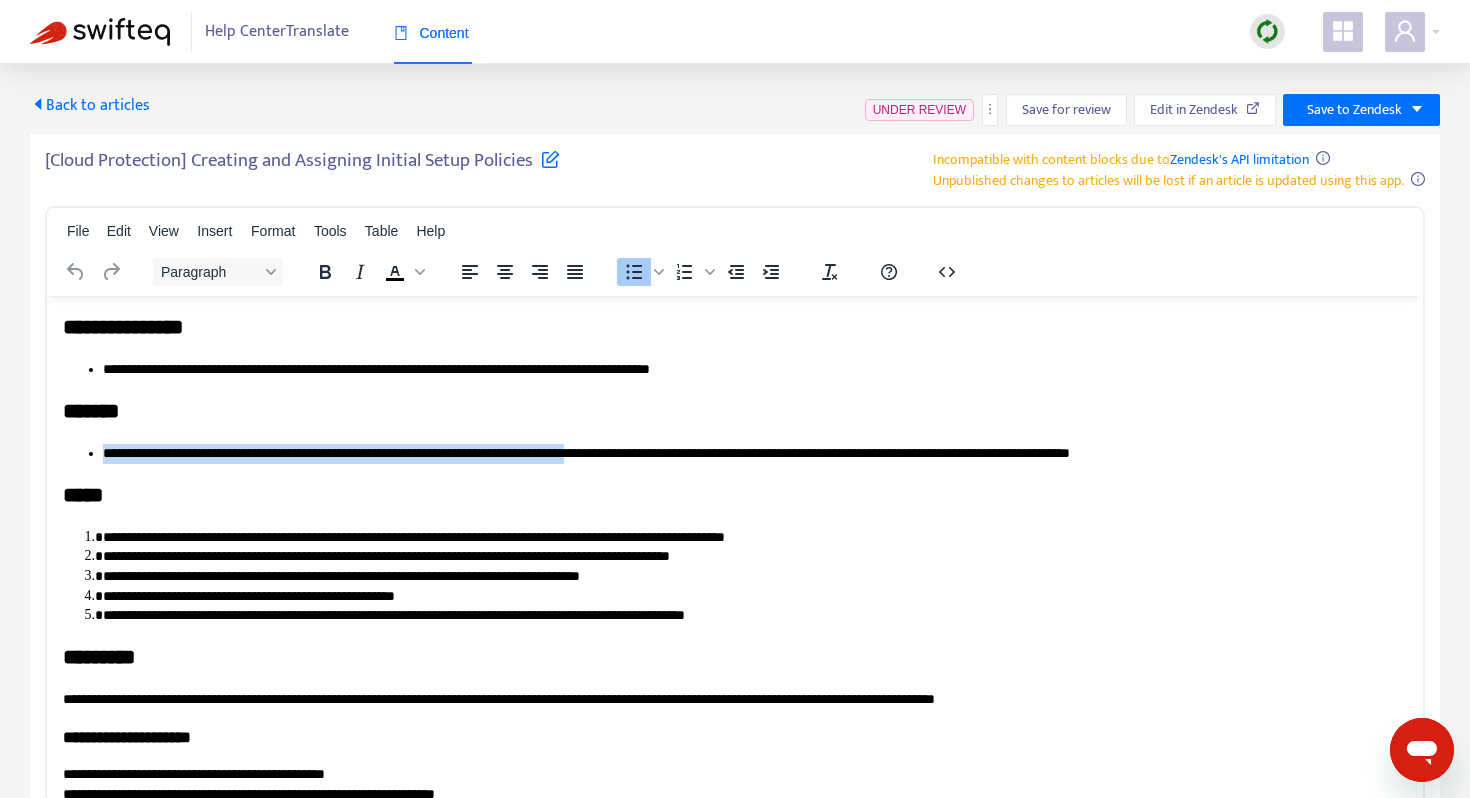drag, startPoint x: 103, startPoint y: 456, endPoint x: 658, endPoint y: 456, distance: 555 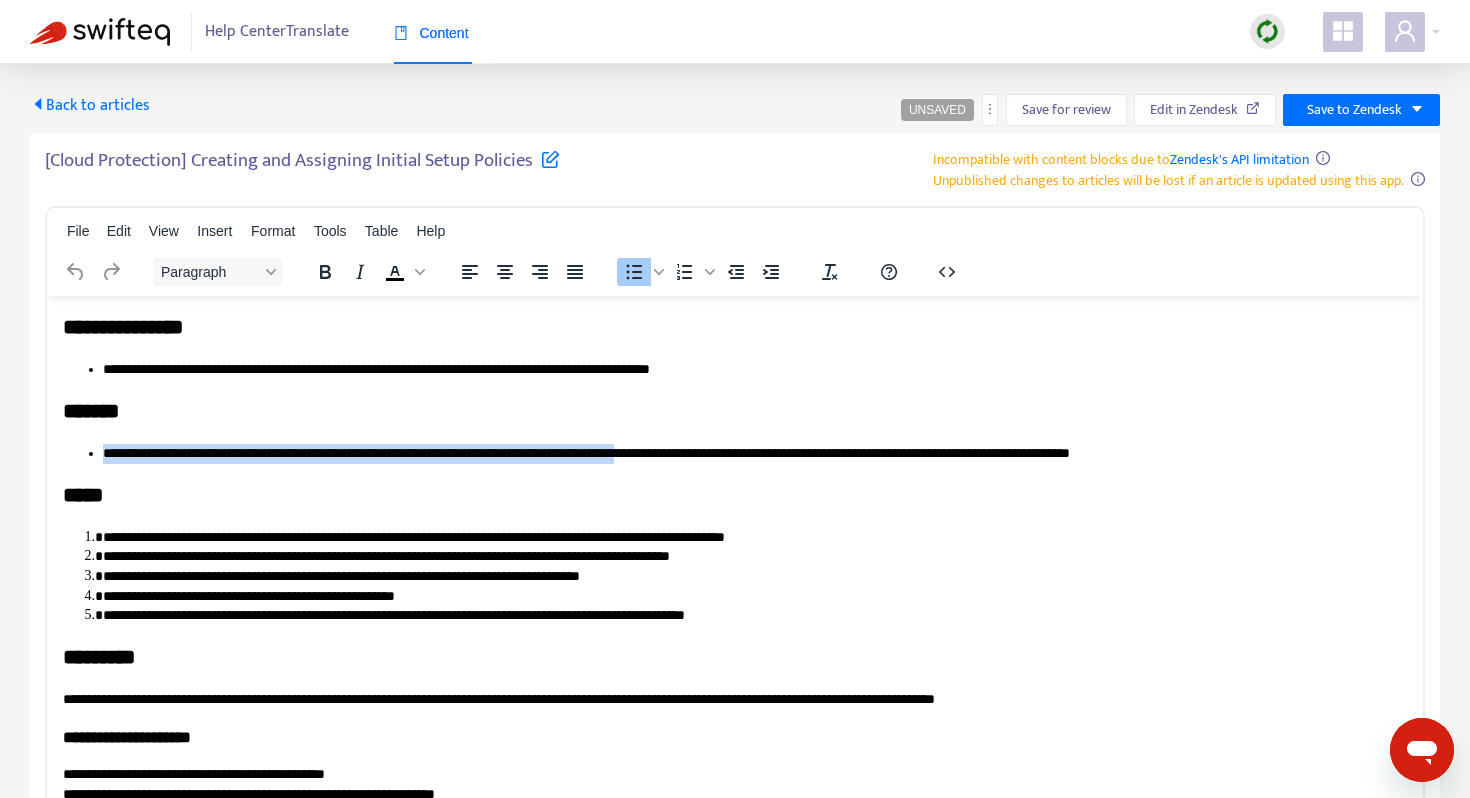 type 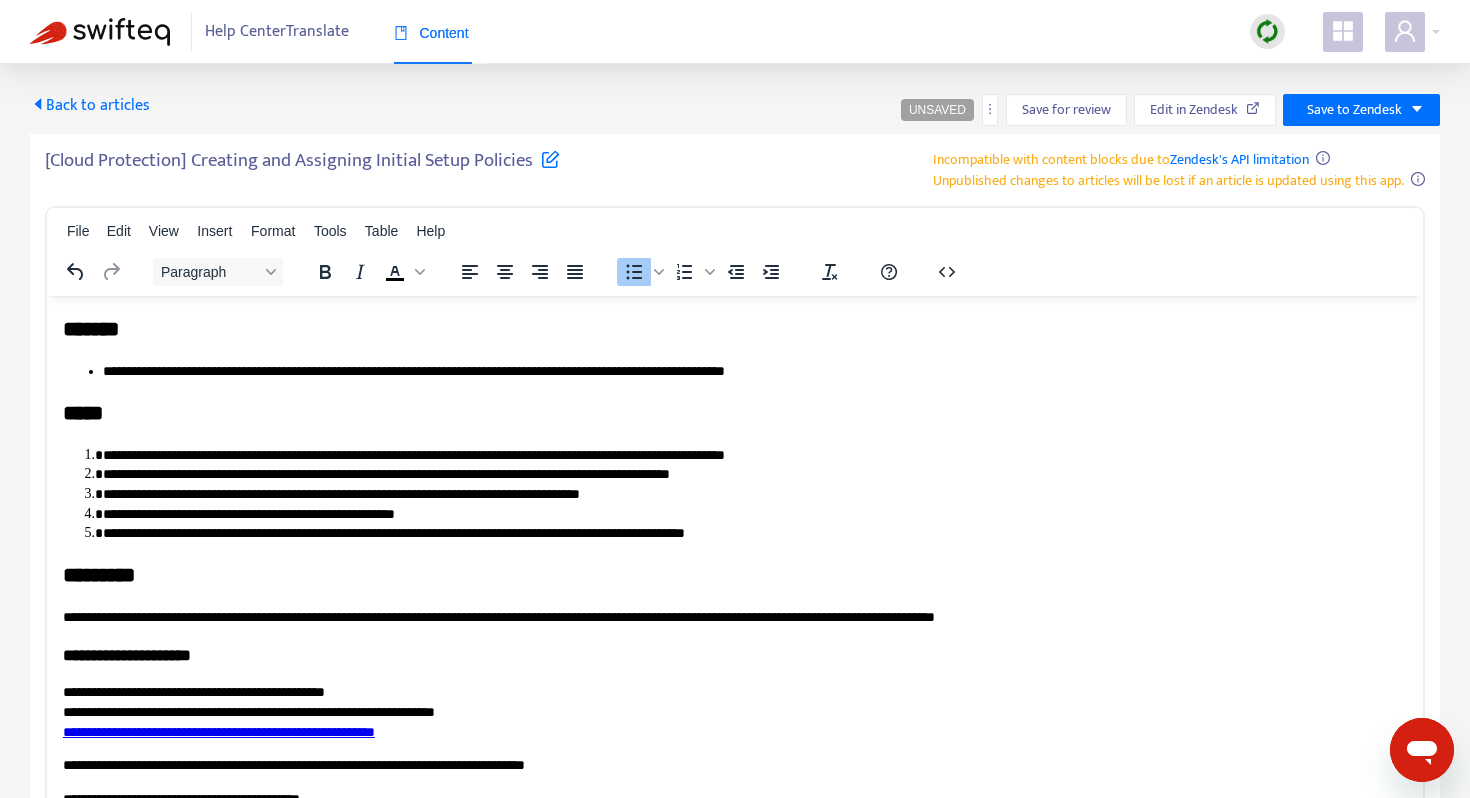 scroll, scrollTop: 39, scrollLeft: 0, axis: vertical 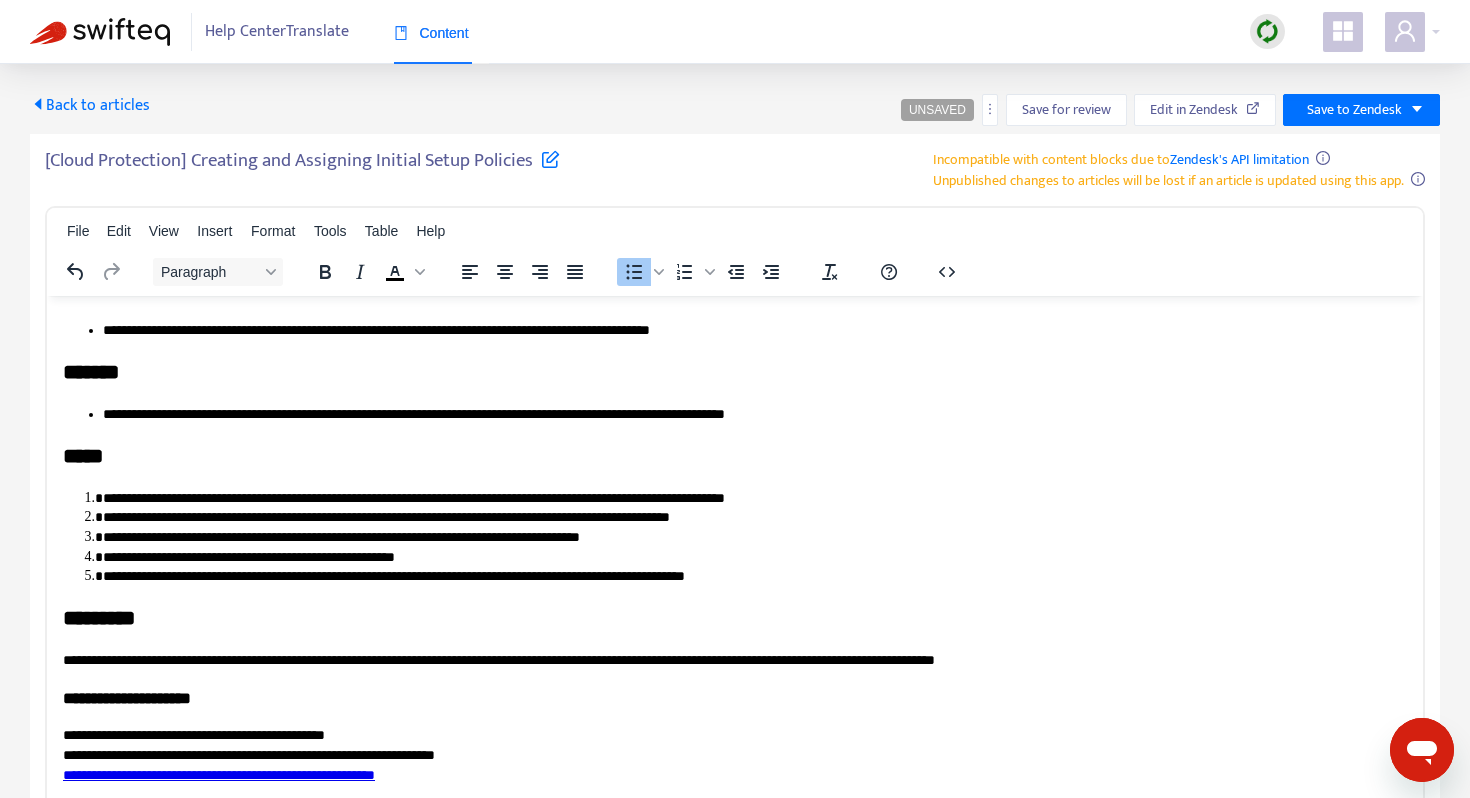 click on "**********" at bounding box center (755, 414) 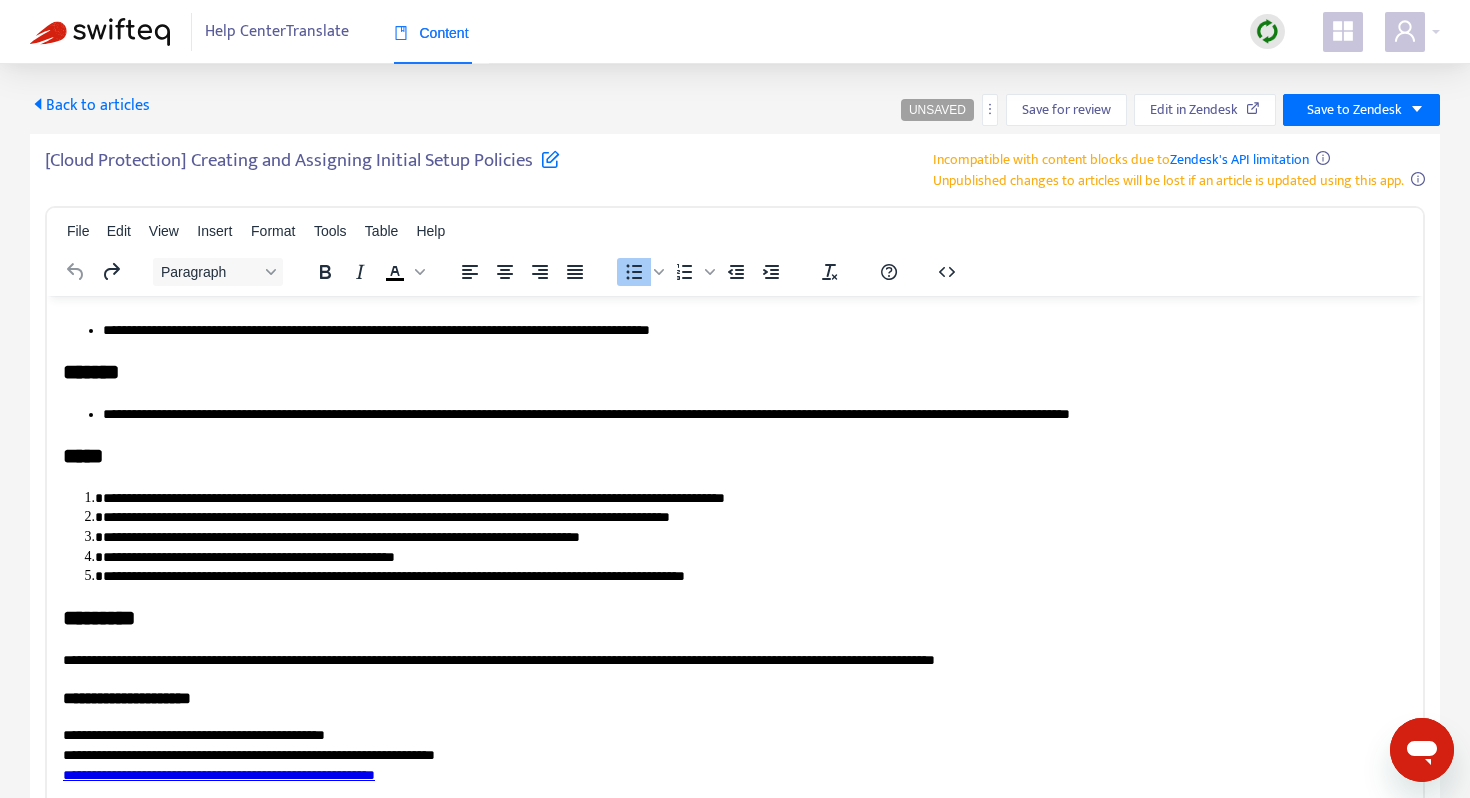 click on "**********" at bounding box center (755, 414) 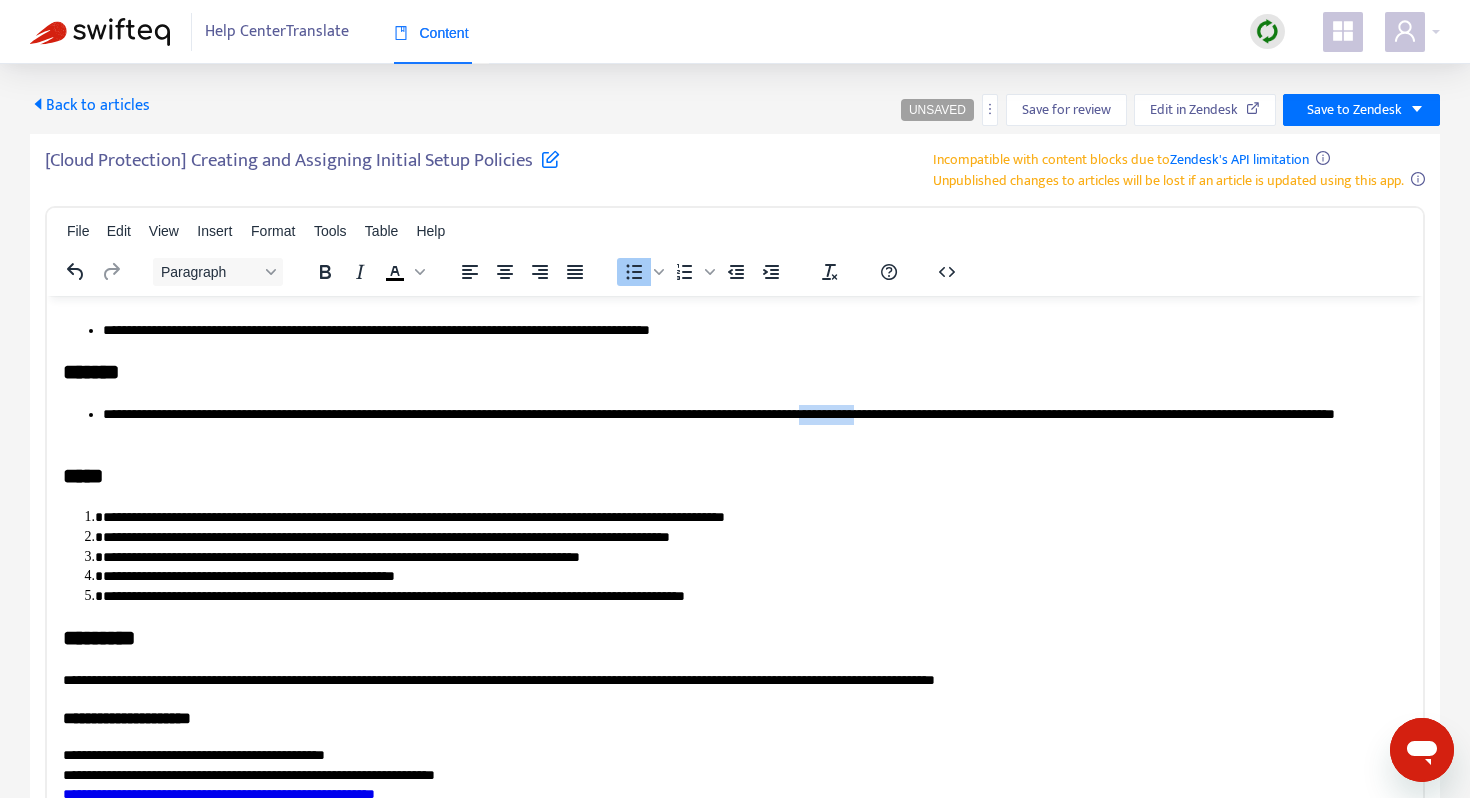 drag, startPoint x: 949, startPoint y: 413, endPoint x: 1007, endPoint y: 415, distance: 58.034473 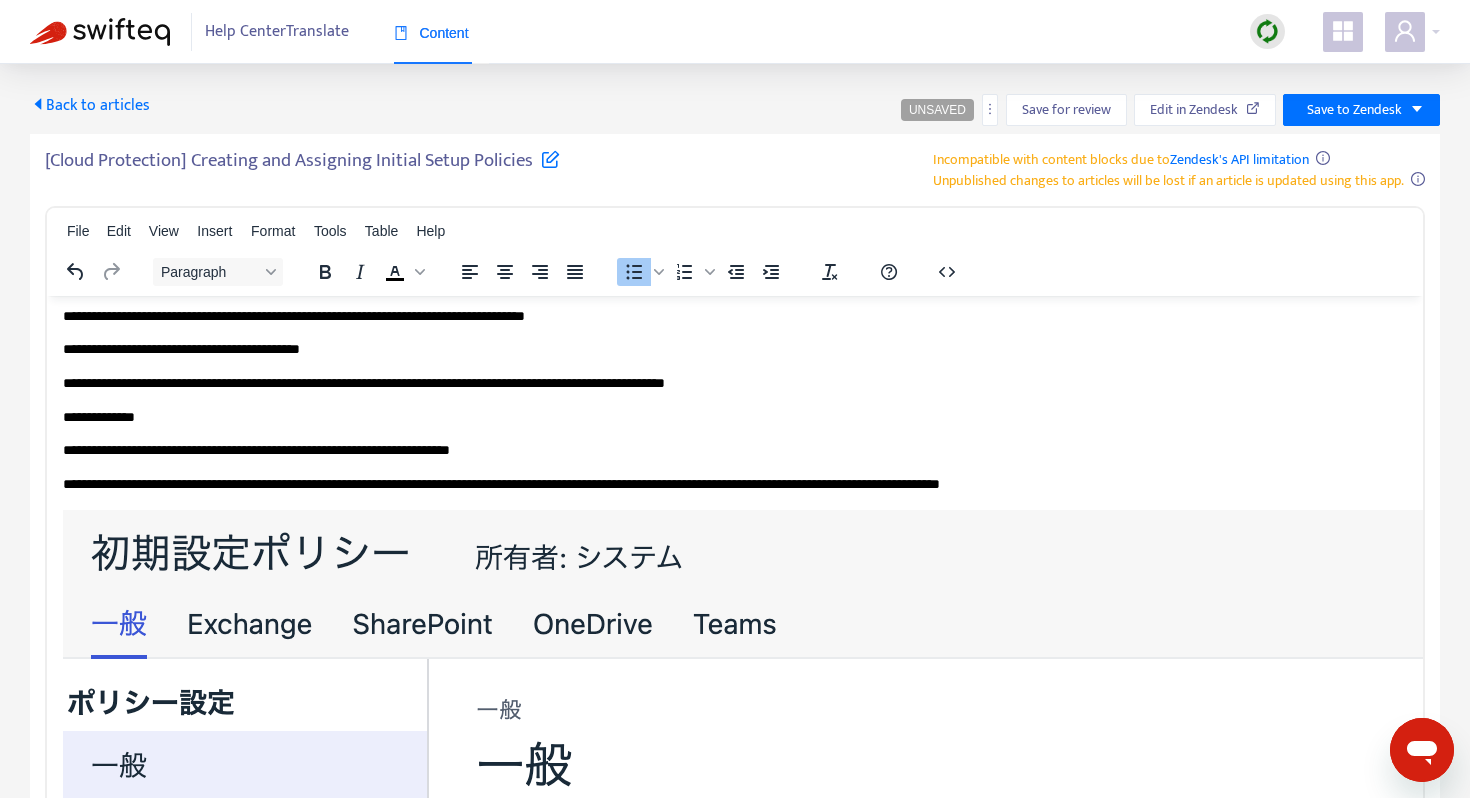 scroll, scrollTop: 542, scrollLeft: 0, axis: vertical 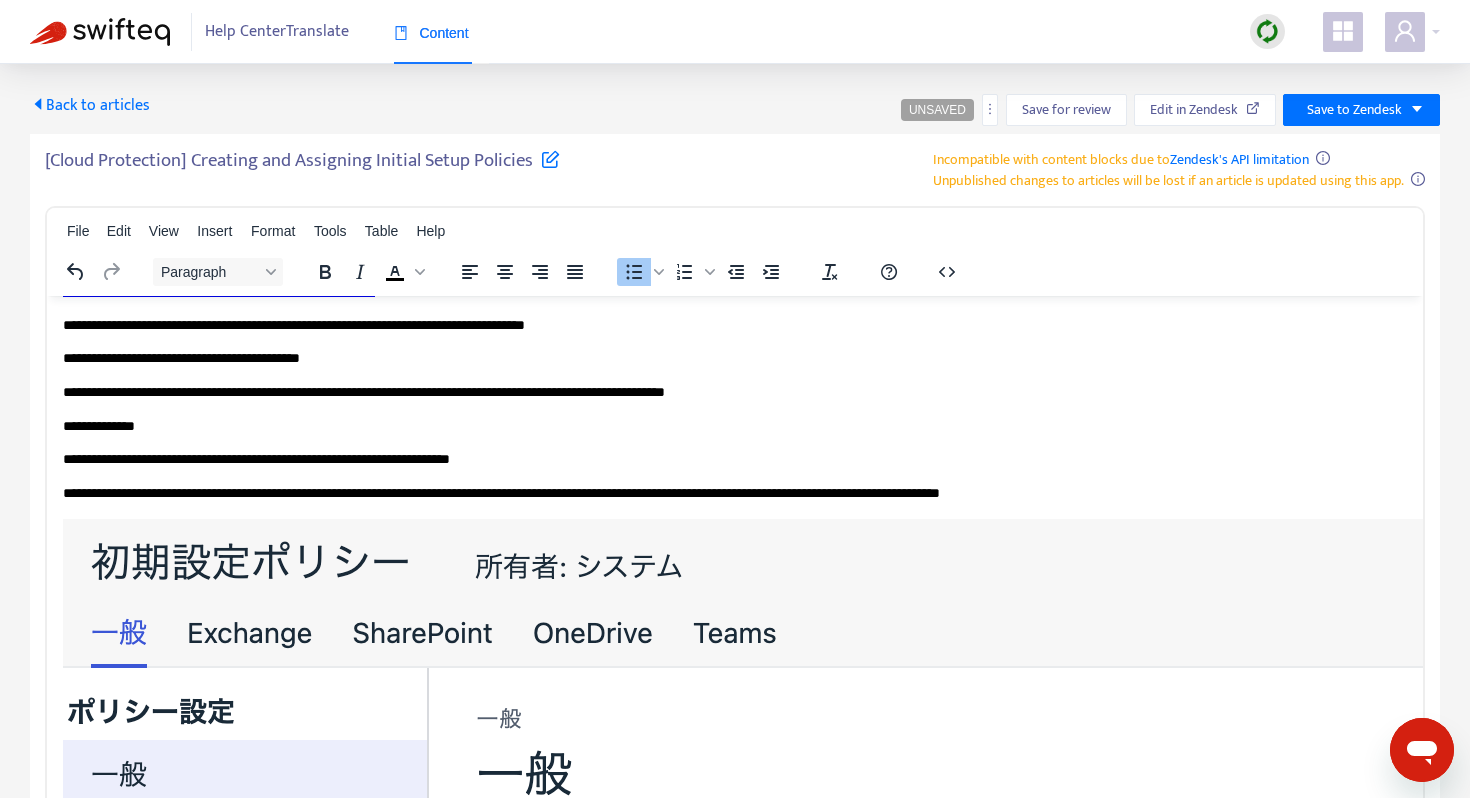 click on "**********" at bounding box center [735, 325] 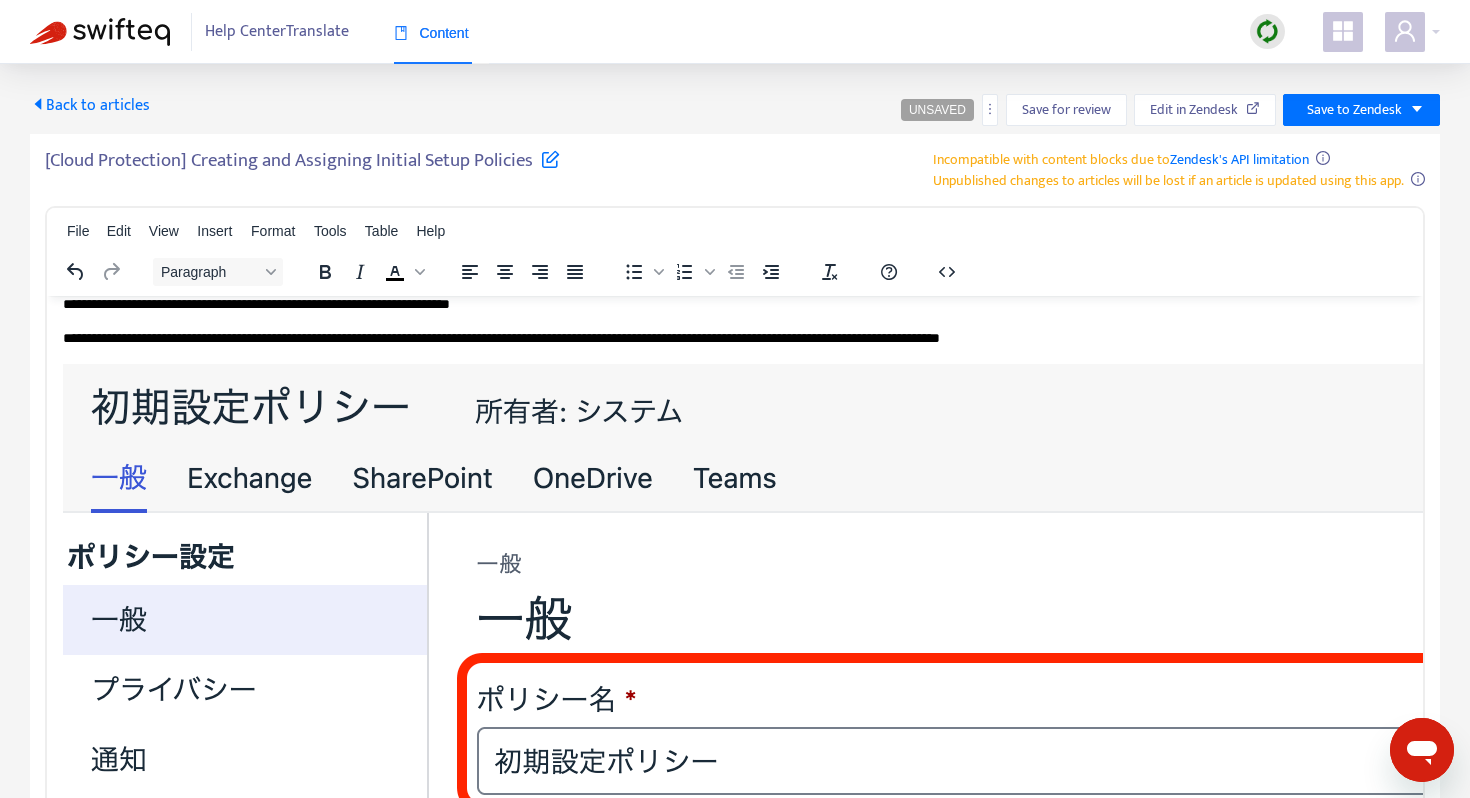 scroll, scrollTop: 697, scrollLeft: 0, axis: vertical 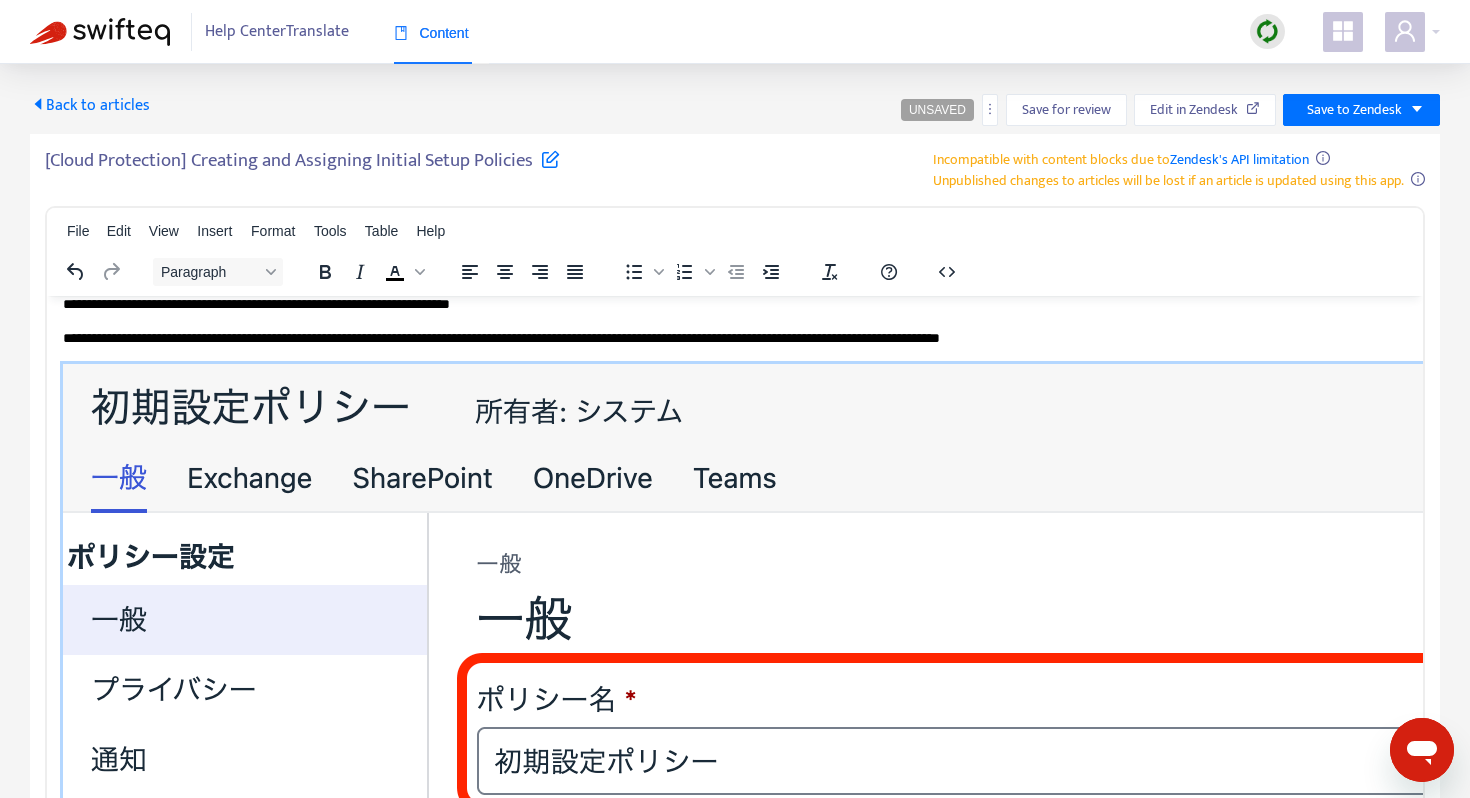 click at bounding box center (879, 806) 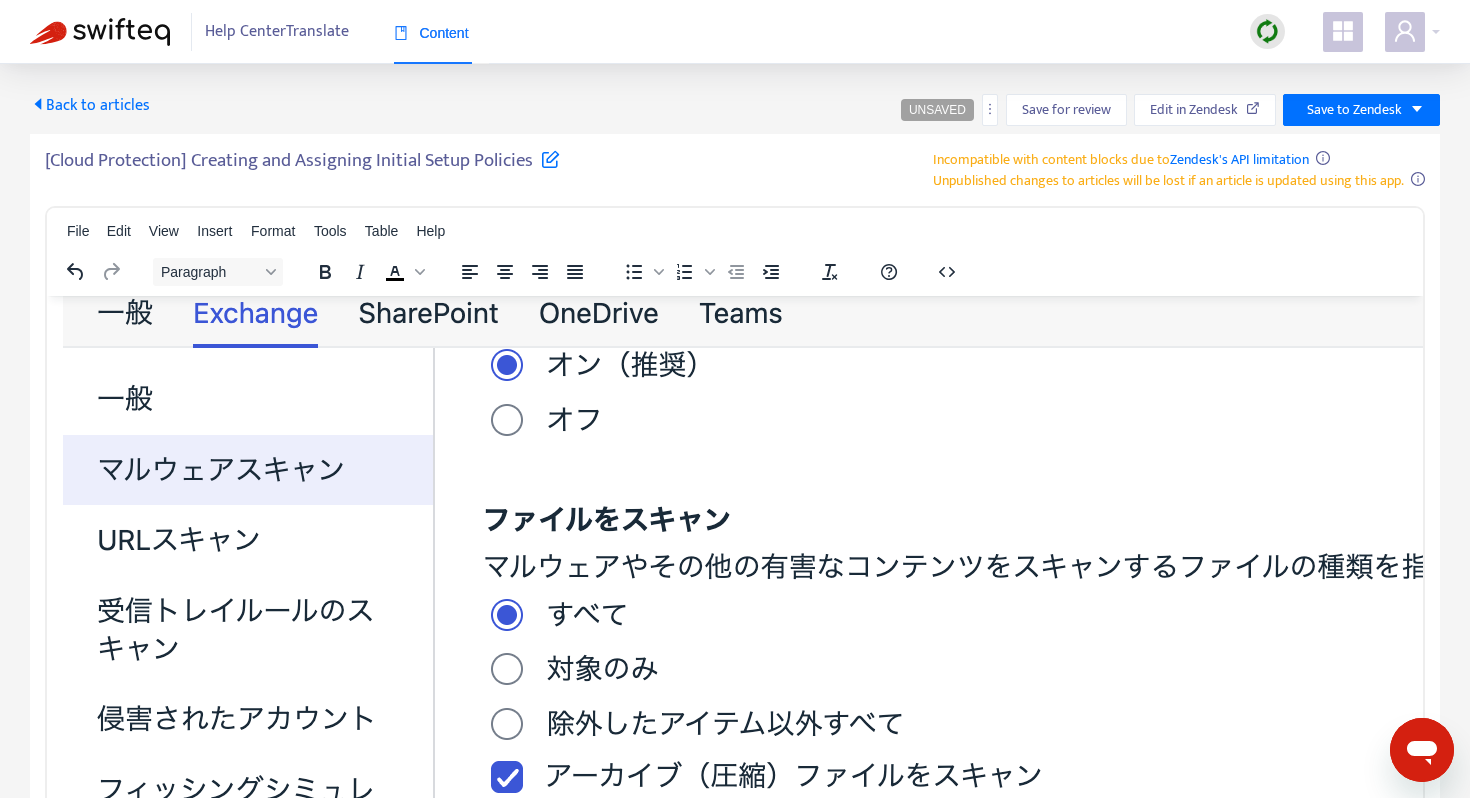 scroll, scrollTop: 2161, scrollLeft: 0, axis: vertical 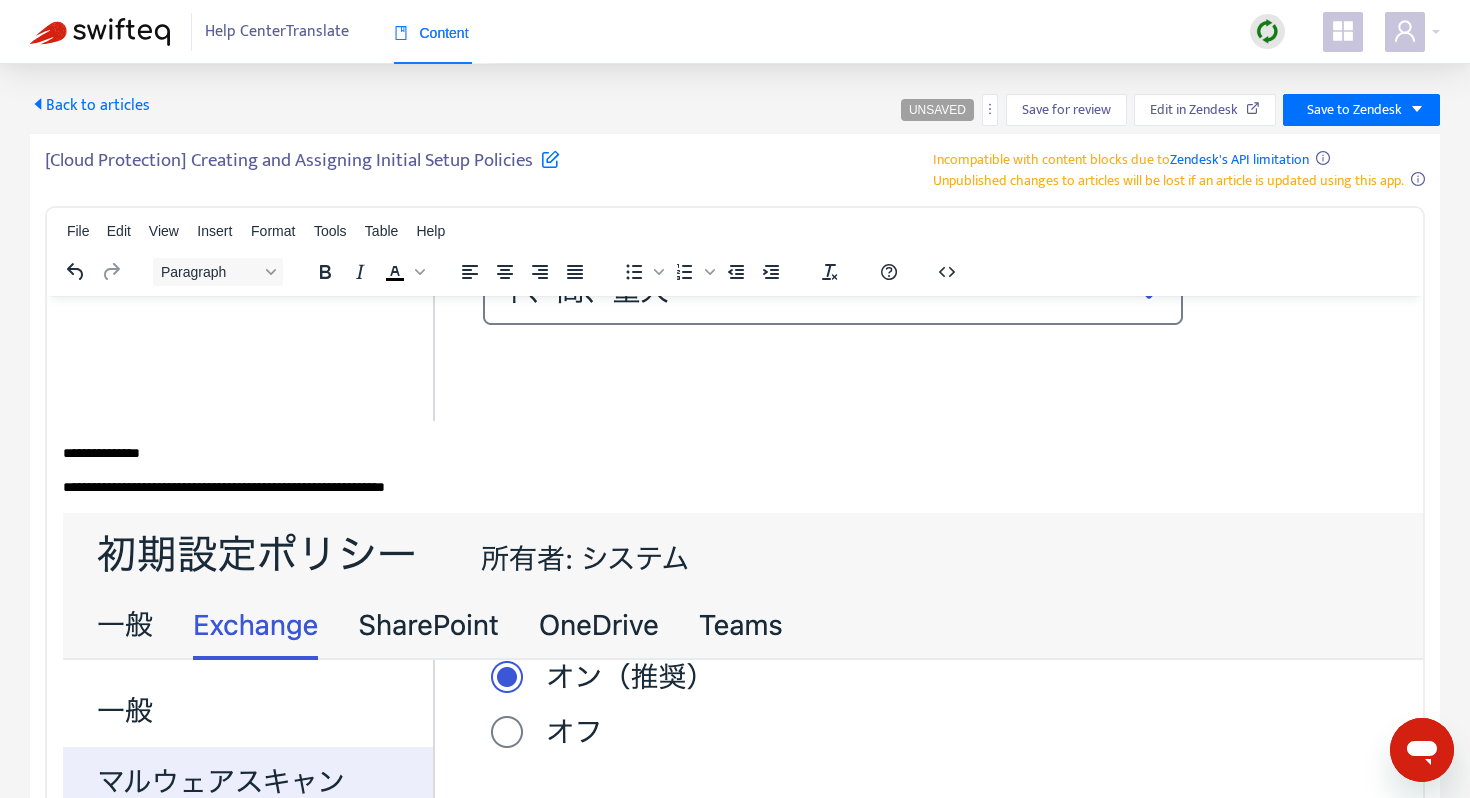 click at bounding box center [985, -47] 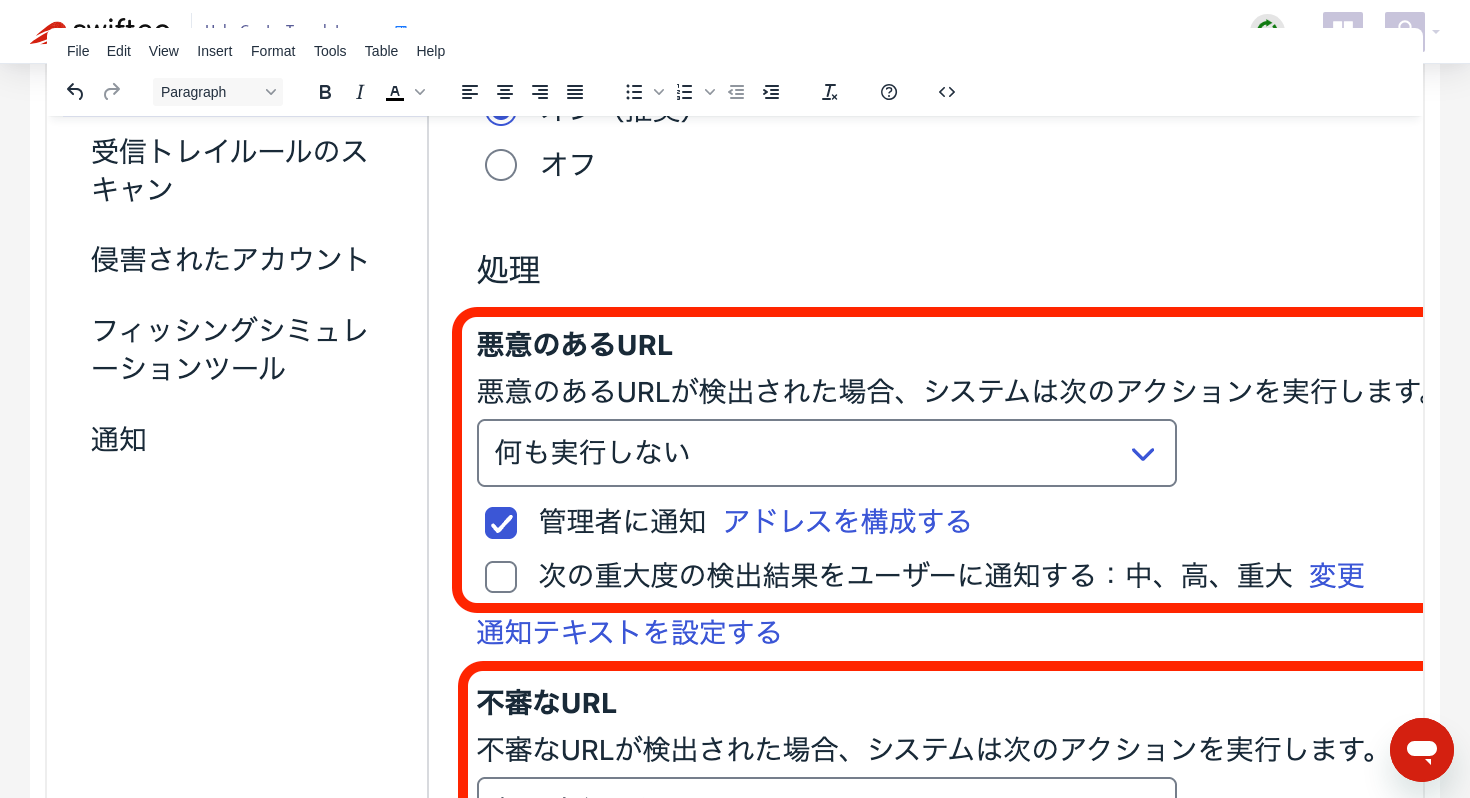 scroll, scrollTop: 2644, scrollLeft: 0, axis: vertical 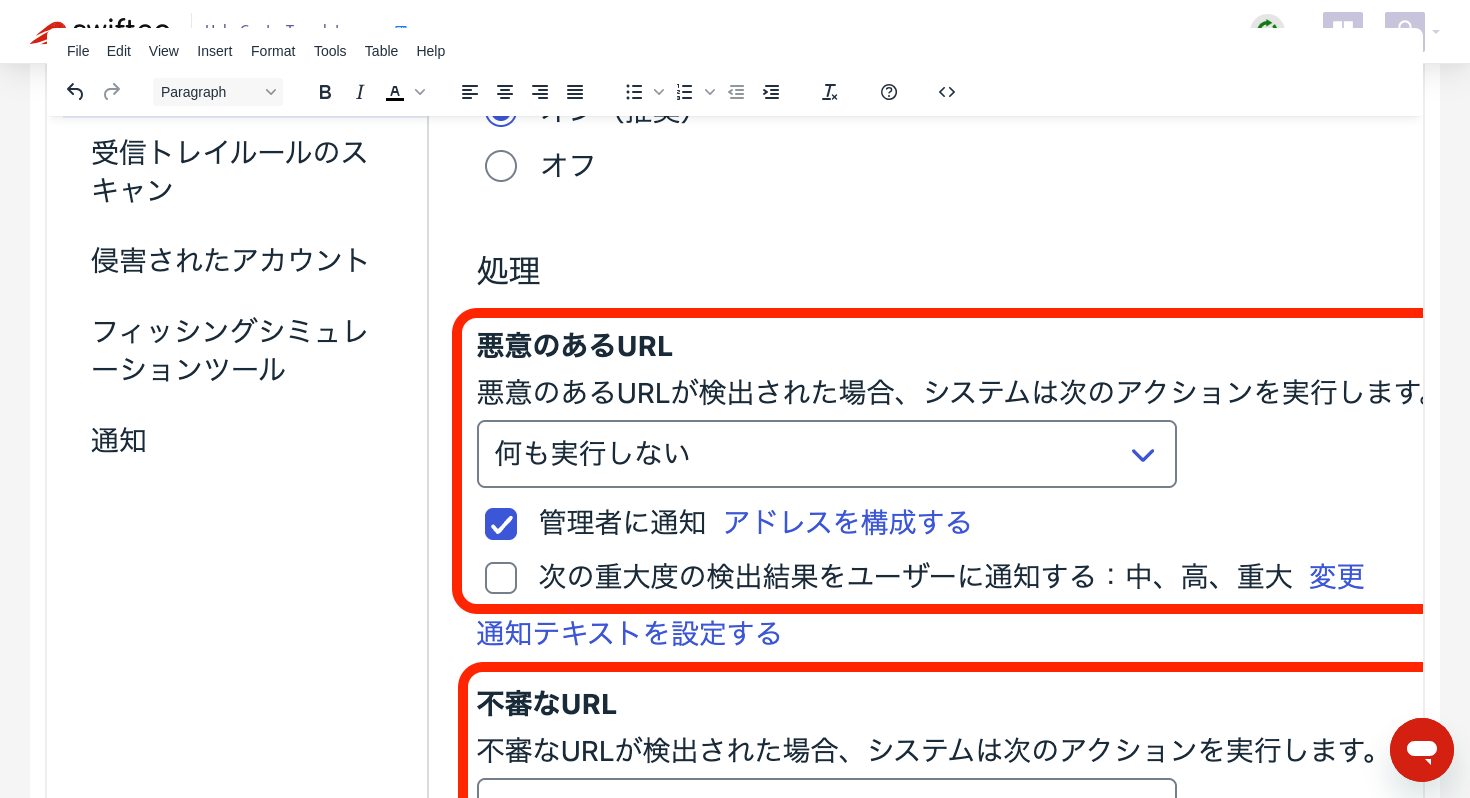 click at bounding box center [917, -971] 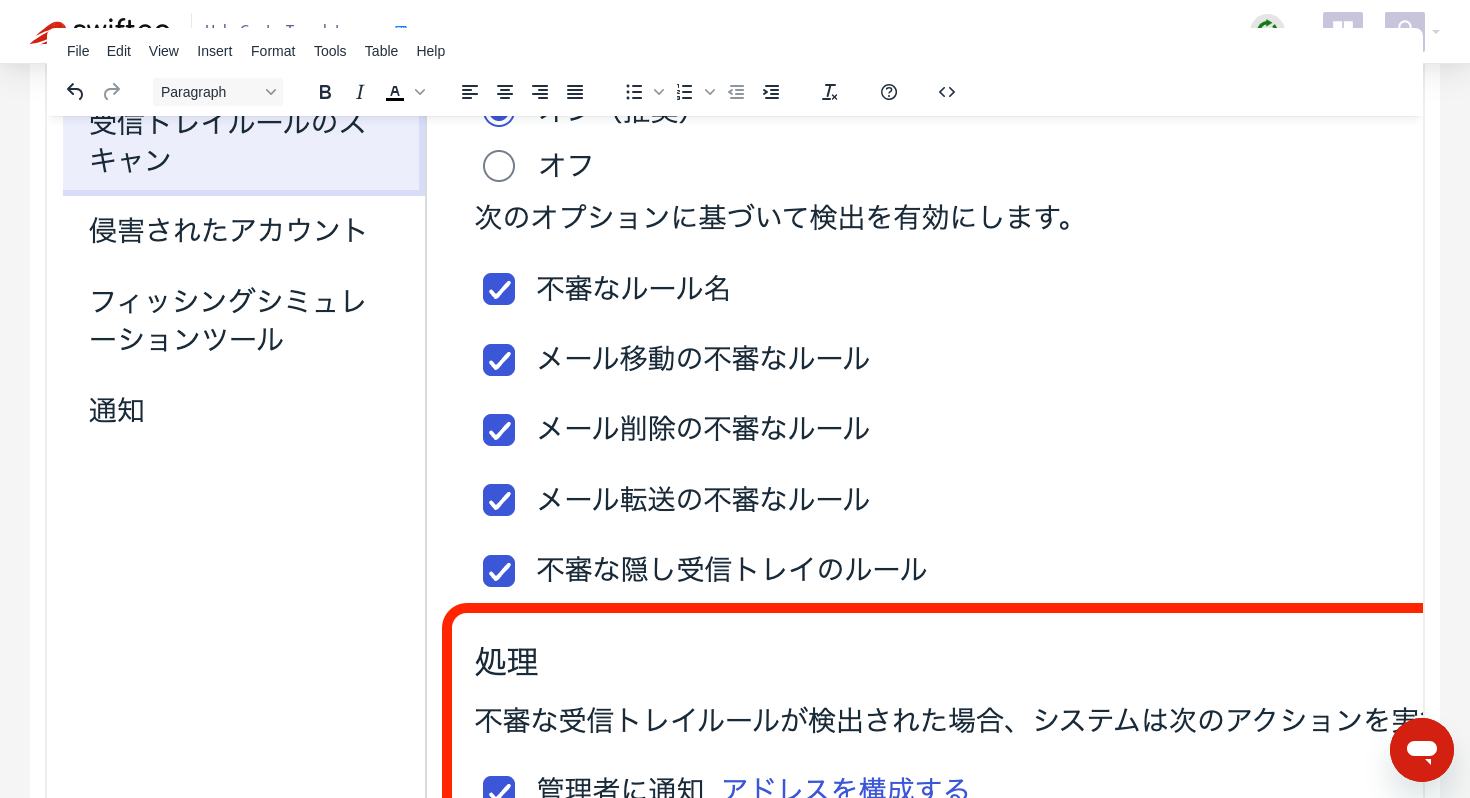 scroll, scrollTop: 2780, scrollLeft: 0, axis: vertical 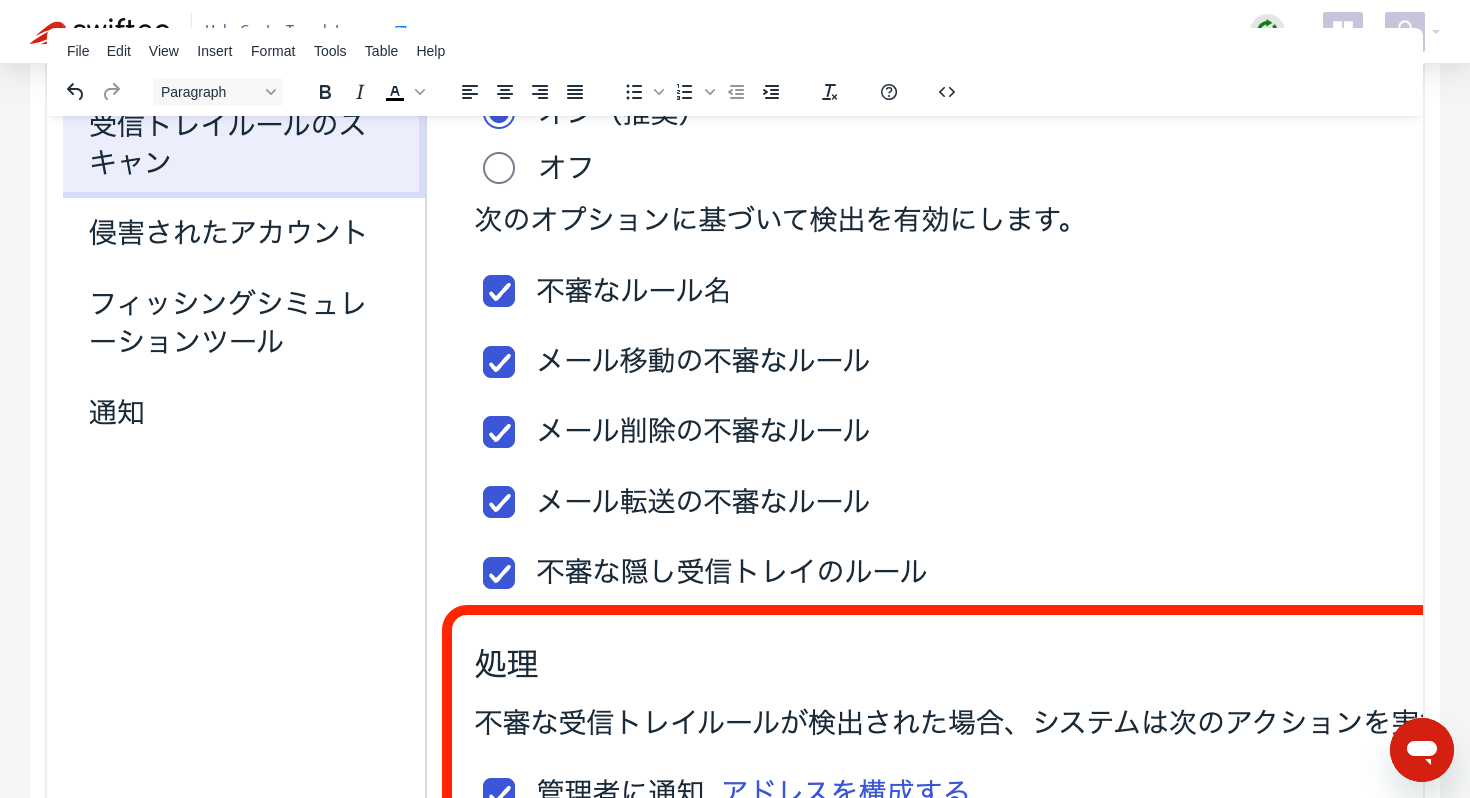 drag, startPoint x: 253, startPoint y: 183, endPoint x: 320, endPoint y: 183, distance: 67 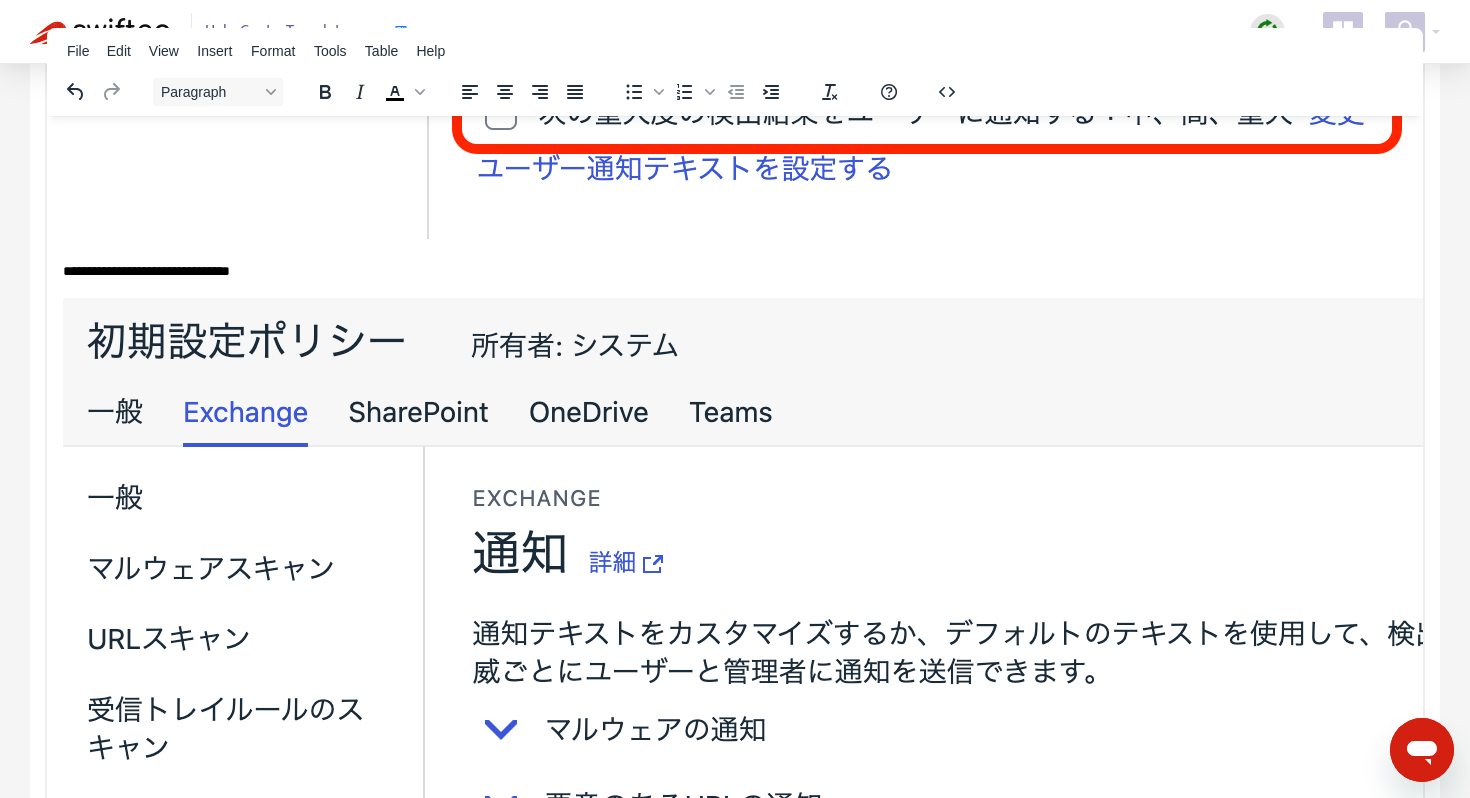 scroll, scrollTop: 4376, scrollLeft: 0, axis: vertical 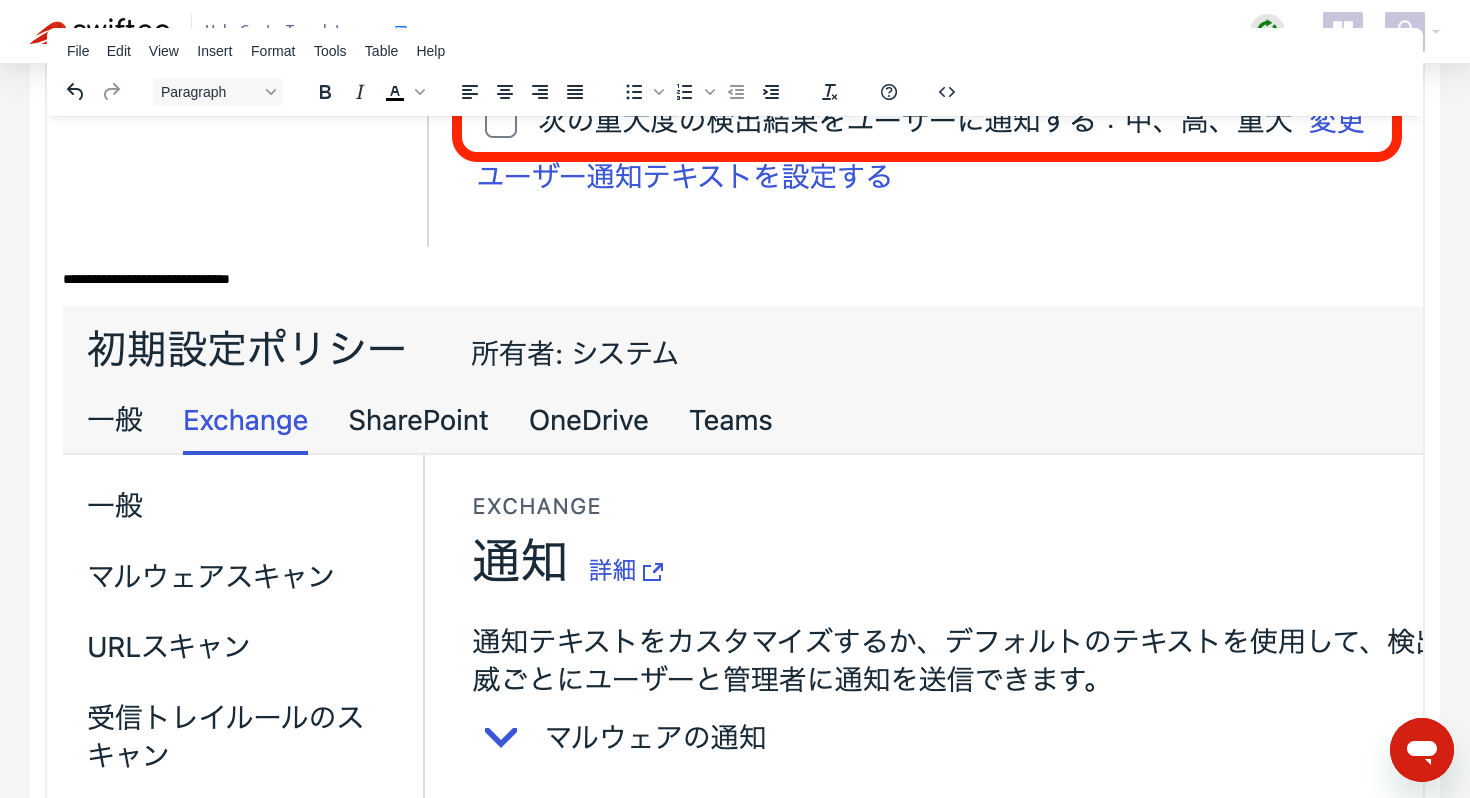click at bounding box center (961, -2578) 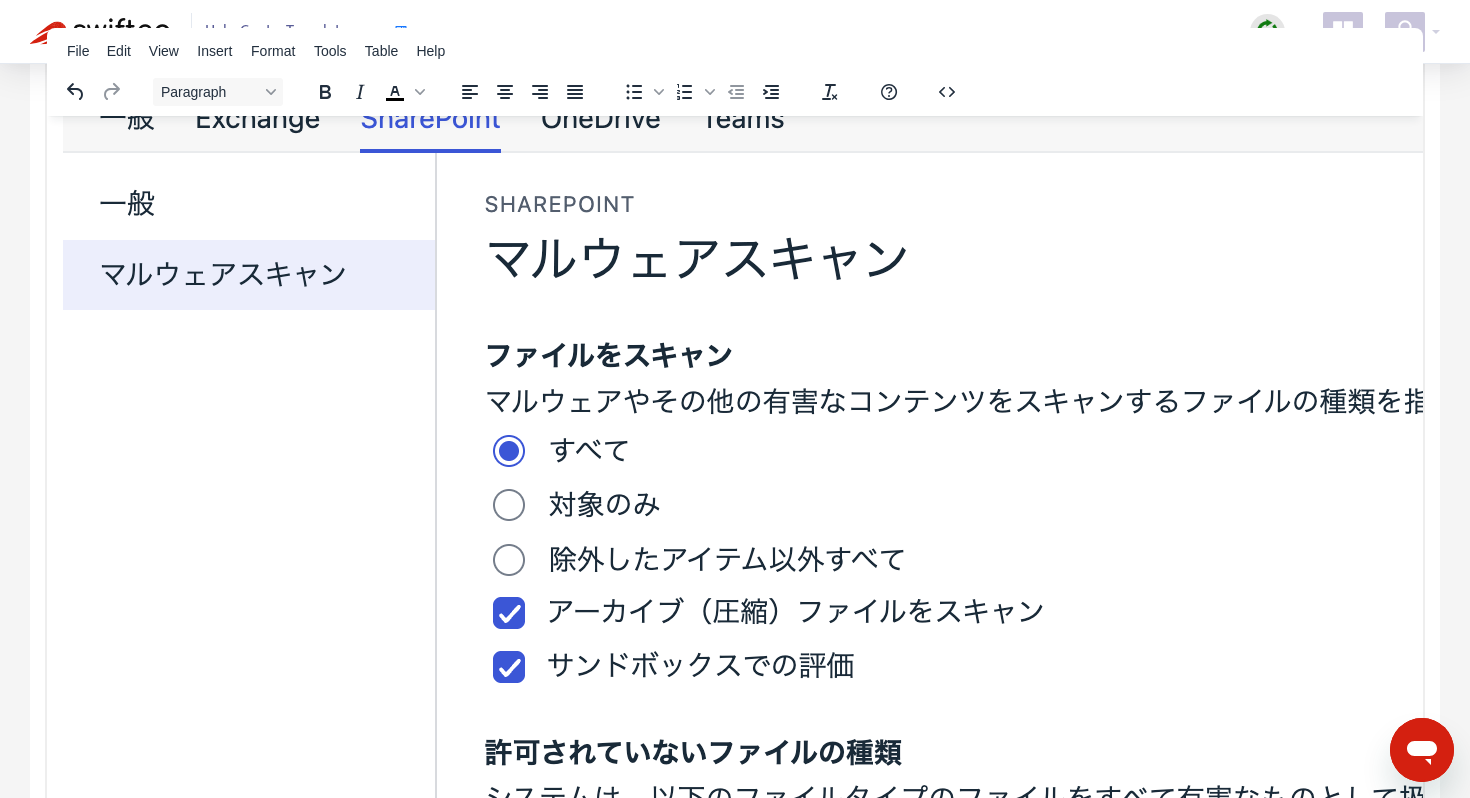 drag, startPoint x: 341, startPoint y: 194, endPoint x: 544, endPoint y: 203, distance: 203.1994 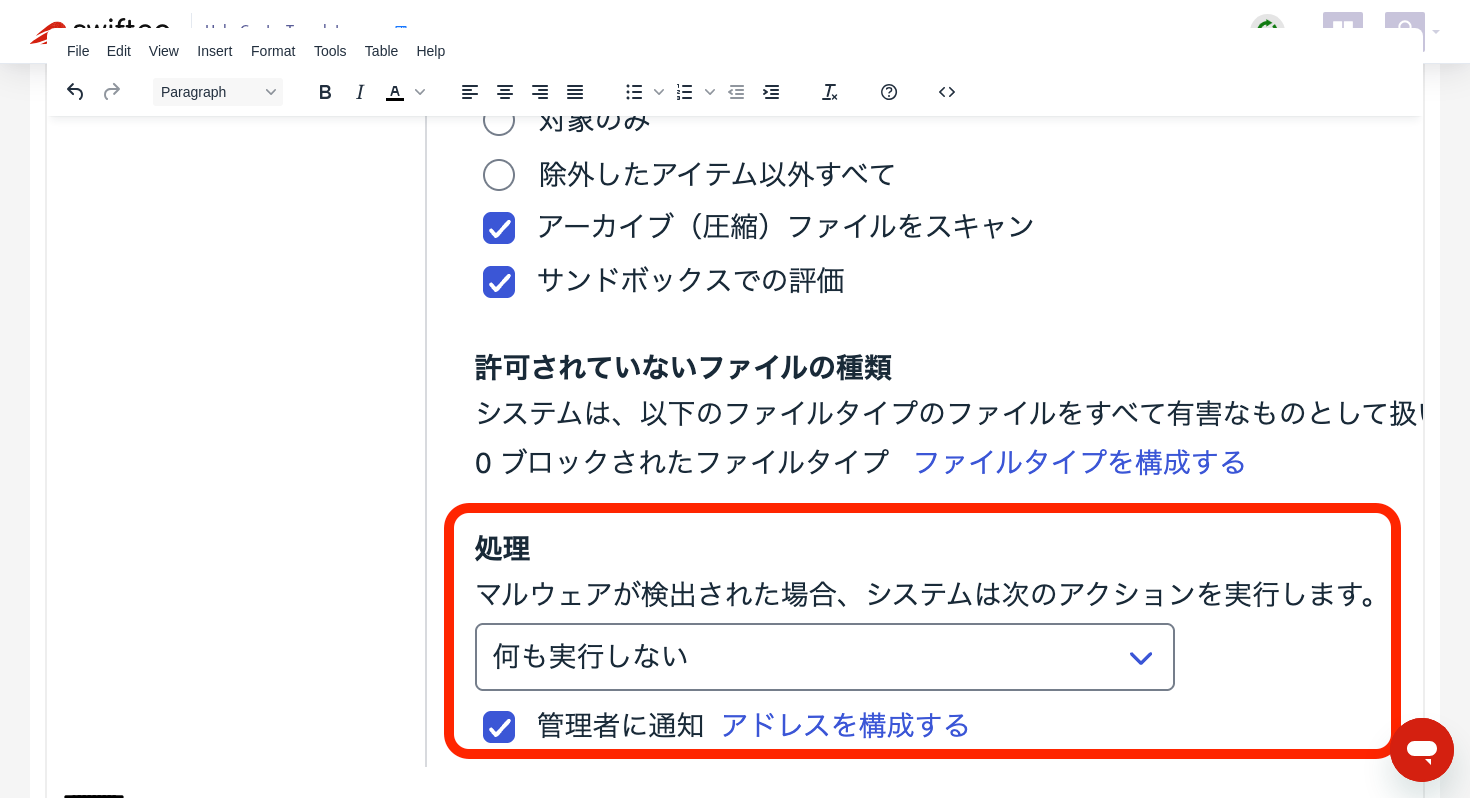 scroll, scrollTop: 6000, scrollLeft: 0, axis: vertical 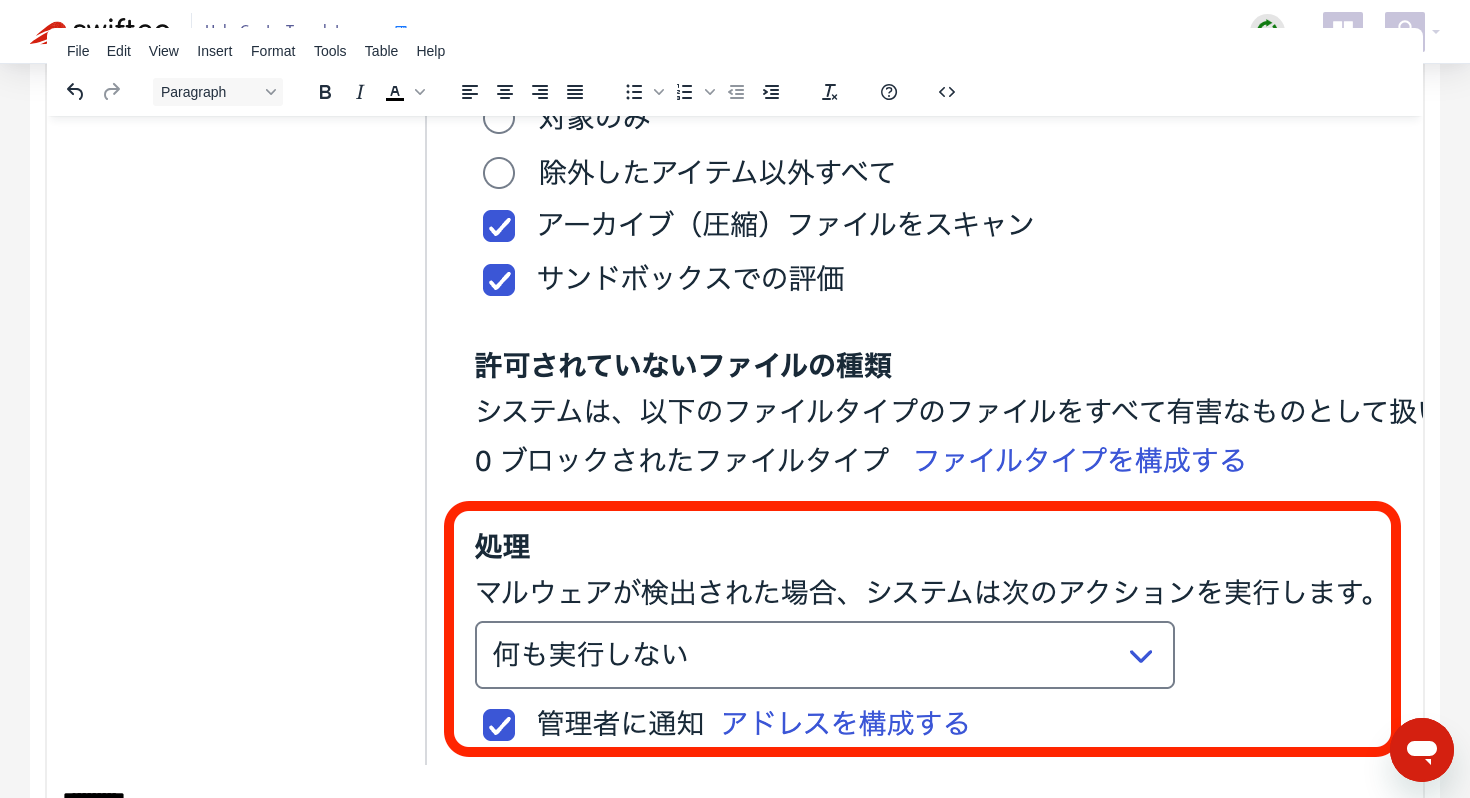 drag, startPoint x: 269, startPoint y: 241, endPoint x: 405, endPoint y: 238, distance: 136.03308 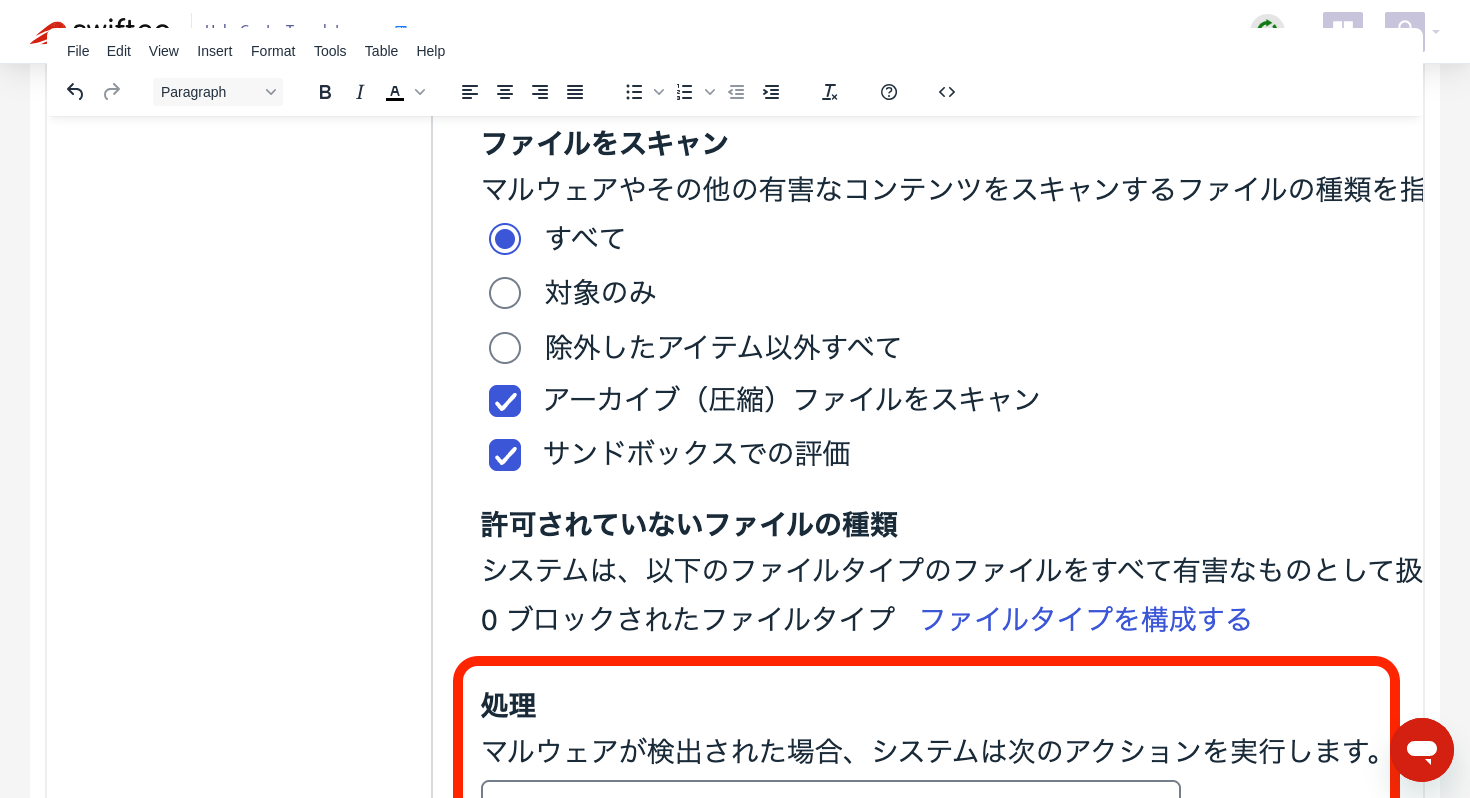 scroll, scrollTop: 6117, scrollLeft: 16, axis: both 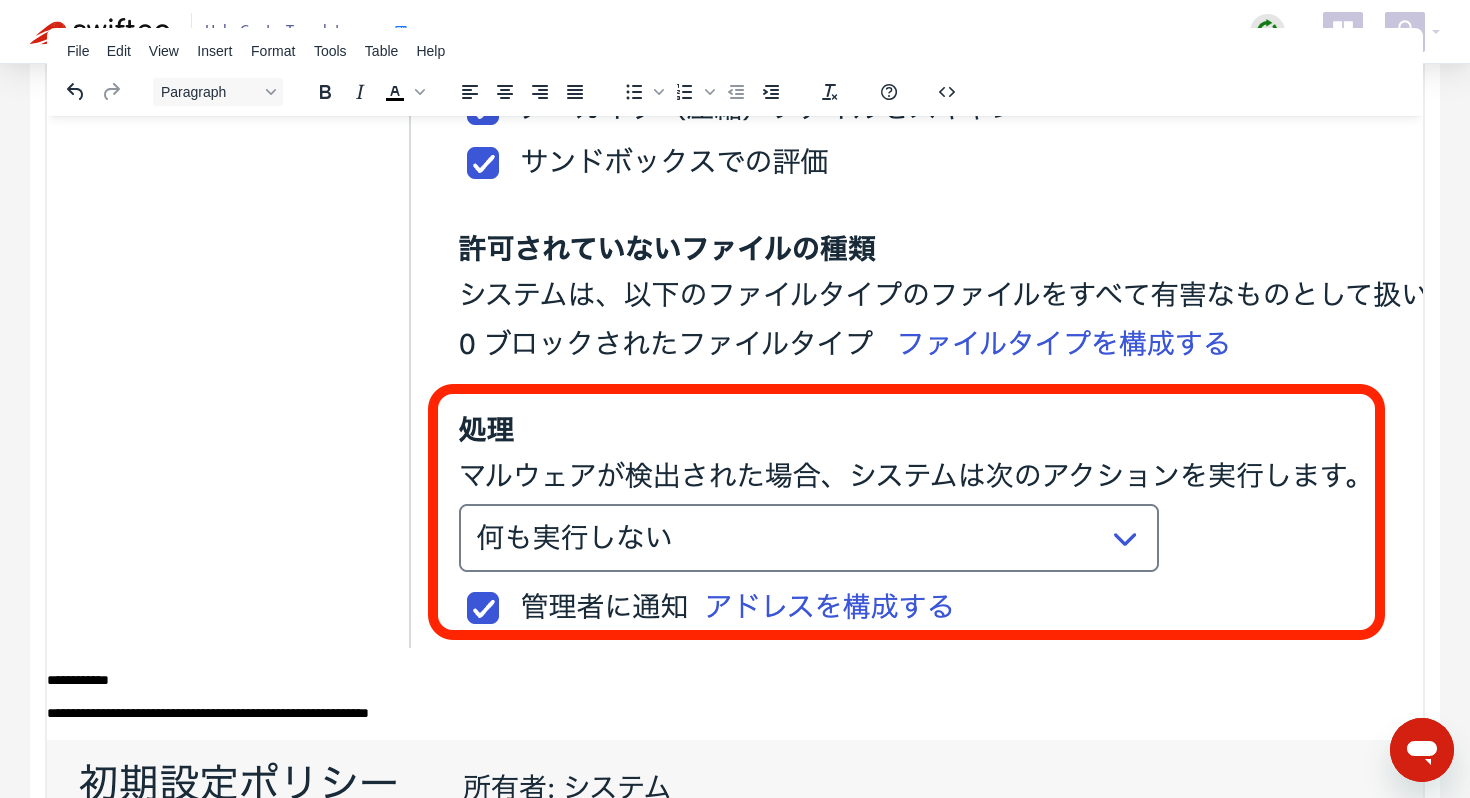 drag, startPoint x: 252, startPoint y: 128, endPoint x: 354, endPoint y: 128, distance: 102 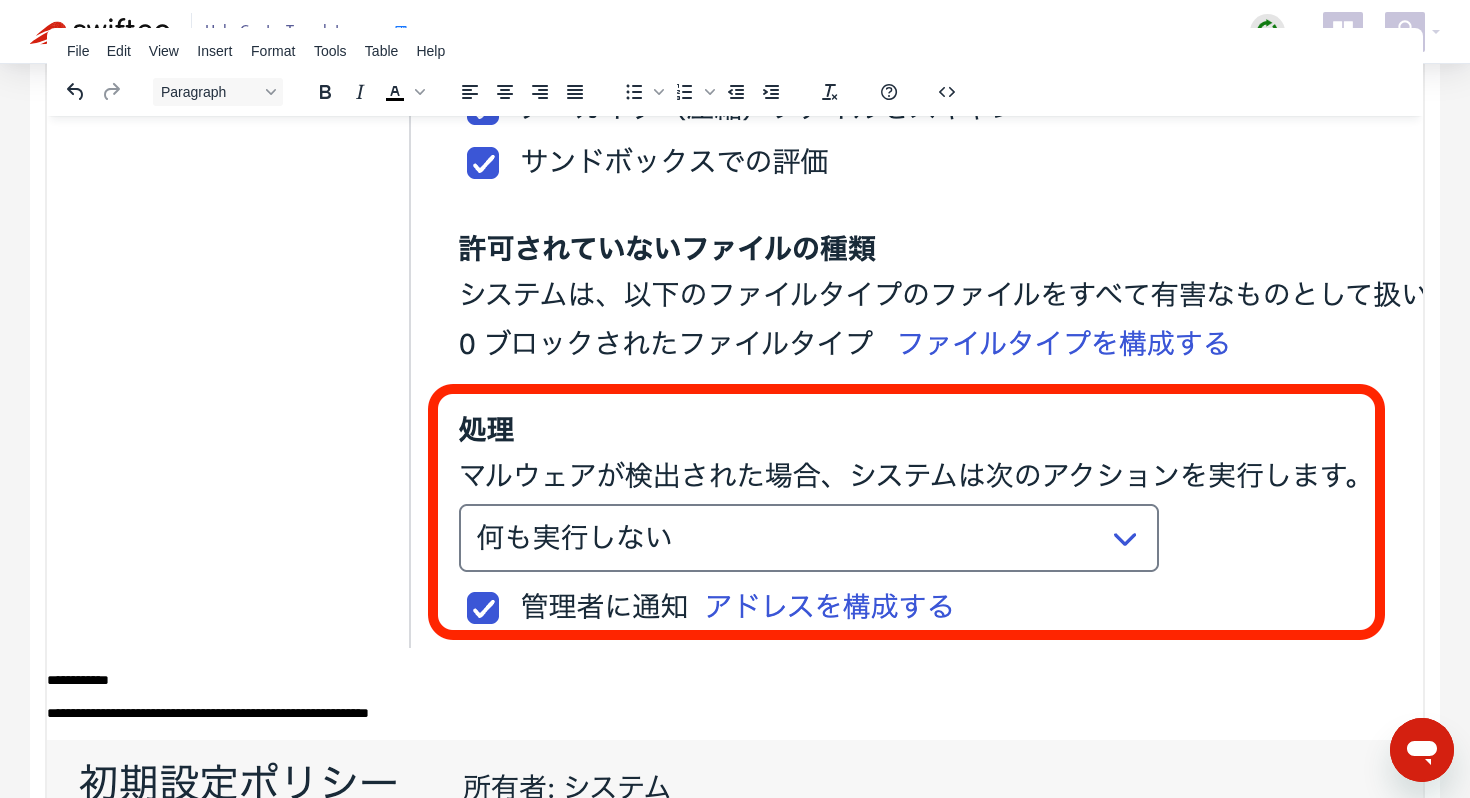 click at bounding box center [869, -4289] 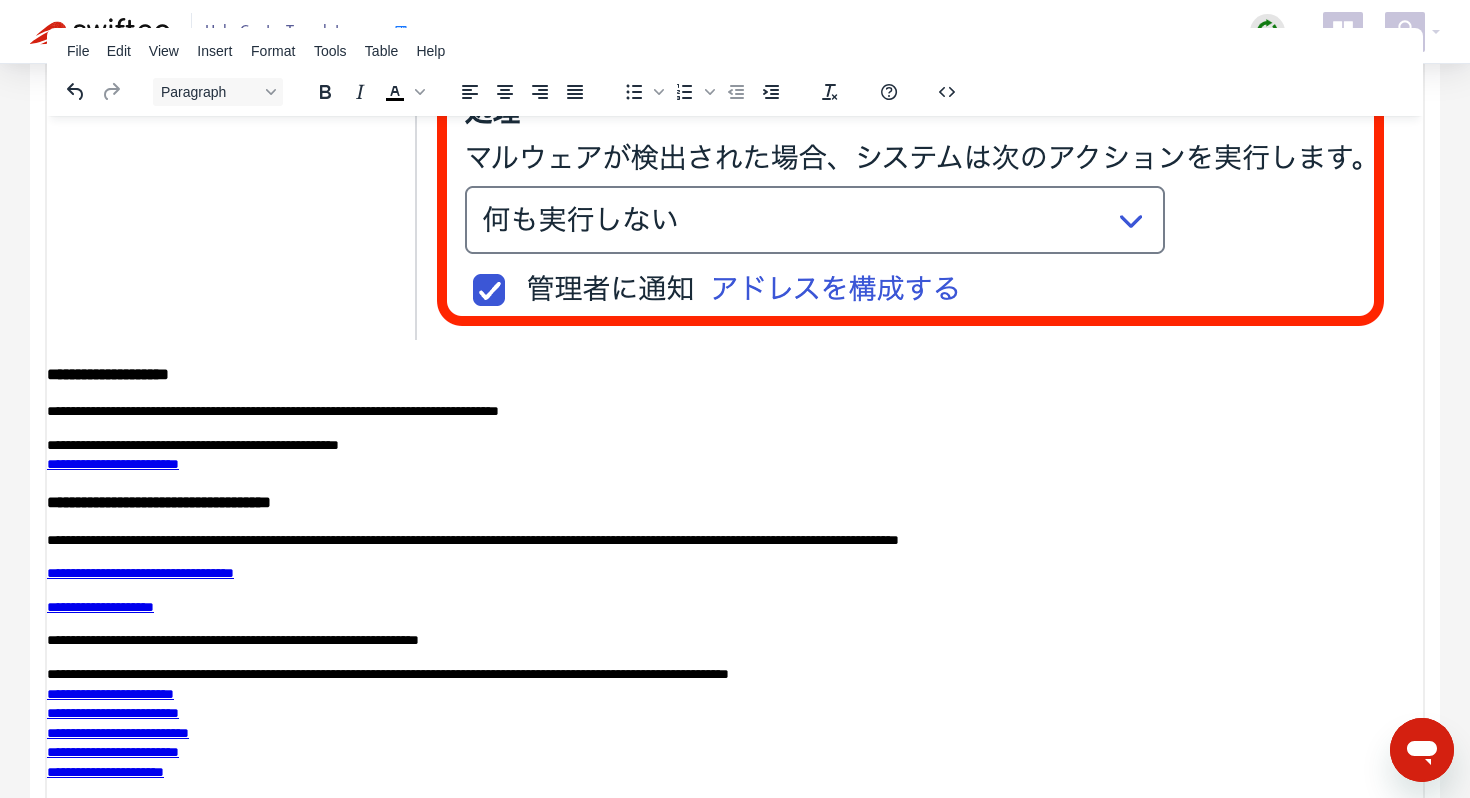 scroll, scrollTop: 7605, scrollLeft: 16, axis: both 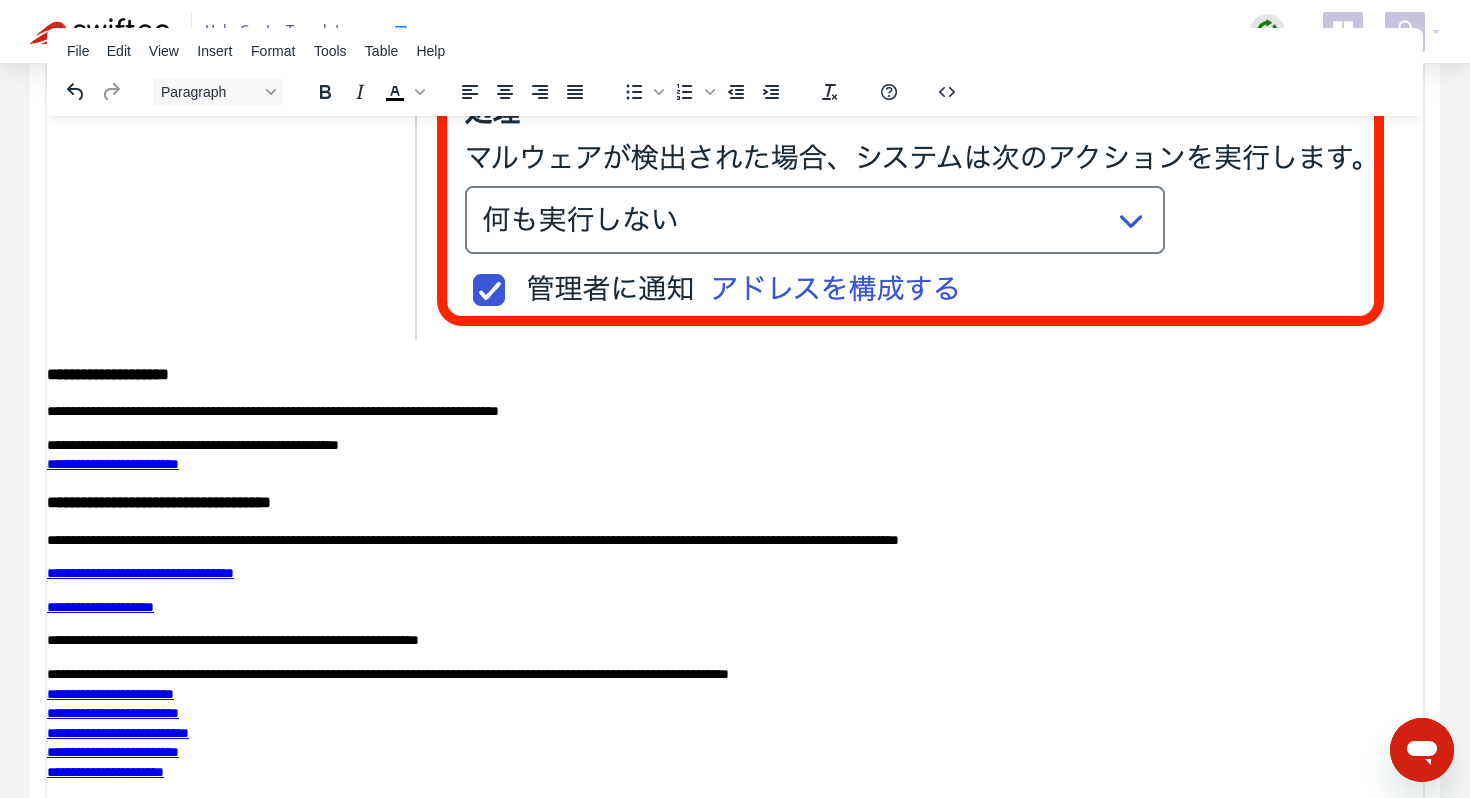 click at bounding box center [749, -4739] 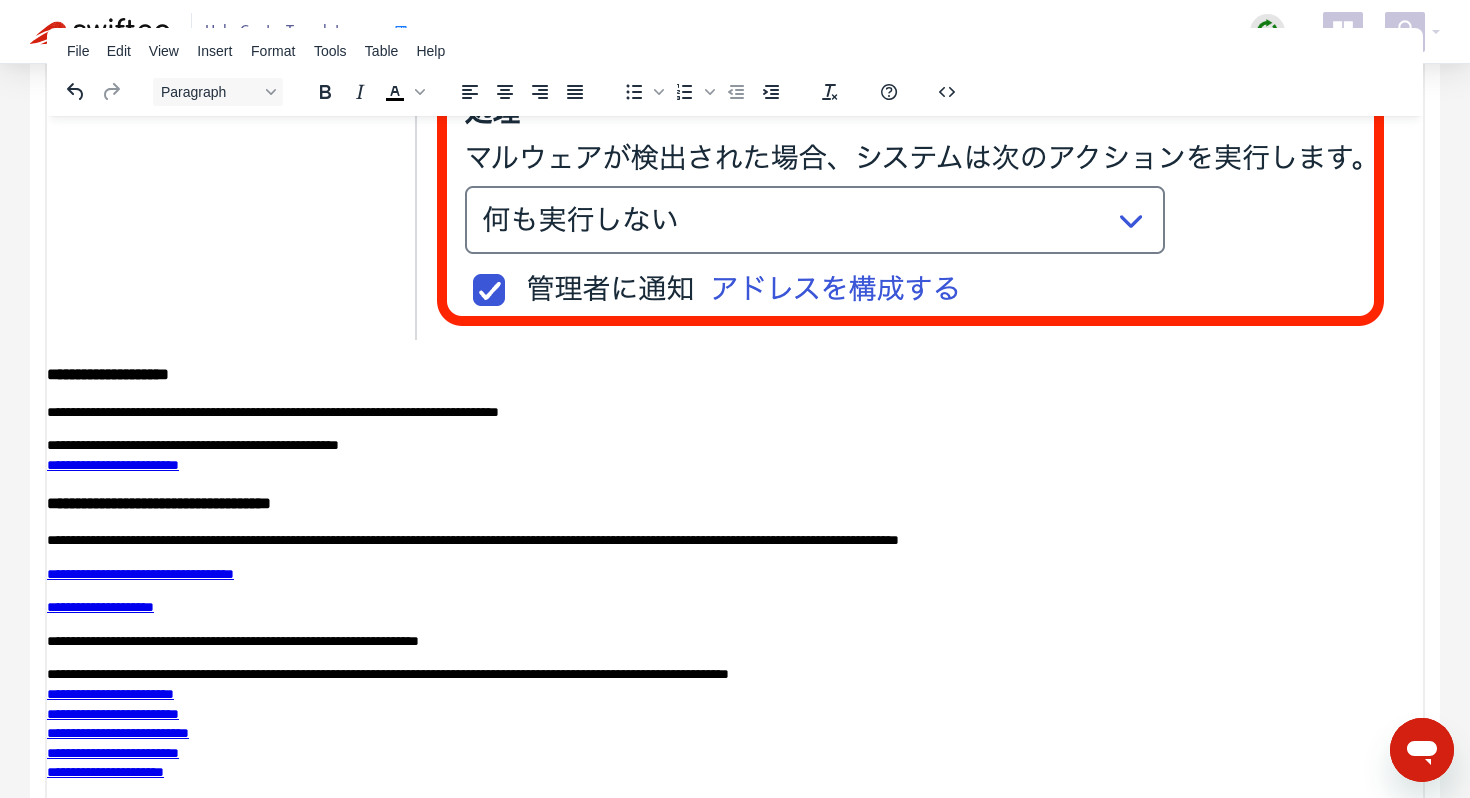 click on "**********" at bounding box center [719, -4305] 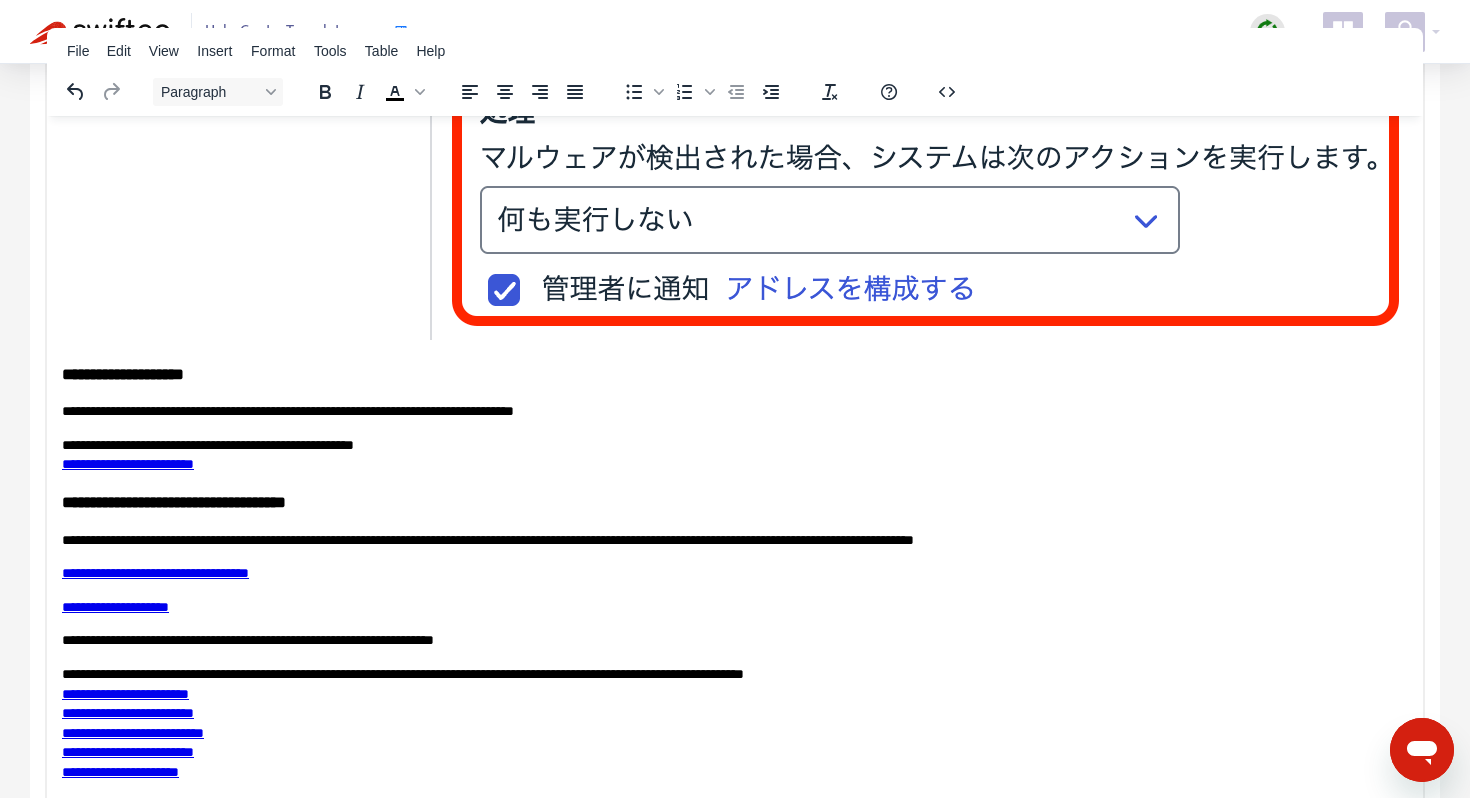 scroll, scrollTop: 8625, scrollLeft: 1, axis: both 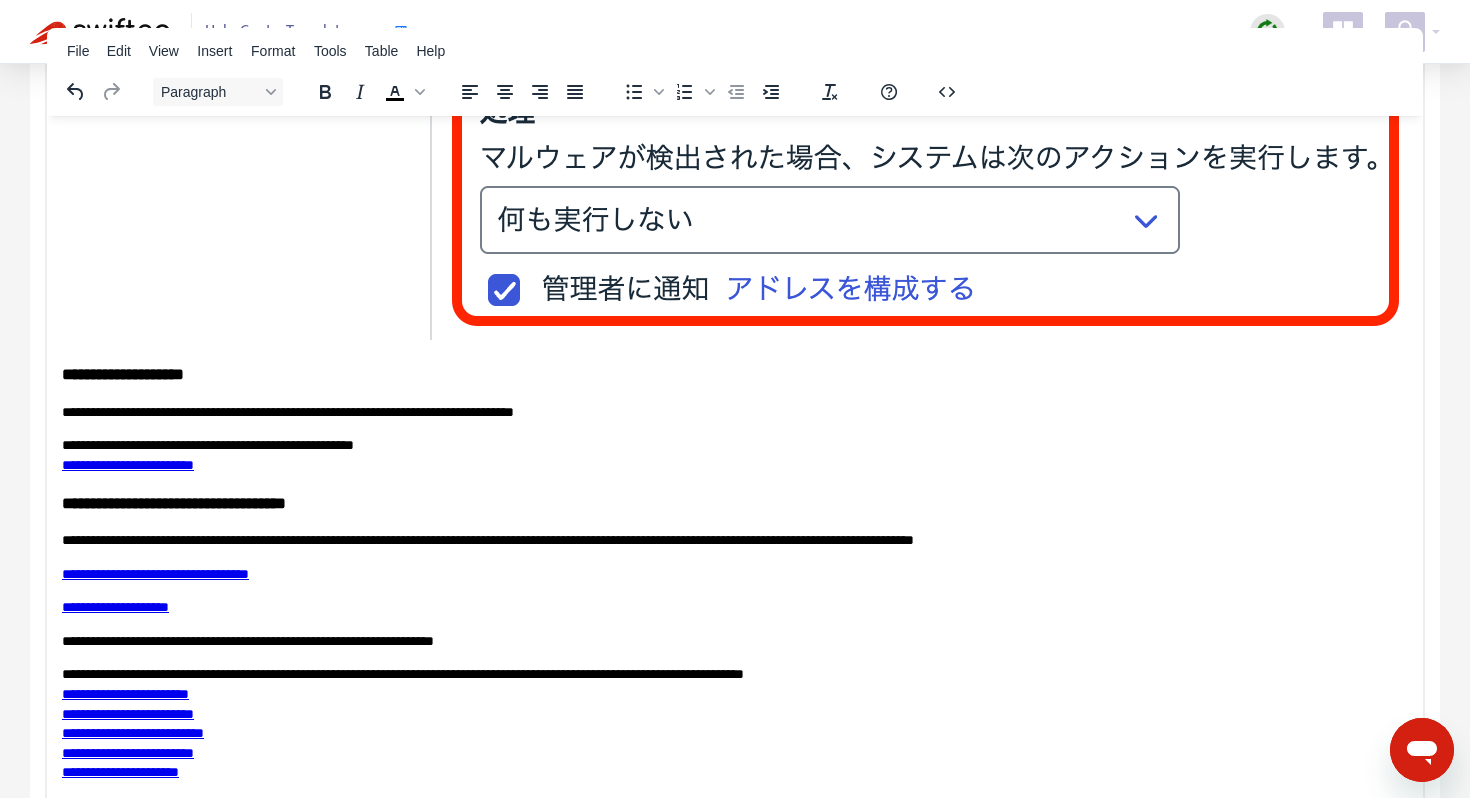 drag, startPoint x: 254, startPoint y: 217, endPoint x: 465, endPoint y: 213, distance: 211.03792 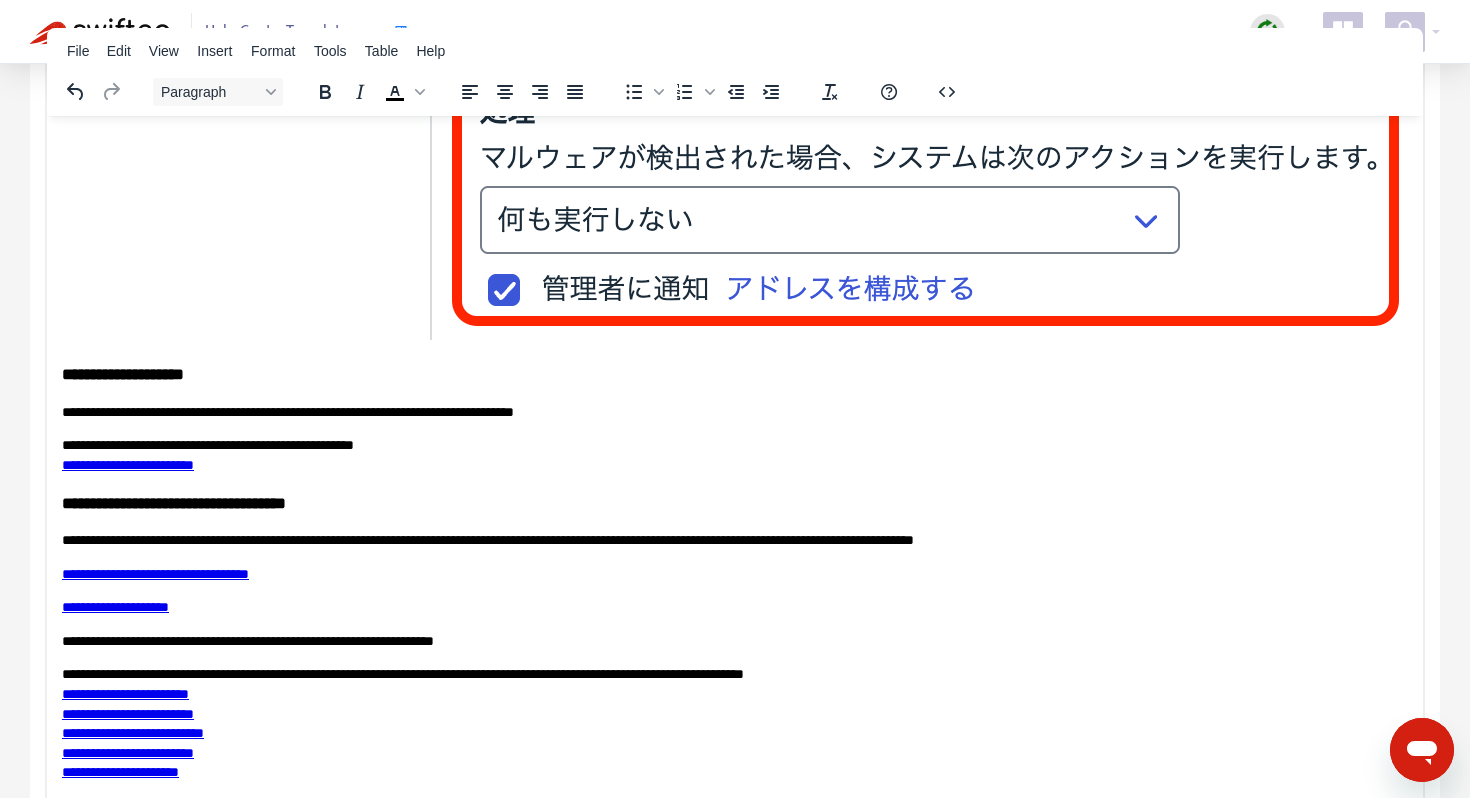 click at bounding box center [950, -1469] 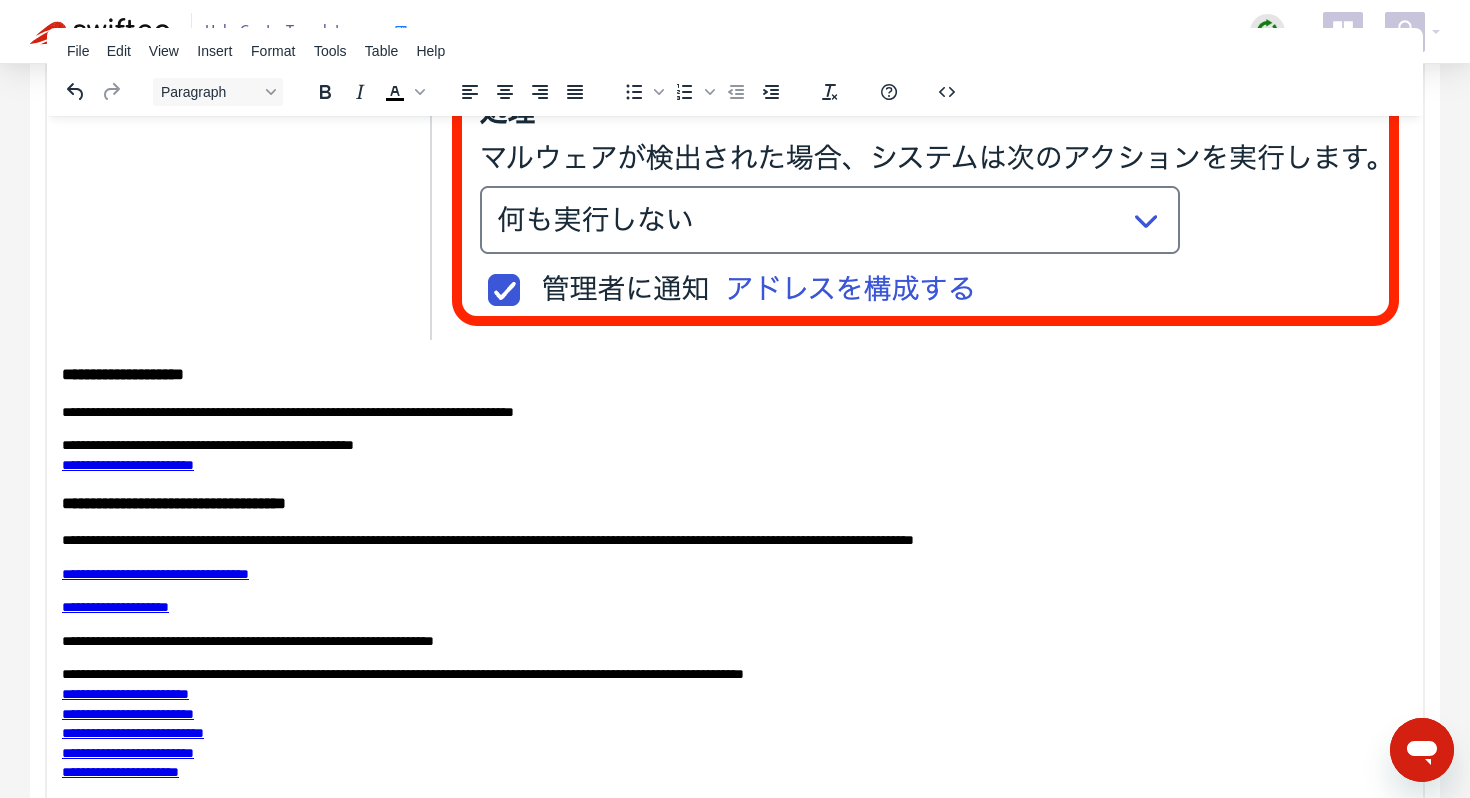 drag, startPoint x: 255, startPoint y: 351, endPoint x: 478, endPoint y: 346, distance: 223.05605 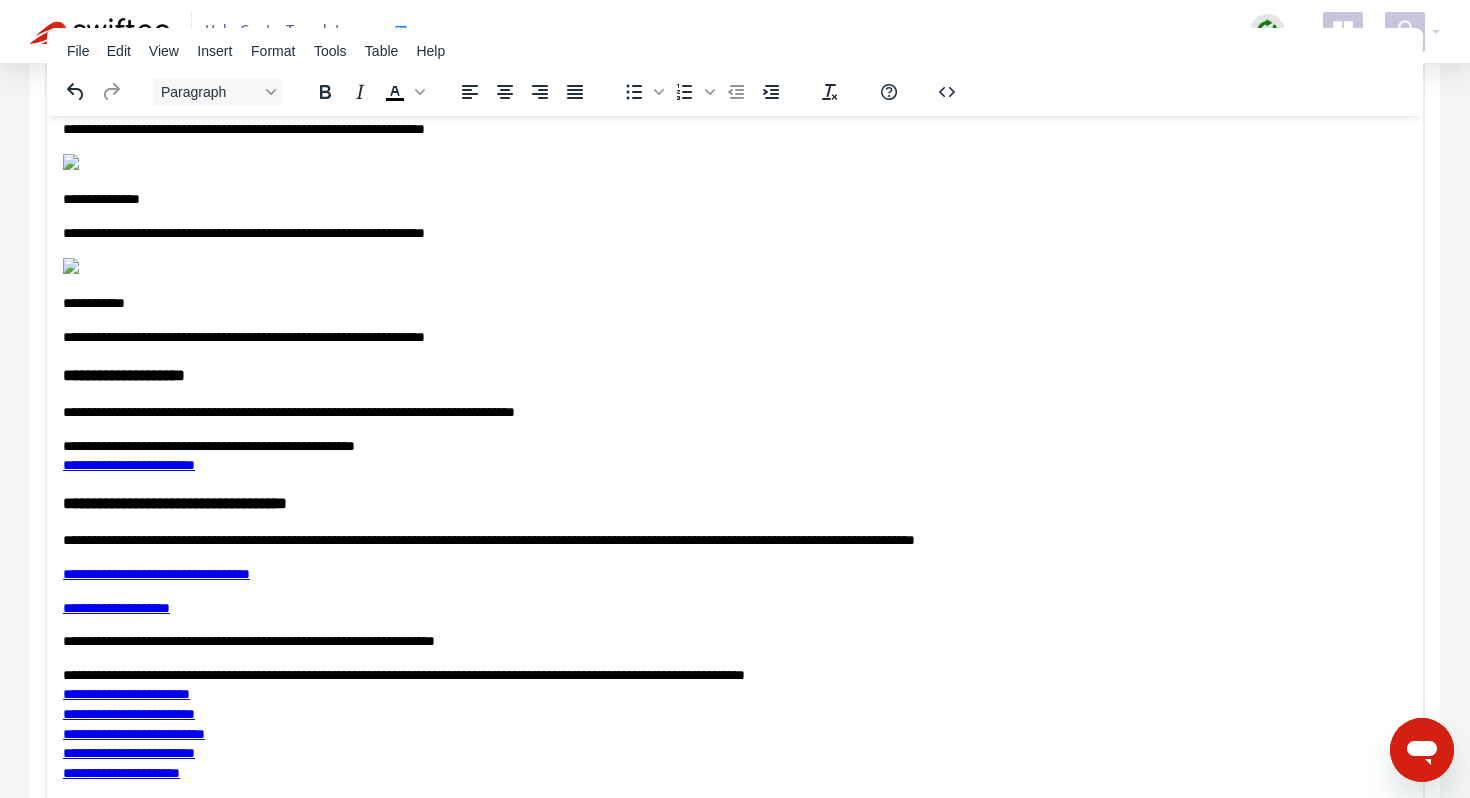 scroll, scrollTop: 11497, scrollLeft: 1, axis: both 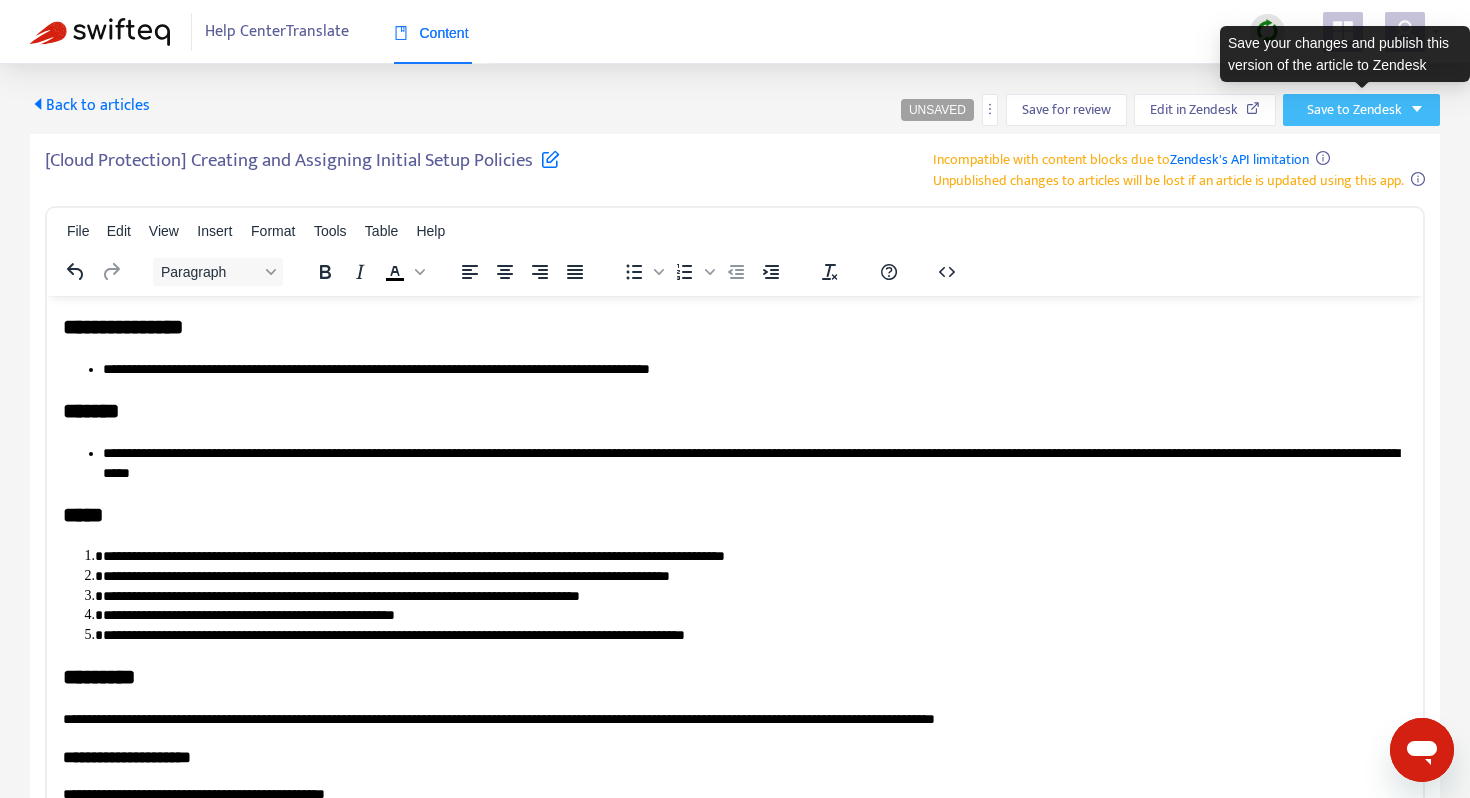 click on "Save to Zendesk" at bounding box center [1354, 110] 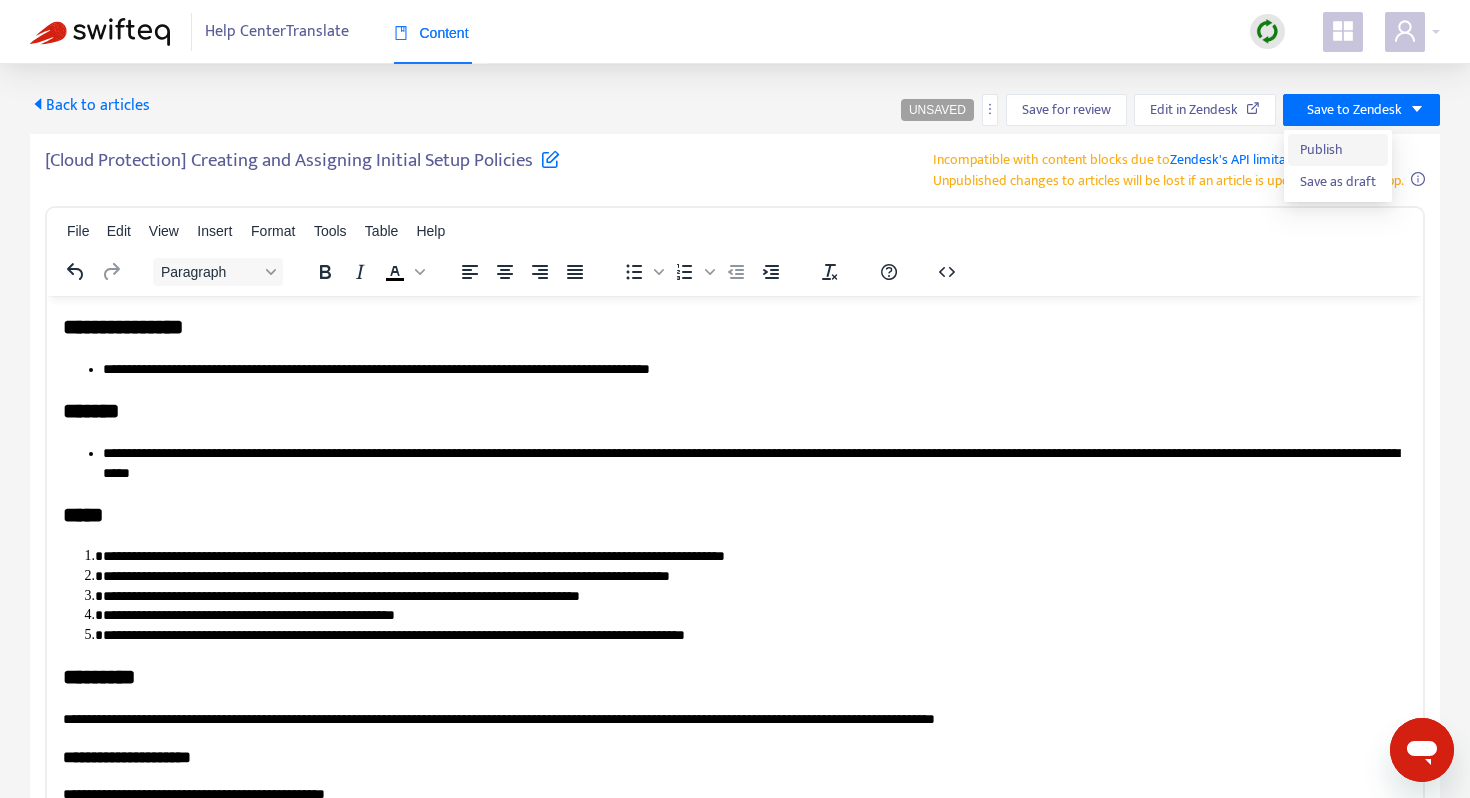 click on "Publish" at bounding box center [1338, 150] 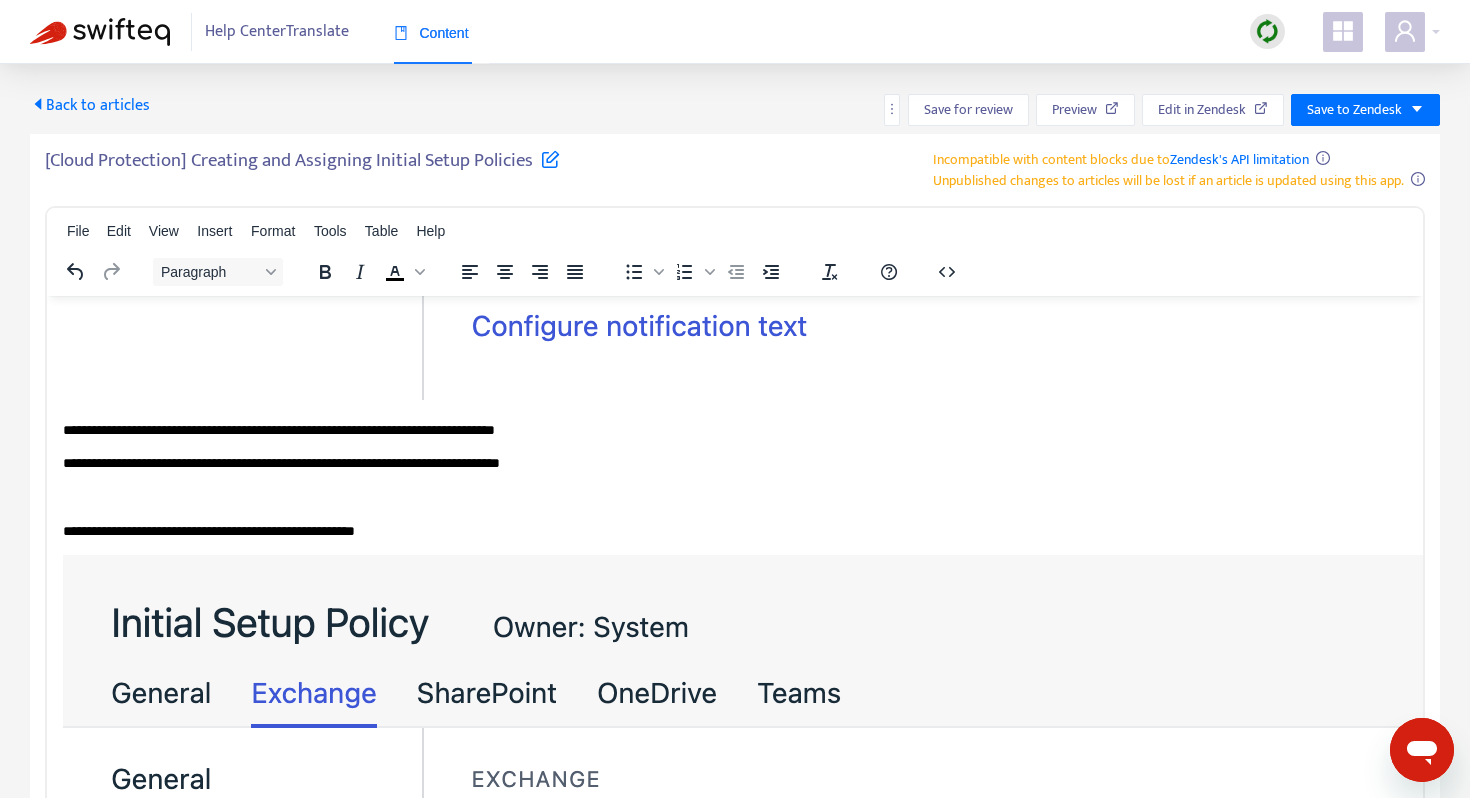 scroll, scrollTop: 4326, scrollLeft: 0, axis: vertical 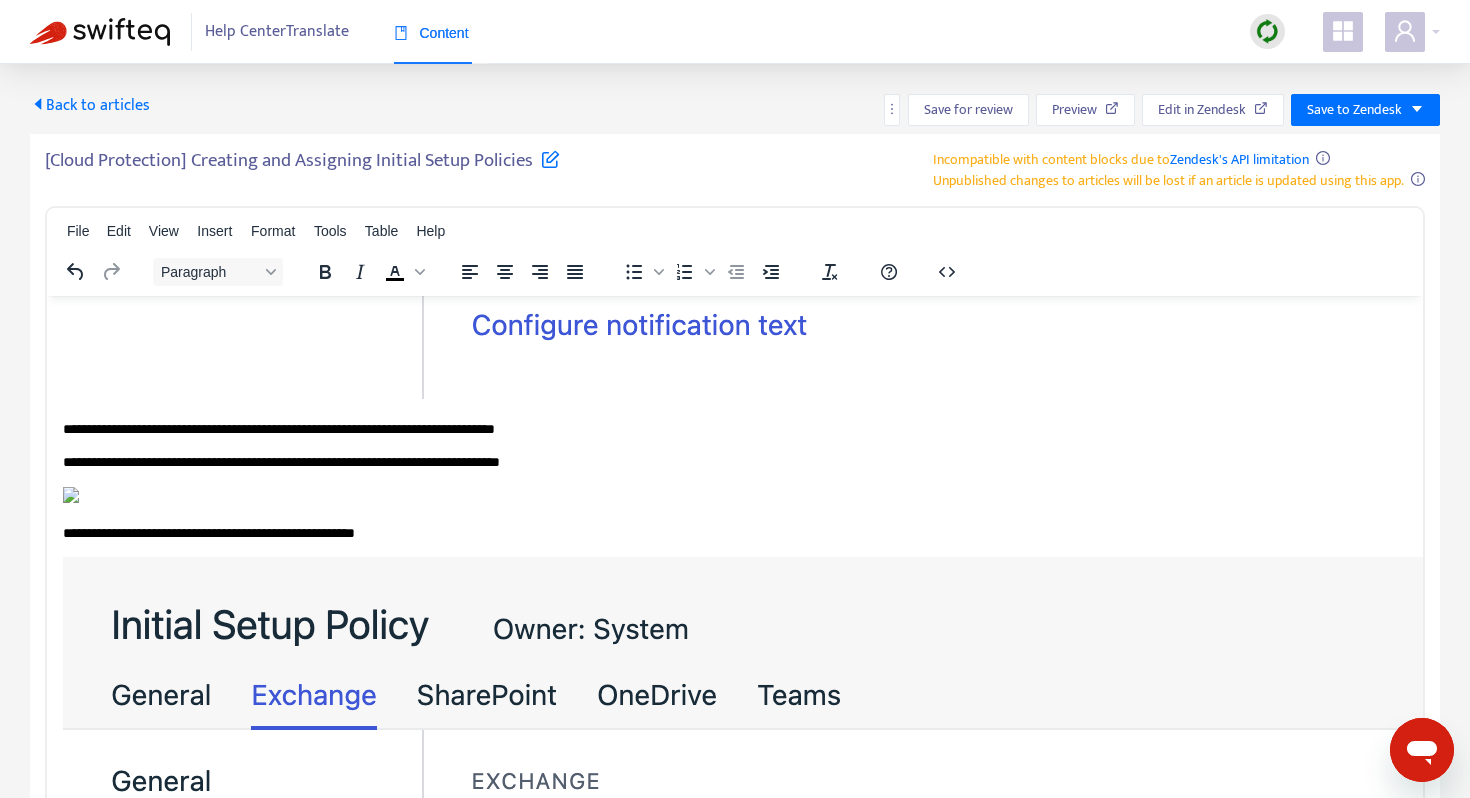 click at bounding box center (71, 494) 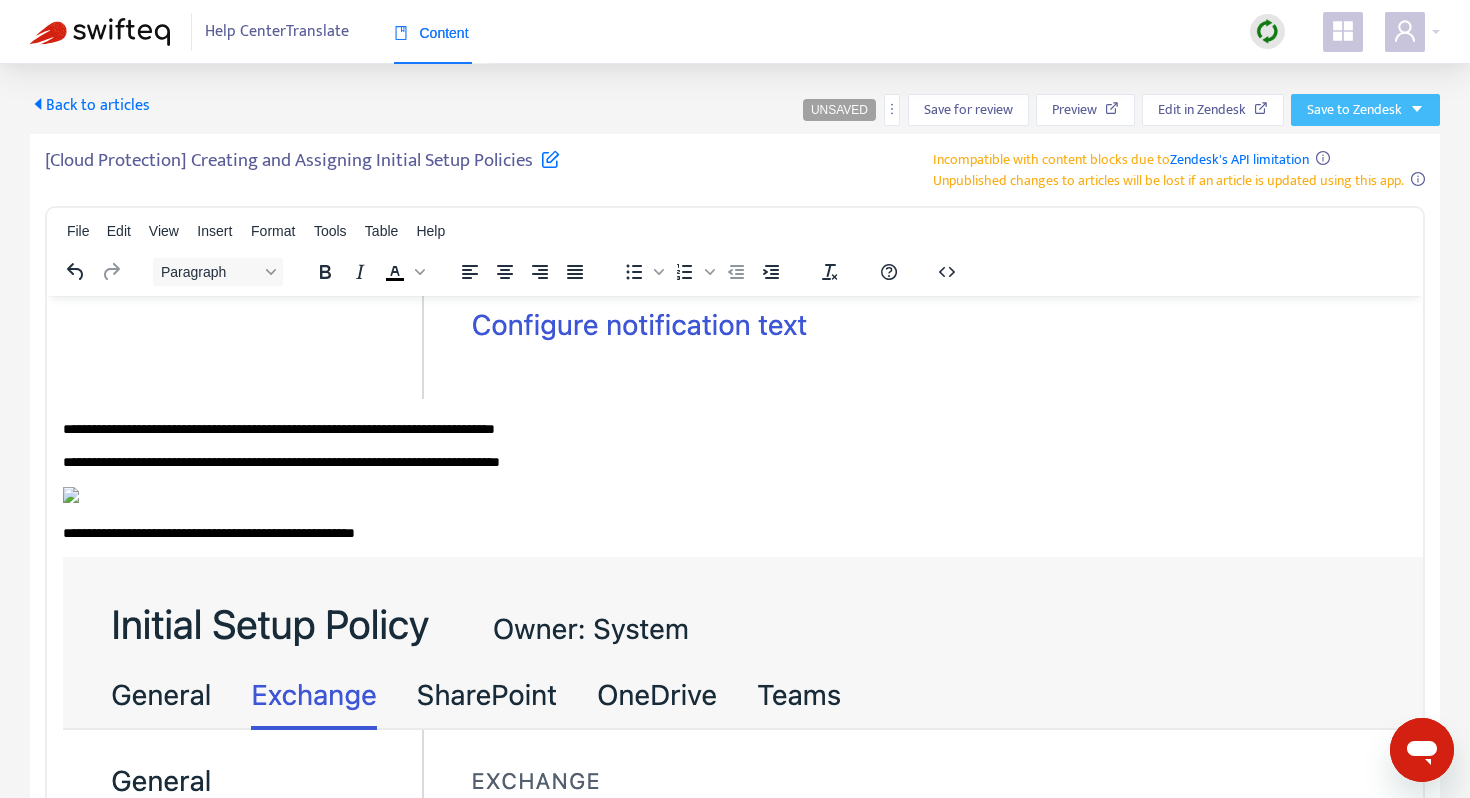 click on "Save to Zendesk" at bounding box center [1354, 110] 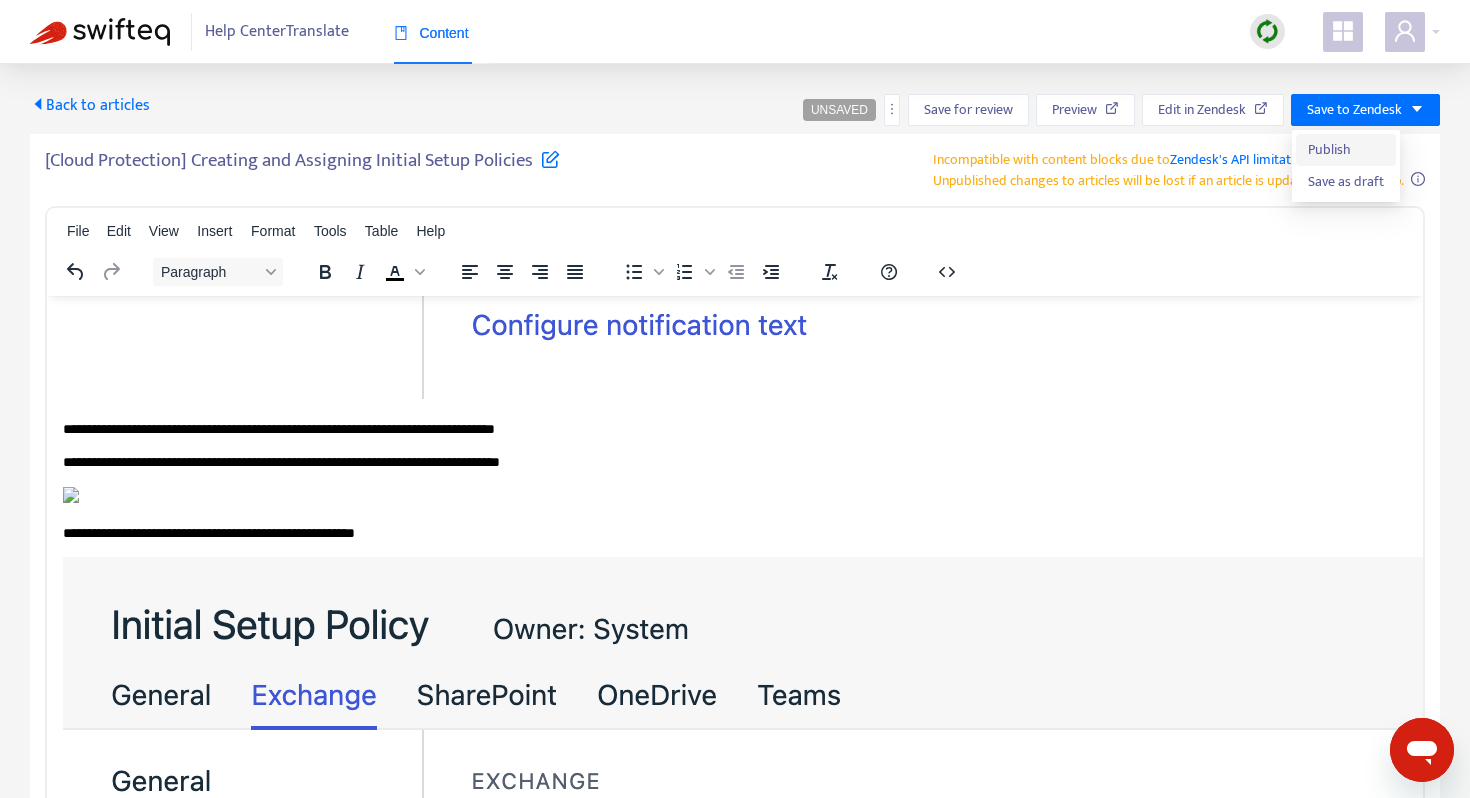 click on "Publish" at bounding box center (1346, 150) 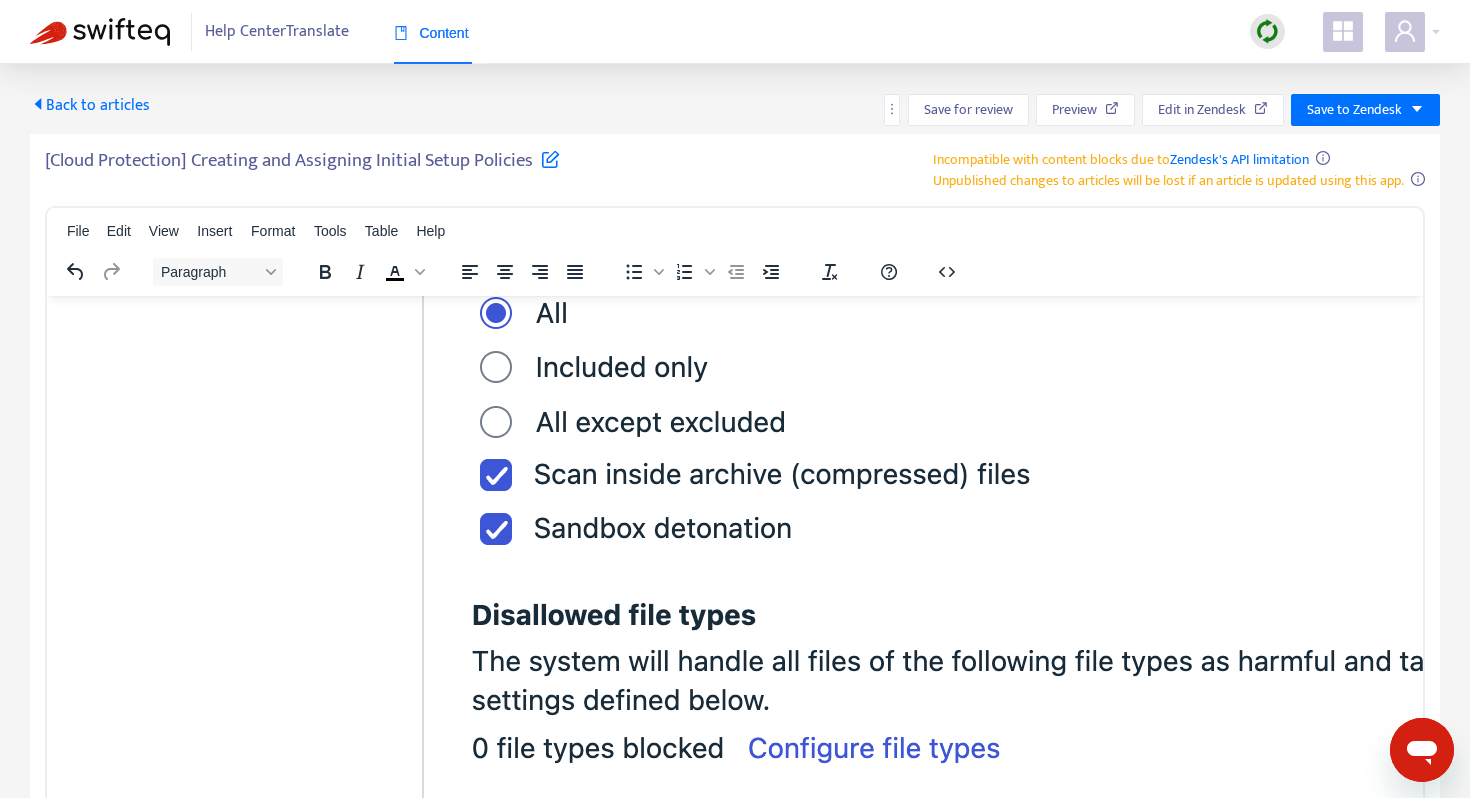 scroll, scrollTop: 9167, scrollLeft: 0, axis: vertical 